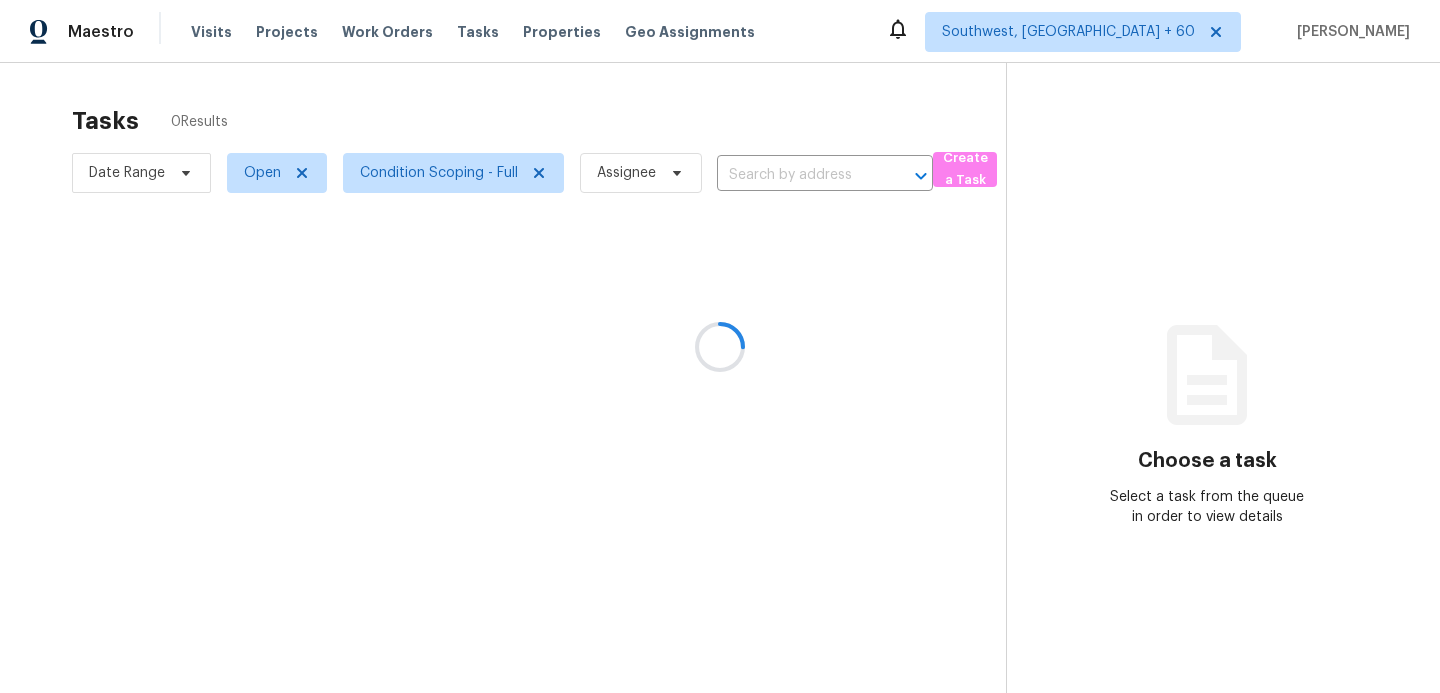 scroll, scrollTop: 0, scrollLeft: 0, axis: both 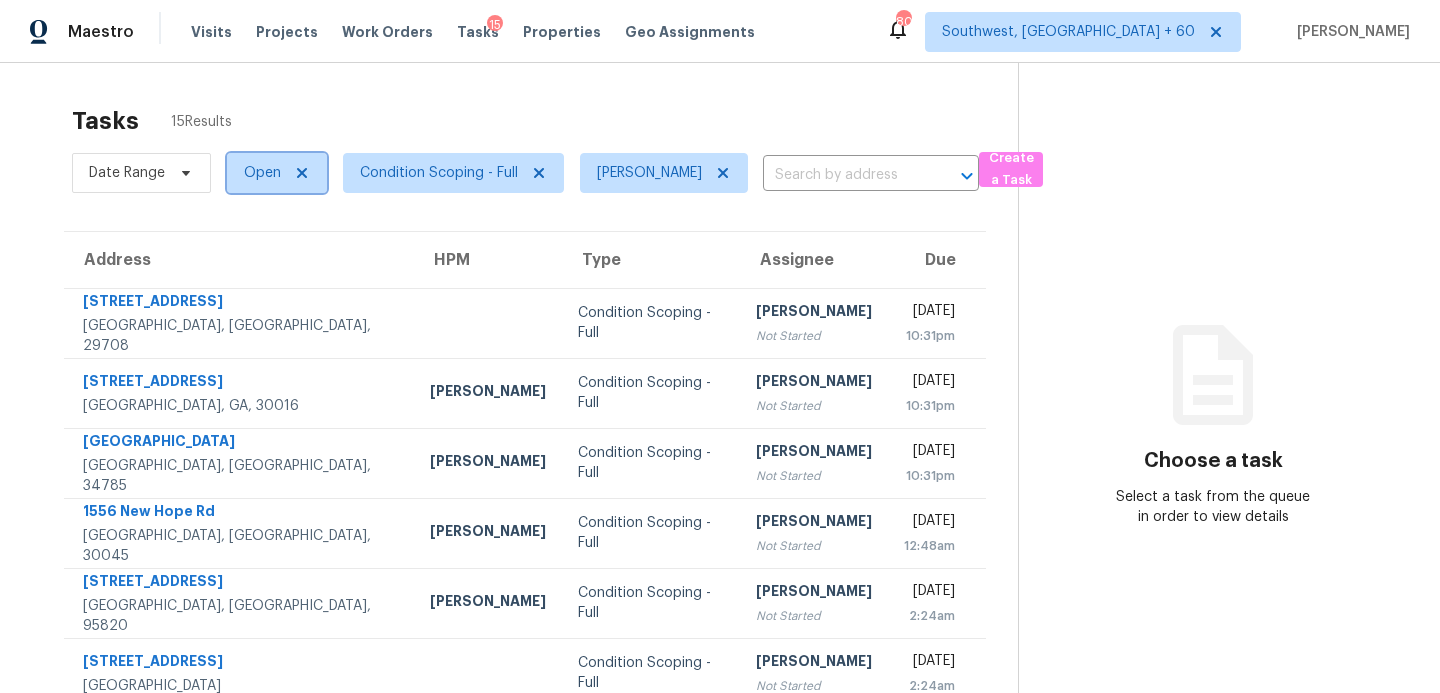 click on "Open" at bounding box center (262, 173) 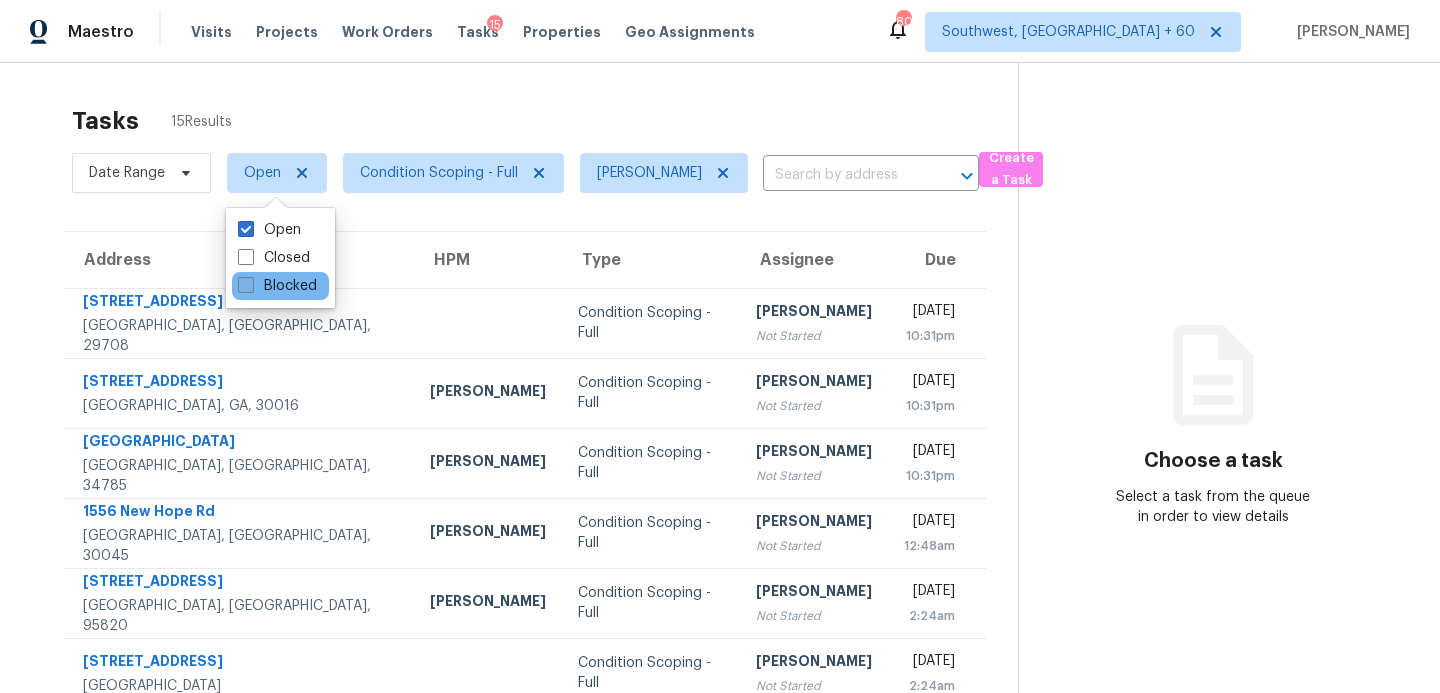 click on "Blocked" at bounding box center [277, 286] 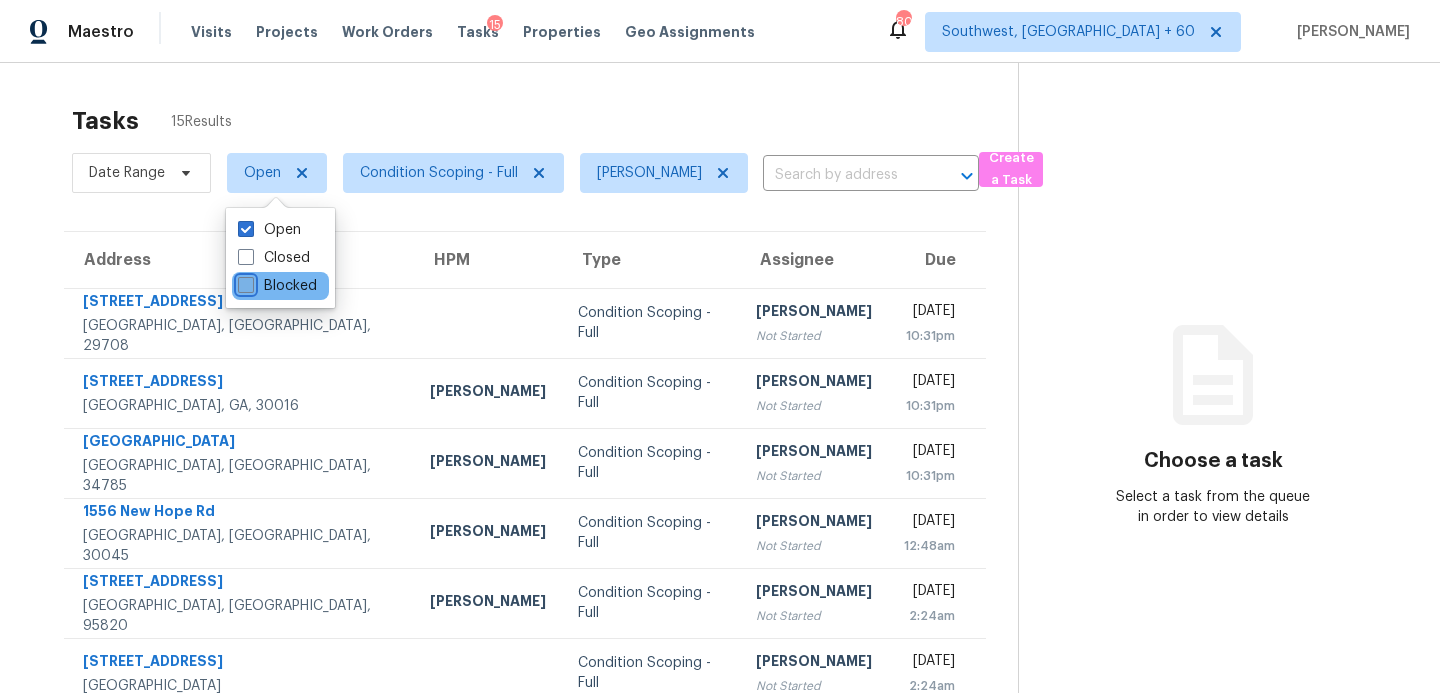 click on "Blocked" at bounding box center (244, 282) 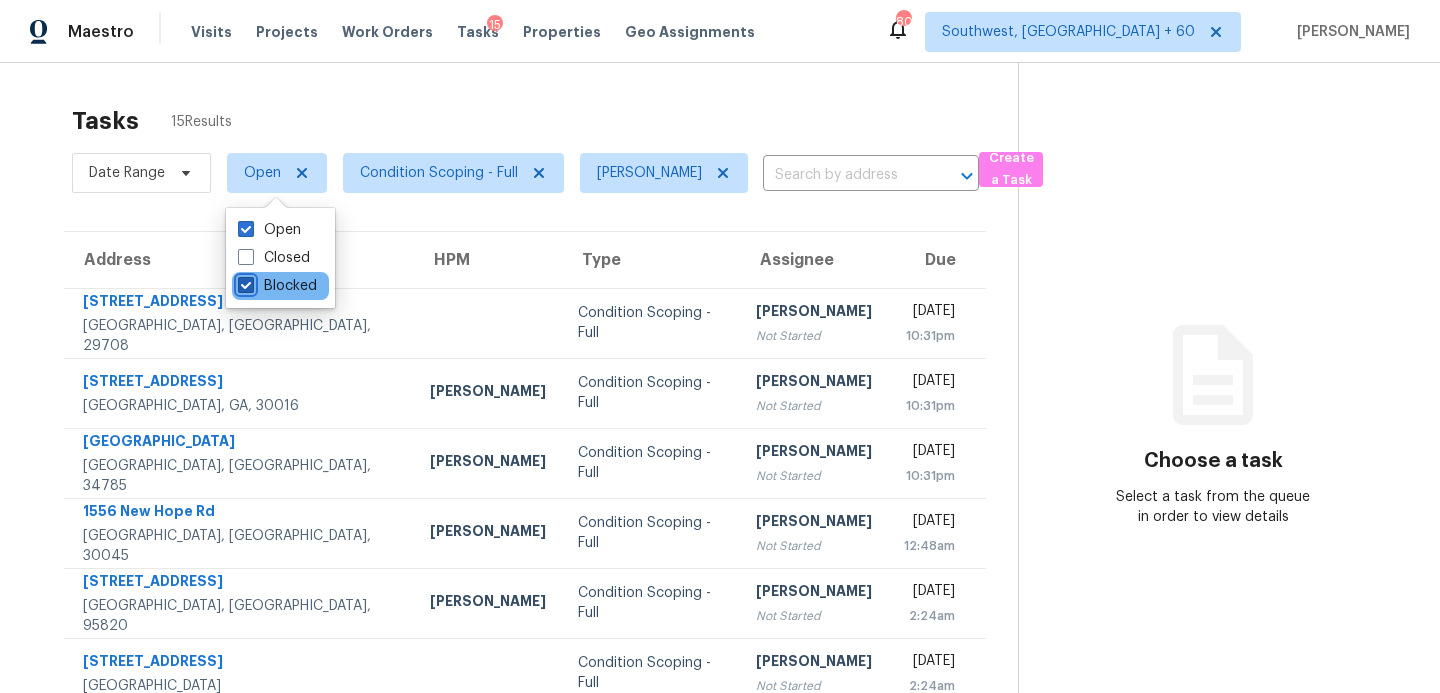 checkbox on "true" 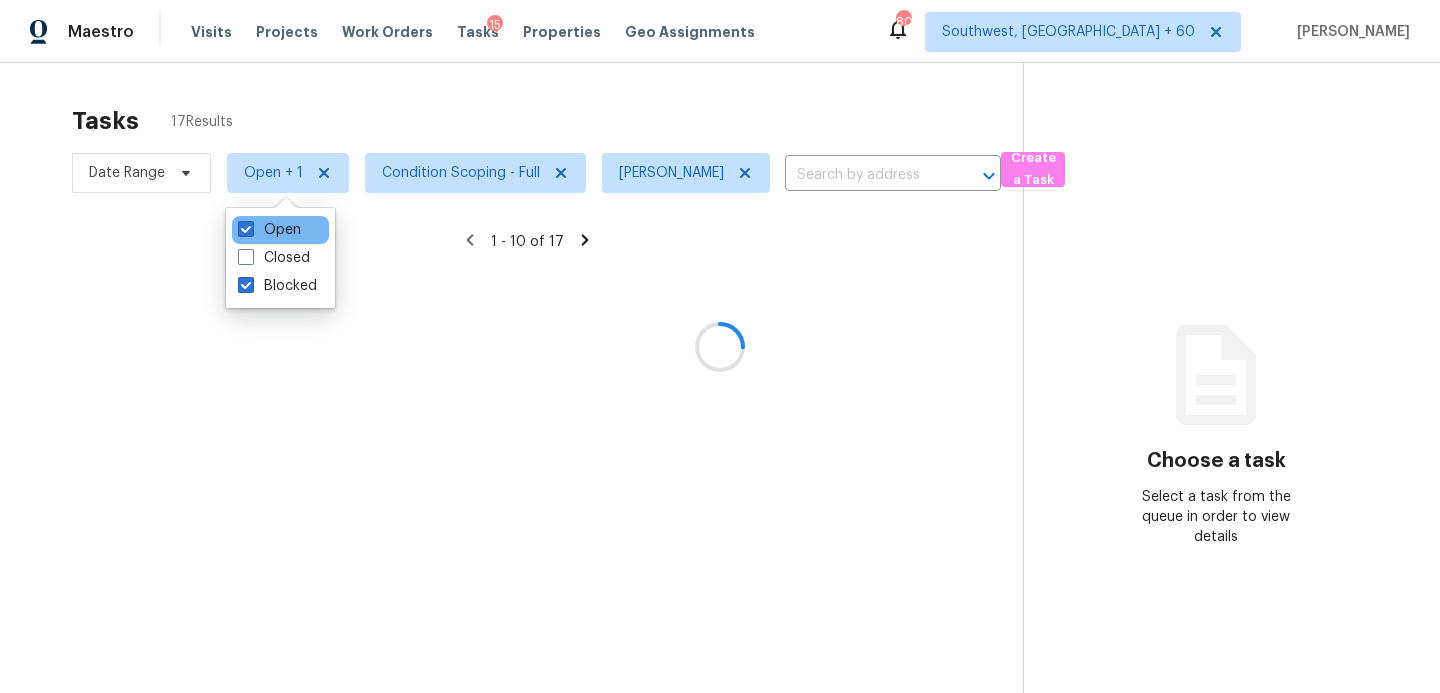click on "Open" at bounding box center [280, 230] 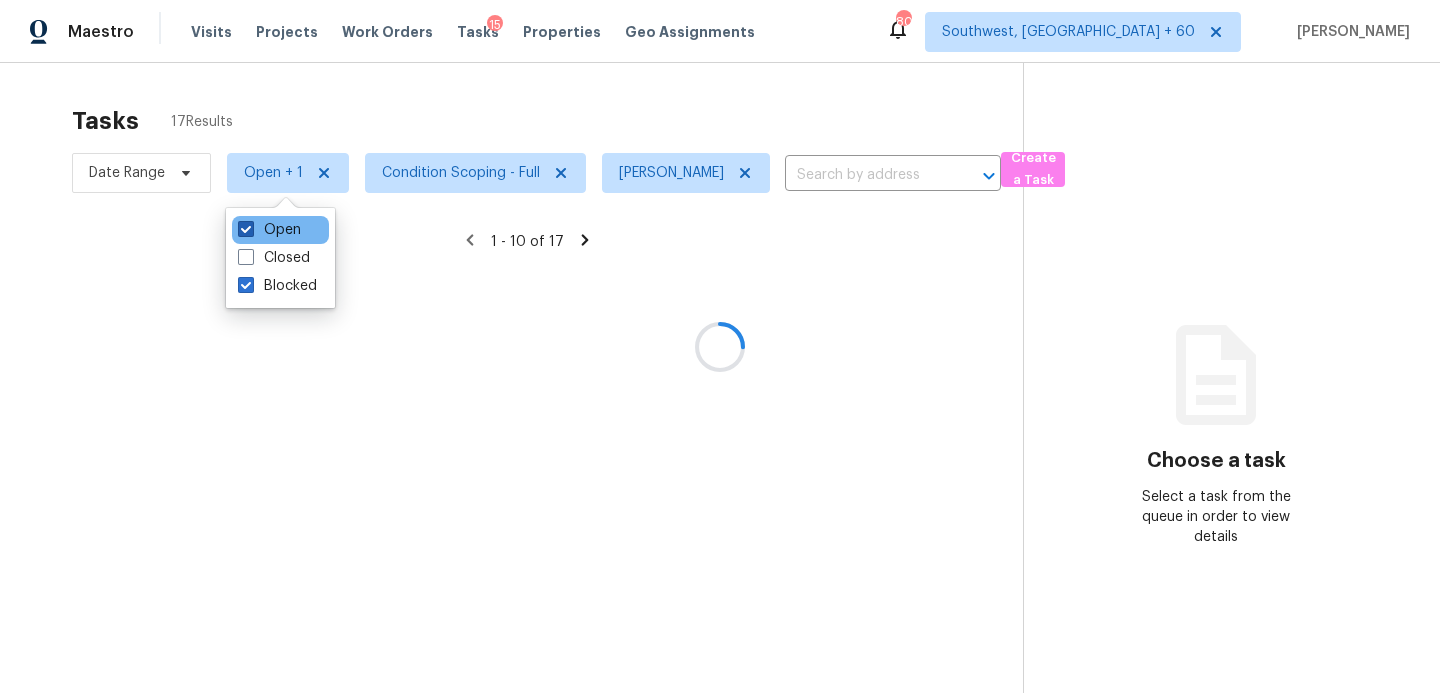 click on "Open" at bounding box center [269, 230] 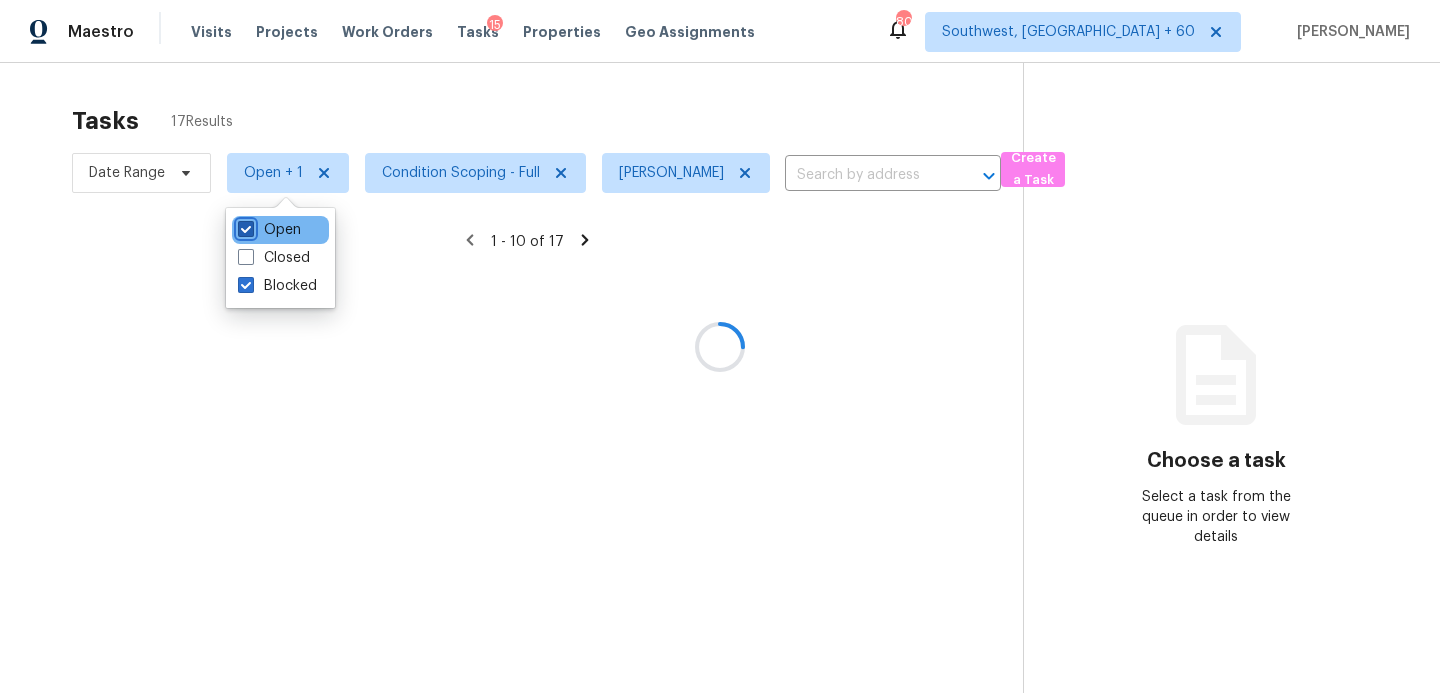 click on "Open" at bounding box center [244, 226] 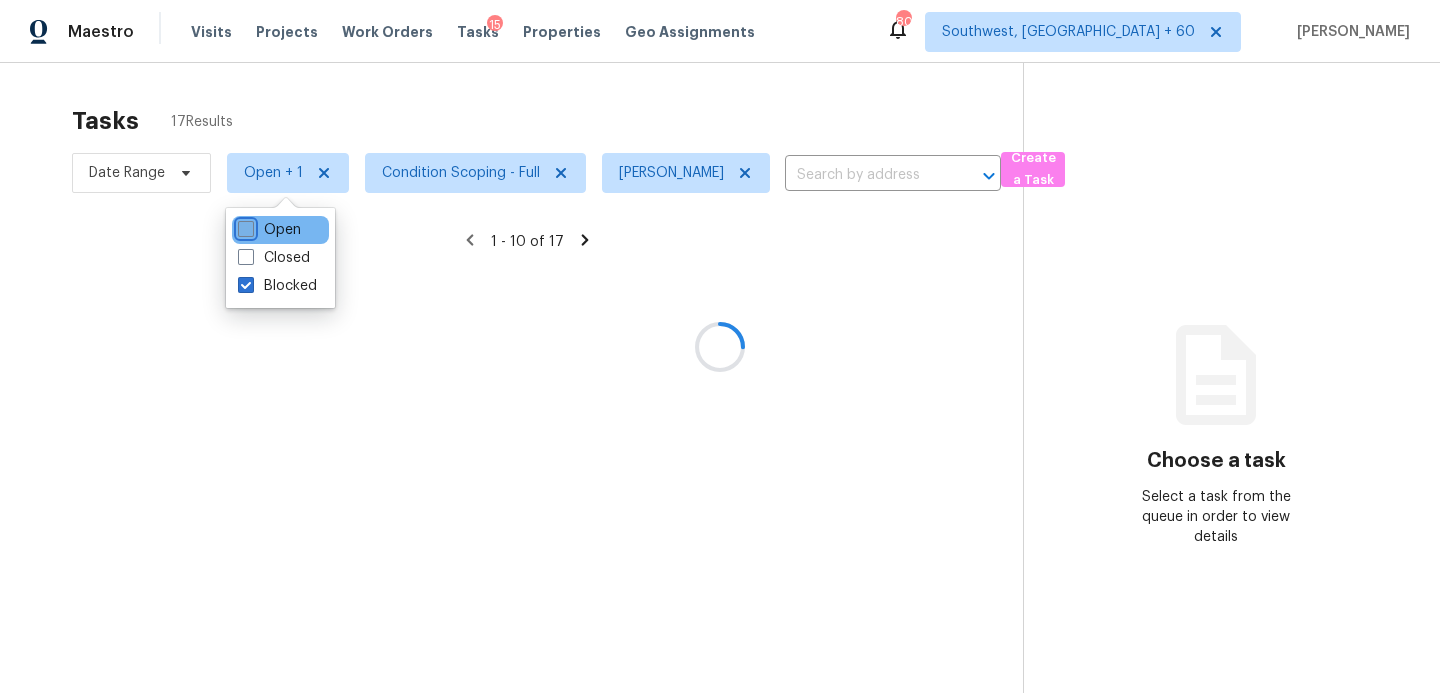 checkbox on "false" 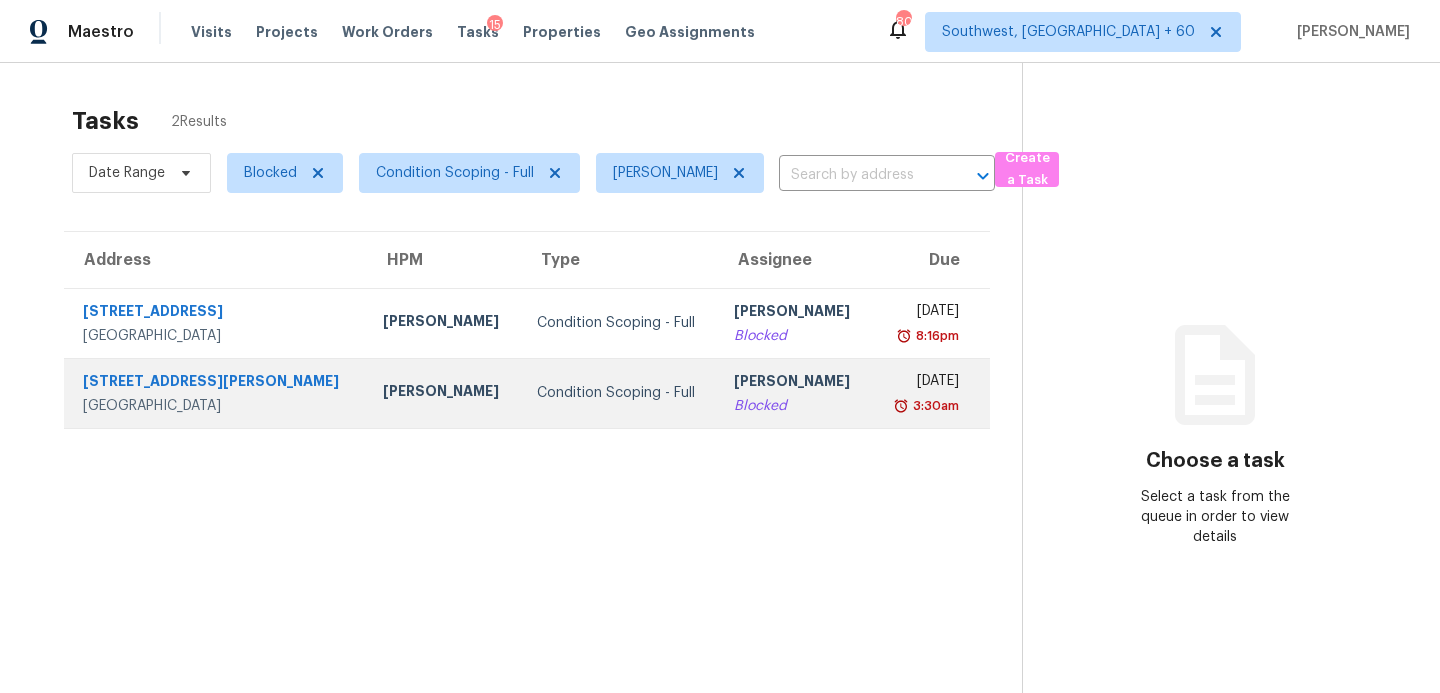click on "[PERSON_NAME]" at bounding box center [795, 383] 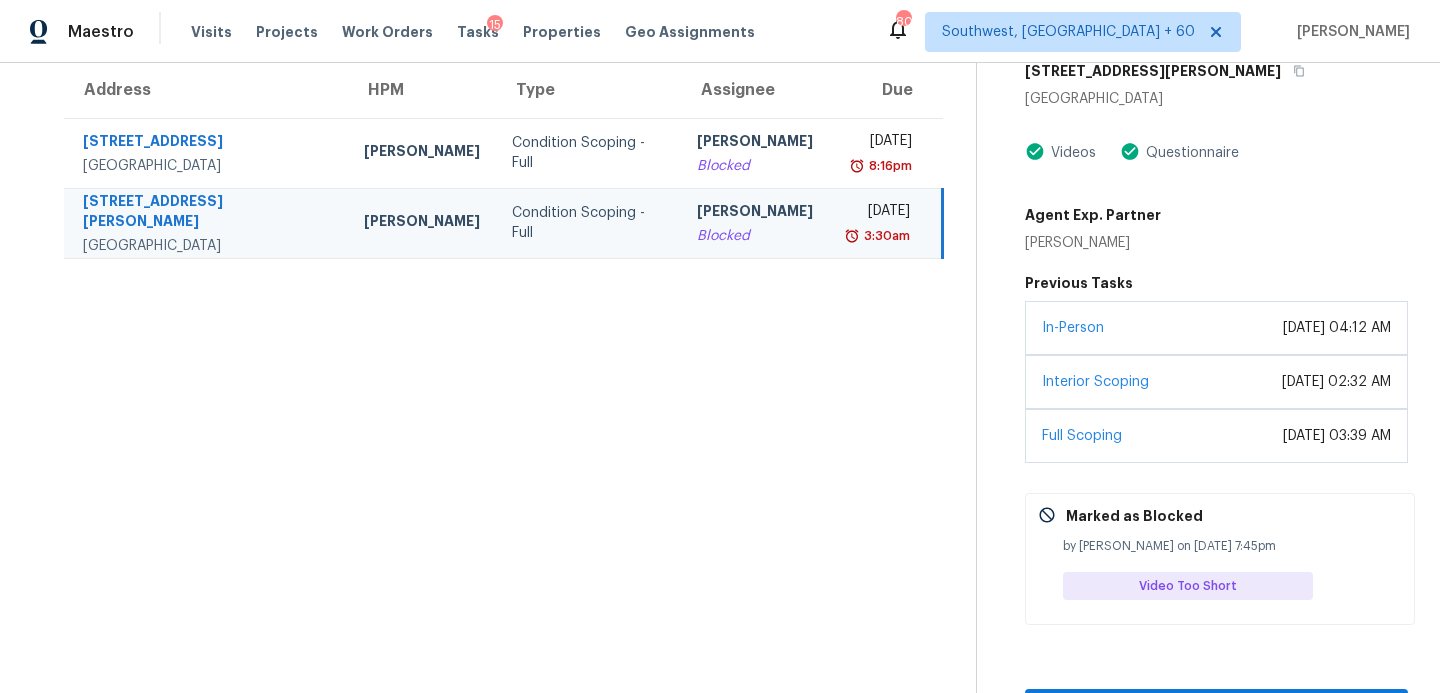 scroll, scrollTop: 202, scrollLeft: 0, axis: vertical 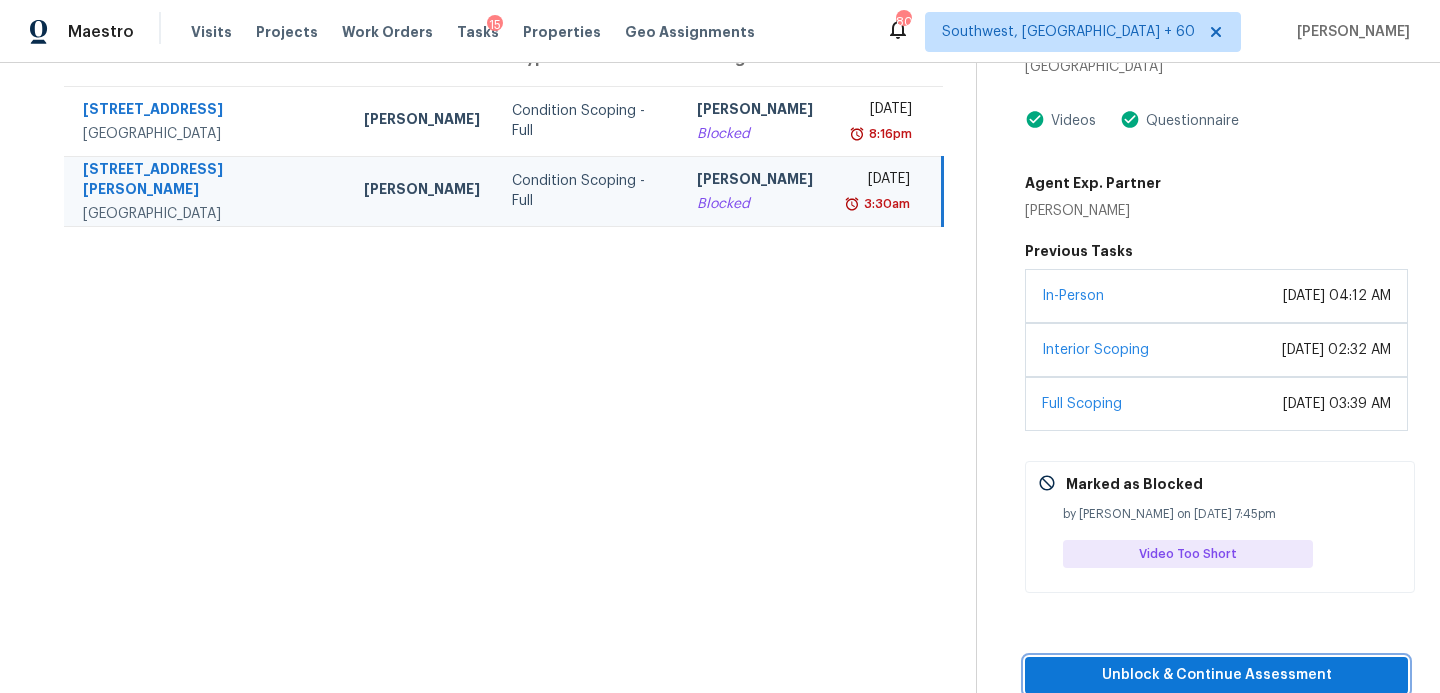 click on "Unblock & Continue Assessment" at bounding box center [1216, 675] 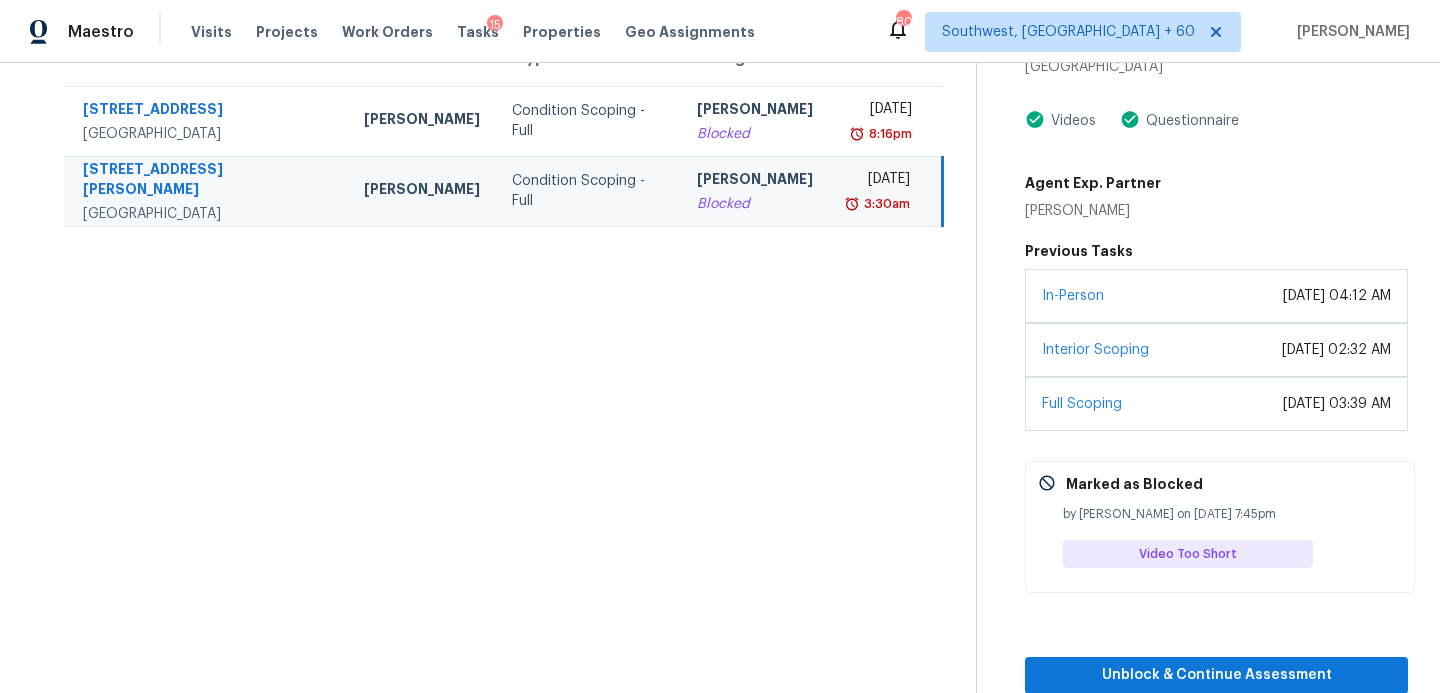 scroll, scrollTop: 202, scrollLeft: 0, axis: vertical 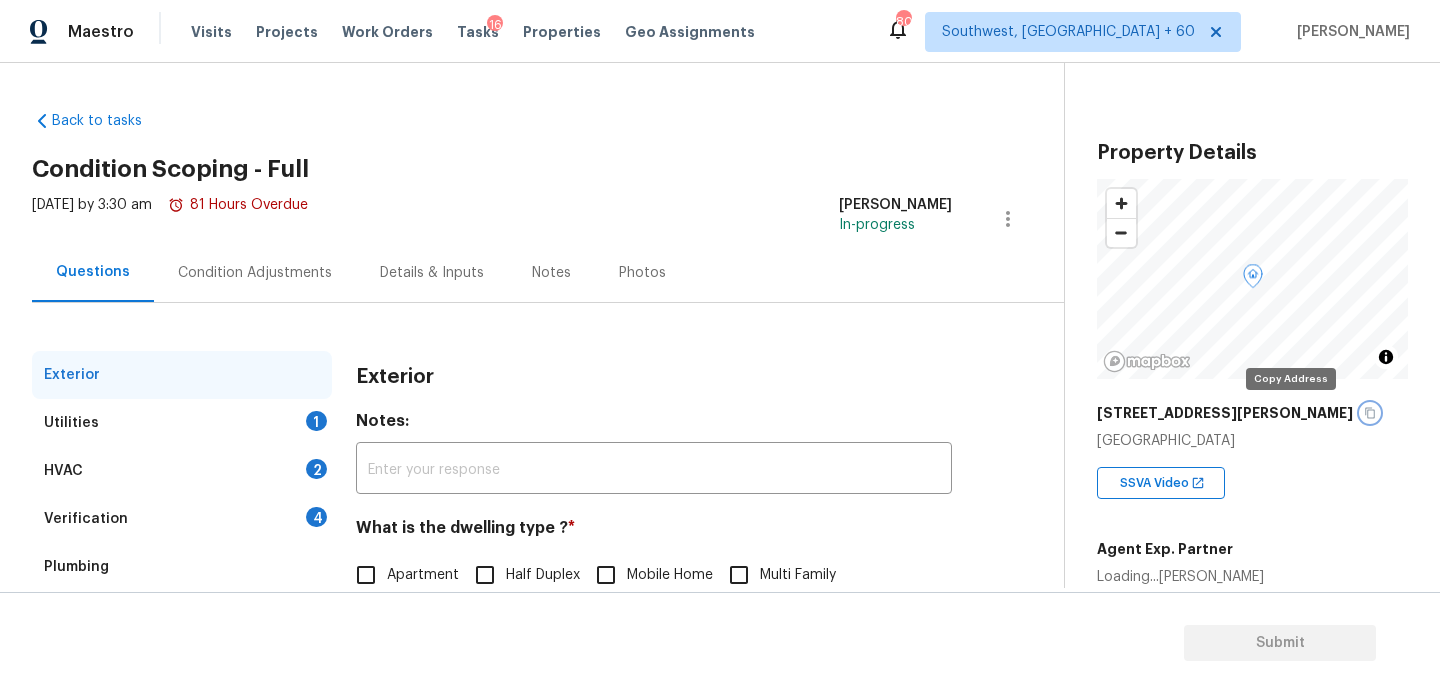 click 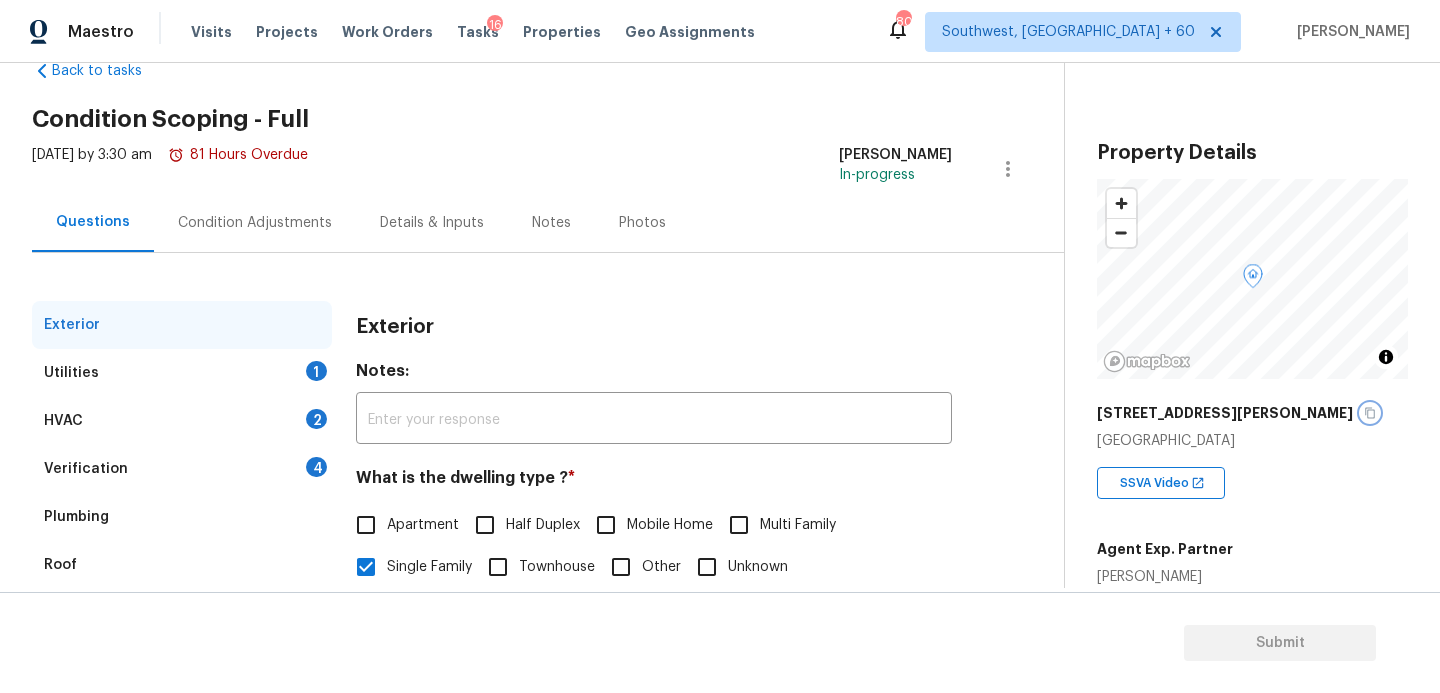 scroll, scrollTop: 0, scrollLeft: 0, axis: both 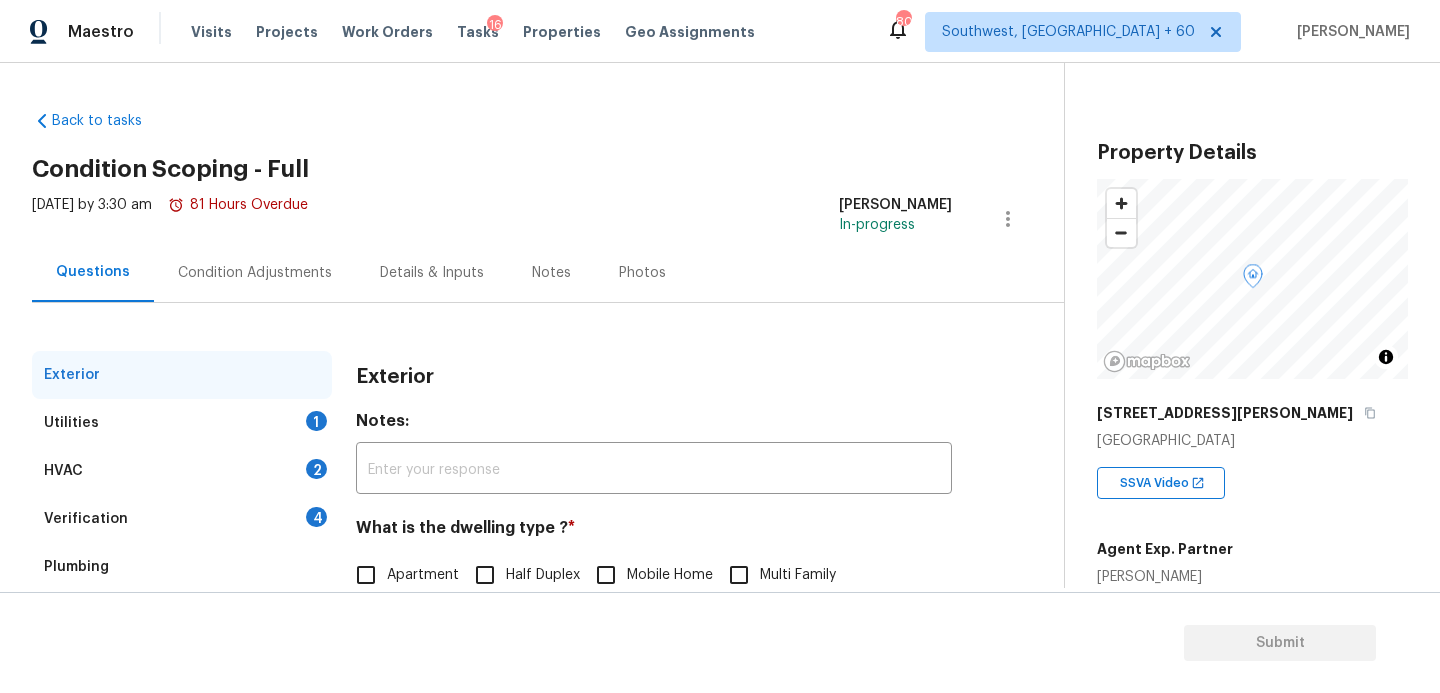 click on "Condition Adjustments" at bounding box center (255, 273) 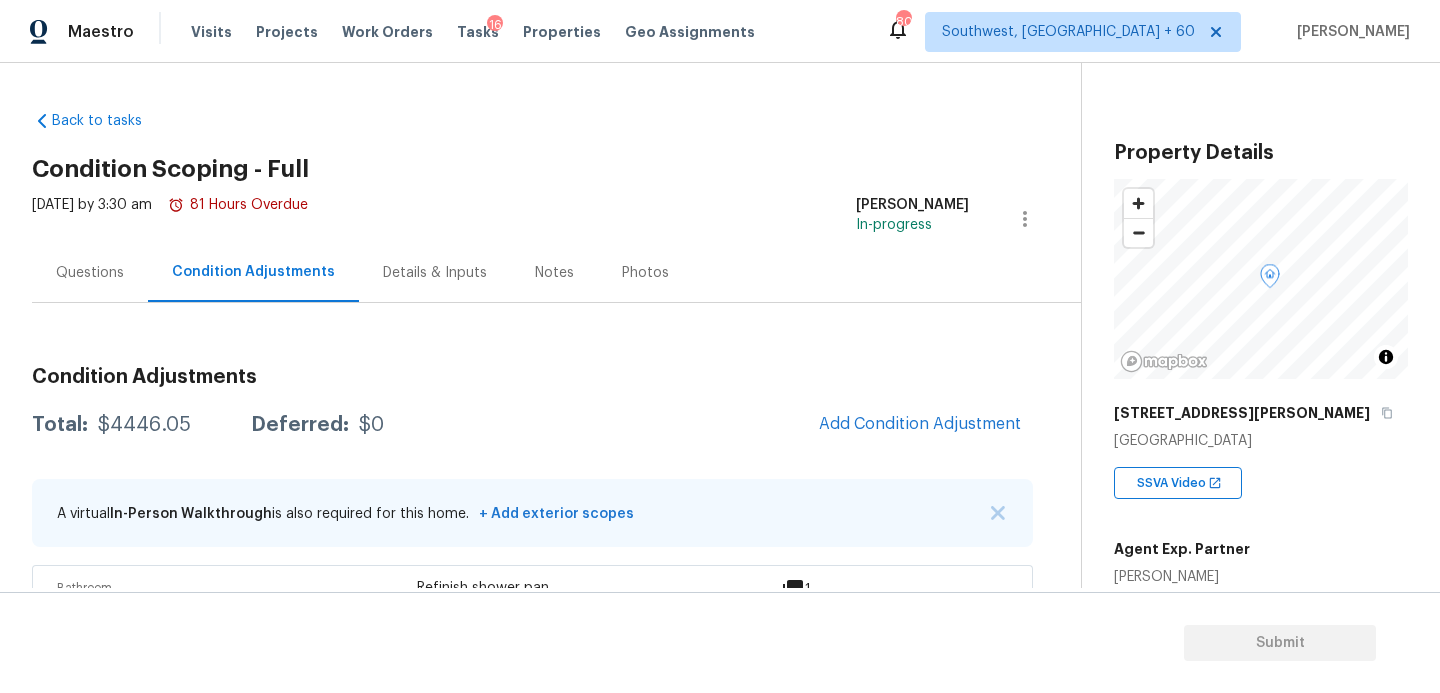 click on "Questions Condition Adjustments Details & Inputs Notes Photos" at bounding box center (556, 273) 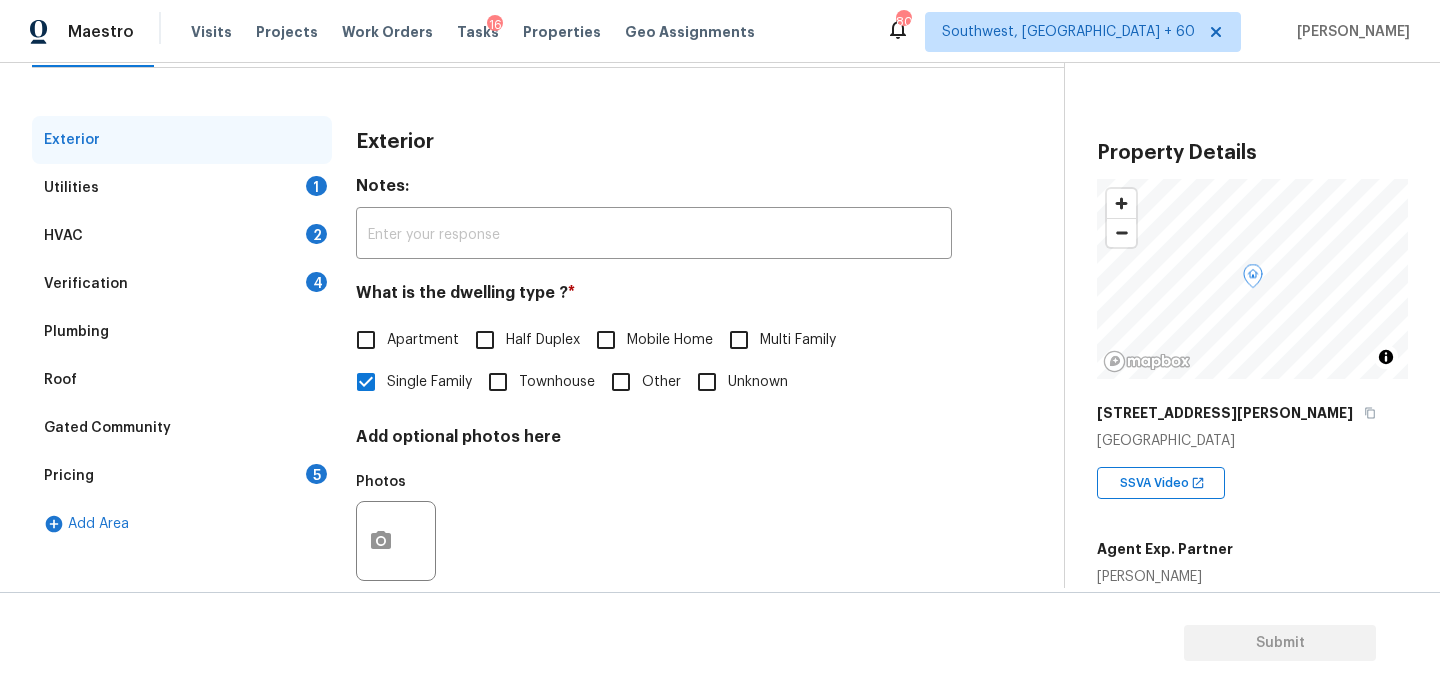 click on "Verification 4" at bounding box center [182, 284] 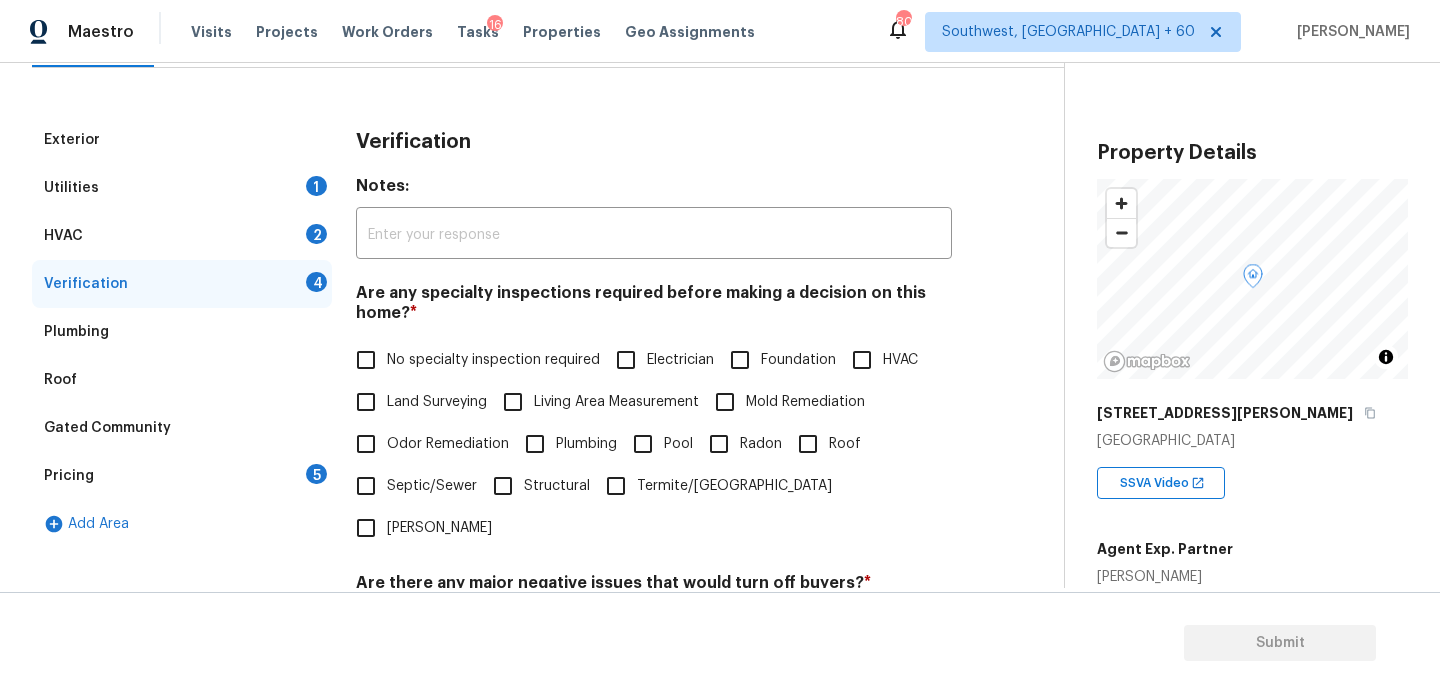 scroll, scrollTop: 316, scrollLeft: 0, axis: vertical 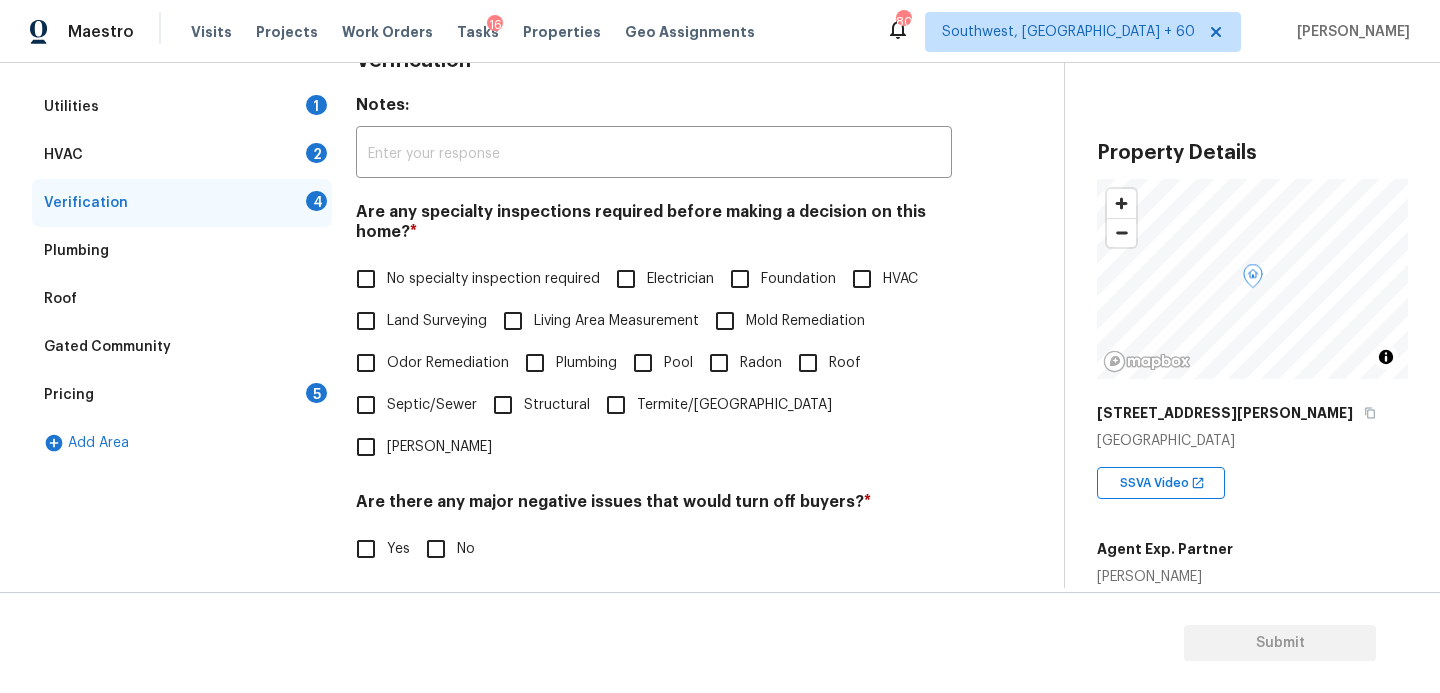 click on "Pricing 5" at bounding box center (182, 395) 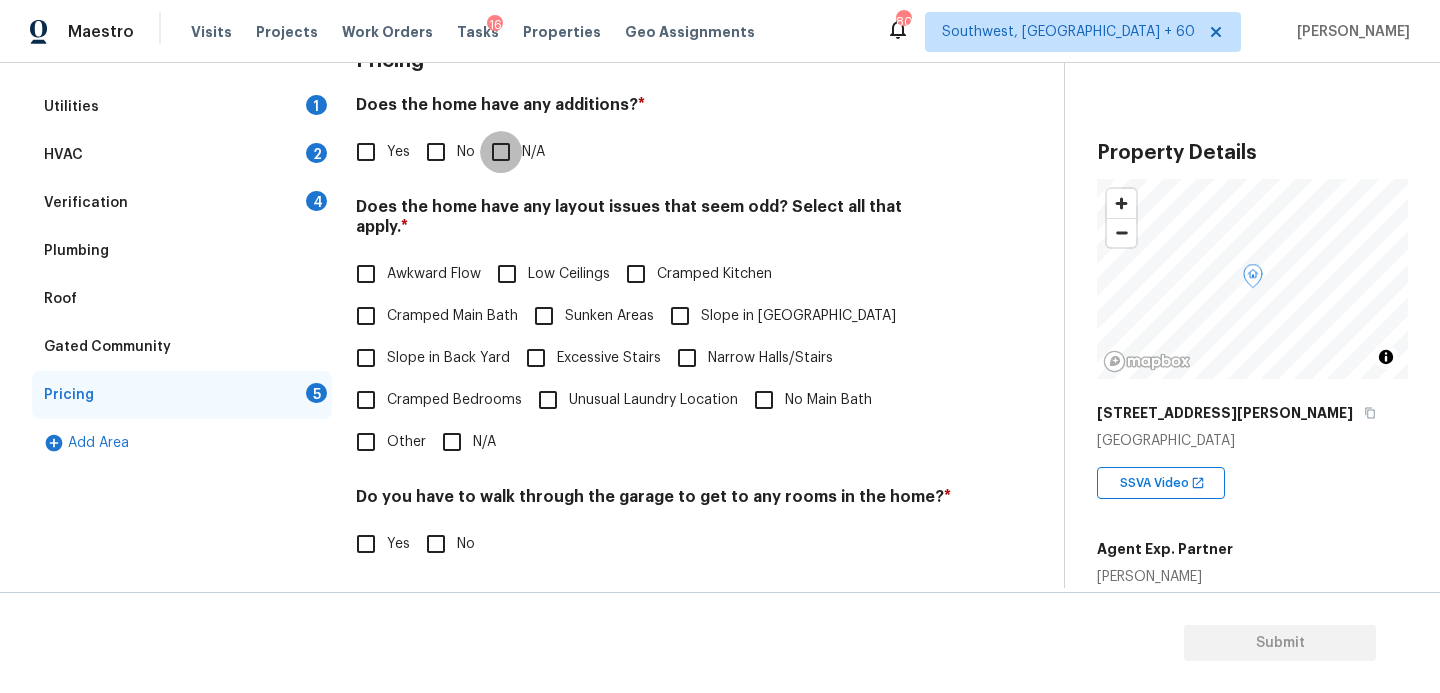 click on "N/A" at bounding box center [501, 152] 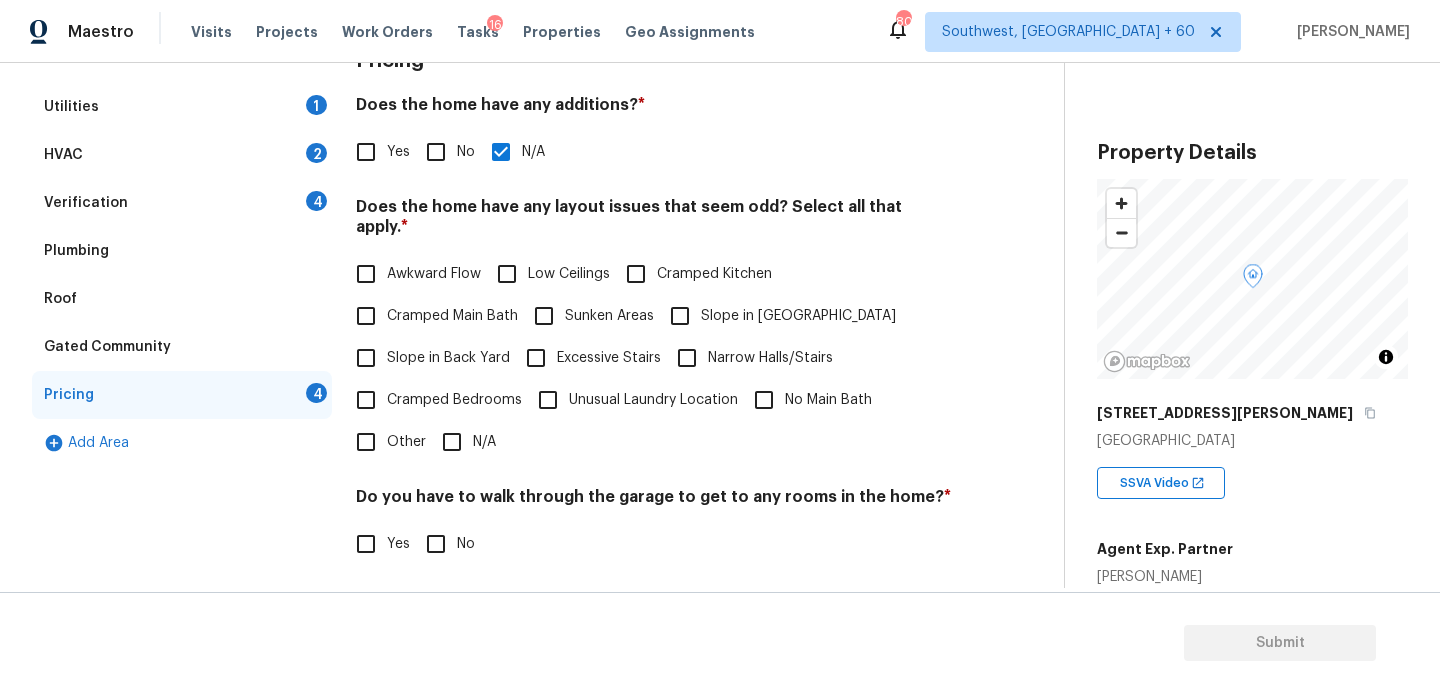 click on "Slope in Front Yard" at bounding box center (798, 316) 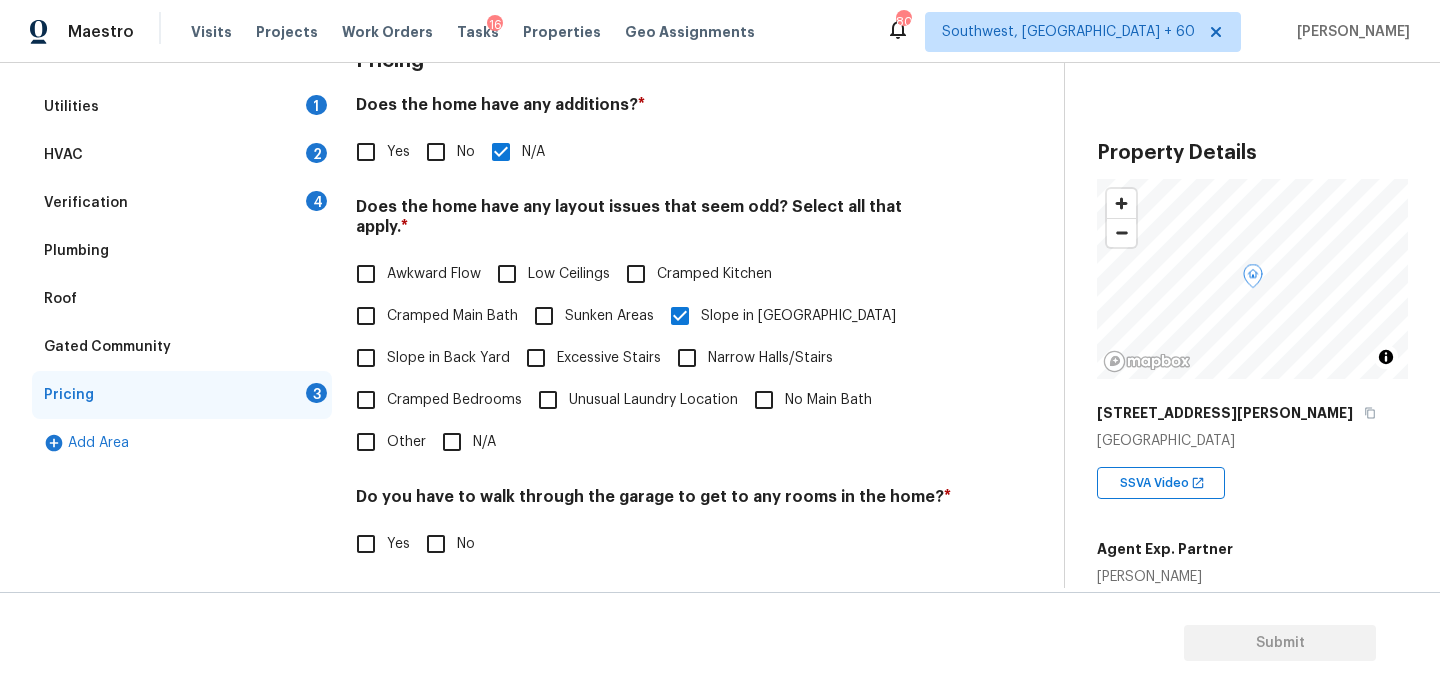 click on "Other" at bounding box center [385, 442] 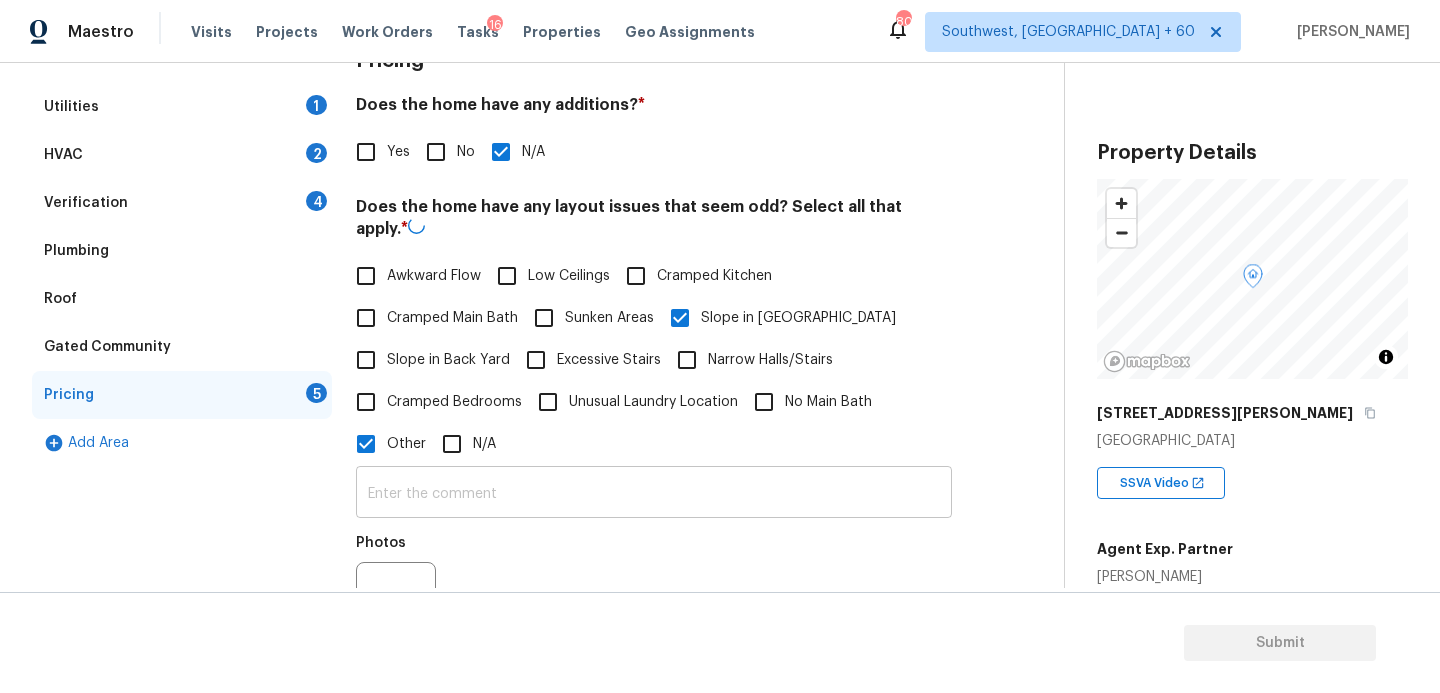 click at bounding box center (654, 494) 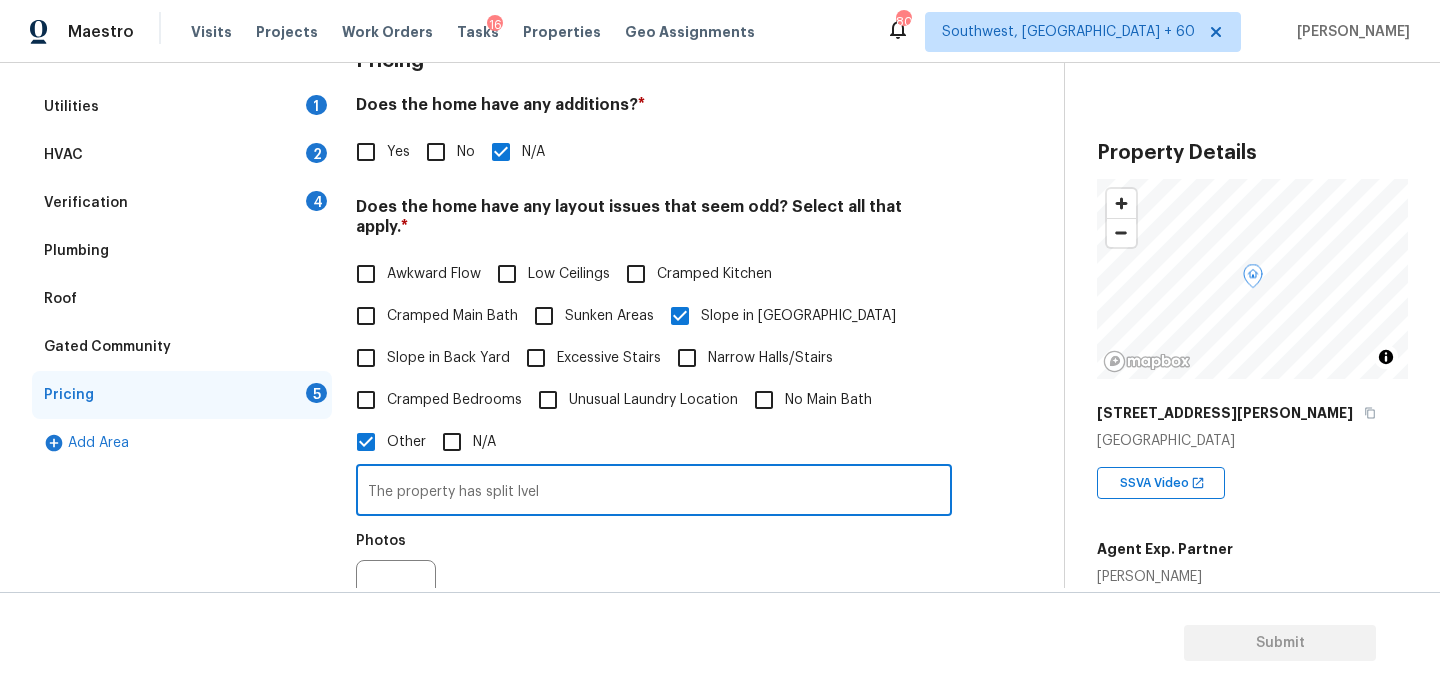 scroll, scrollTop: 479, scrollLeft: 0, axis: vertical 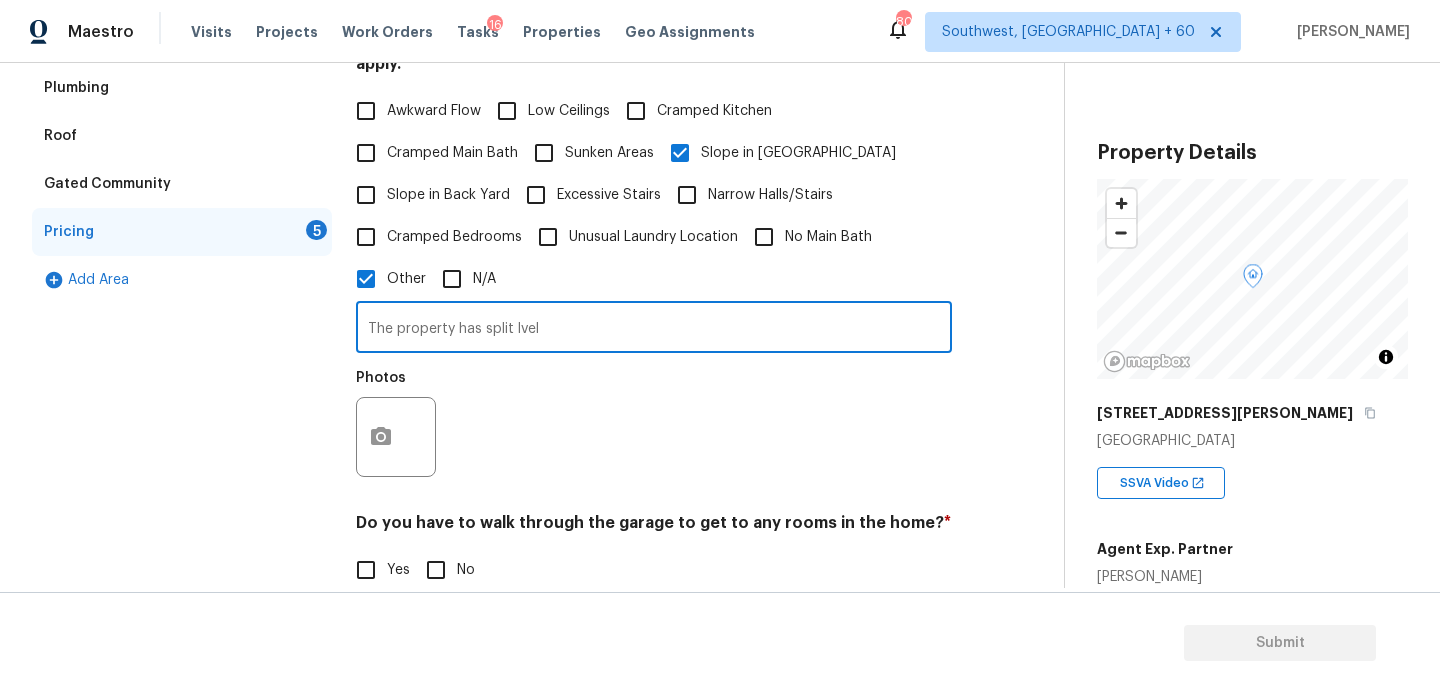 type on "The property has split lvel" 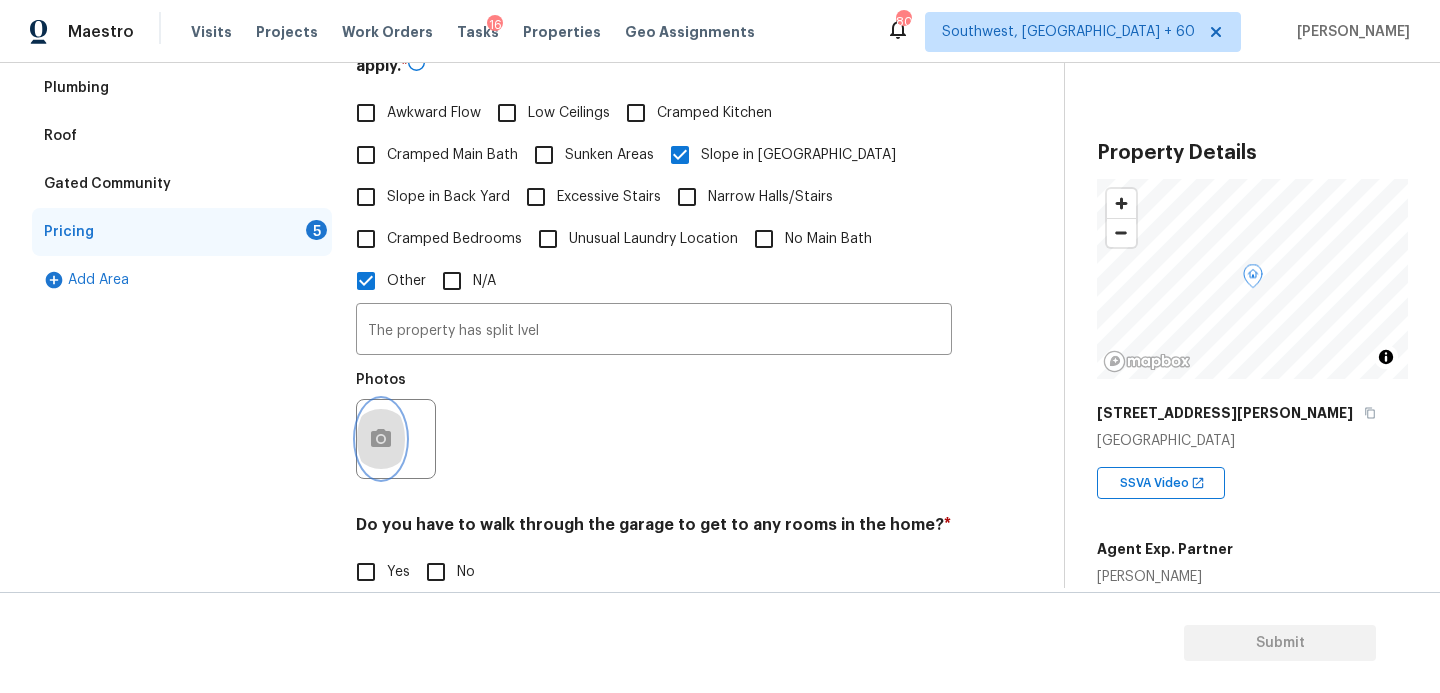 click at bounding box center [381, 439] 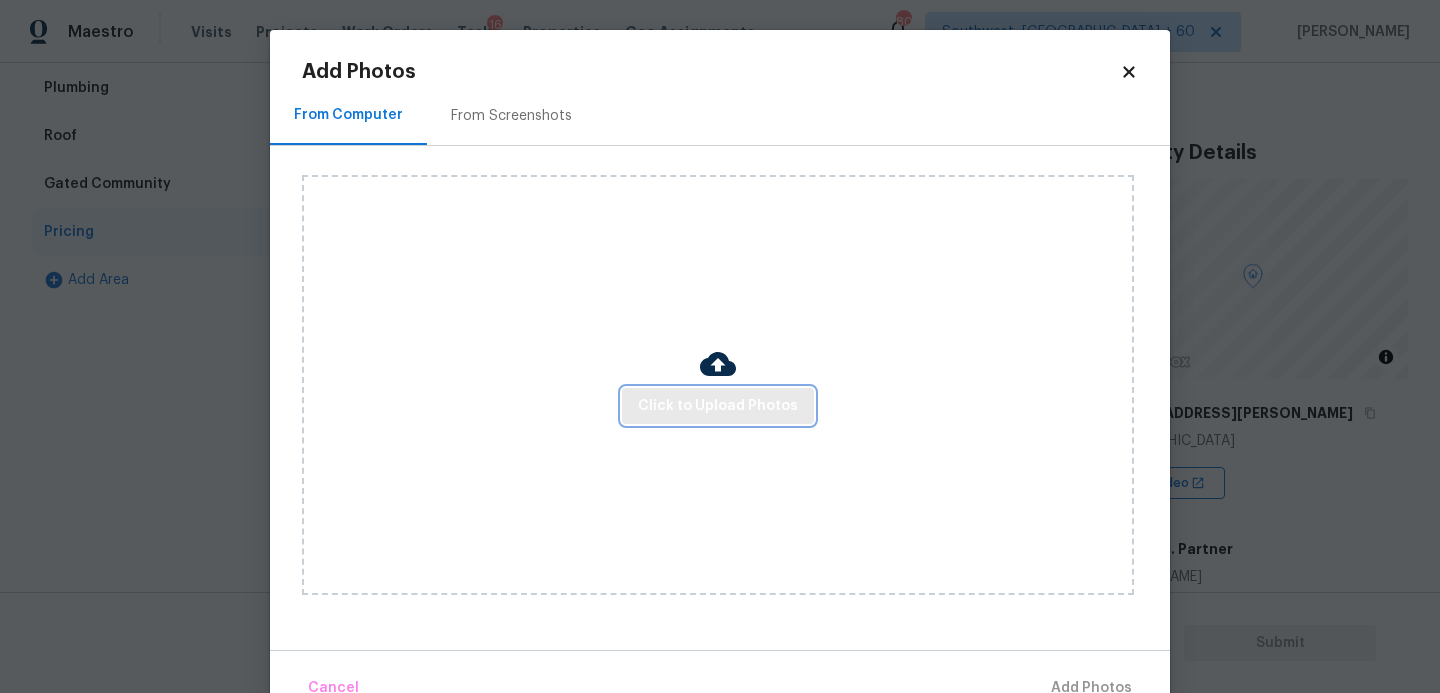 click on "Click to Upload Photos" at bounding box center [718, 406] 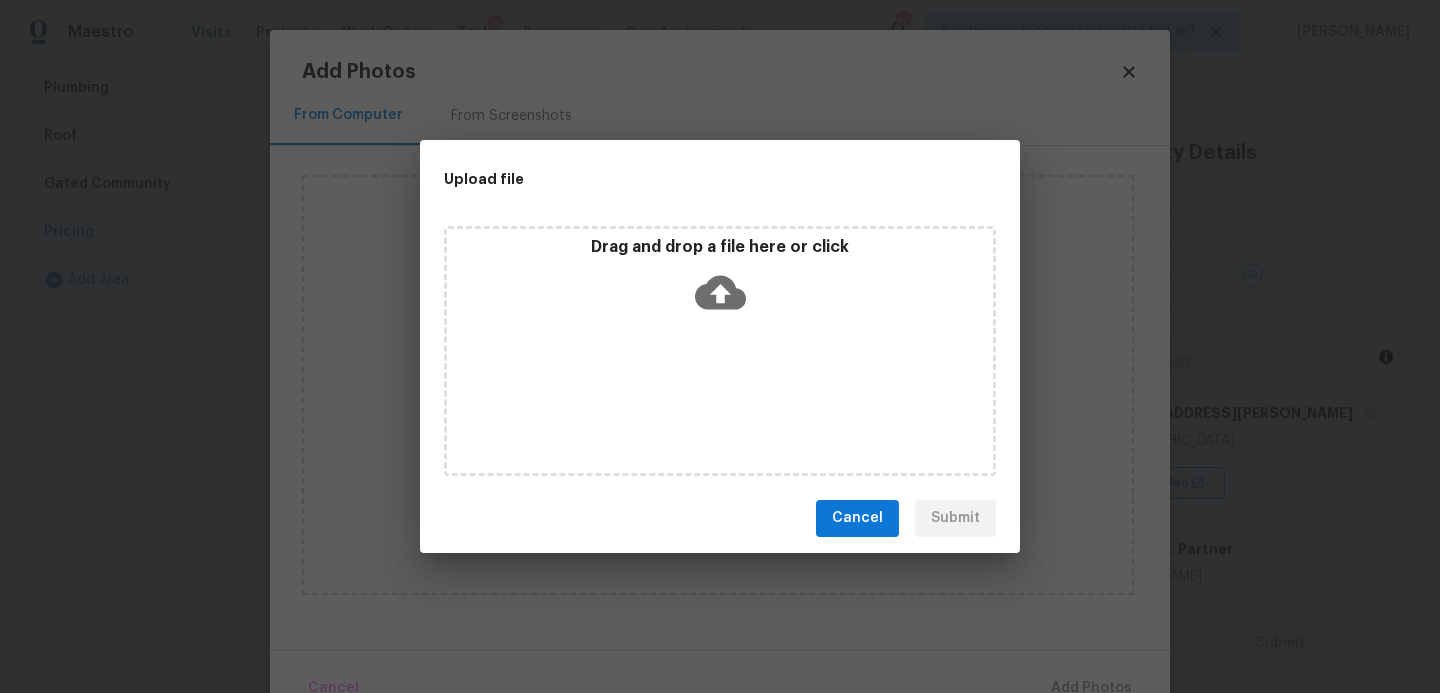 click 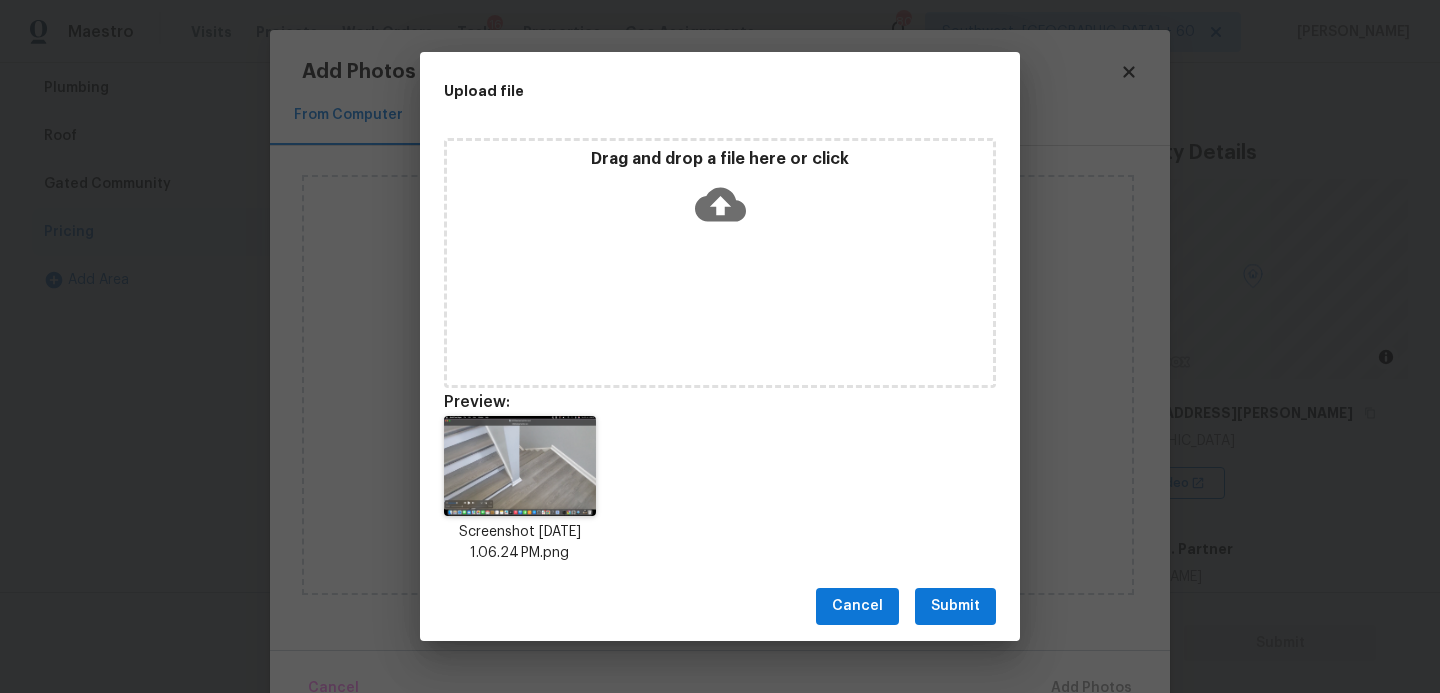 click on "Cancel Submit" at bounding box center (720, 606) 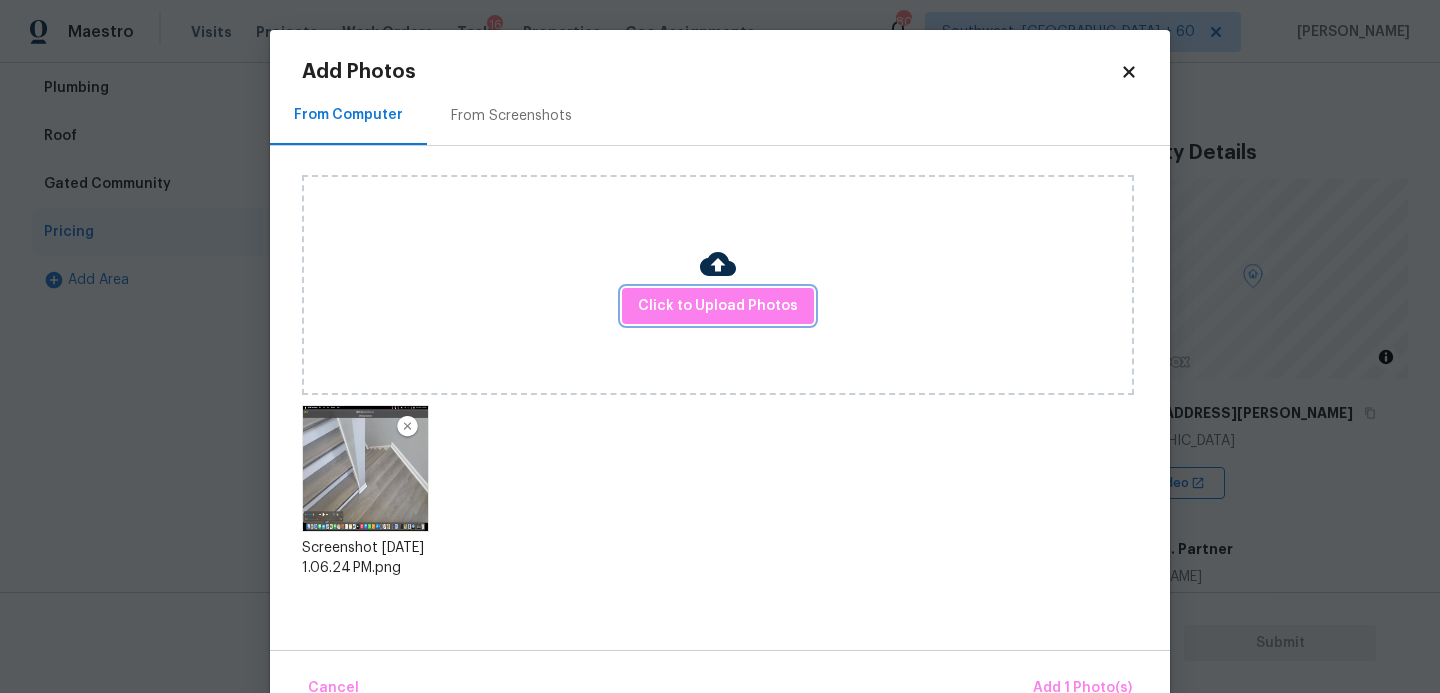 scroll, scrollTop: 47, scrollLeft: 0, axis: vertical 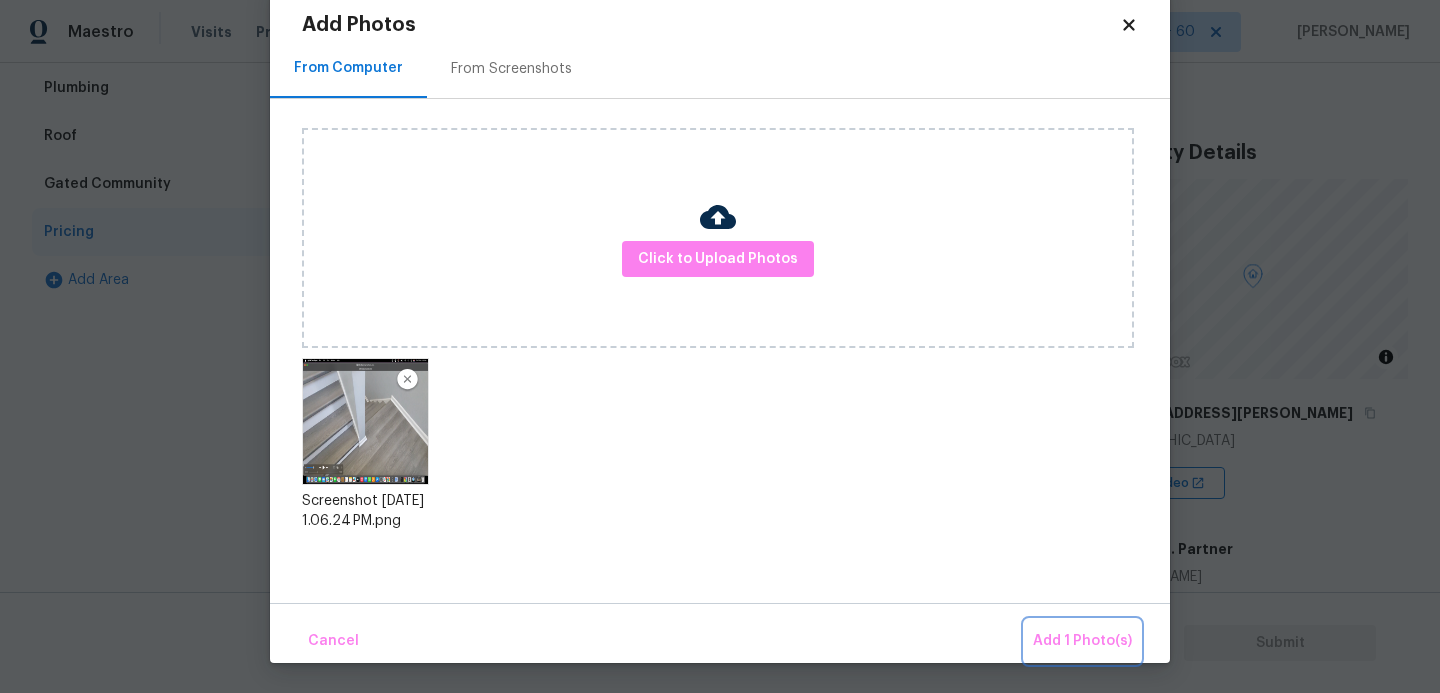 click on "Add 1 Photo(s)" at bounding box center (1082, 641) 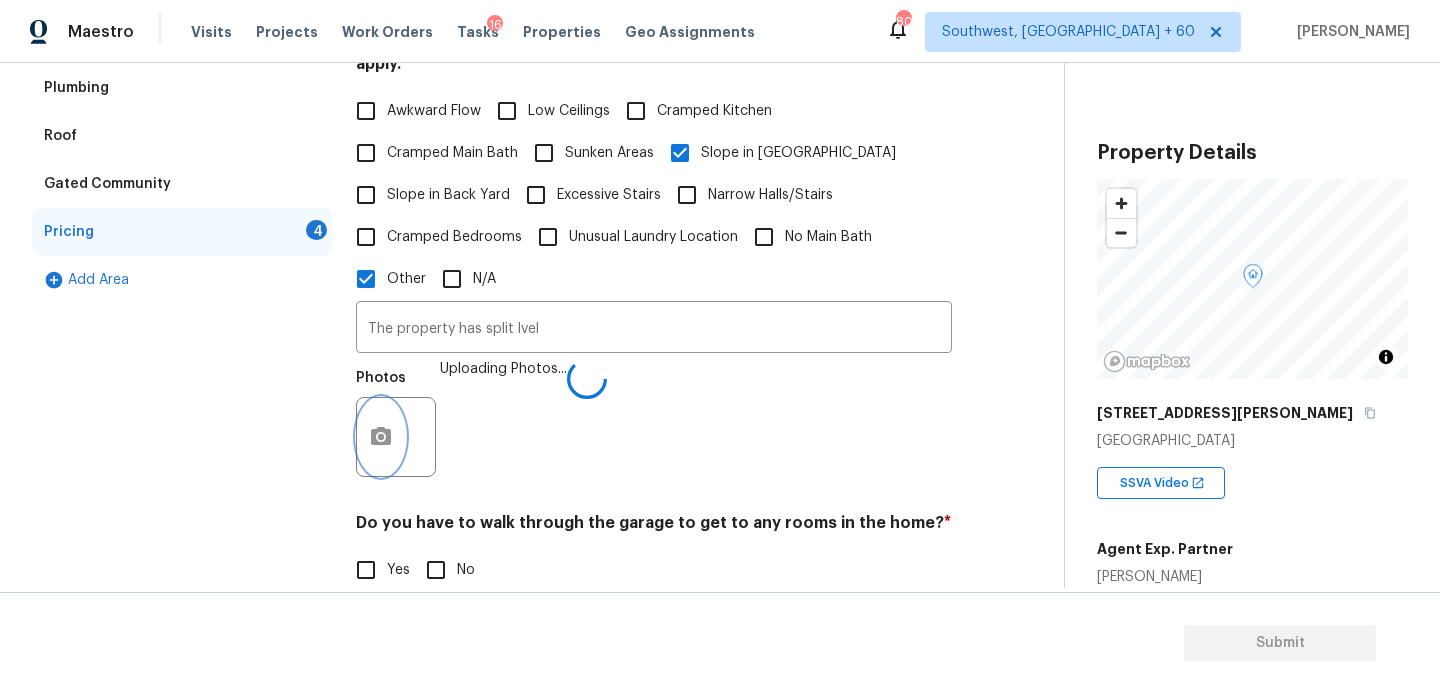 scroll, scrollTop: 0, scrollLeft: 0, axis: both 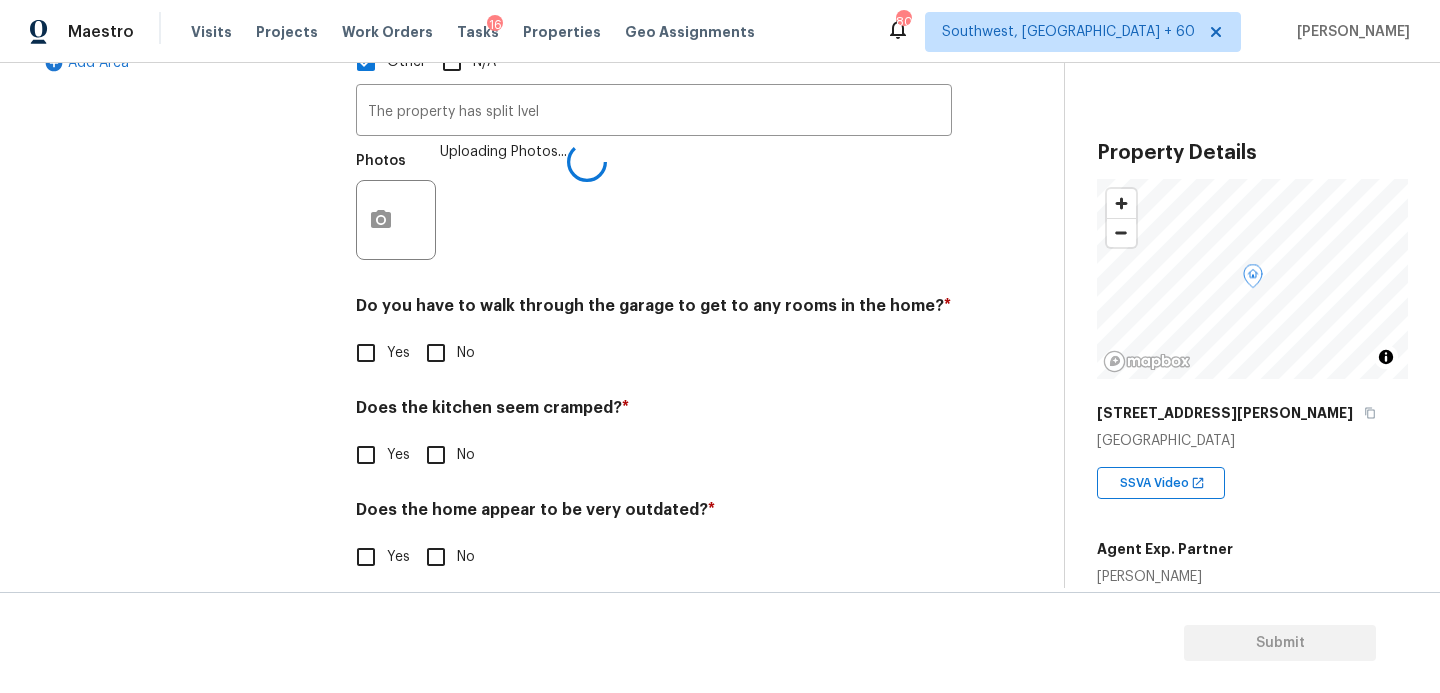 click on "Pricing Does the home have any additions?  * Yes No N/A Does the home have any layout issues that seem odd? Select all that apply.  * Awkward Flow Low Ceilings Cramped Kitchen Cramped Main Bath Sunken Areas Slope in Front Yard Slope in Back Yard Excessive Stairs Narrow Halls/Stairs Cramped Bedrooms Unusual Laundry Location No Main Bath Other N/A The property has split lvel ​ Photos Uploading Photos... Do you have to walk through the garage to get to any rooms in the home?  * Yes No Does the kitchen seem cramped?  * Yes No Does the home appear to be very outdated?  * Yes No" at bounding box center (654, 128) 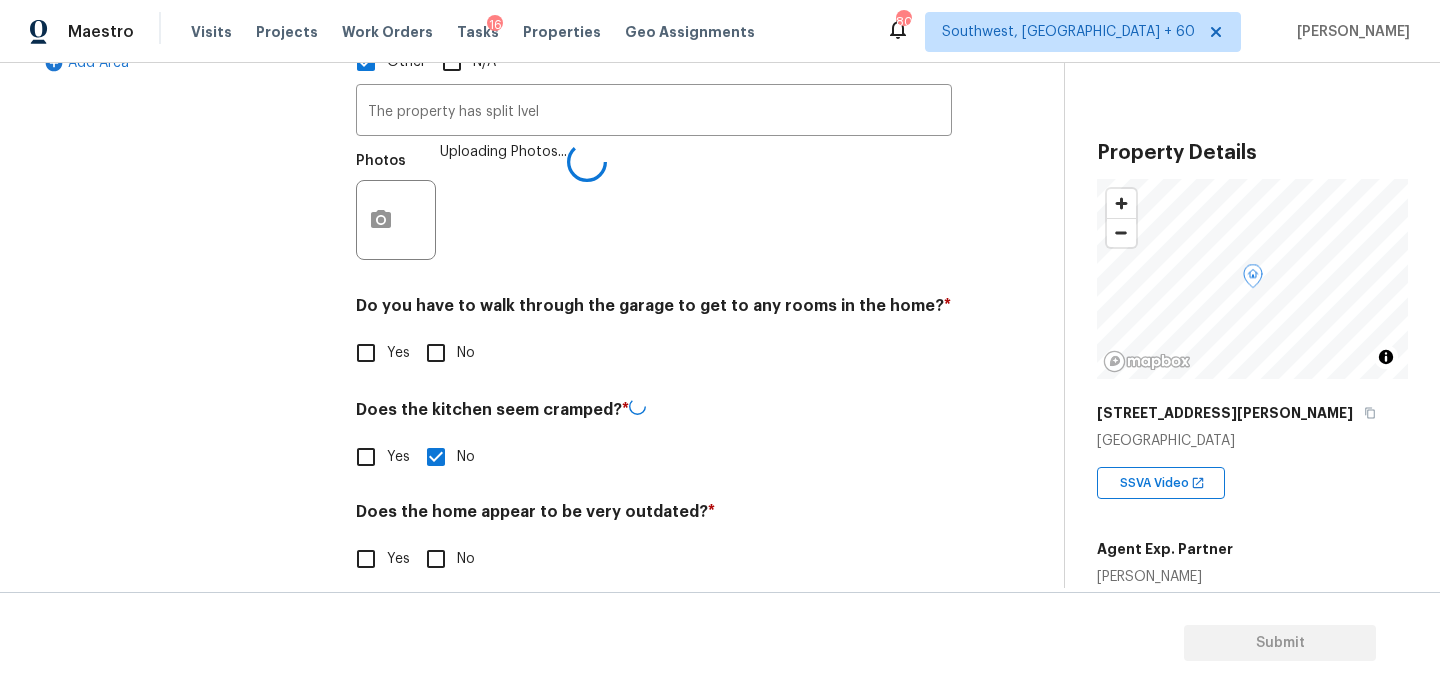 click on "Pricing Does the home have any additions?  * Yes No N/A Does the home have any layout issues that seem odd? Select all that apply.  * Awkward Flow Low Ceilings Cramped Kitchen Cramped Main Bath Sunken Areas Slope in Front Yard Slope in Back Yard Excessive Stairs Narrow Halls/Stairs Cramped Bedrooms Unusual Laundry Location No Main Bath Other N/A The property has split lvel ​ Photos Uploading Photos... Do you have to walk through the garage to get to any rooms in the home?  * Yes No Does the kitchen seem cramped?  * Yes No Does the home appear to be very outdated?  * Yes No" at bounding box center [654, 129] 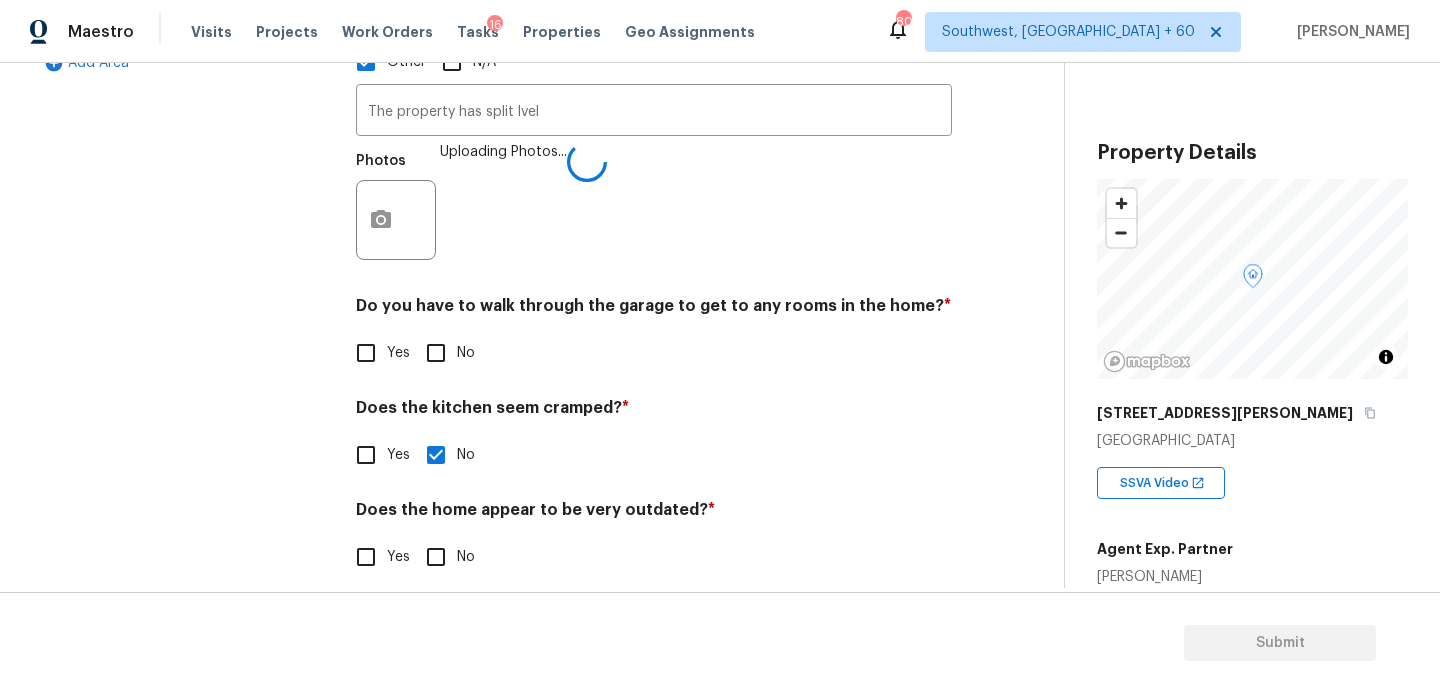click on "No" at bounding box center (436, 353) 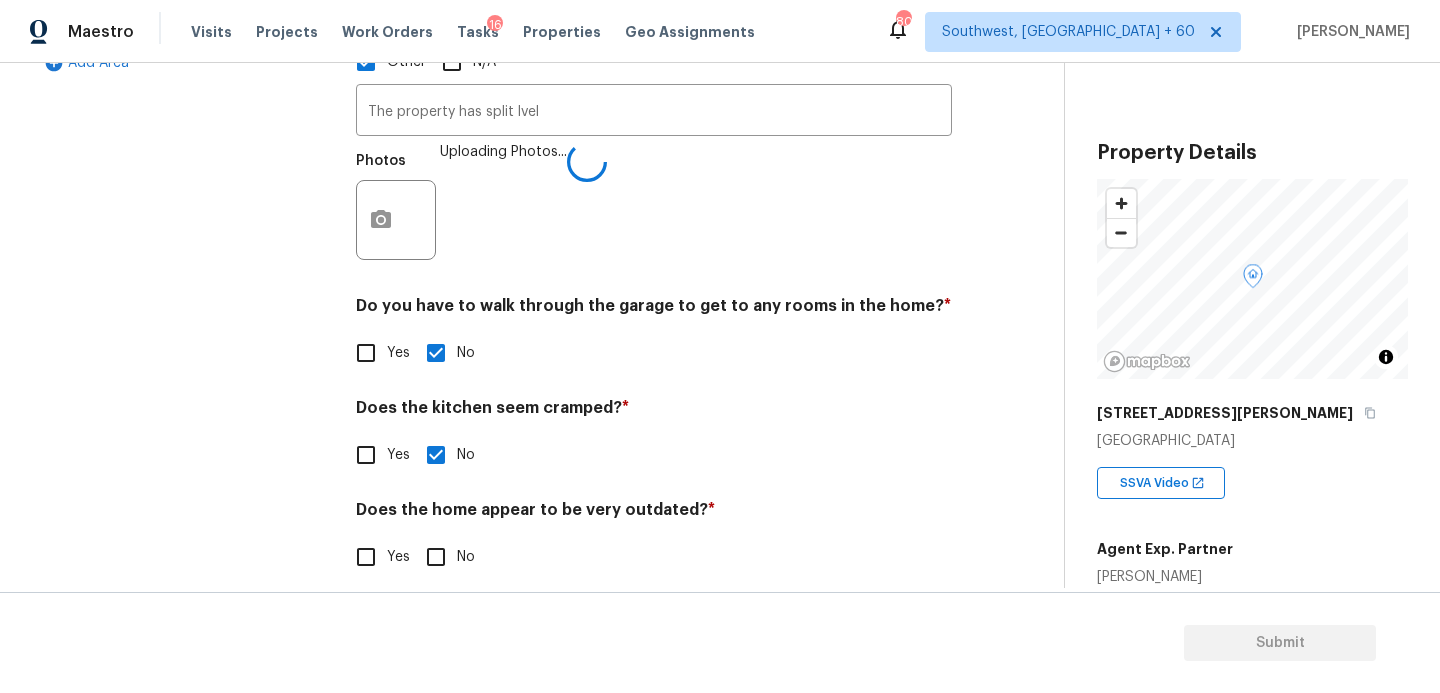 click on "No" at bounding box center [436, 557] 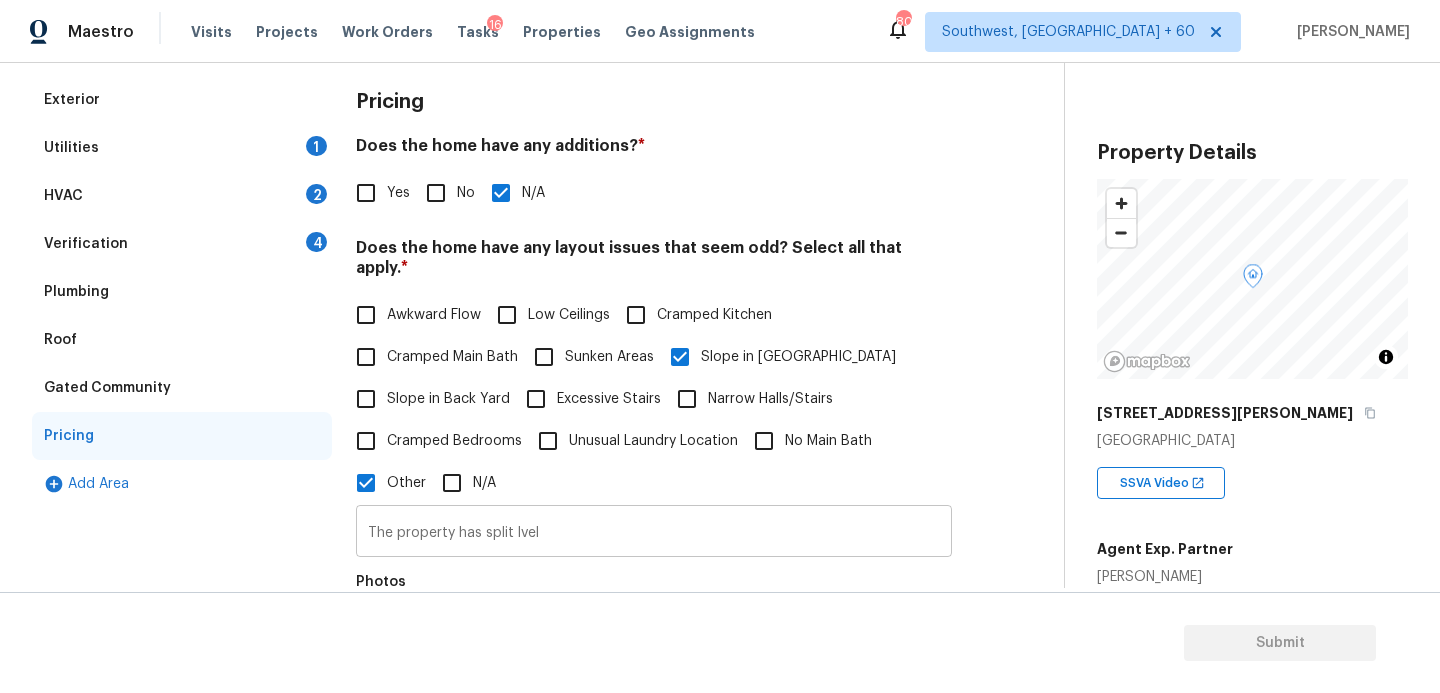 scroll, scrollTop: 158, scrollLeft: 0, axis: vertical 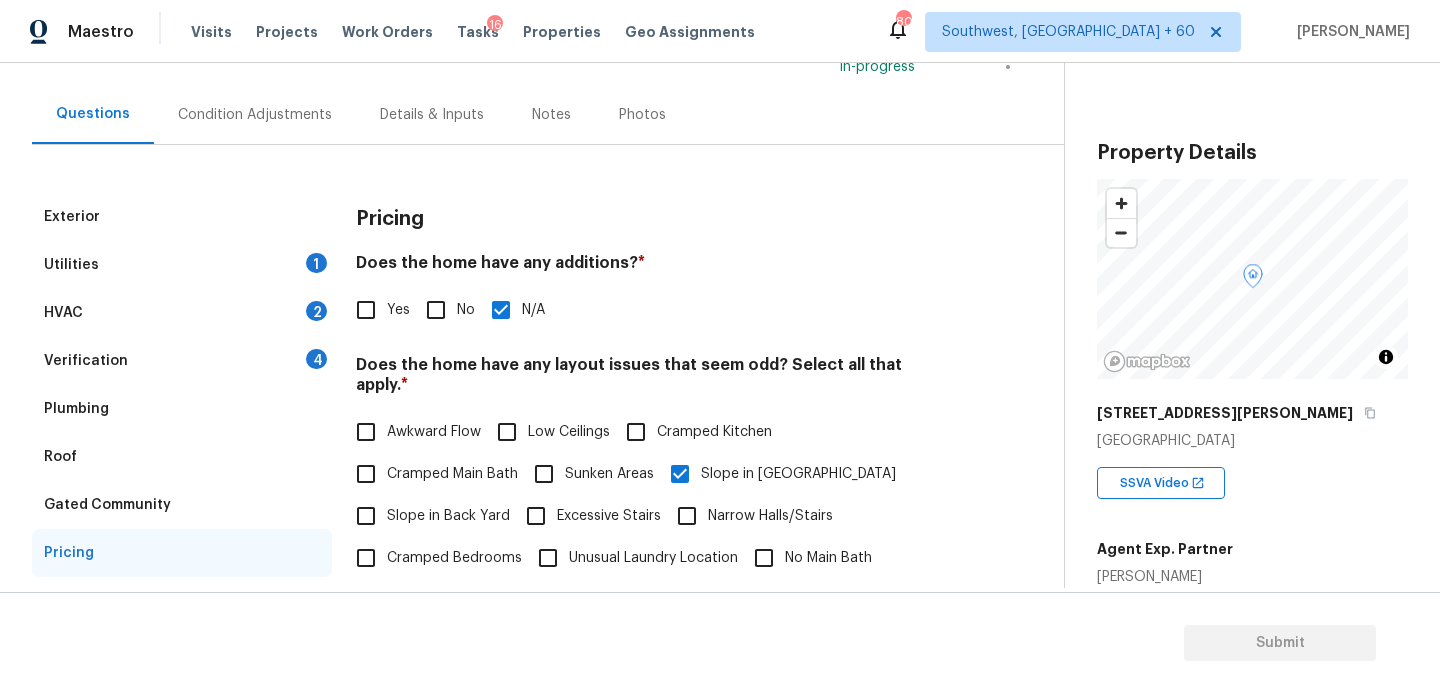 click on "Utilities 1" at bounding box center (182, 265) 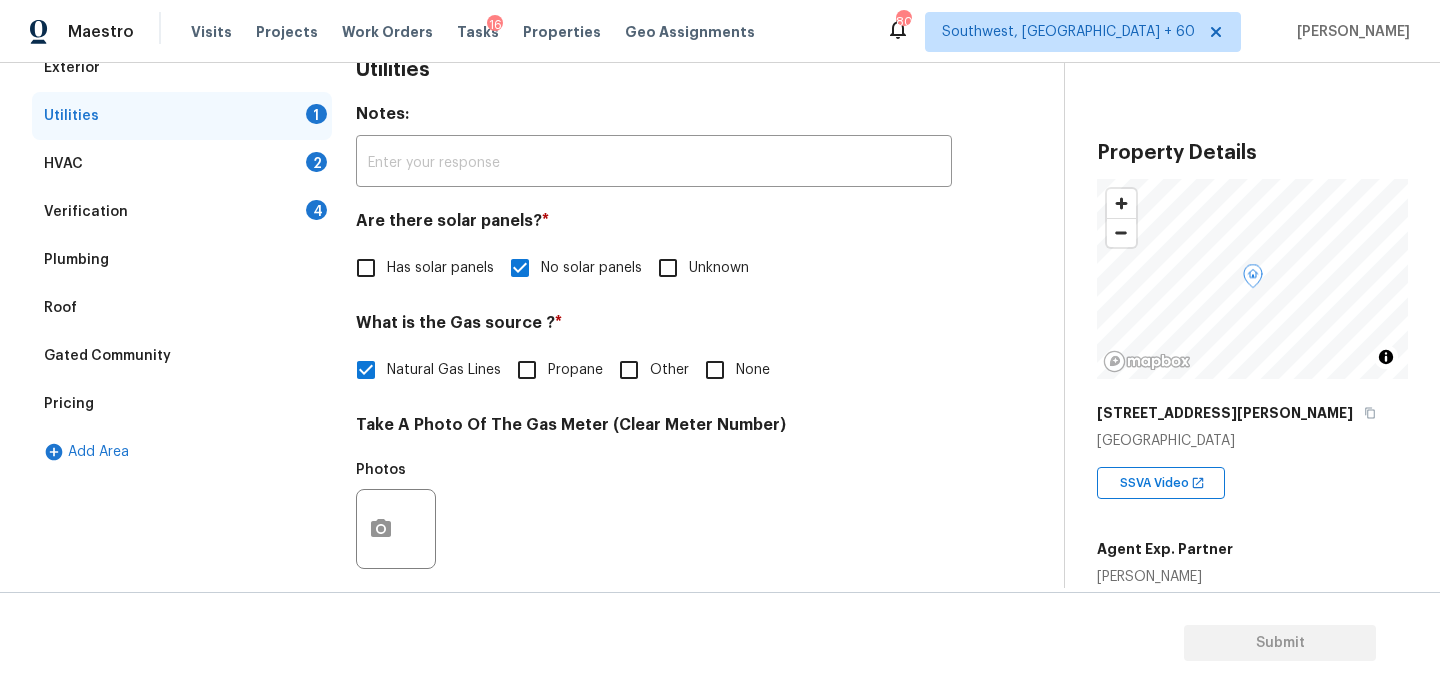 scroll, scrollTop: 440, scrollLeft: 0, axis: vertical 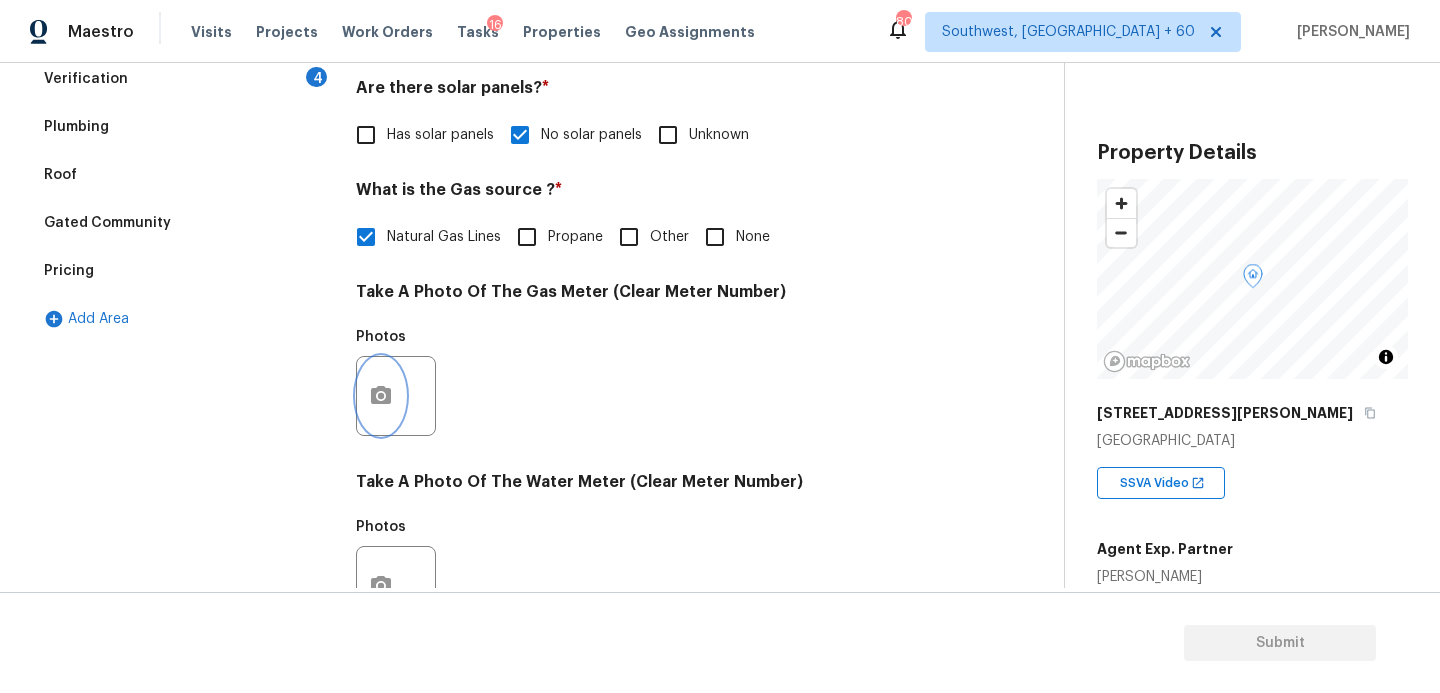 click 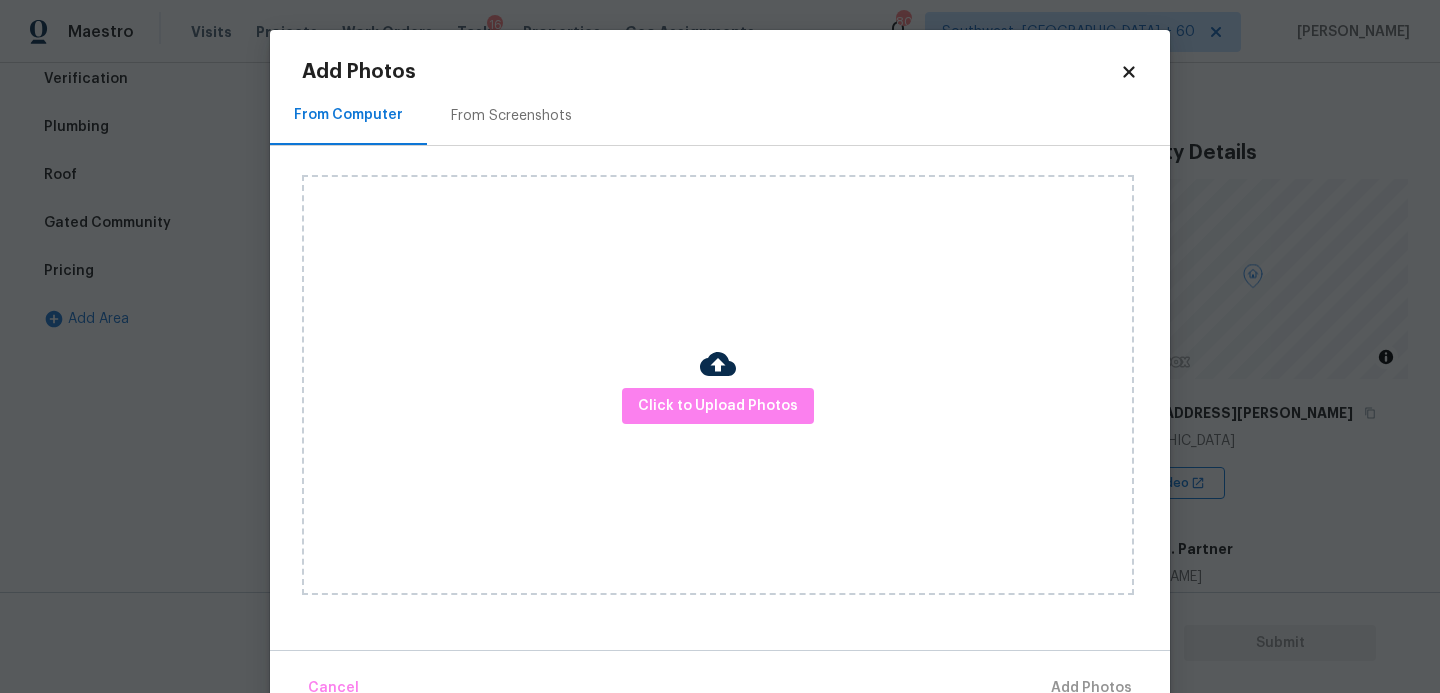 click on "Click to Upload Photos" at bounding box center (718, 385) 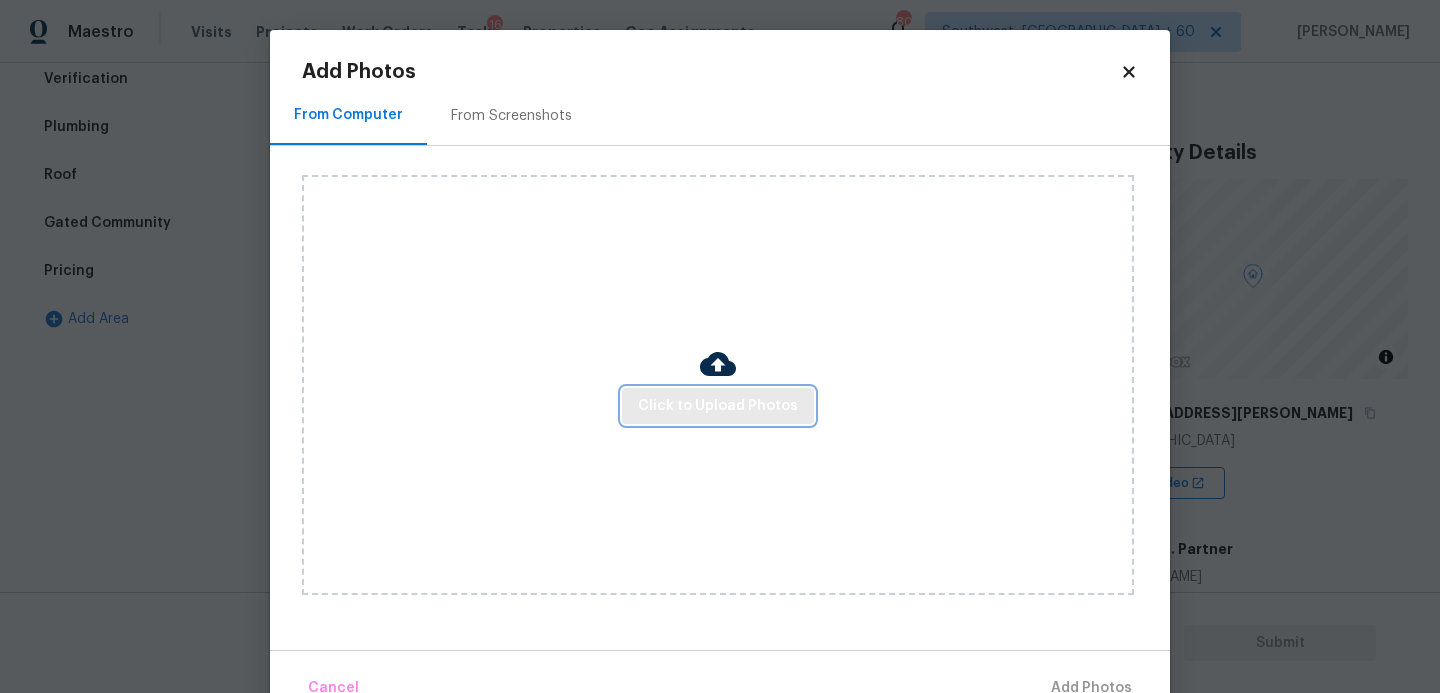 click on "Click to Upload Photos" at bounding box center (718, 406) 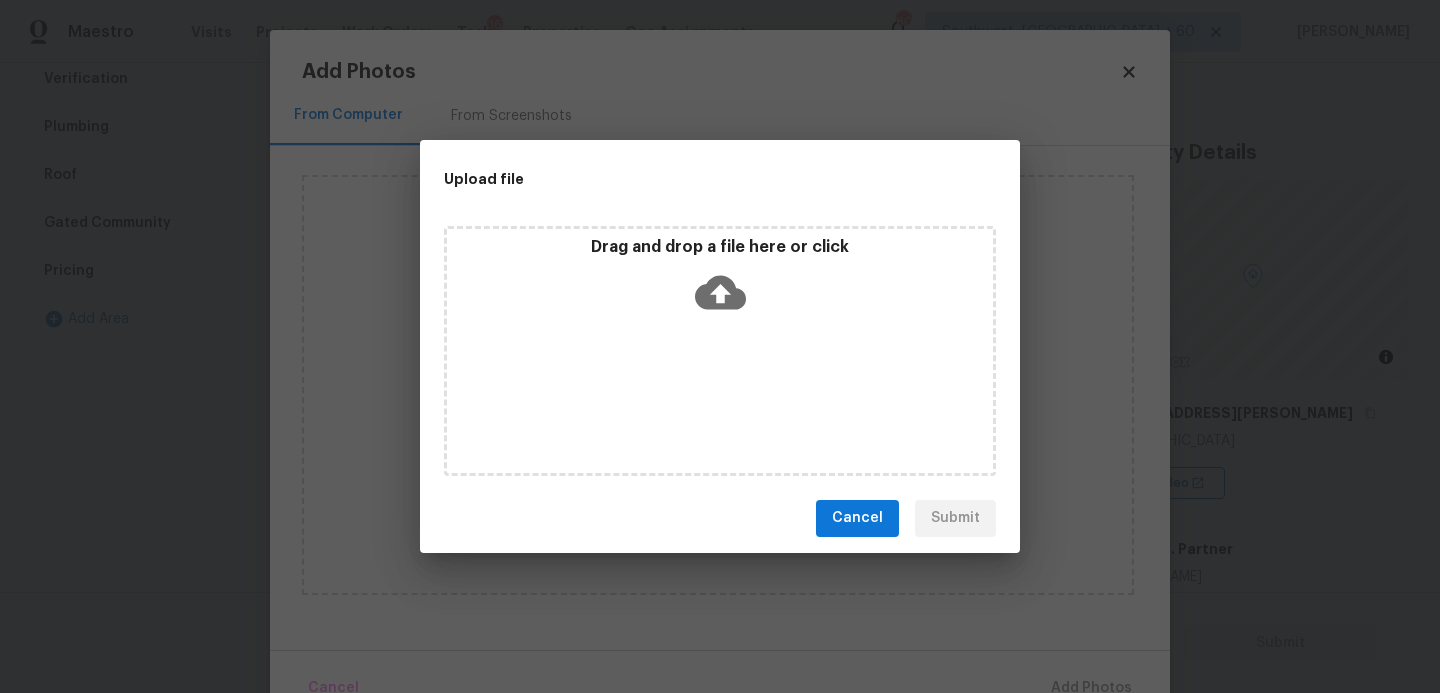 click 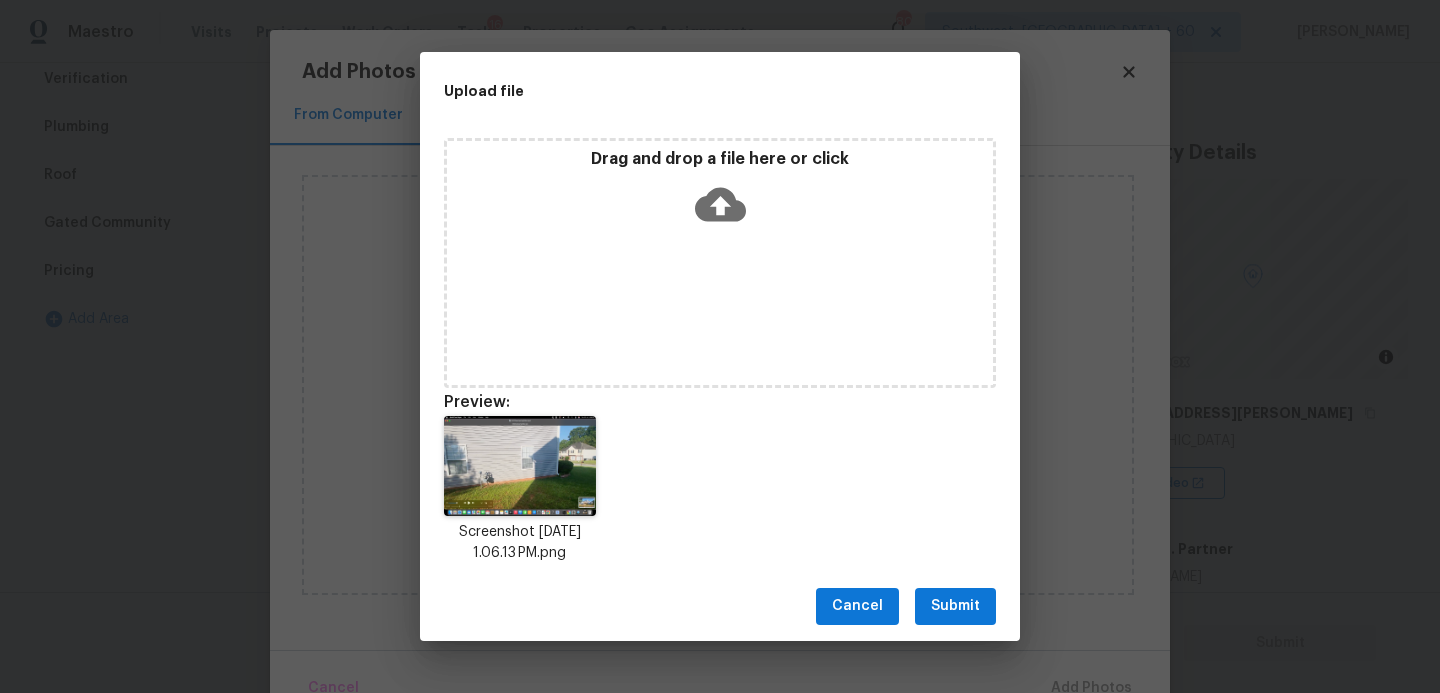 click on "Submit" at bounding box center (955, 606) 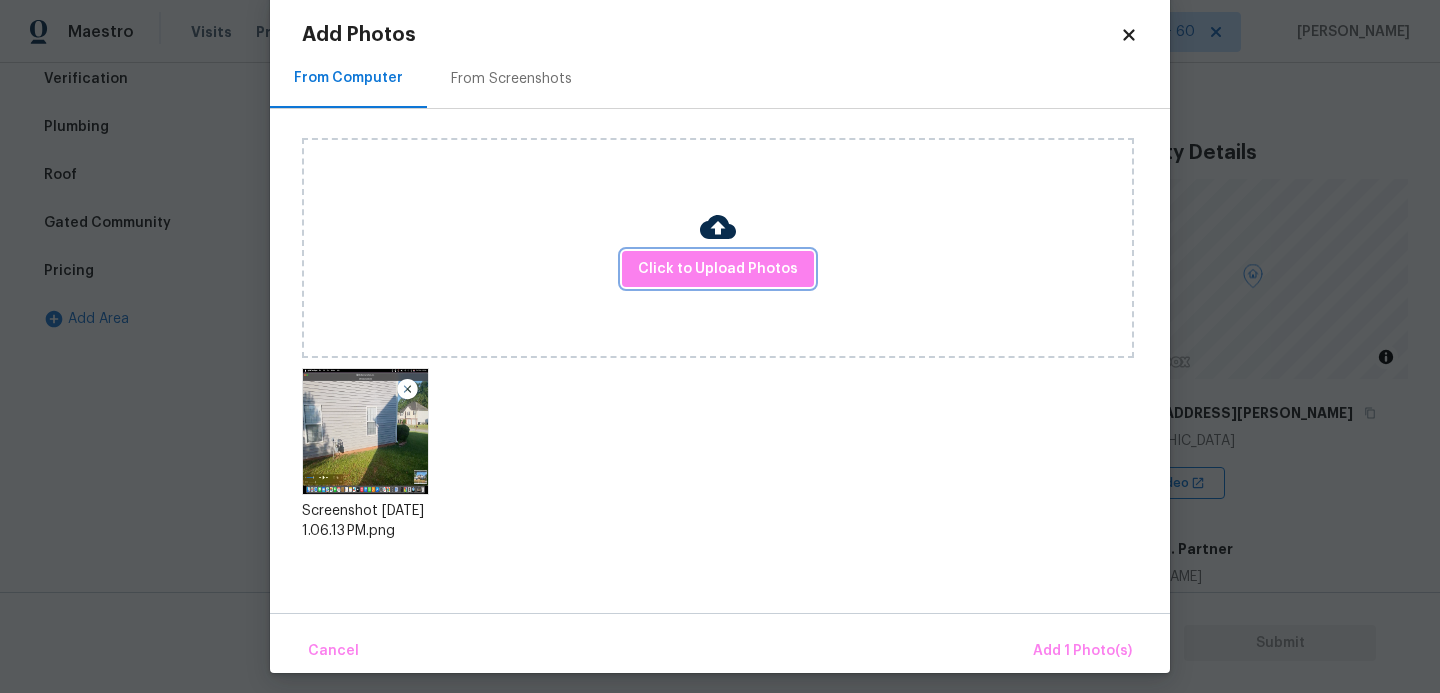 scroll, scrollTop: 47, scrollLeft: 0, axis: vertical 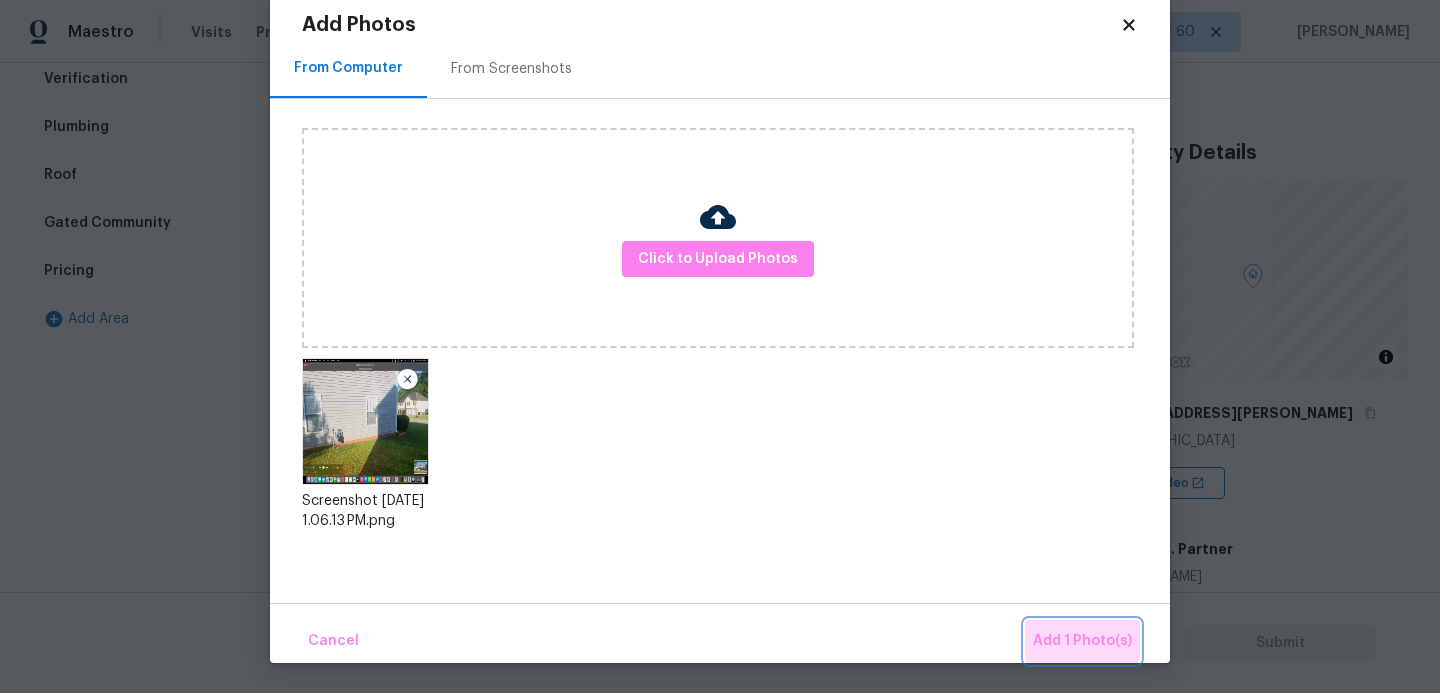 click on "Add 1 Photo(s)" at bounding box center [1082, 641] 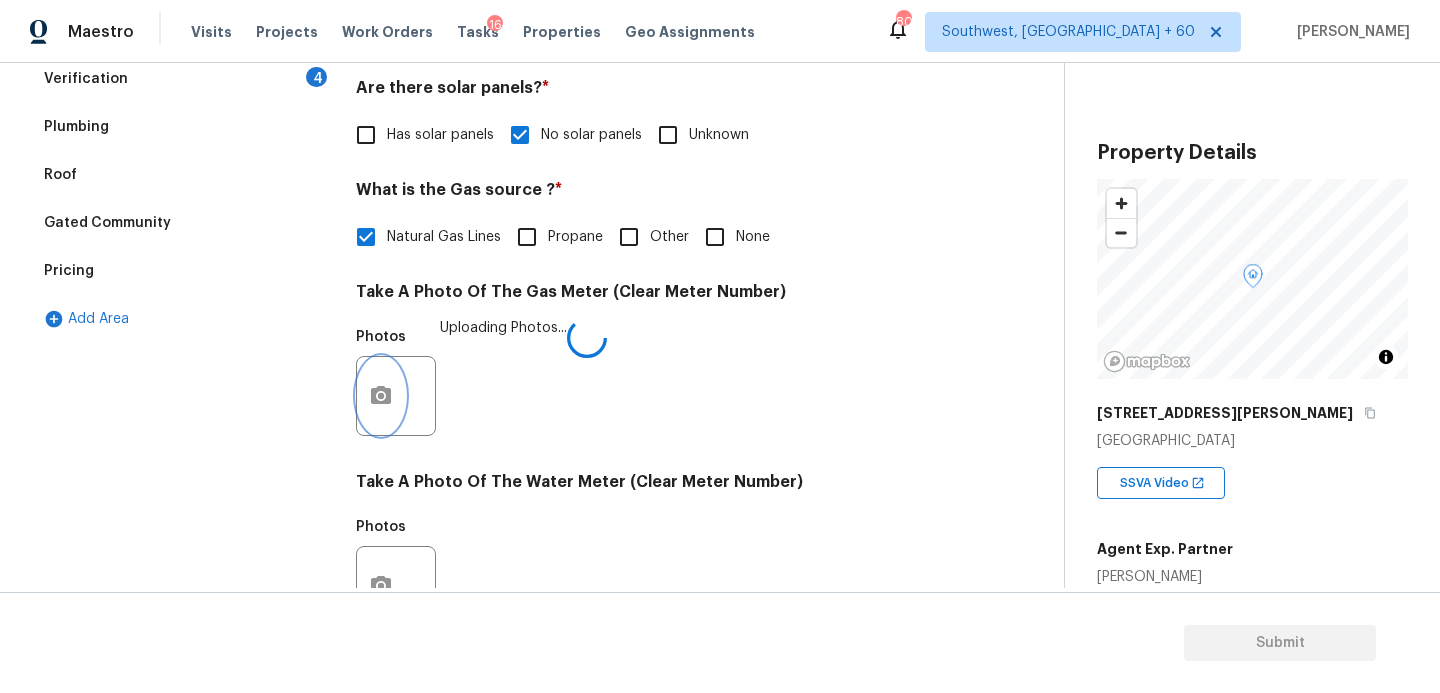 scroll, scrollTop: 0, scrollLeft: 0, axis: both 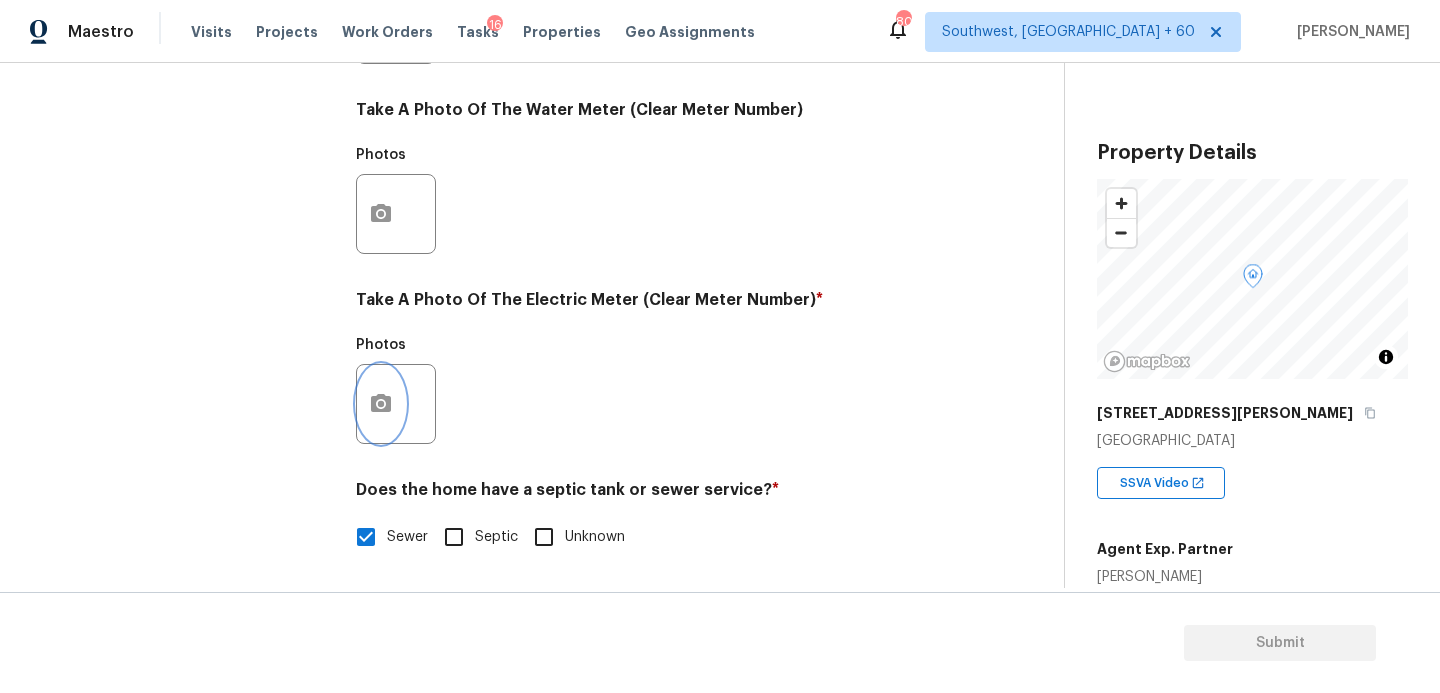 click 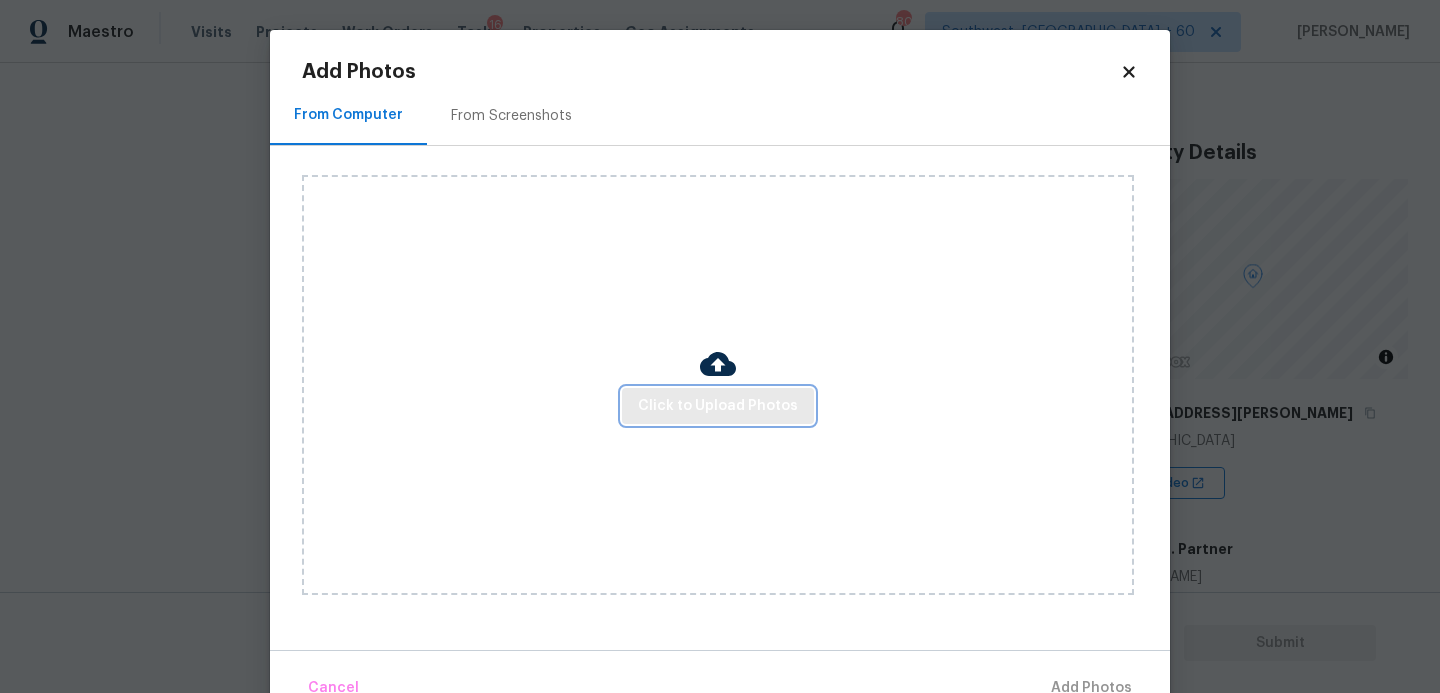 click on "Click to Upload Photos" at bounding box center (718, 406) 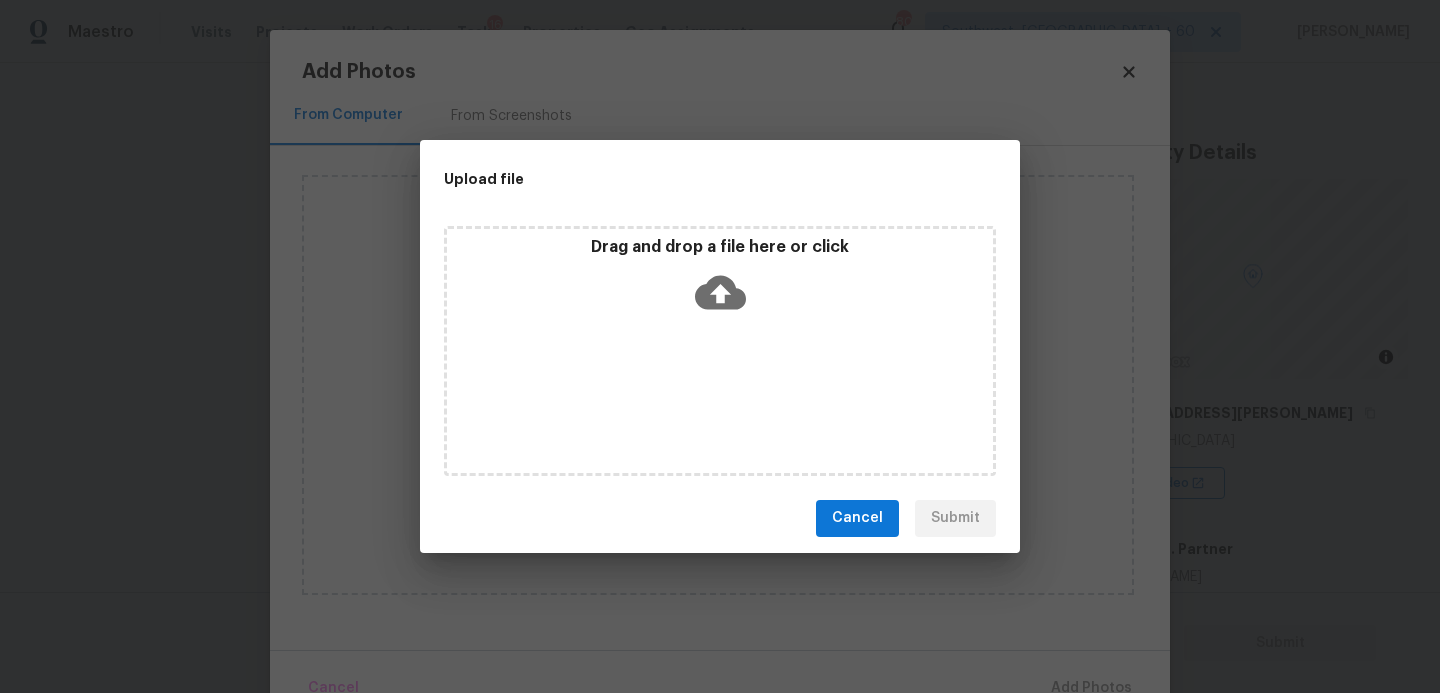 click on "Drag and drop a file here or click" at bounding box center [720, 351] 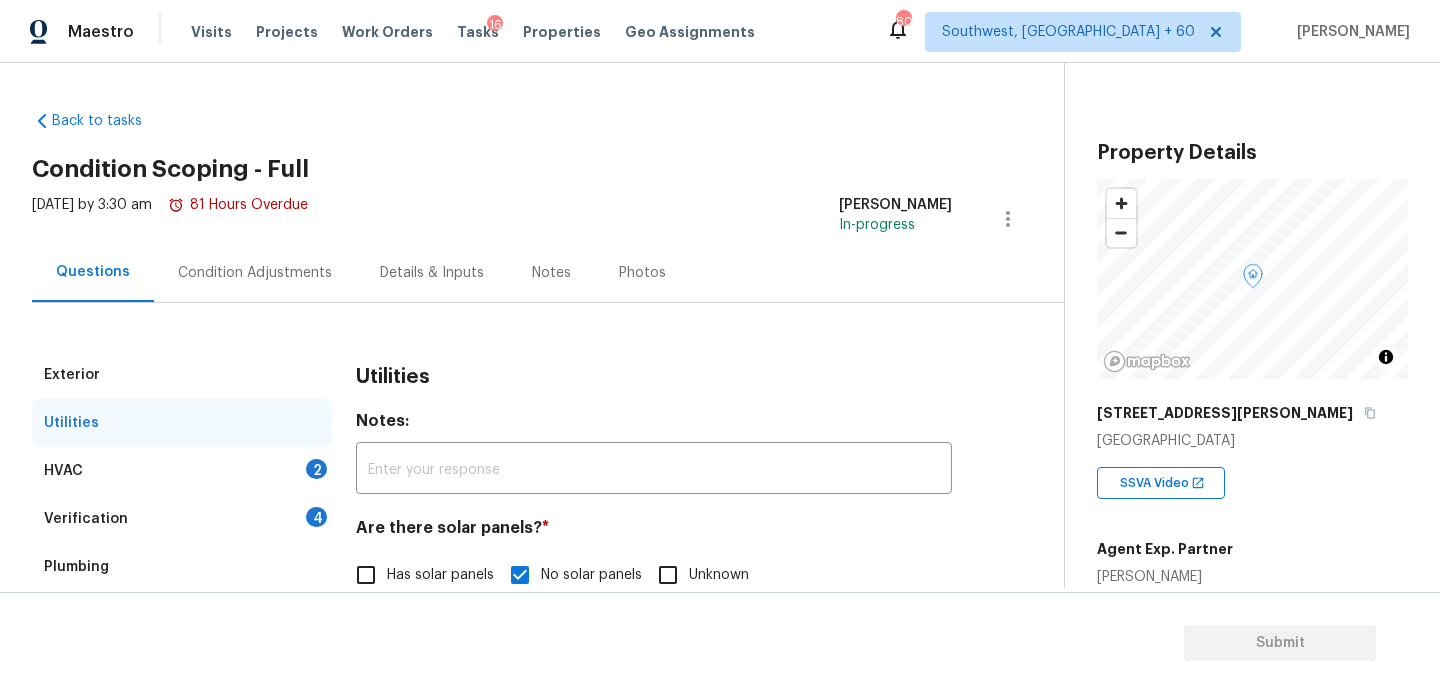 scroll, scrollTop: 0, scrollLeft: 0, axis: both 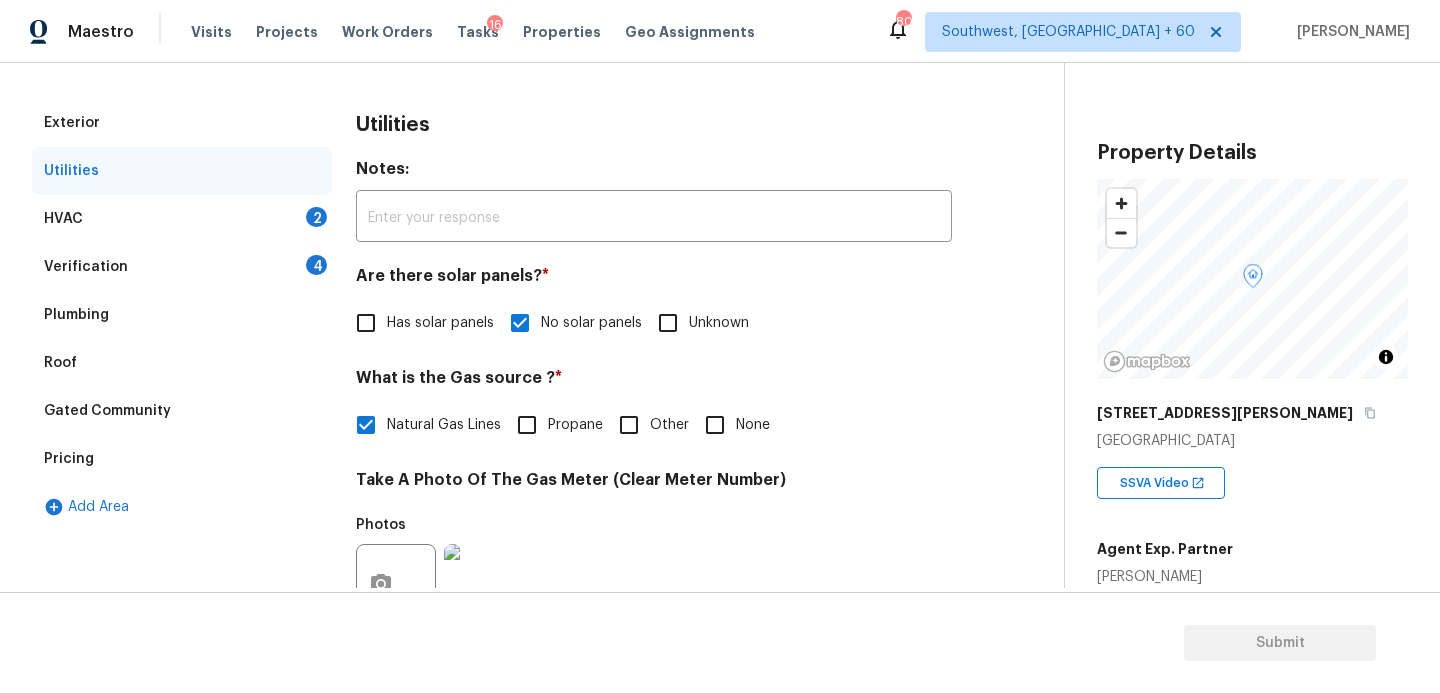click on "HVAC 2" at bounding box center [182, 219] 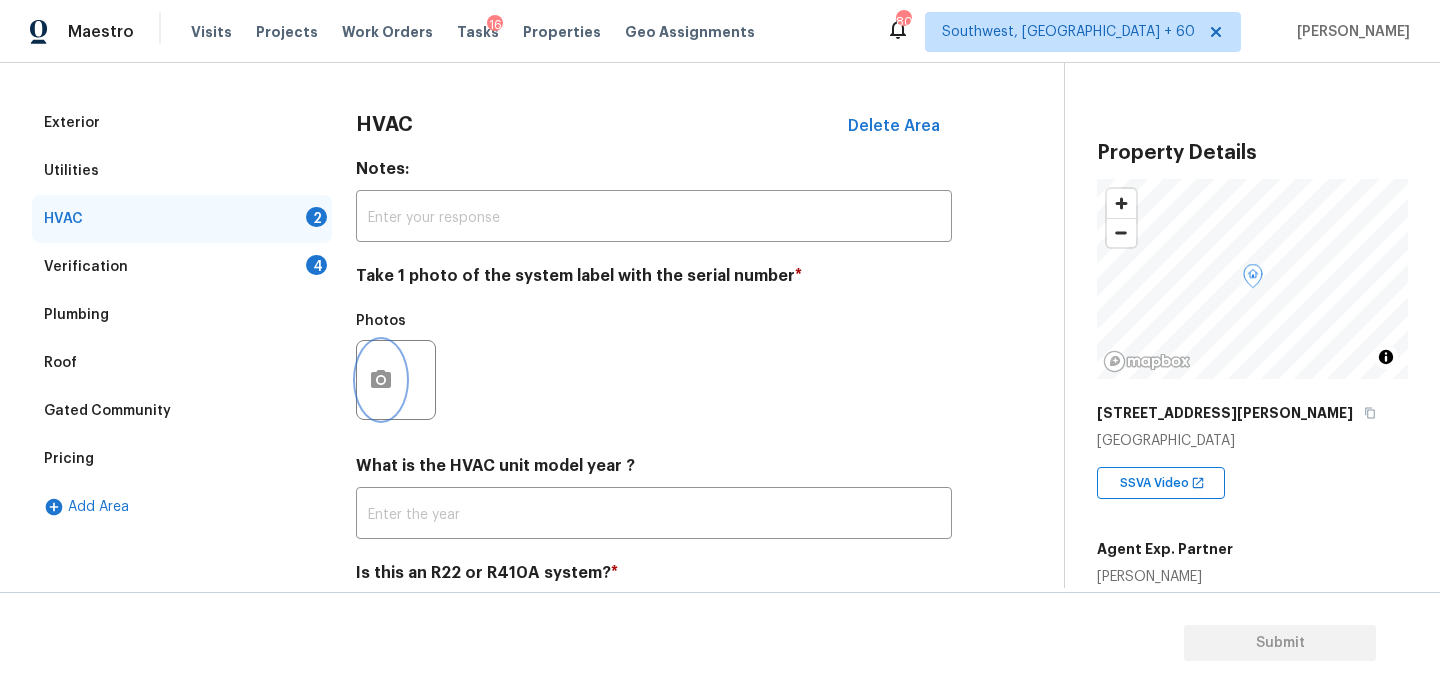click at bounding box center (381, 380) 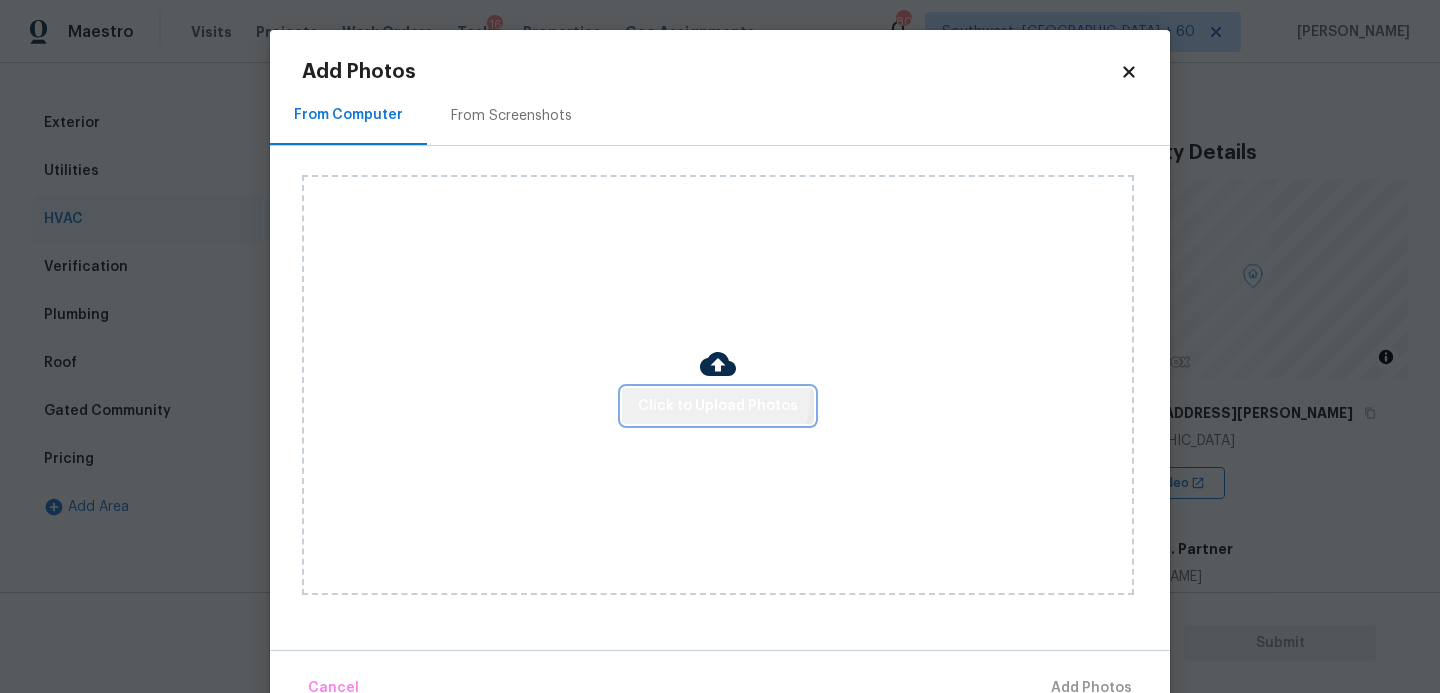 click on "Click to Upload Photos" at bounding box center [718, 406] 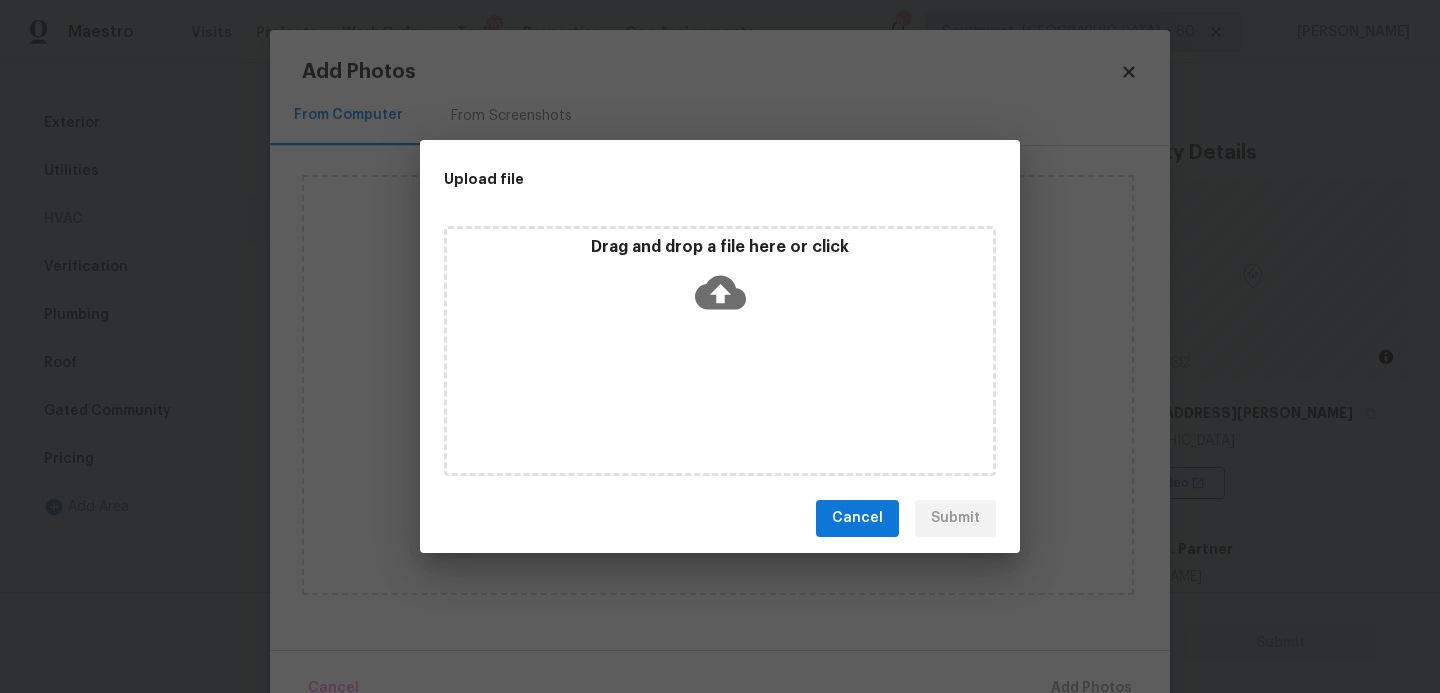 click on "Drag and drop a file here or click" at bounding box center [720, 351] 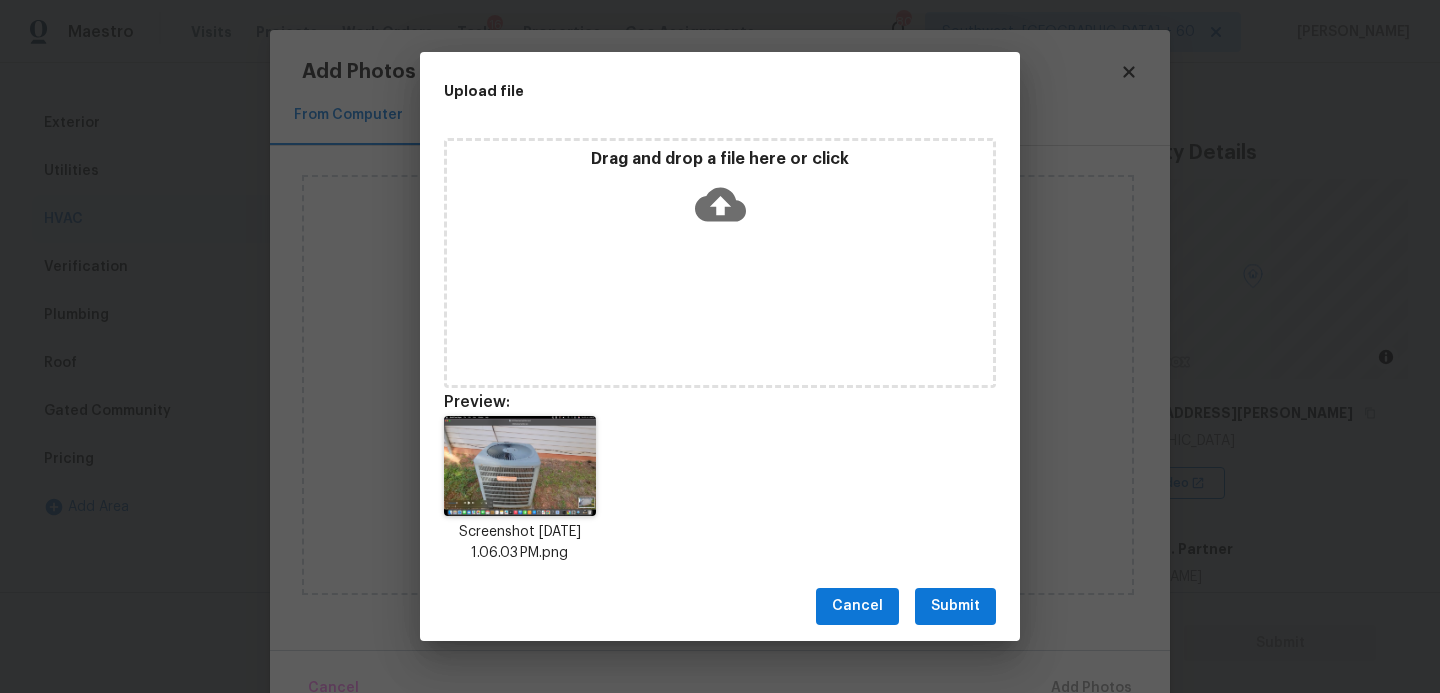 click on "Submit" at bounding box center [955, 606] 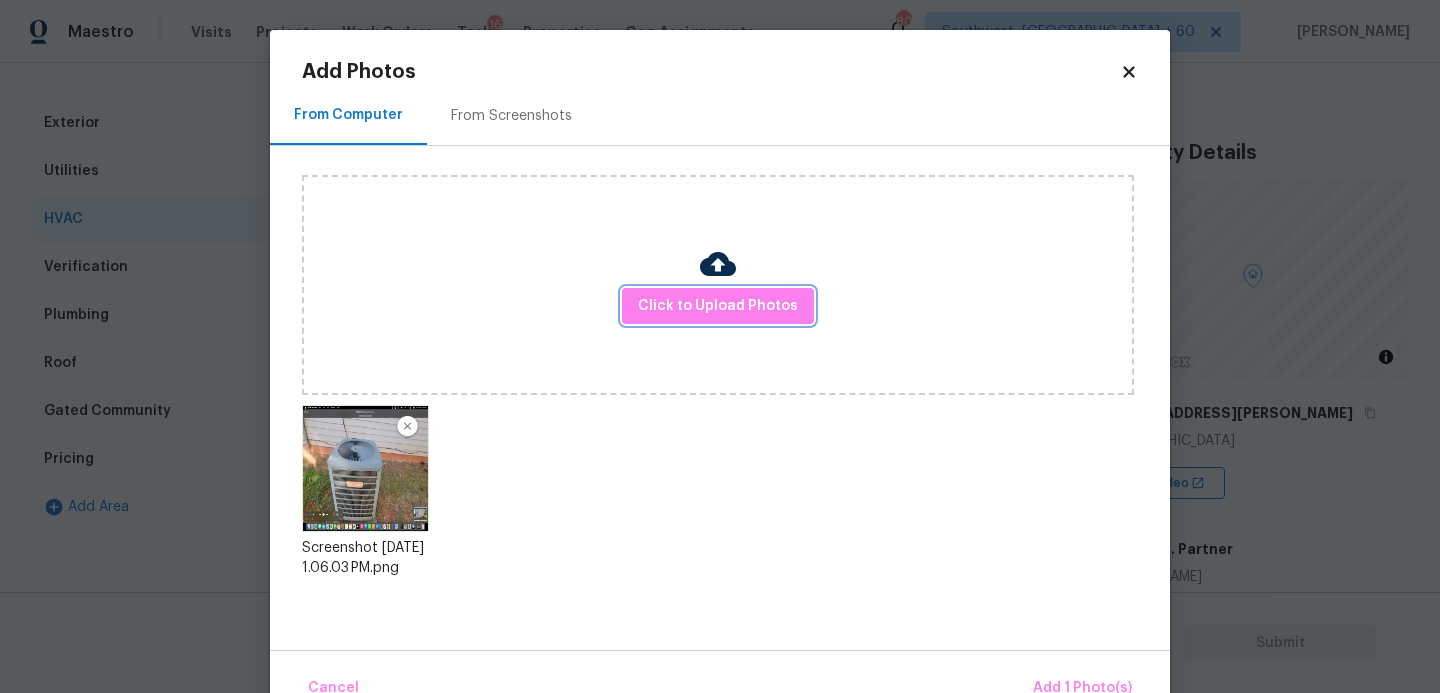 scroll, scrollTop: 47, scrollLeft: 0, axis: vertical 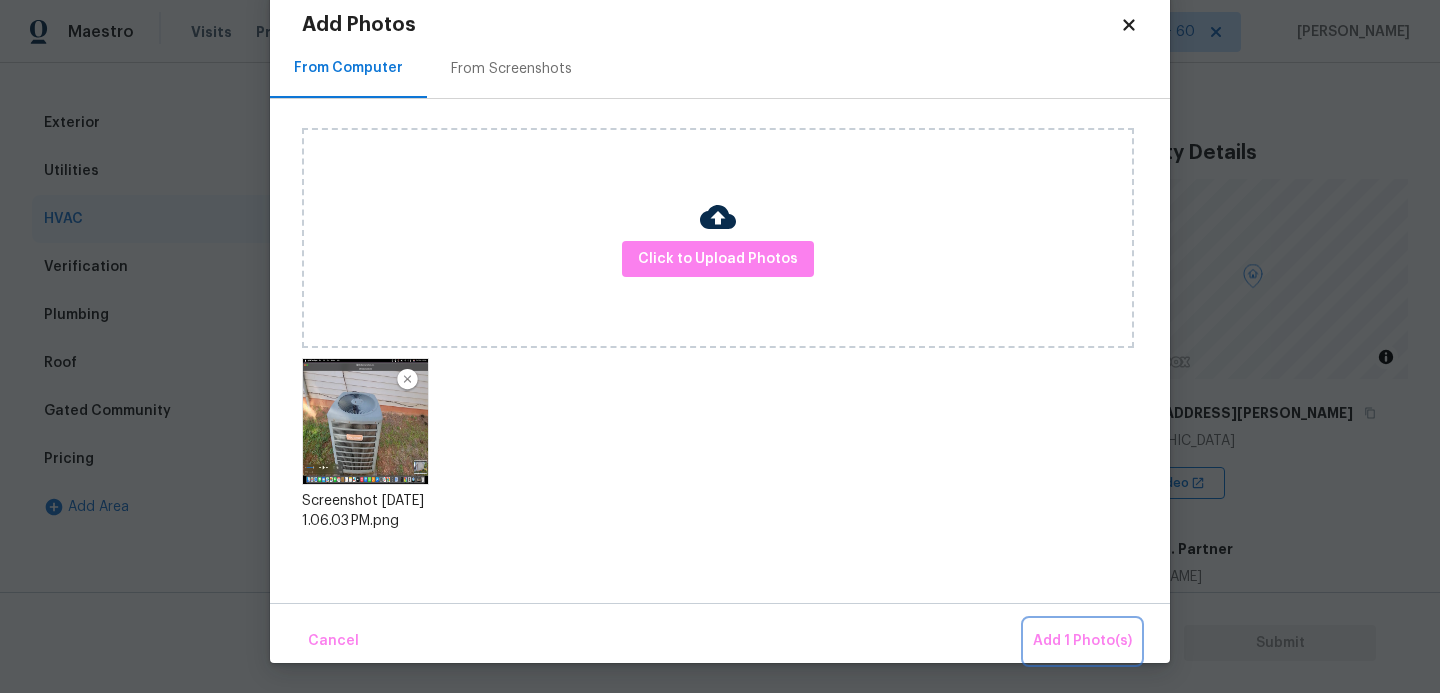 click on "Add 1 Photo(s)" at bounding box center [1082, 641] 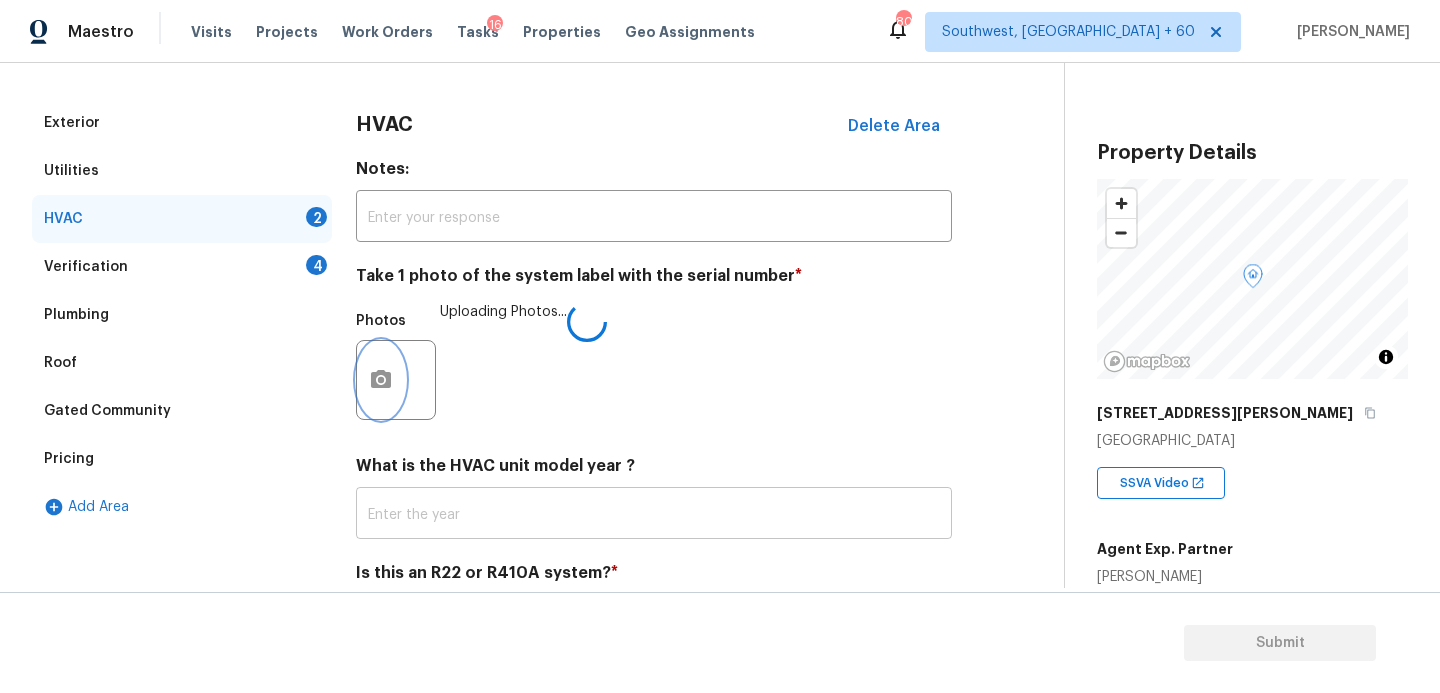 scroll, scrollTop: 0, scrollLeft: 0, axis: both 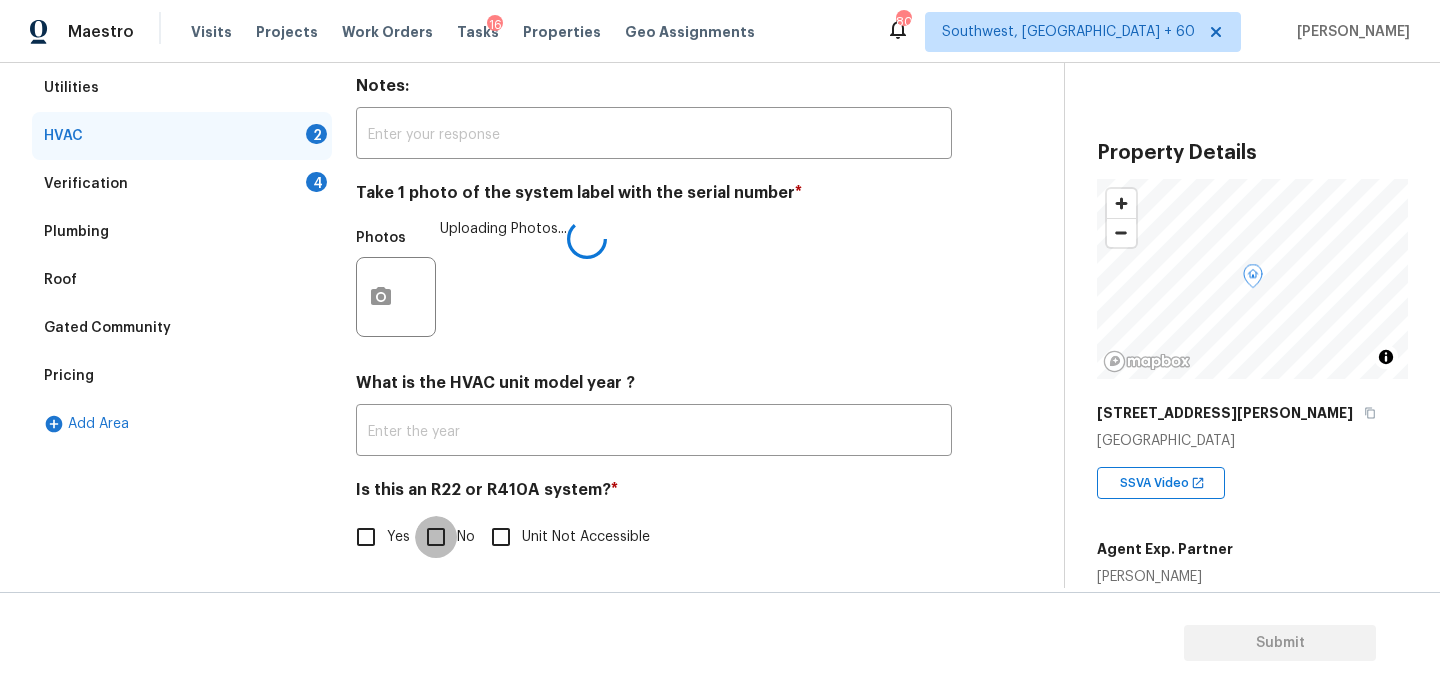 click on "No" at bounding box center [436, 537] 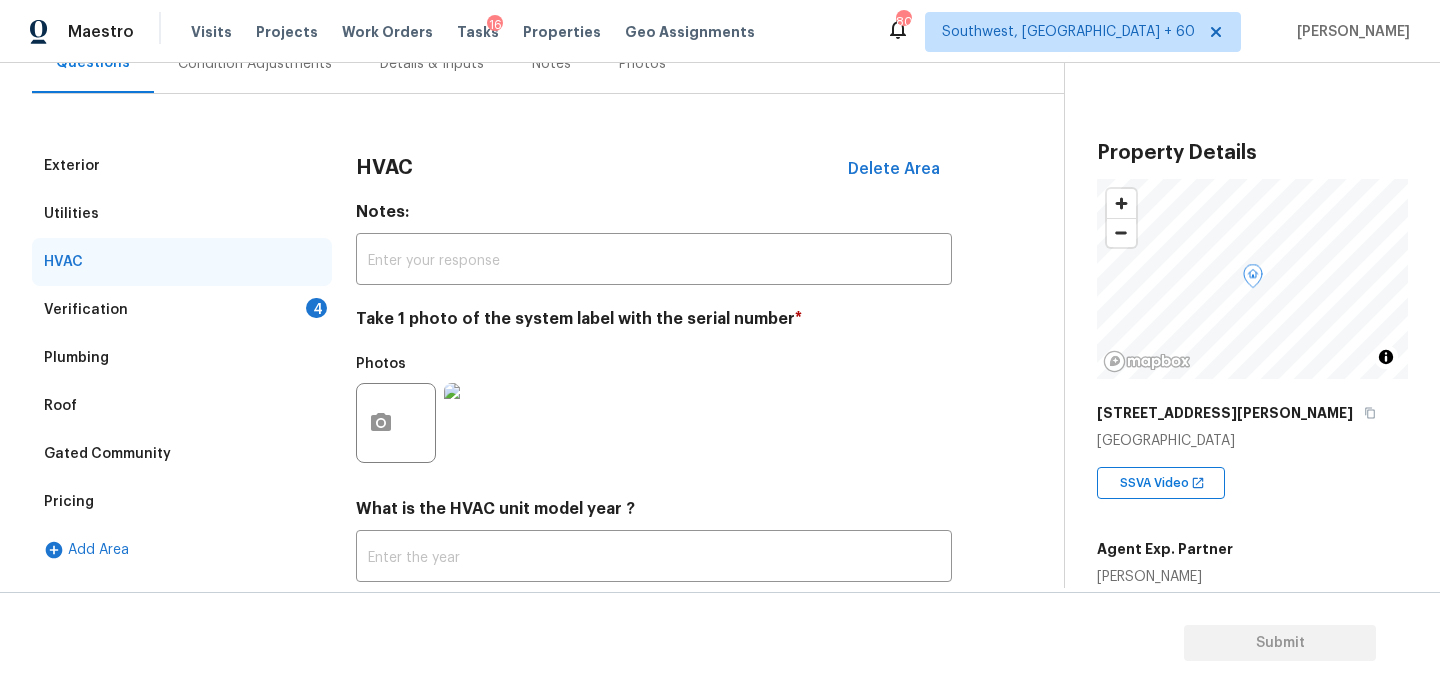 scroll, scrollTop: 161, scrollLeft: 0, axis: vertical 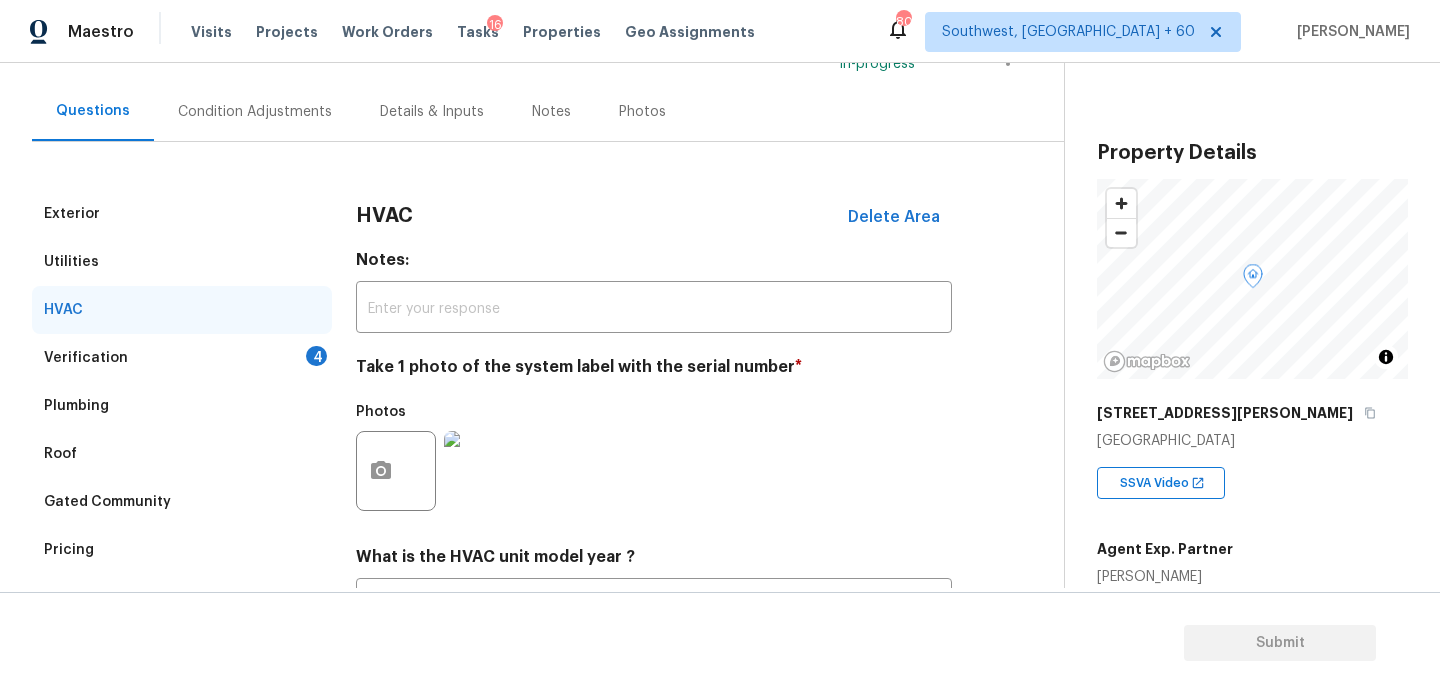 click on "Verification 4" at bounding box center [182, 358] 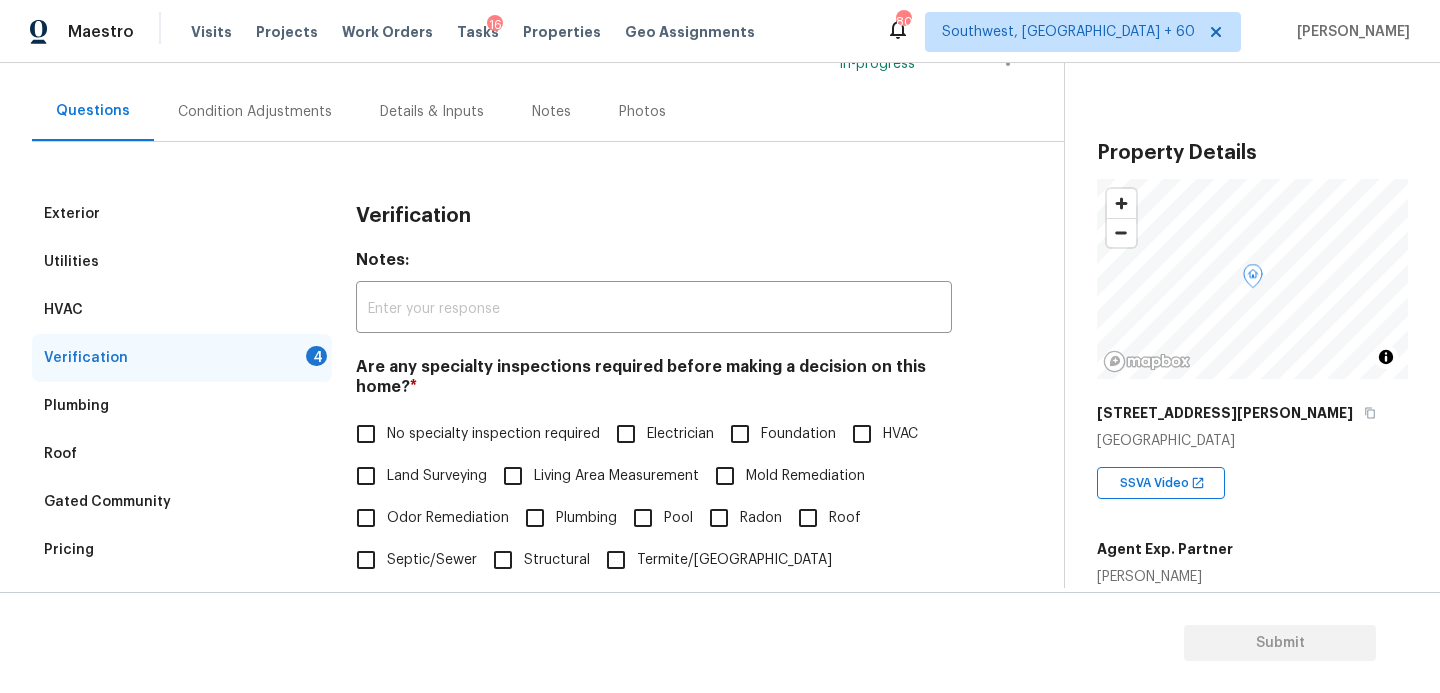 scroll, scrollTop: 337, scrollLeft: 0, axis: vertical 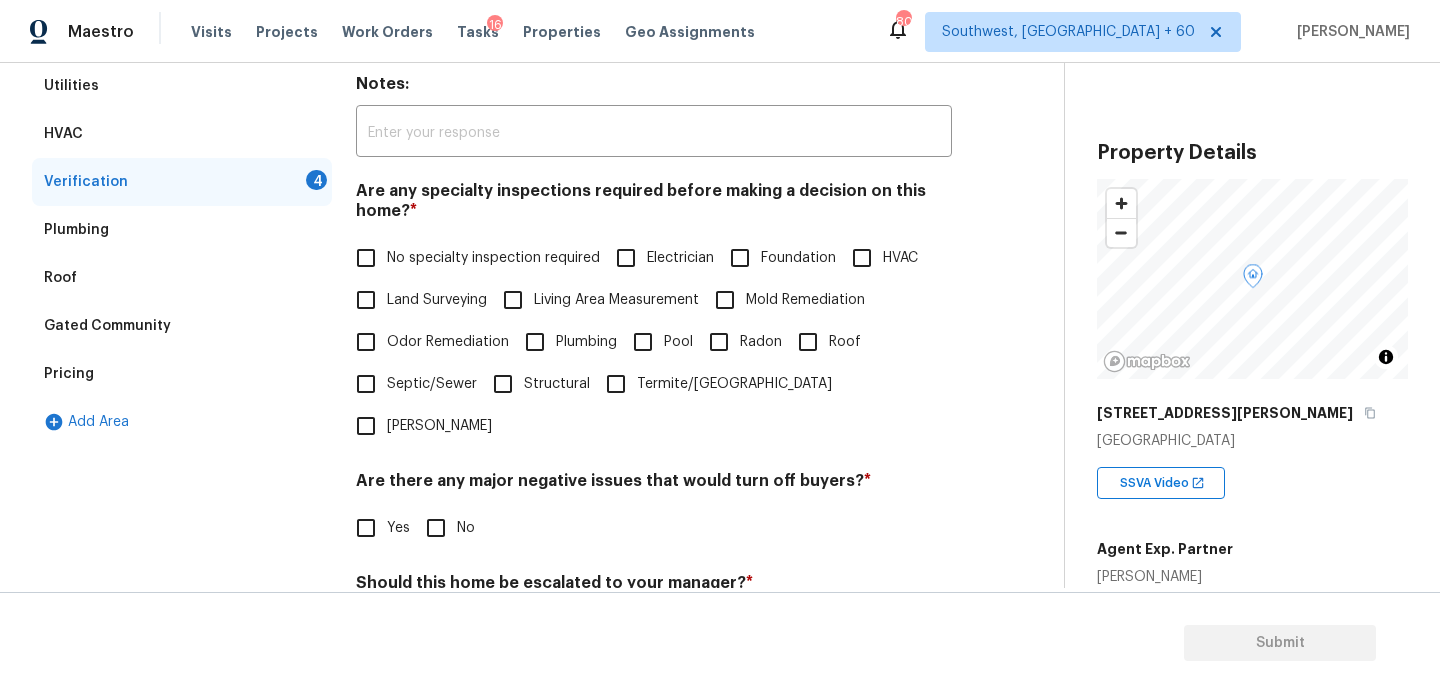 click on "No specialty inspection required" at bounding box center (493, 258) 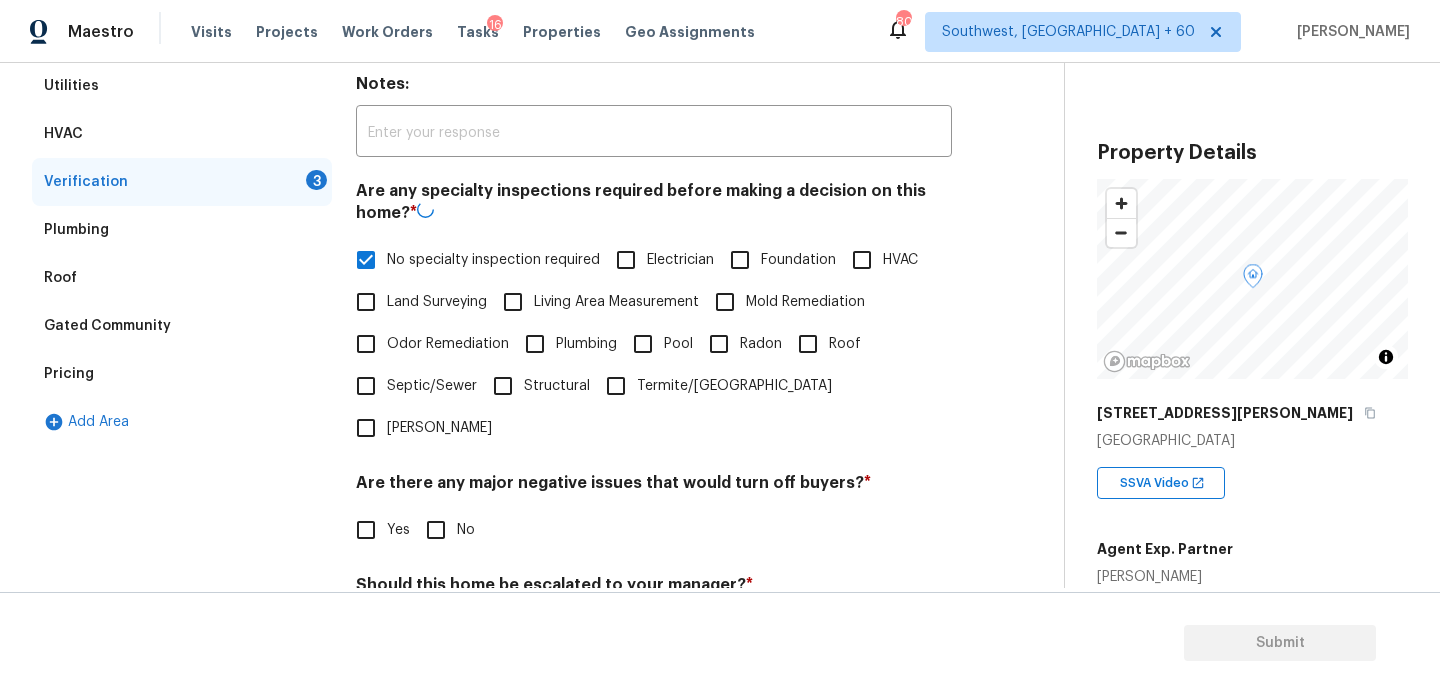 scroll, scrollTop: 477, scrollLeft: 0, axis: vertical 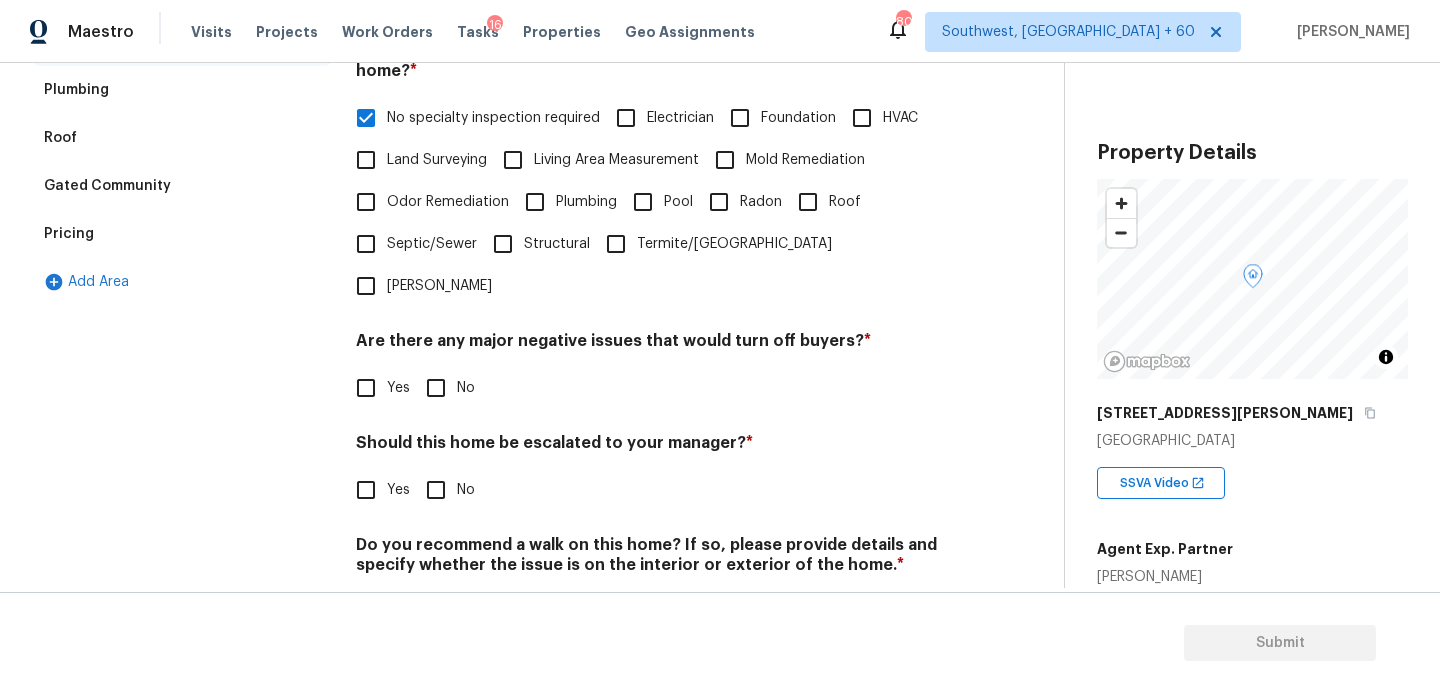 click on "Verification Notes: ​ Are any specialty inspections required before making a decision on this home?  * No specialty inspection required Electrician Foundation HVAC Land Surveying Living Area Measurement Mold Remediation Odor Remediation Plumbing Pool Radon Roof Septic/Sewer Structural Termite/[GEOGRAPHIC_DATA][PERSON_NAME] Are there any major negative issues that would turn off buyers?  * Yes No Should this home be escalated to your manager?  * Yes No Do you recommend a walk on this home? If so, please provide details and specify whether the issue is on the interior or exterior of the home.  * Yes No" at bounding box center [654, 265] 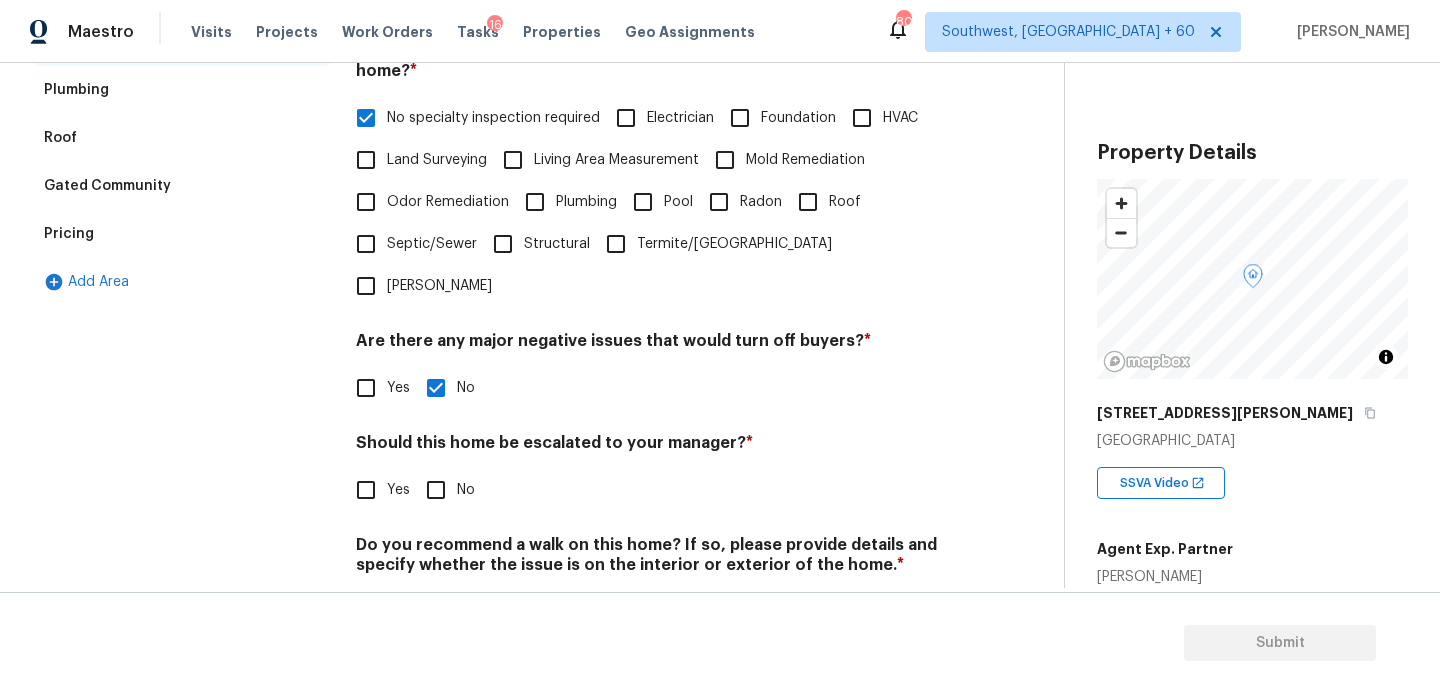 click on "No" at bounding box center [436, 612] 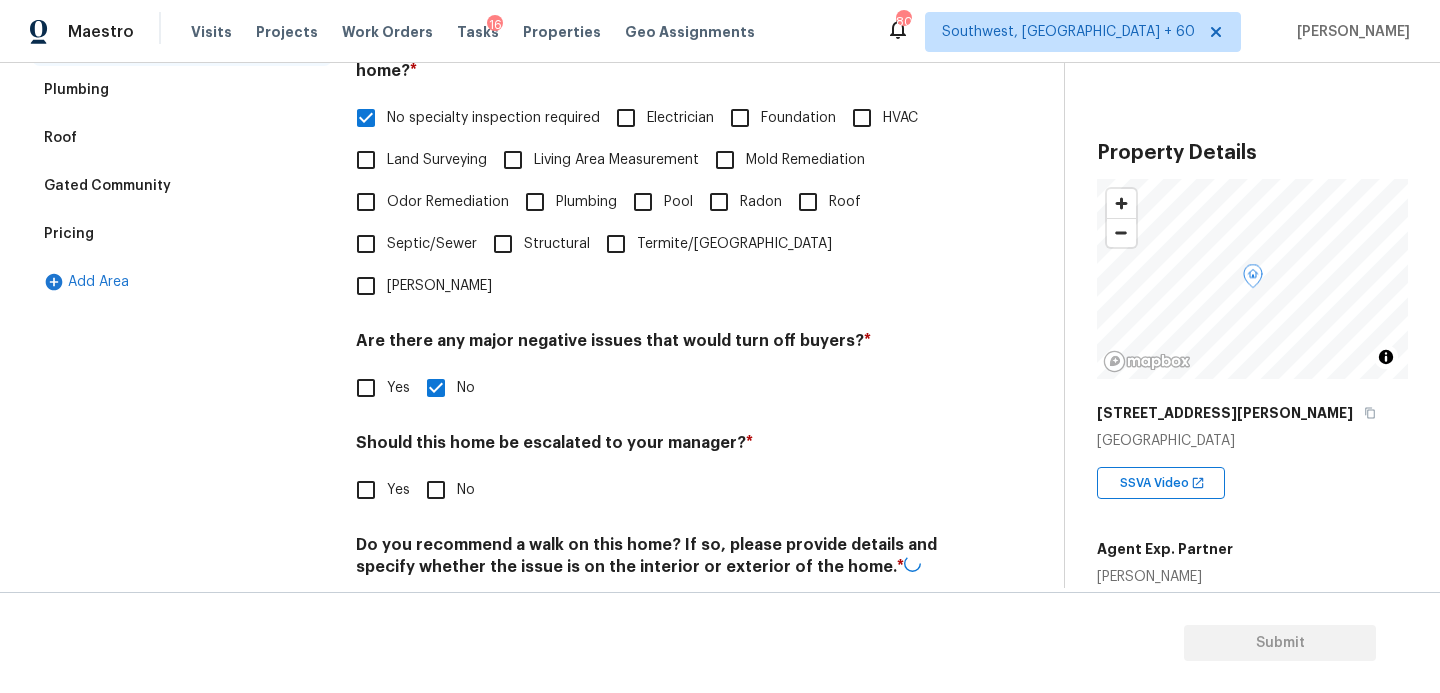 click on "Verification Notes: ​ Are any specialty inspections required before making a decision on this home?  * No specialty inspection required Electrician Foundation HVAC Land Surveying Living Area Measurement Mold Remediation Odor Remediation Plumbing Pool Radon Roof Septic/Sewer Structural Termite/[GEOGRAPHIC_DATA][PERSON_NAME] Are there any major negative issues that would turn off buyers?  * Yes No Should this home be escalated to your manager?  * Yes No Do you recommend a walk on this home? If so, please provide details and specify whether the issue is on the interior or exterior of the home.  * Yes No" at bounding box center (654, 266) 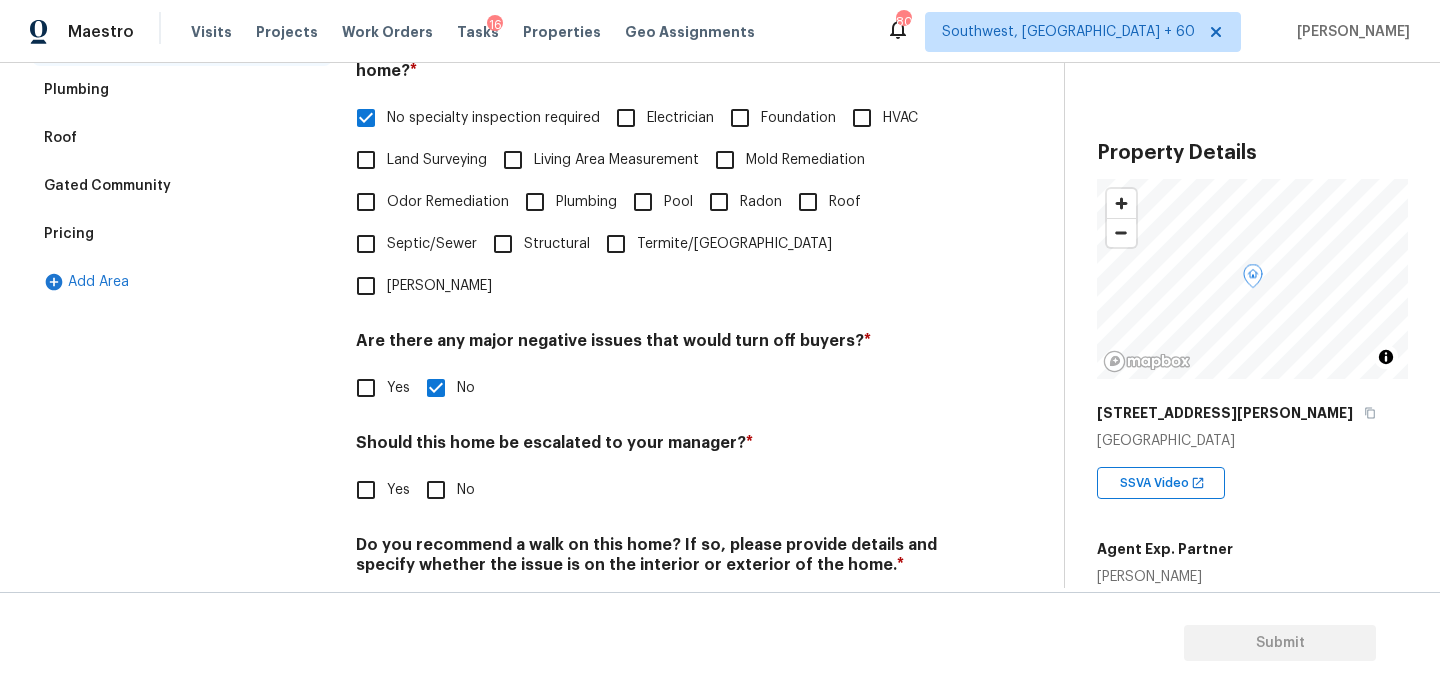 click on "Yes" at bounding box center (366, 490) 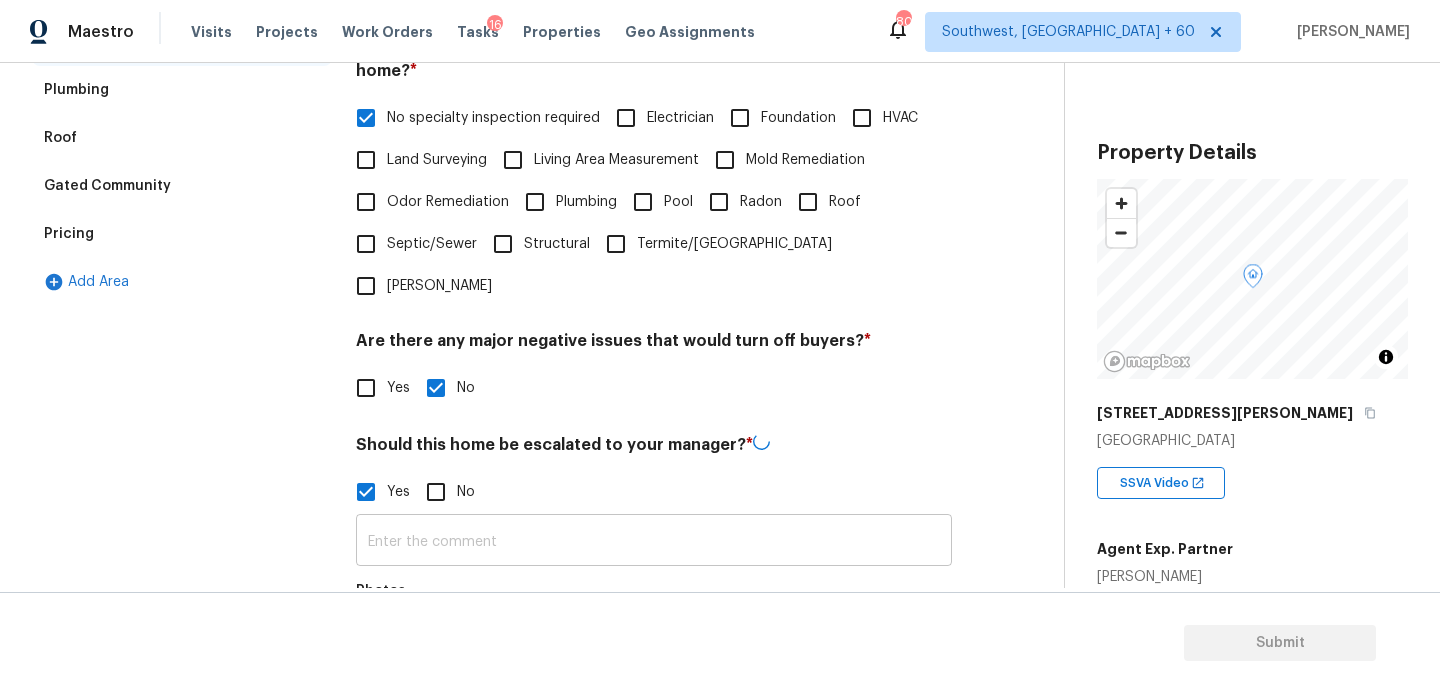 click at bounding box center (654, 542) 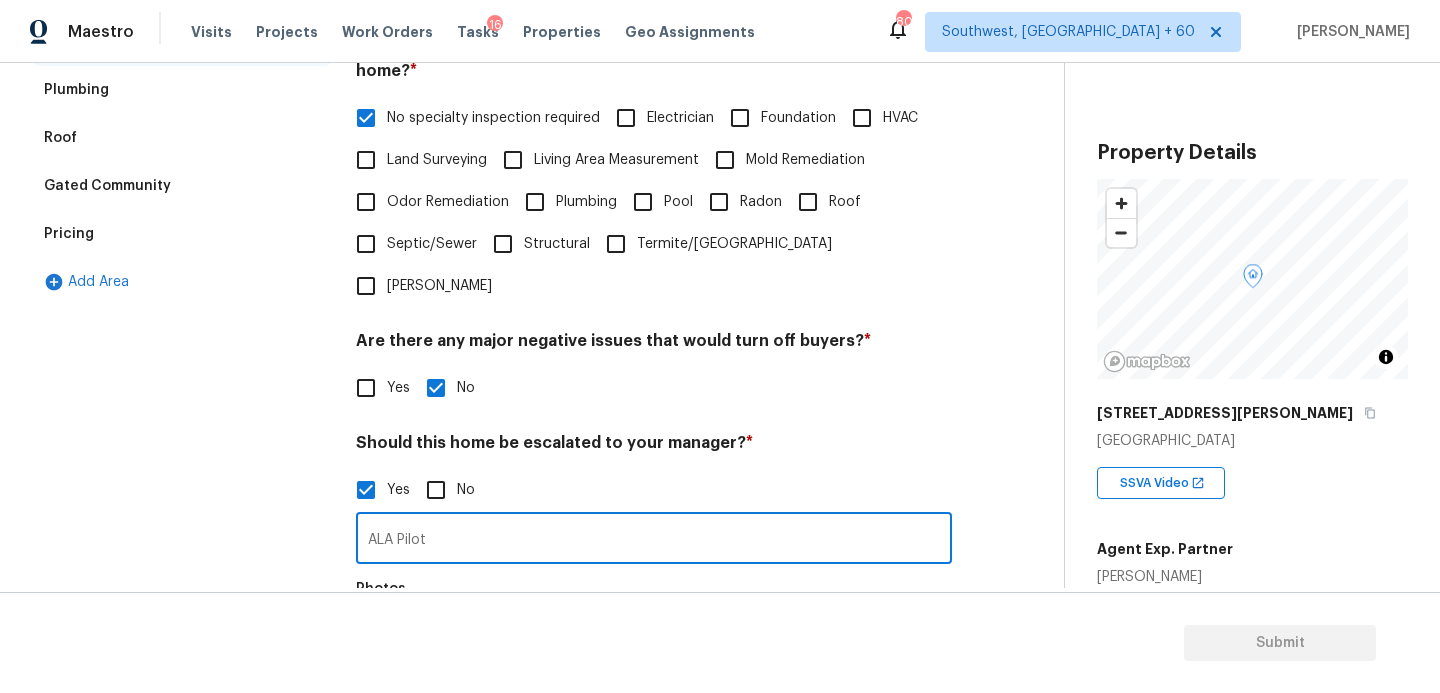 type on "ALA Pilot" 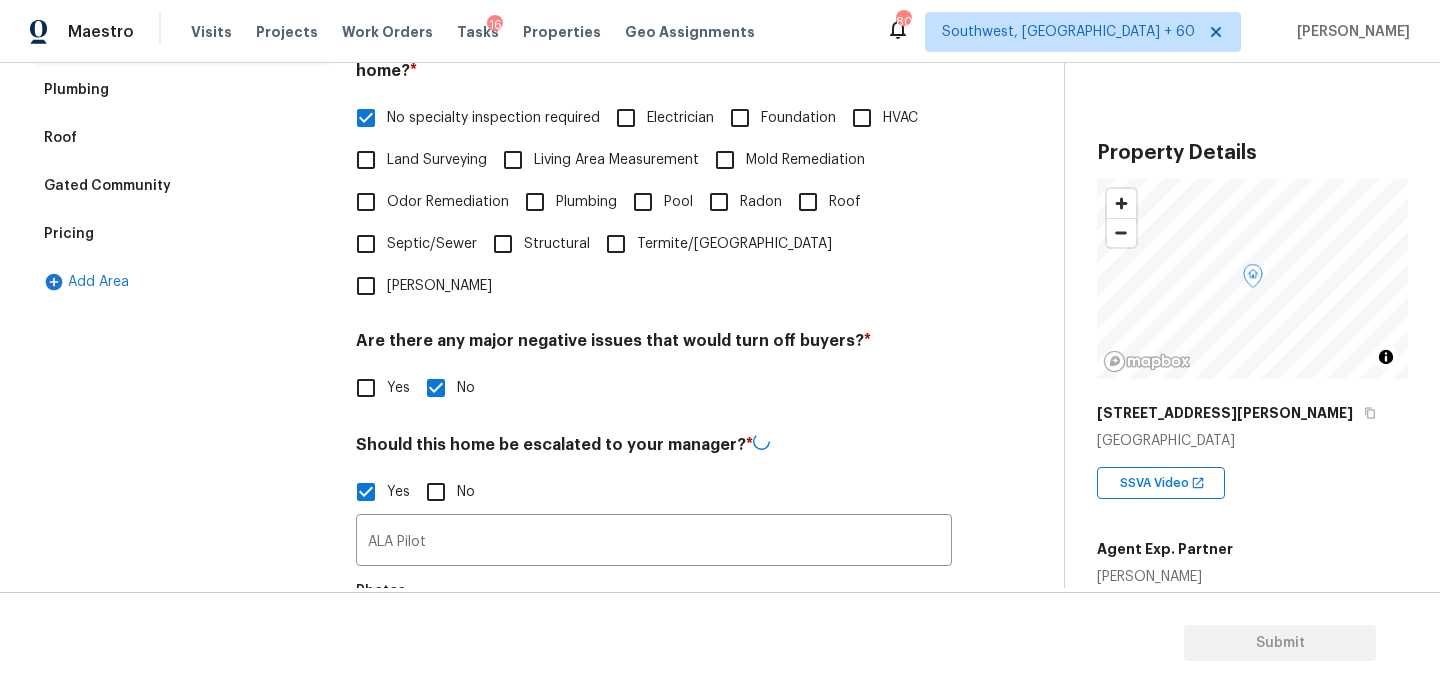 click on "Verification Notes: ​ Are any specialty inspections required before making a decision on this home?  * No specialty inspection required Electrician Foundation HVAC Land Surveying Living Area Measurement Mold Remediation Odor Remediation Plumbing Pool Radon Roof Septic/Sewer Structural Termite/[GEOGRAPHIC_DATA][PERSON_NAME] Are there any major negative issues that would turn off buyers?  * Yes No Should this home be escalated to your manager?  * Yes No ALA Pilot ​ Photos Do you recommend a walk on this home? If so, please provide details and specify whether the issue is on the interior or exterior of the home.  * Yes No" at bounding box center [654, 361] 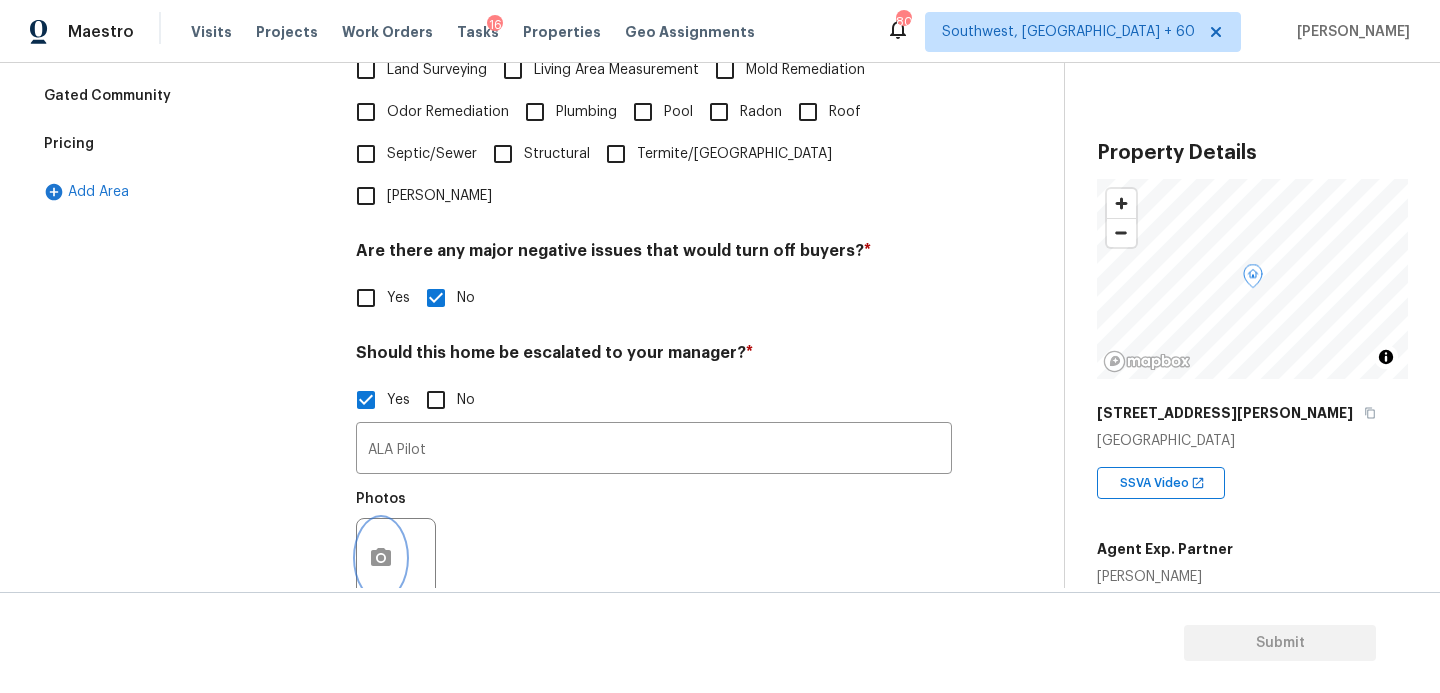 click at bounding box center [381, 558] 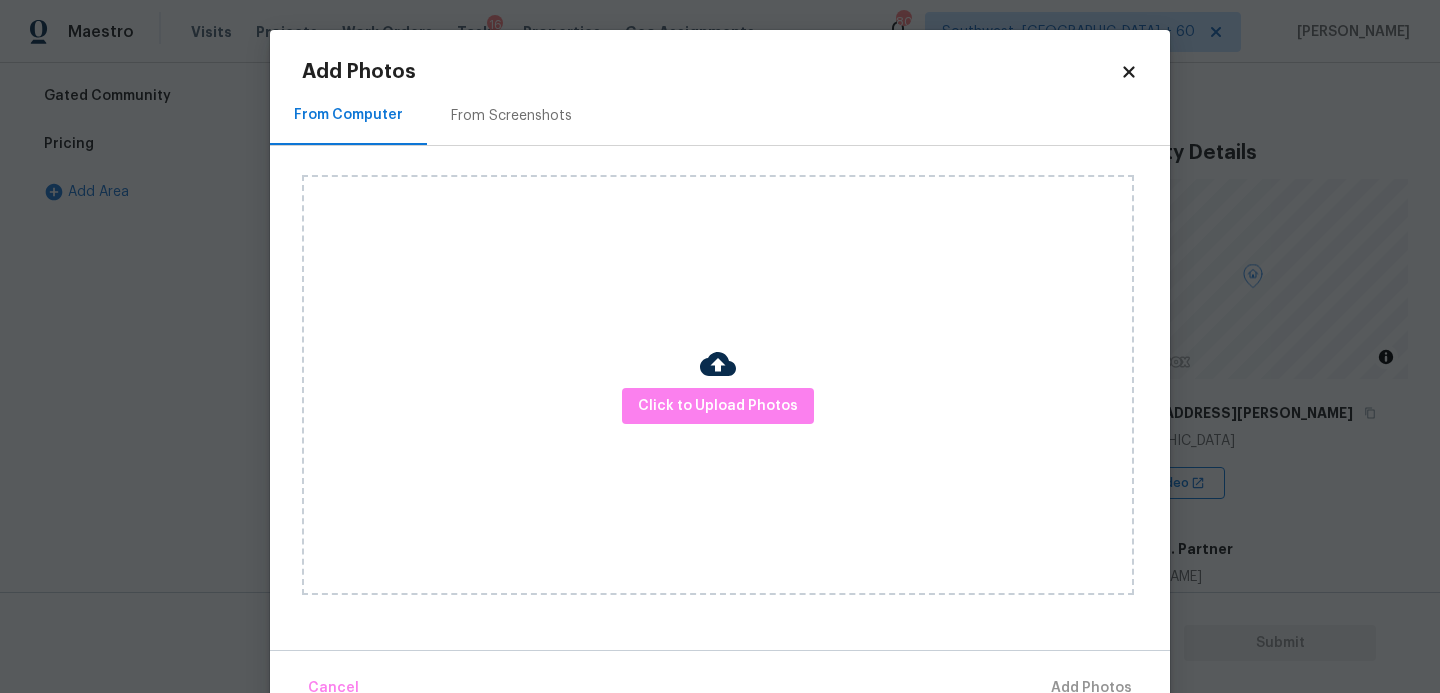 click on "Click to Upload Photos" at bounding box center (718, 385) 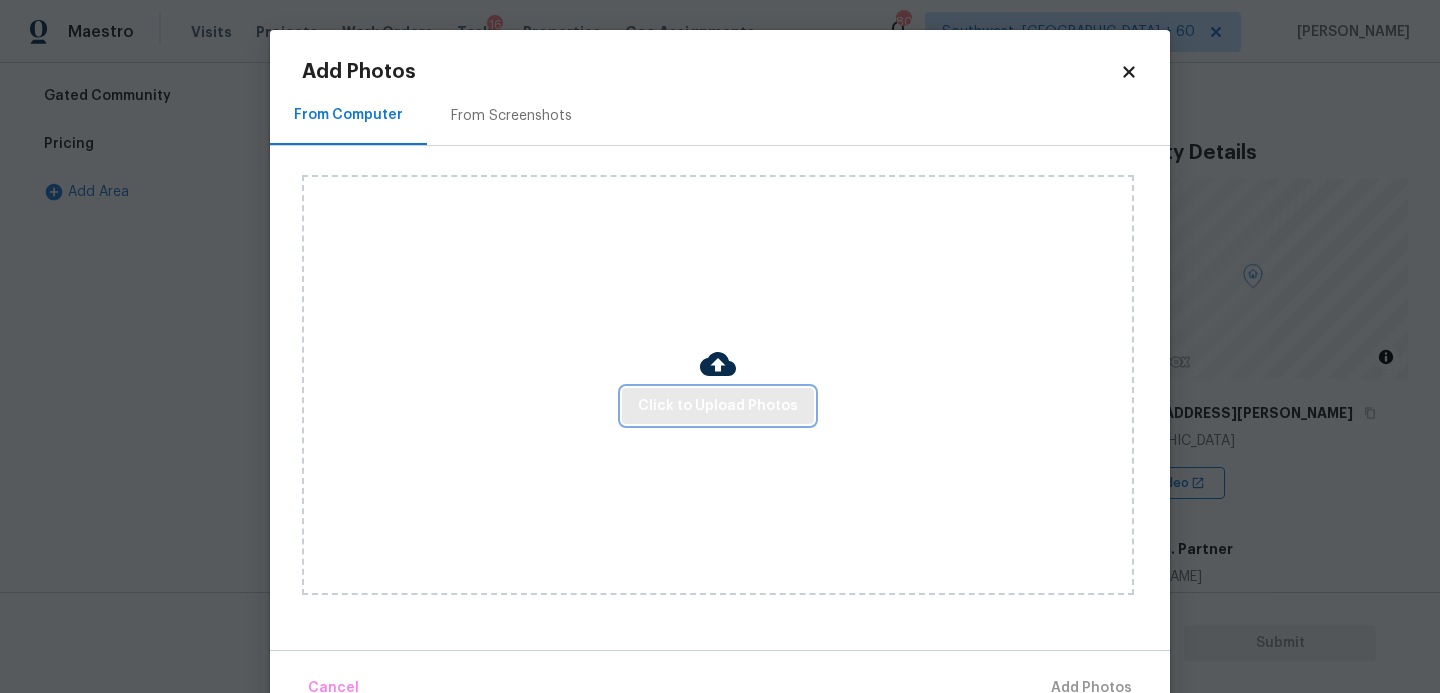 click on "Click to Upload Photos" at bounding box center [718, 406] 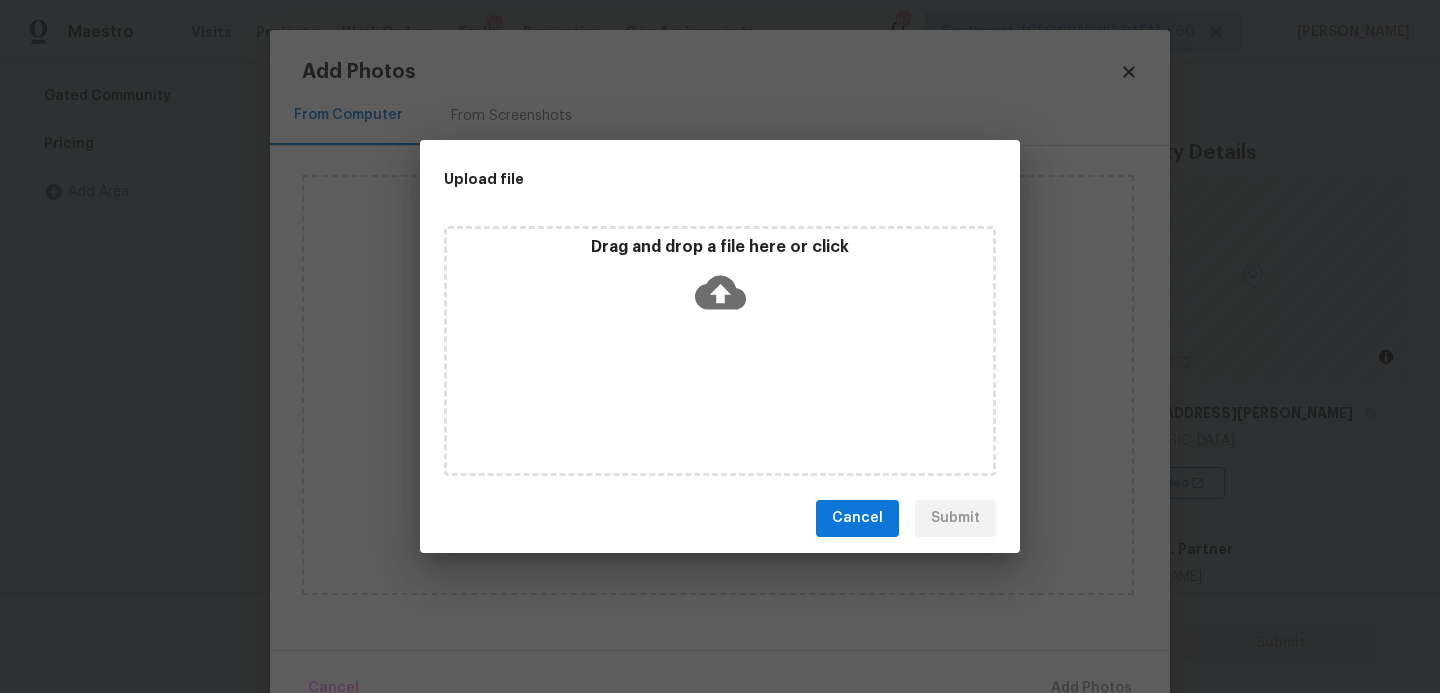 click on "Drag and drop a file here or click" at bounding box center (720, 280) 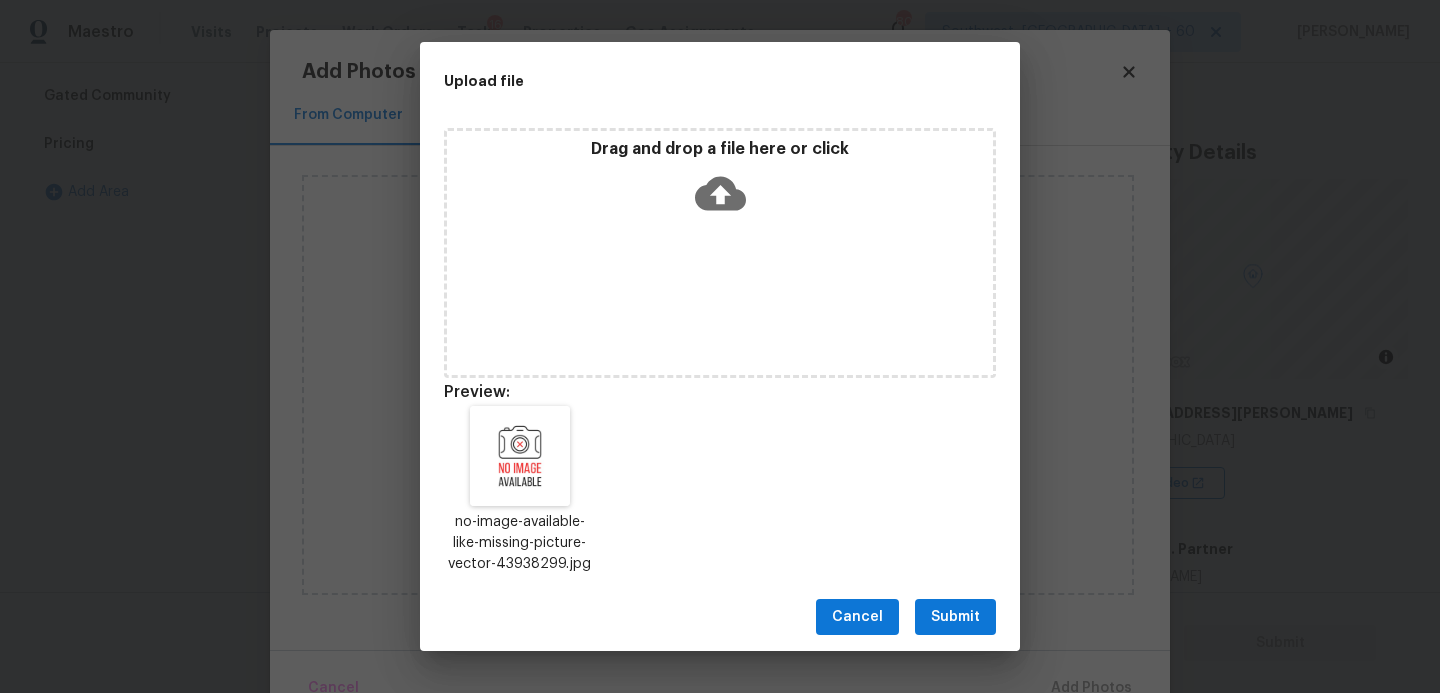 click on "Submit" at bounding box center [955, 617] 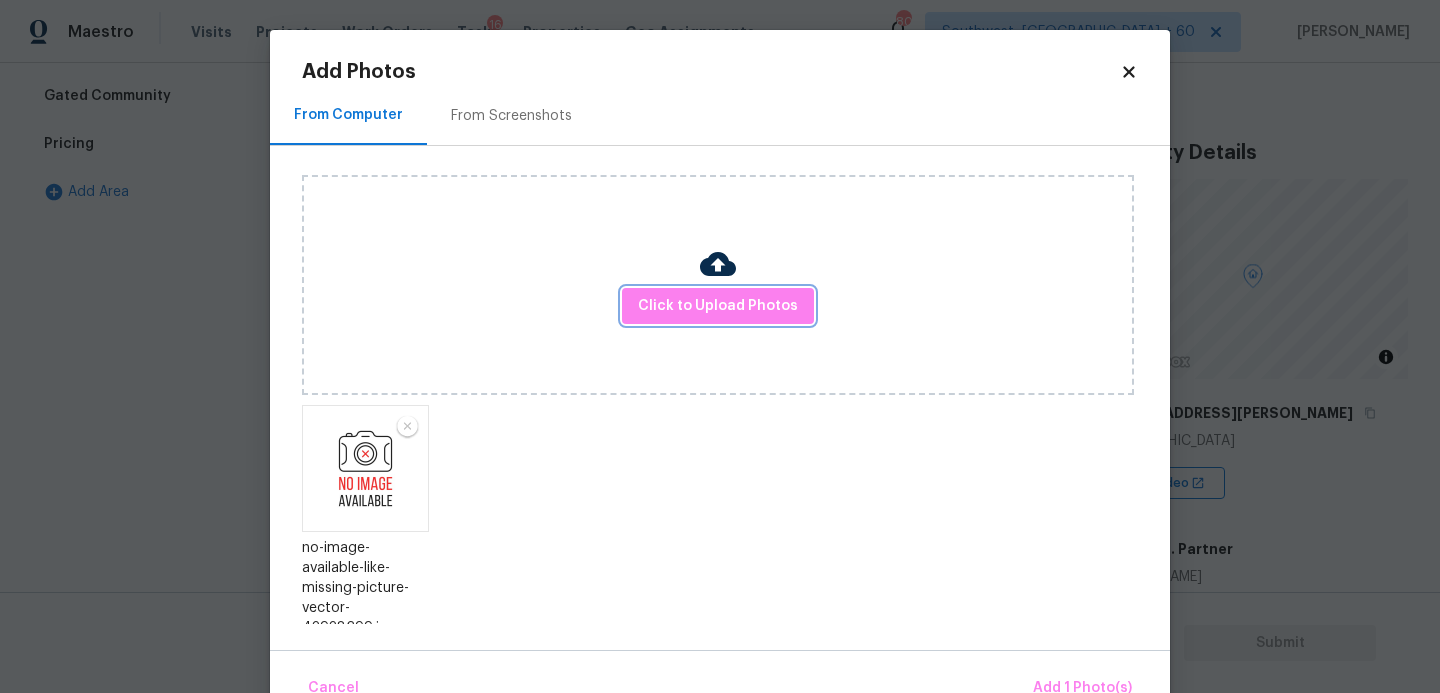 scroll, scrollTop: 47, scrollLeft: 0, axis: vertical 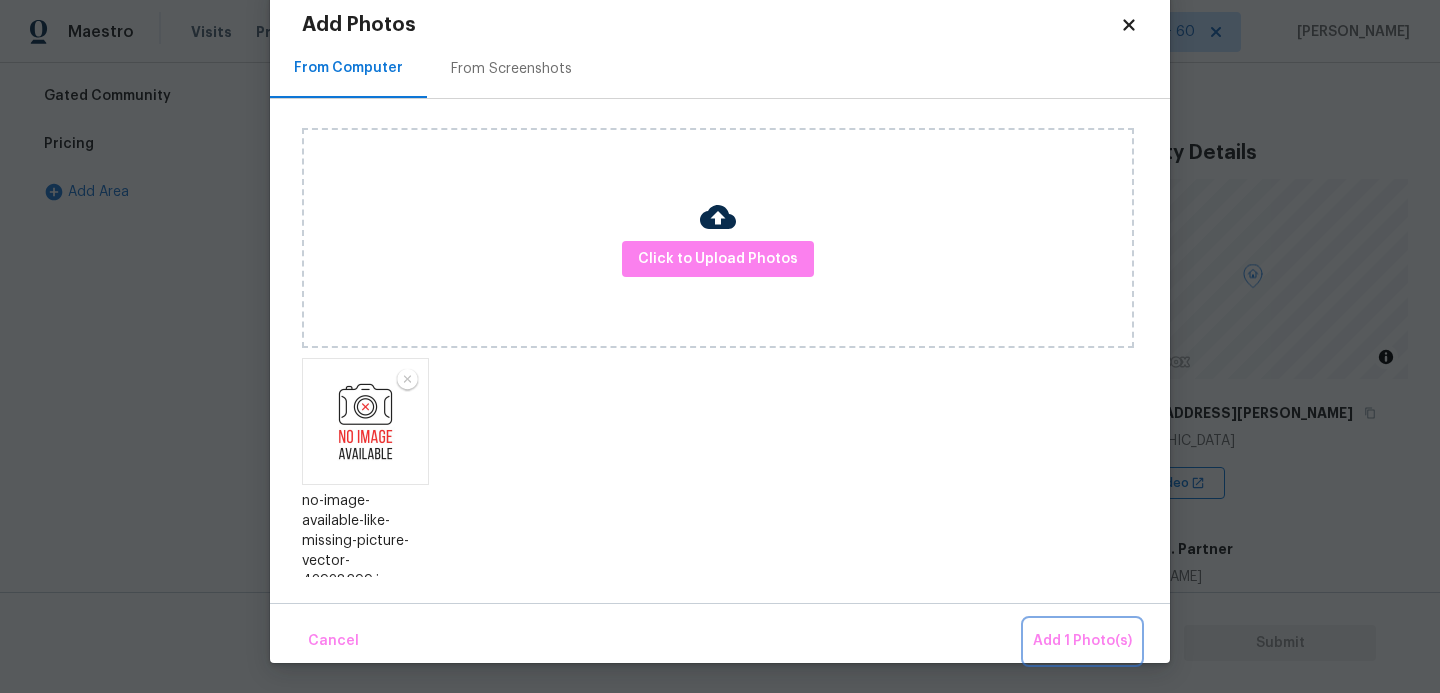 click on "Add 1 Photo(s)" at bounding box center (1082, 641) 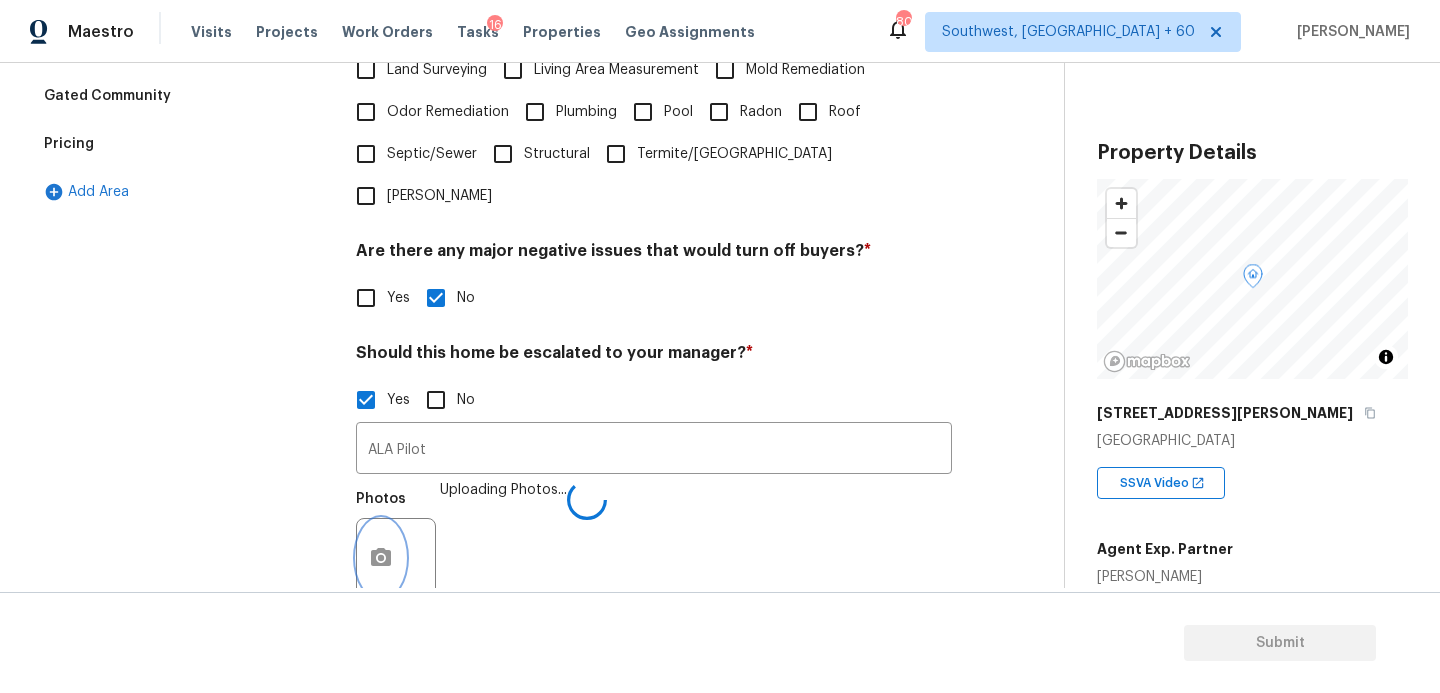 scroll, scrollTop: 0, scrollLeft: 0, axis: both 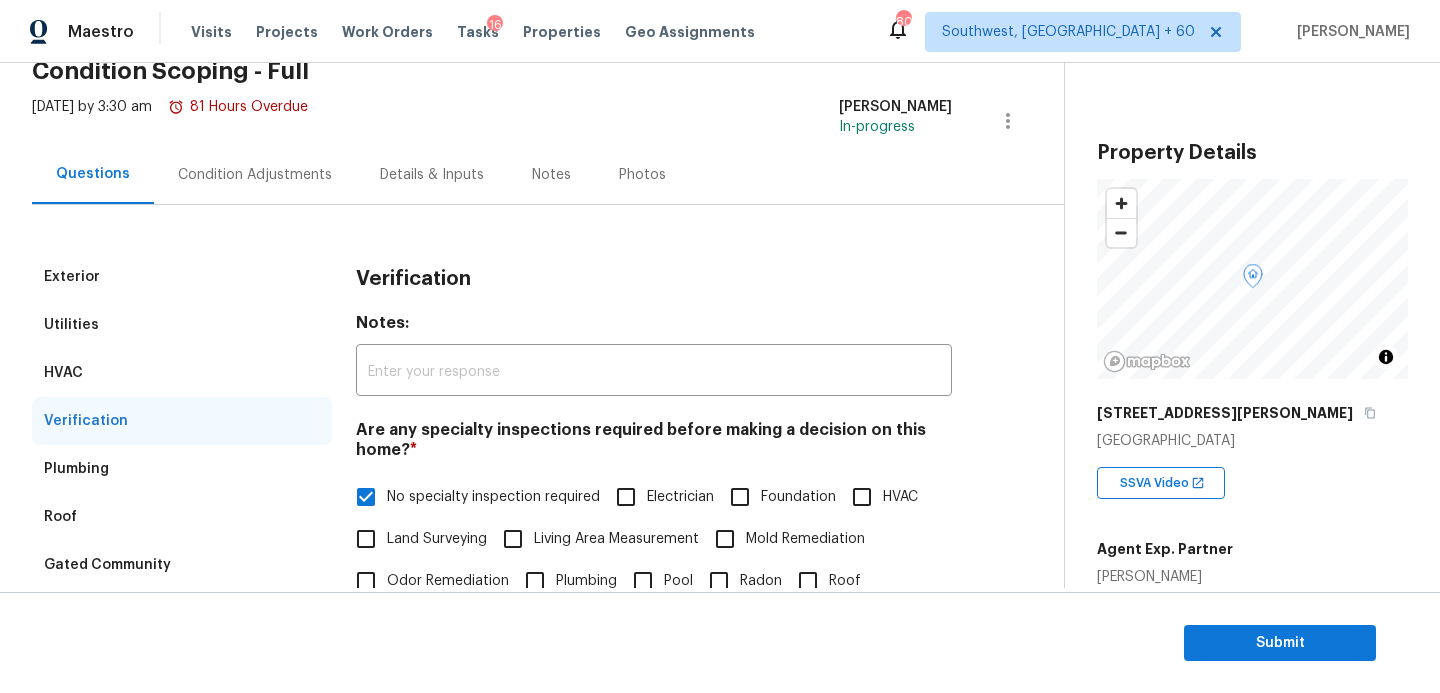 drag, startPoint x: 277, startPoint y: 182, endPoint x: 320, endPoint y: 198, distance: 45.88028 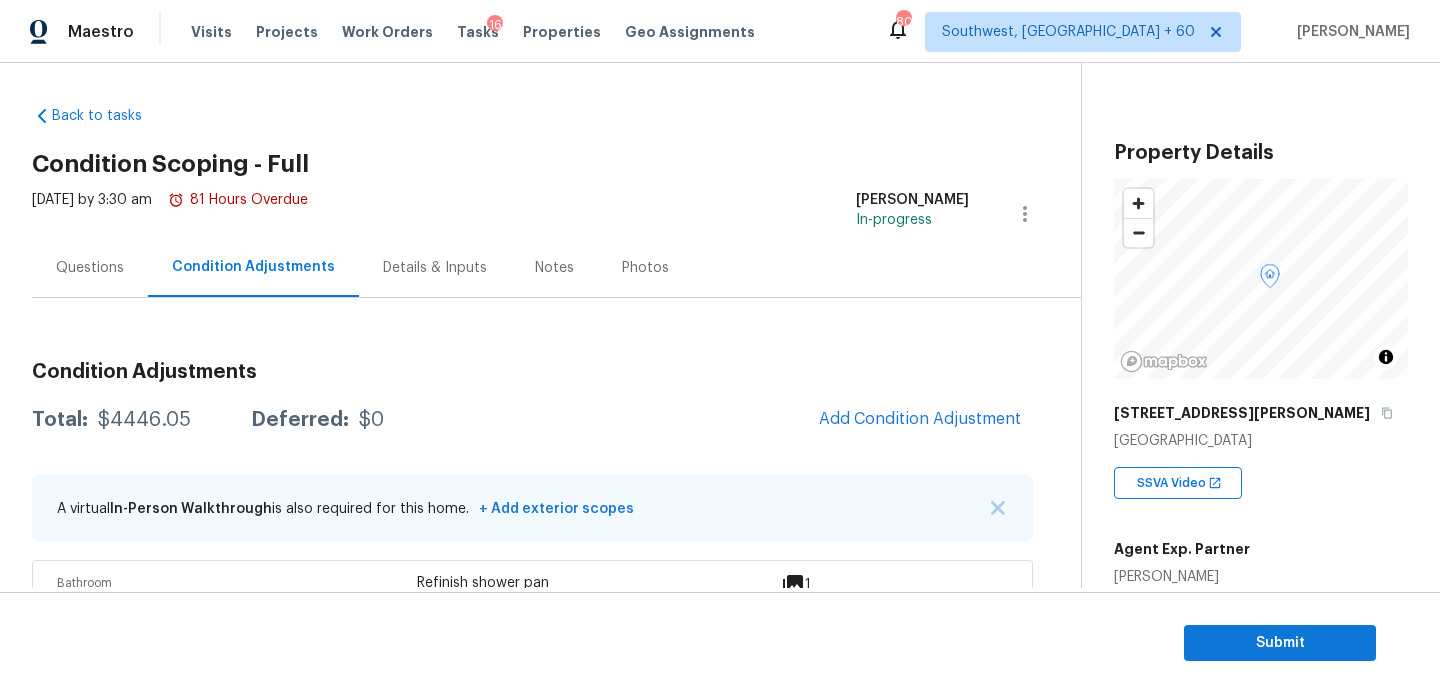 scroll, scrollTop: 213, scrollLeft: 0, axis: vertical 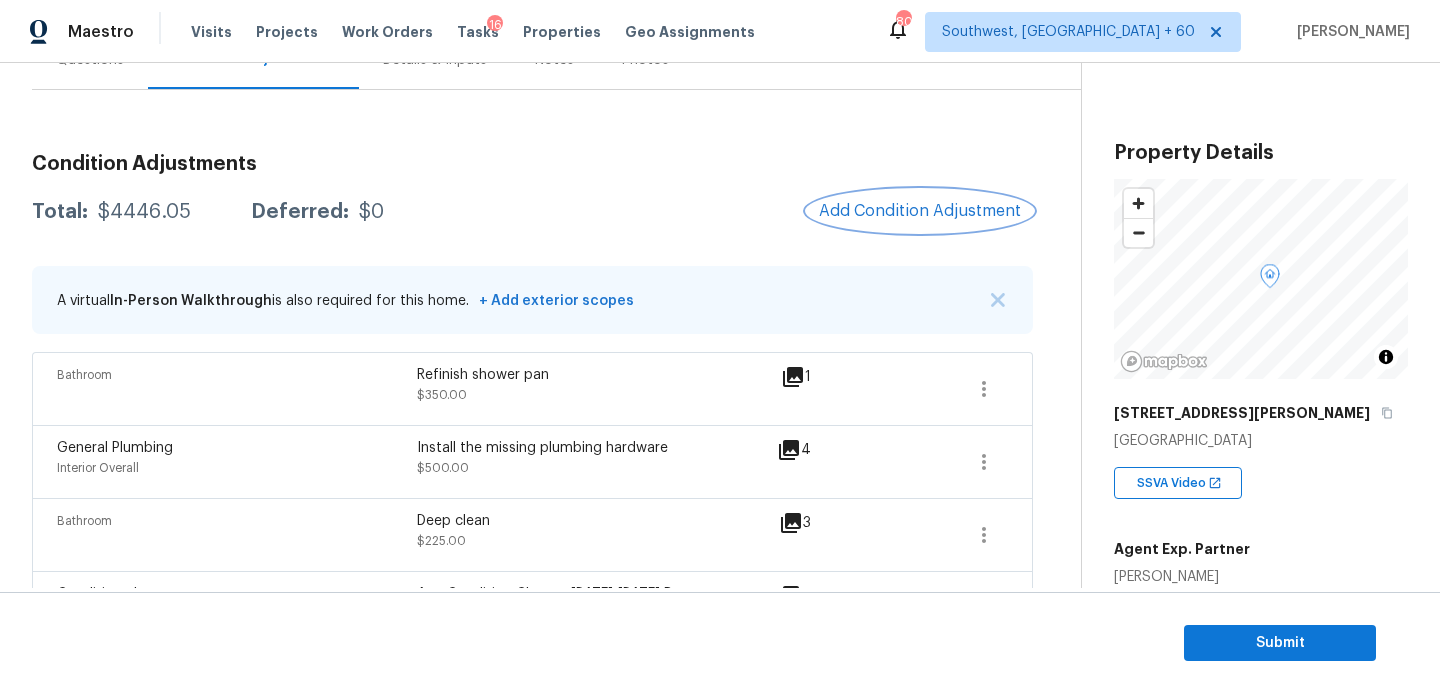 click on "Add Condition Adjustment" at bounding box center (920, 211) 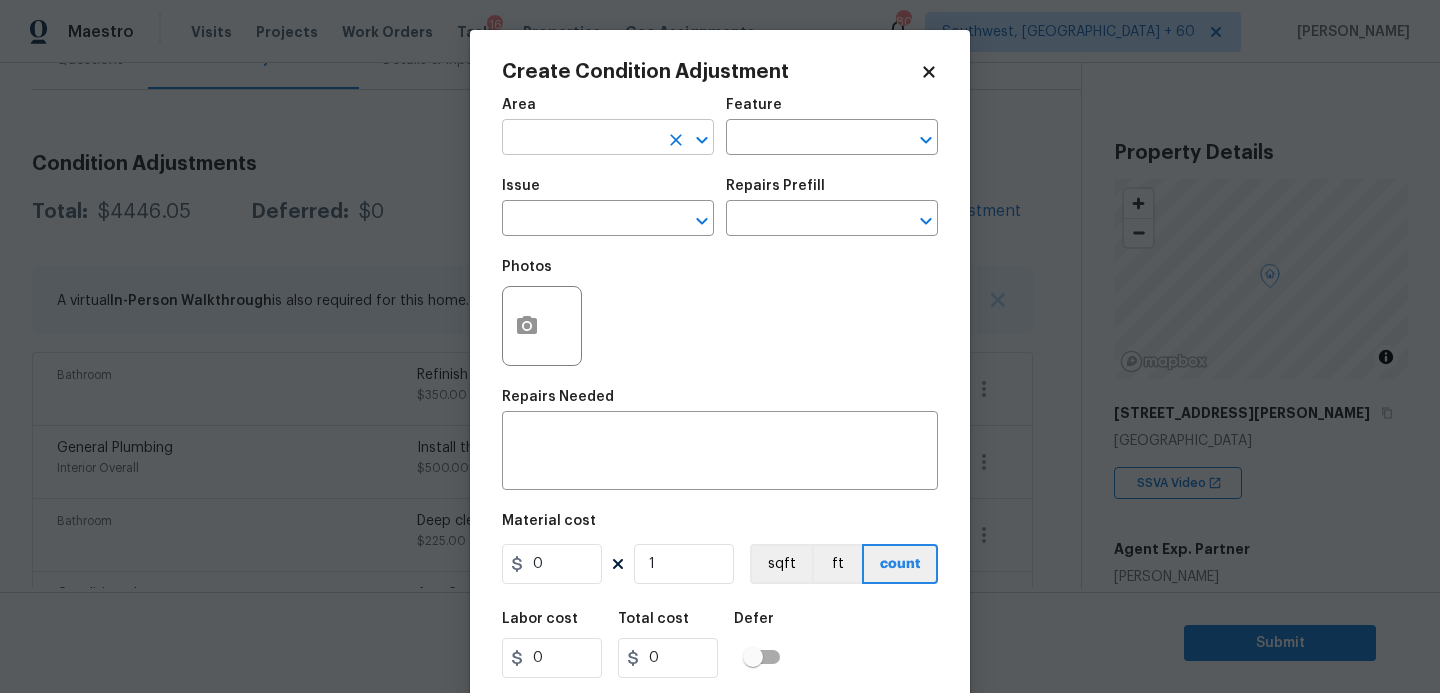 click at bounding box center (580, 139) 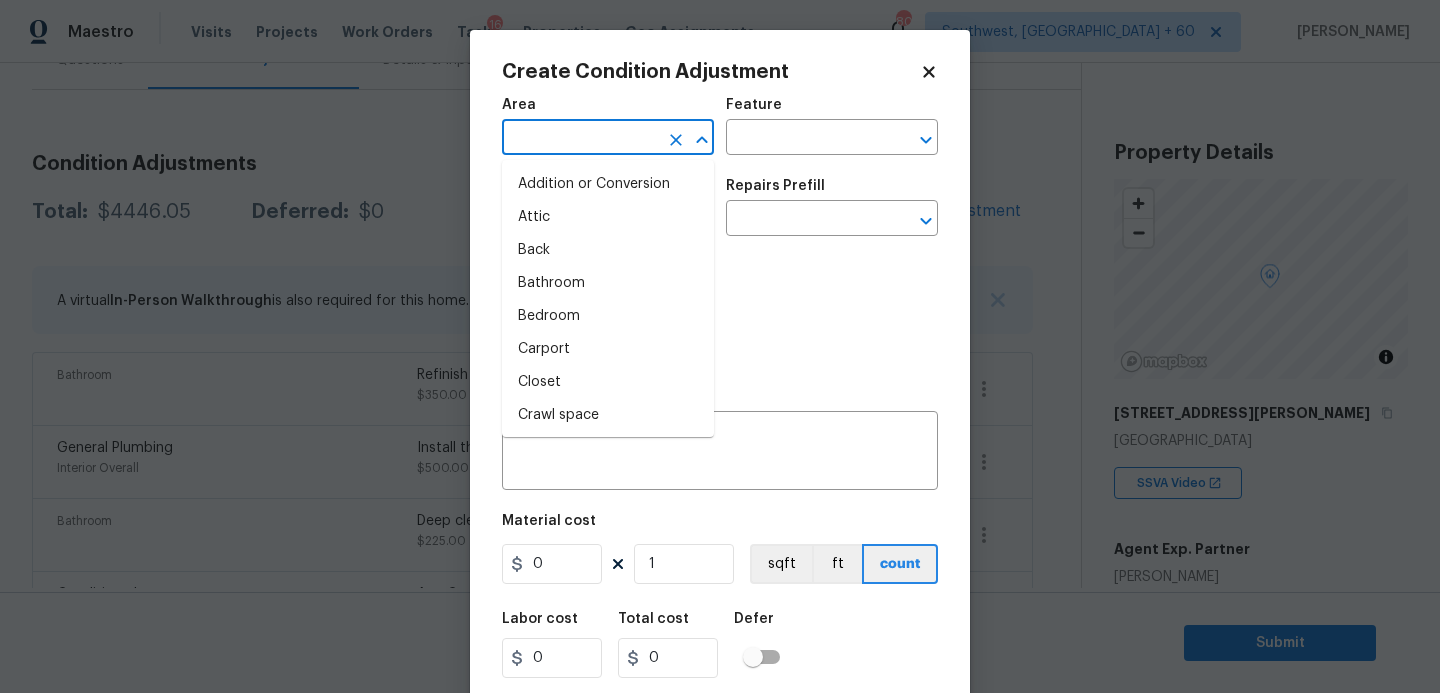 type on "r" 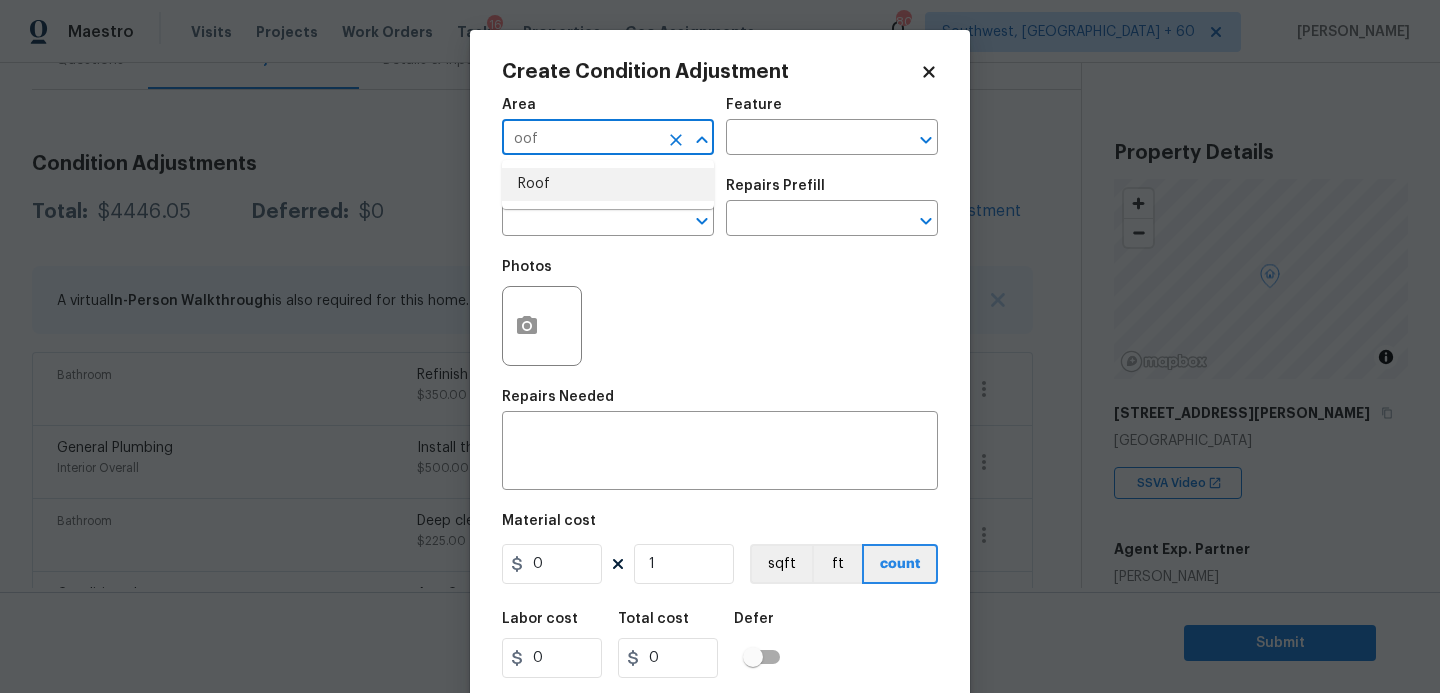 click on "Roof" at bounding box center [608, 184] 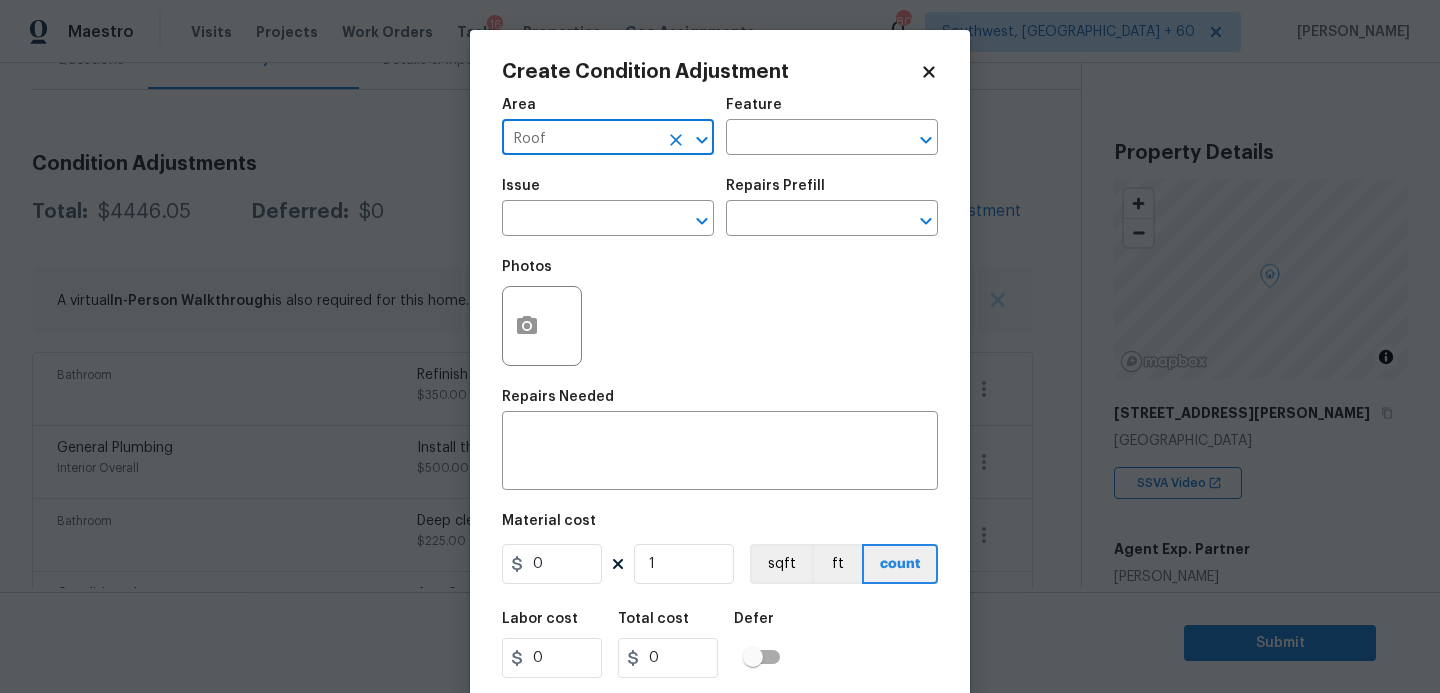 type on "Roof" 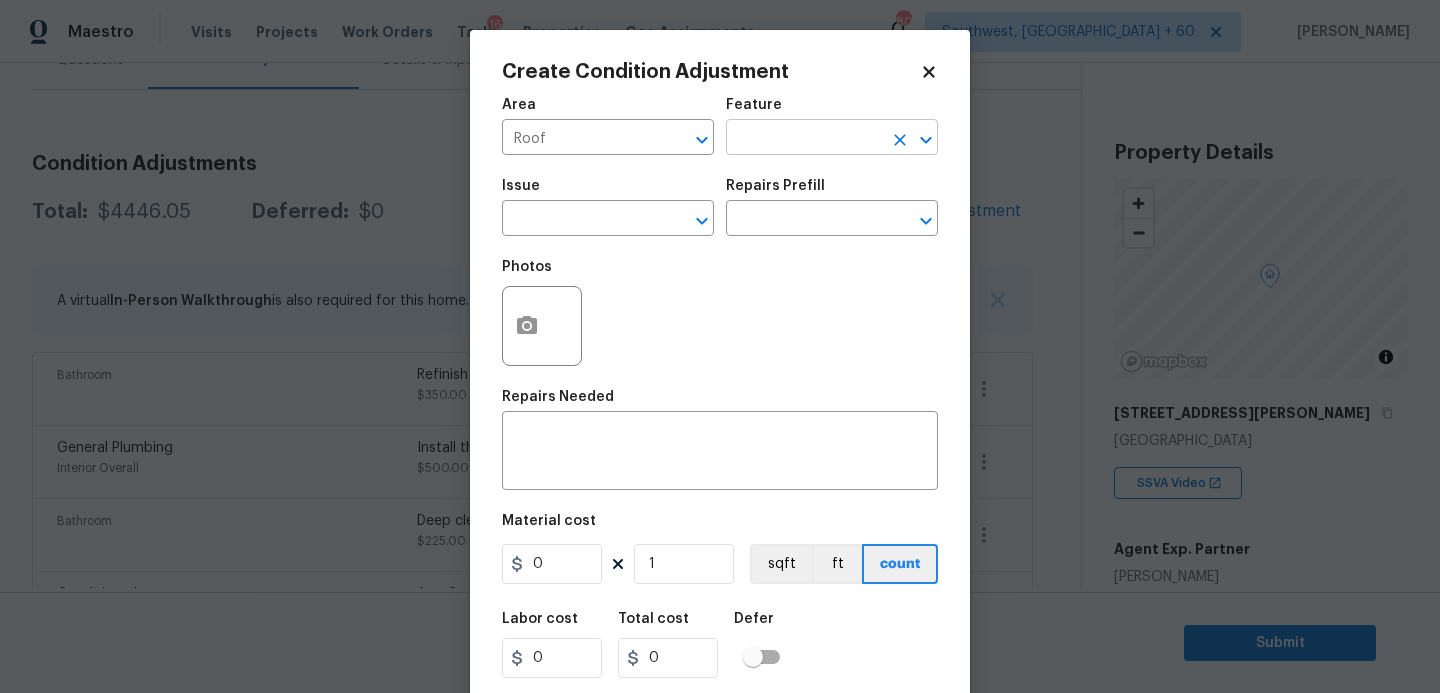 click at bounding box center (804, 139) 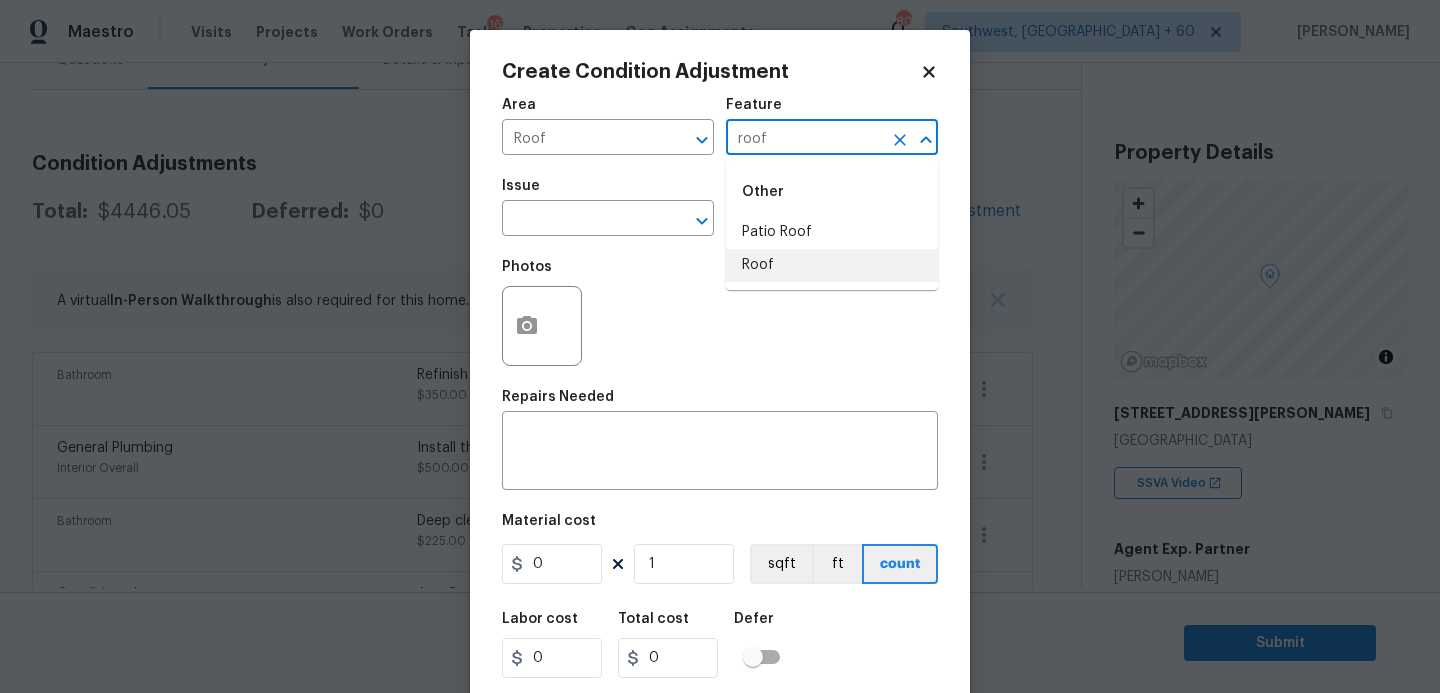 click on "Roof" at bounding box center (832, 265) 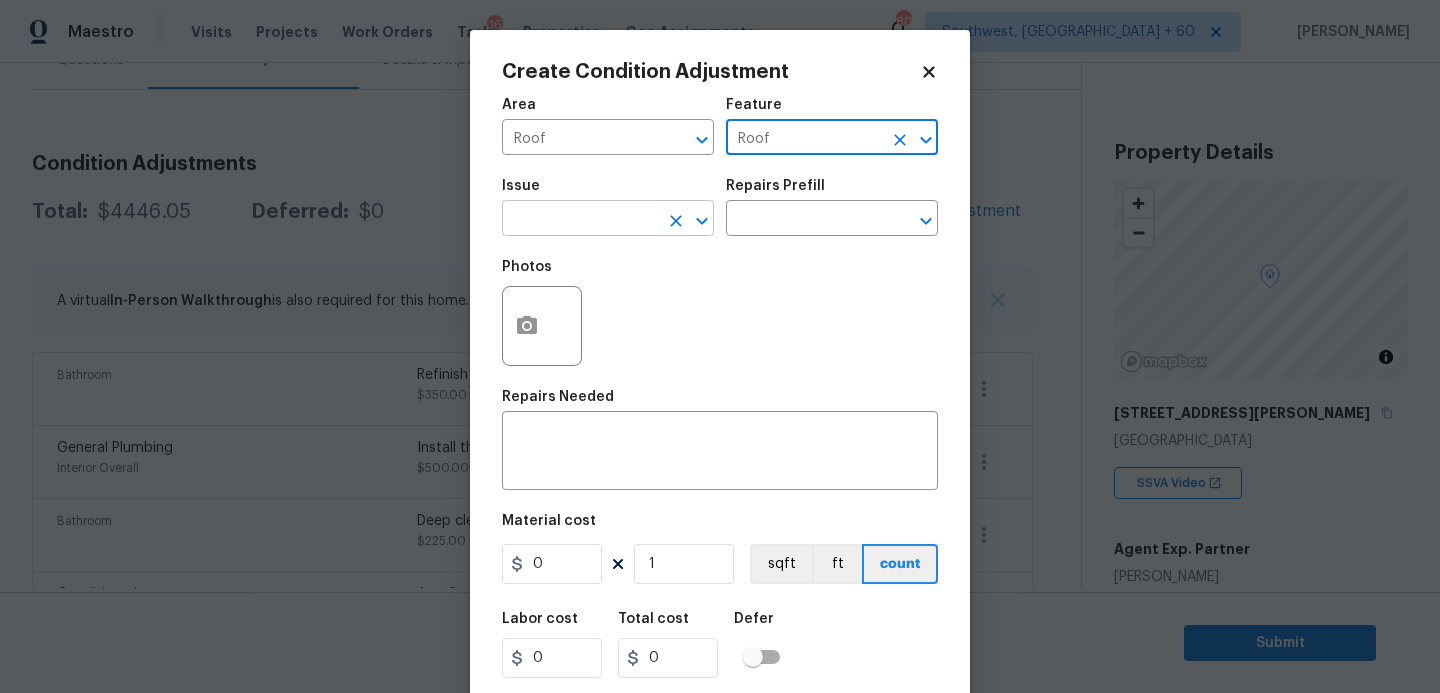 type on "Roof" 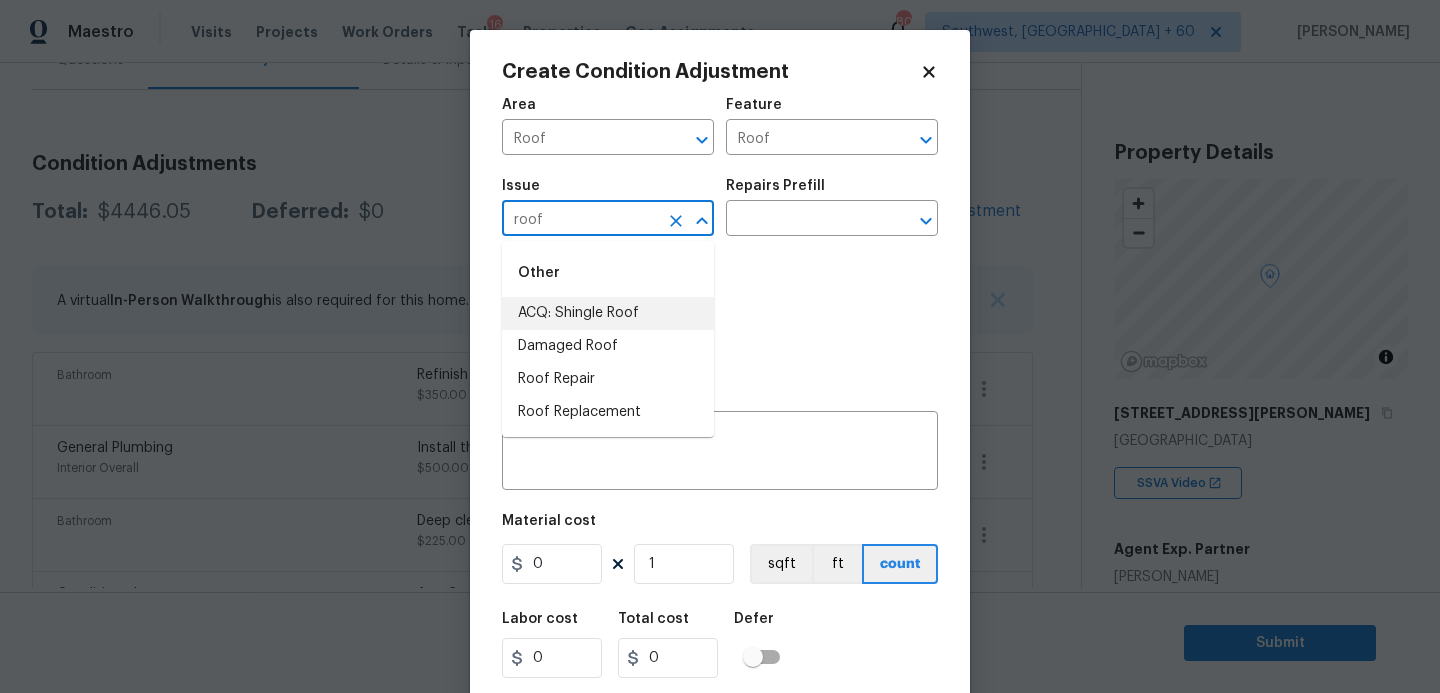 click on "ACQ: Shingle Roof" at bounding box center [608, 313] 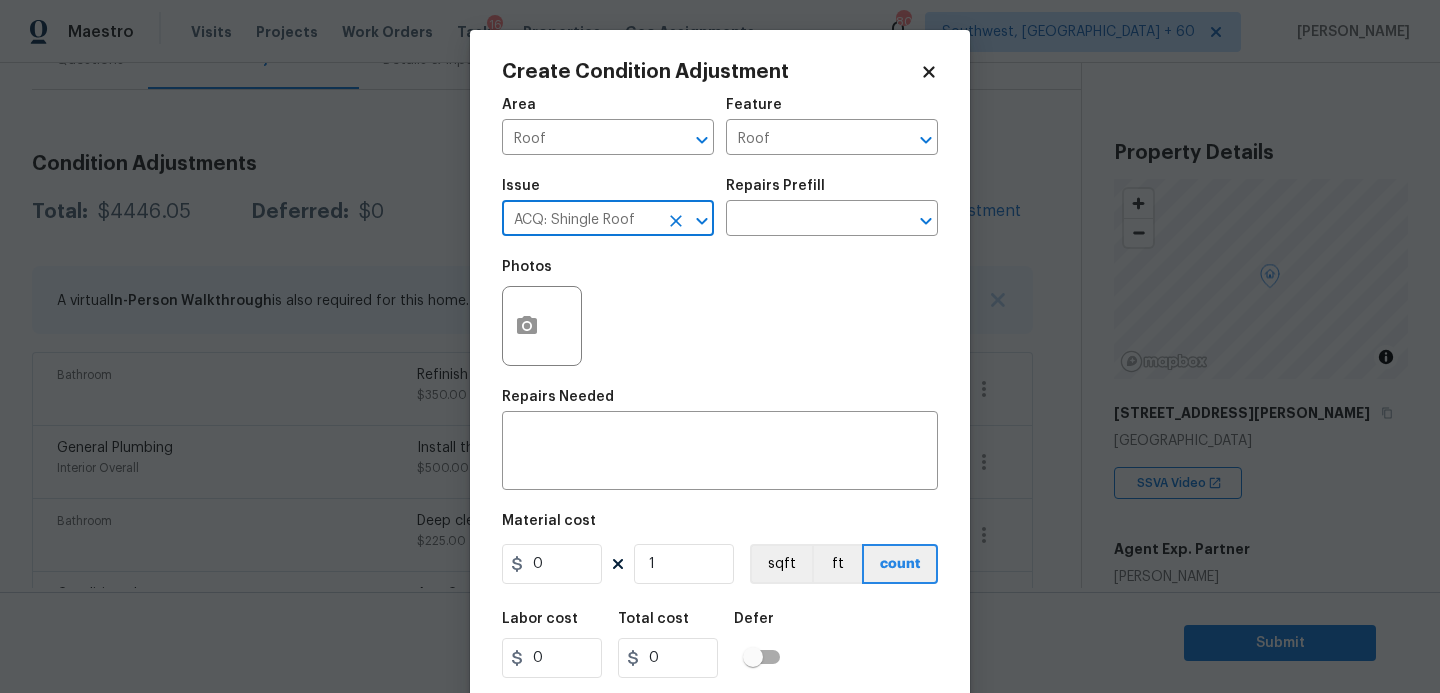 type on "ACQ: Shingle Roof" 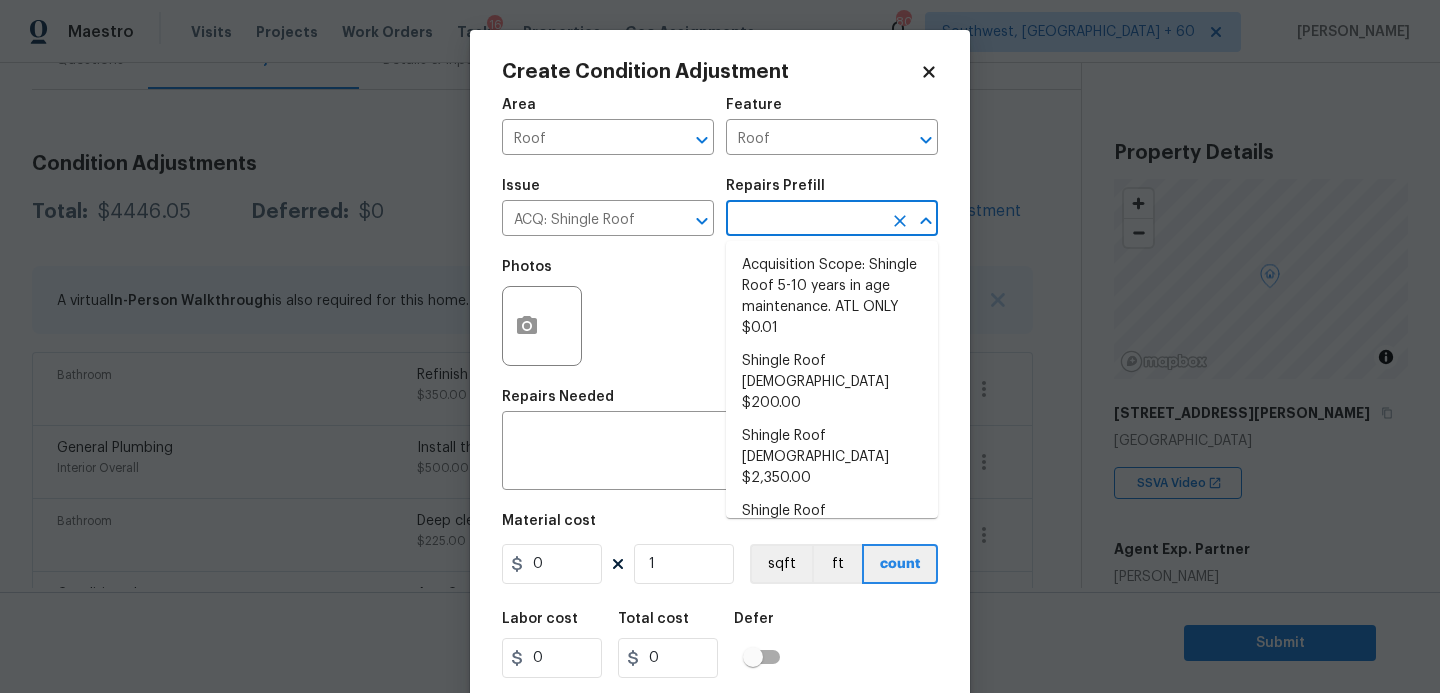 click at bounding box center (804, 220) 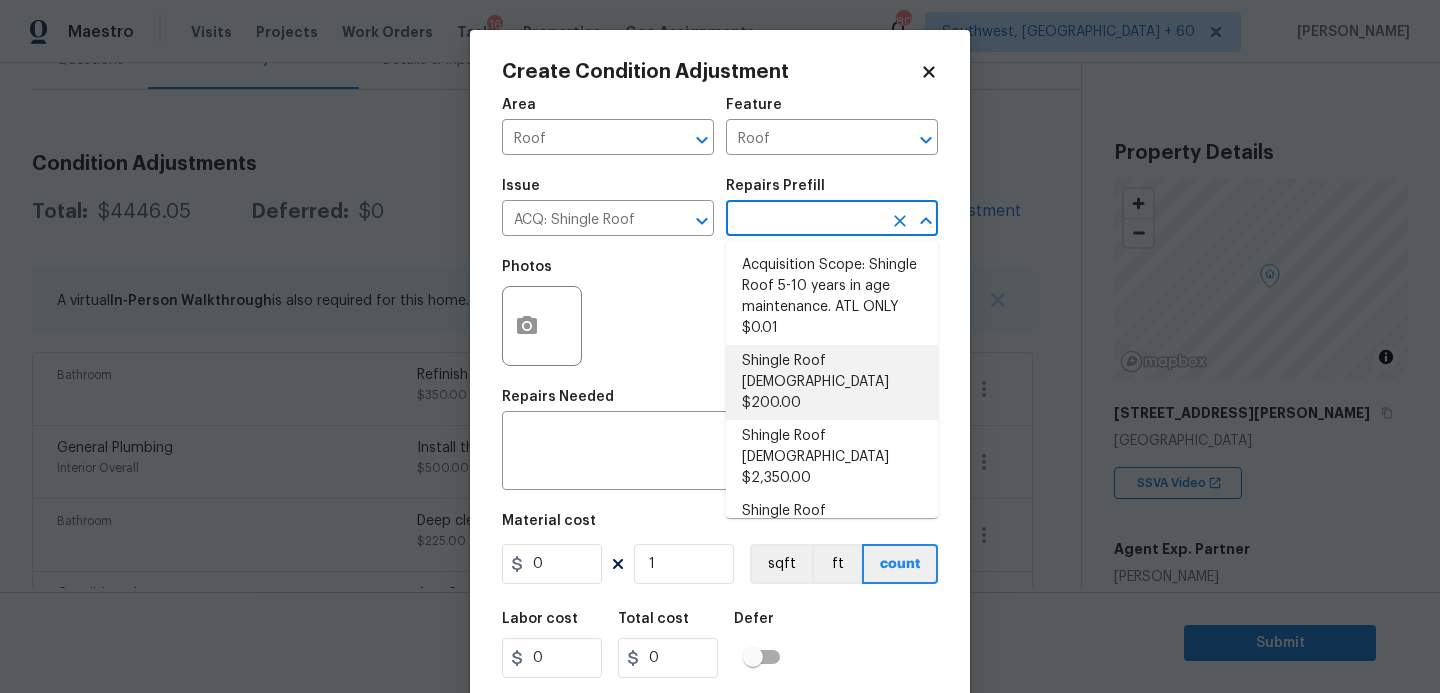 click on "Shingle Roof [DEMOGRAPHIC_DATA] $200.00" at bounding box center [832, 382] 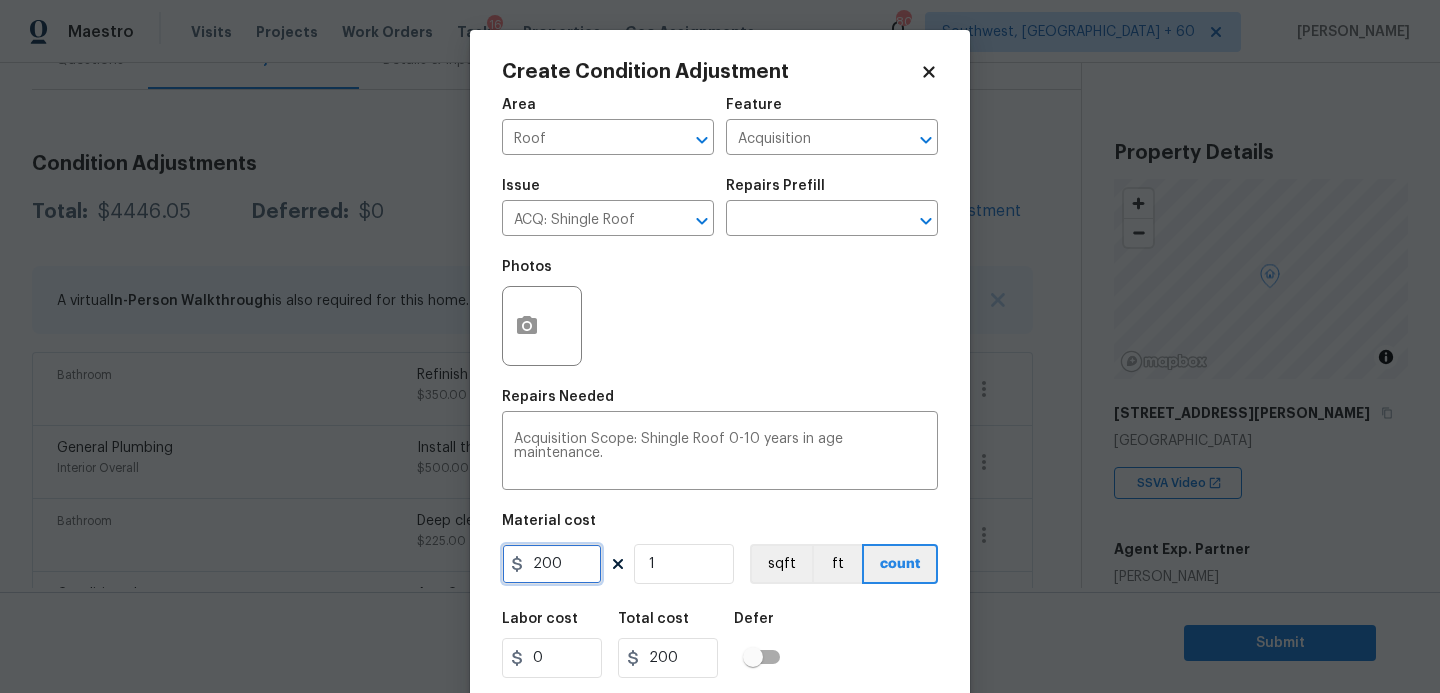 drag, startPoint x: 565, startPoint y: 577, endPoint x: 401, endPoint y: 577, distance: 164 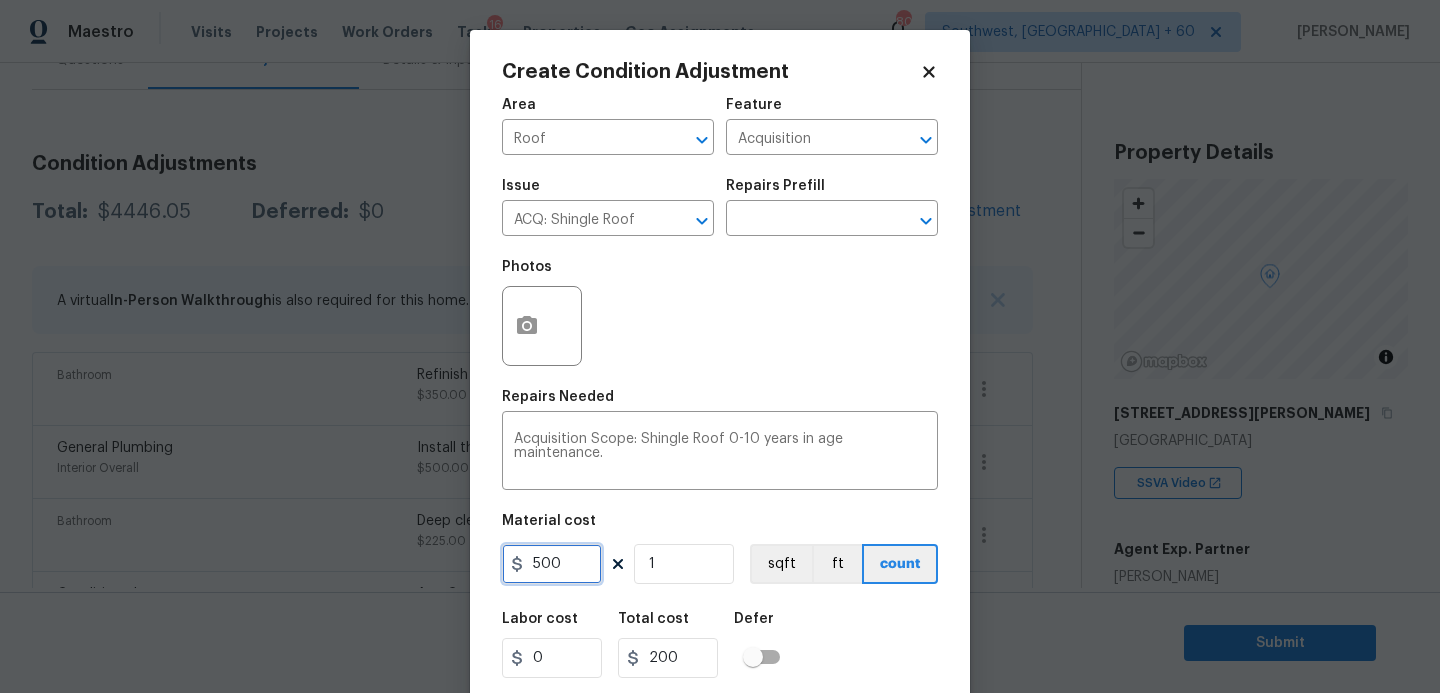 type on "500" 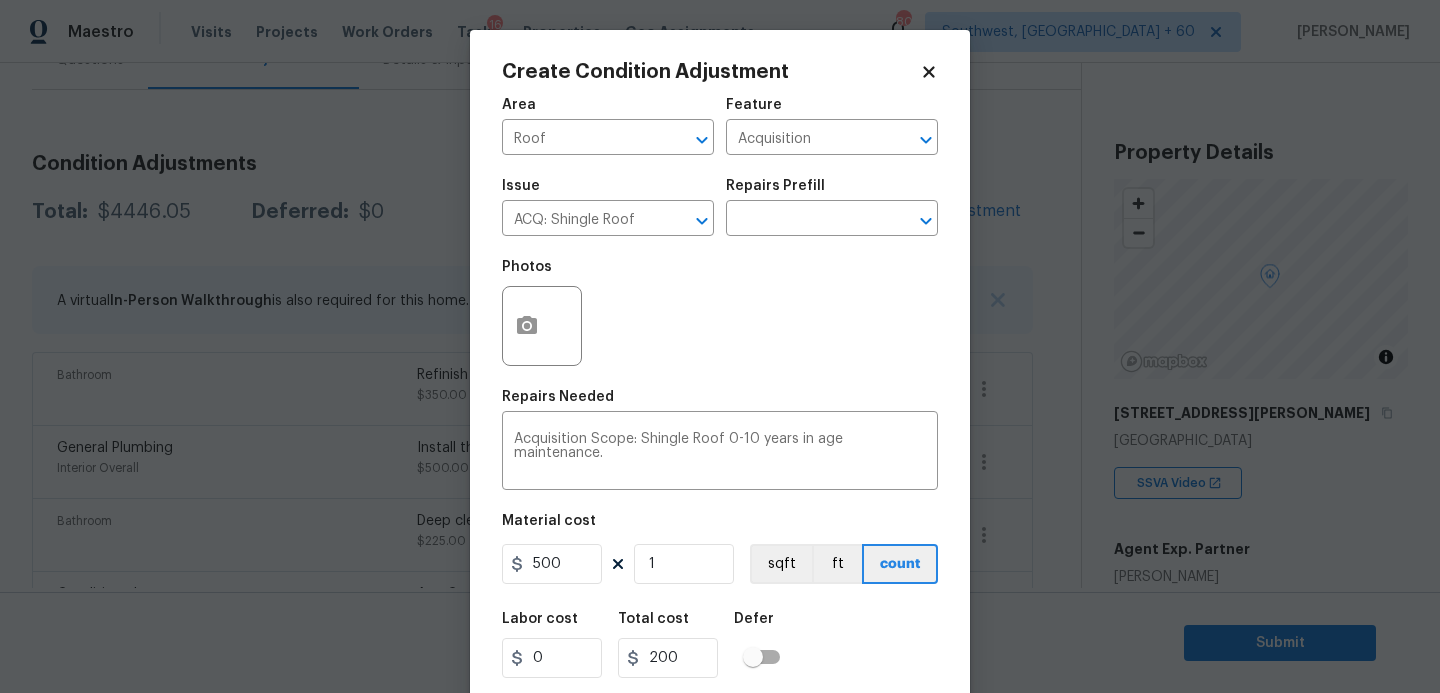 type on "500" 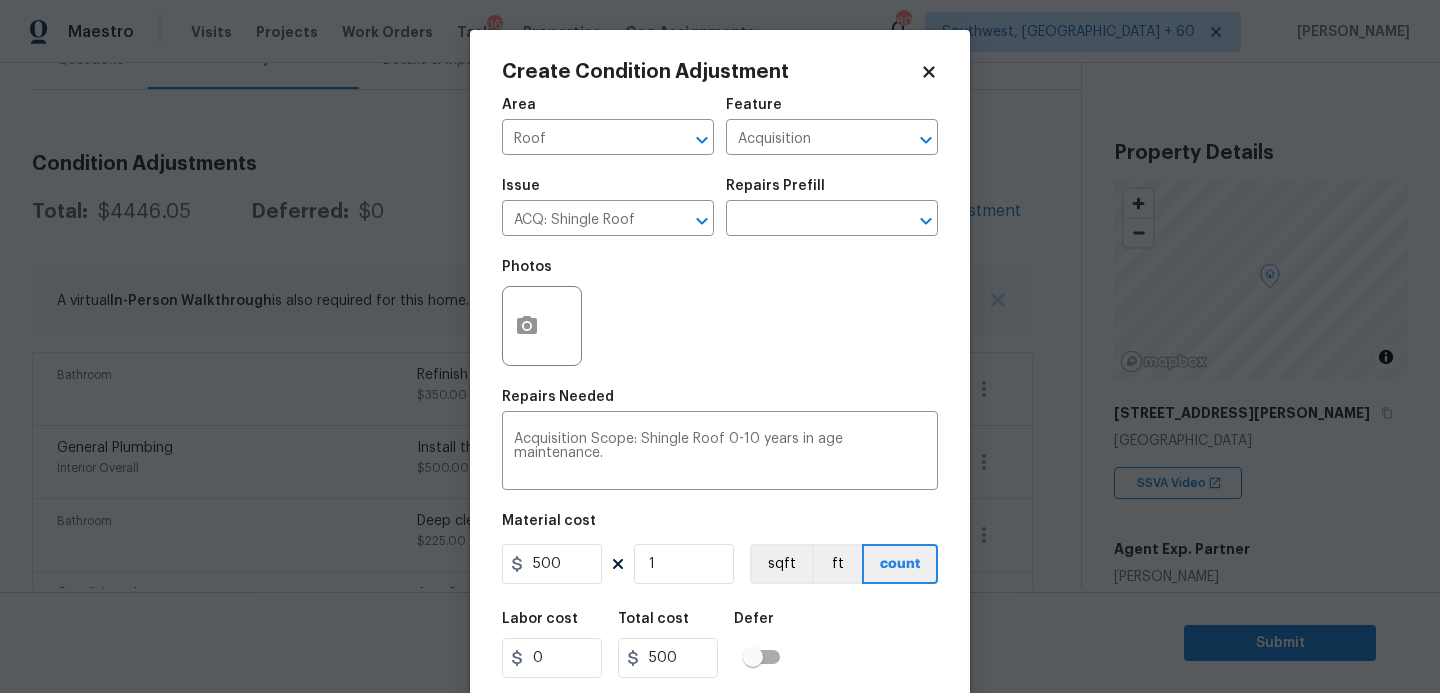 click on "Labor cost 0 Total cost 500 Defer" at bounding box center [720, 645] 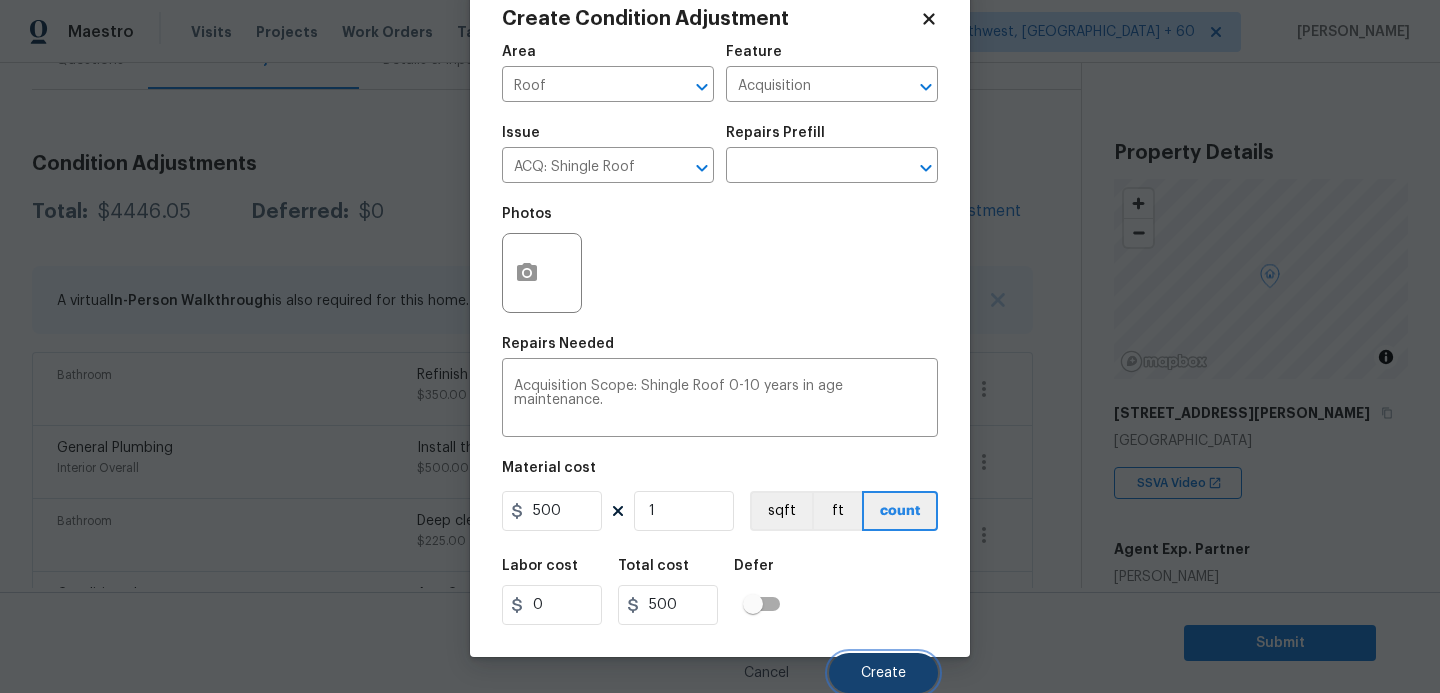 click on "Create" at bounding box center [883, 673] 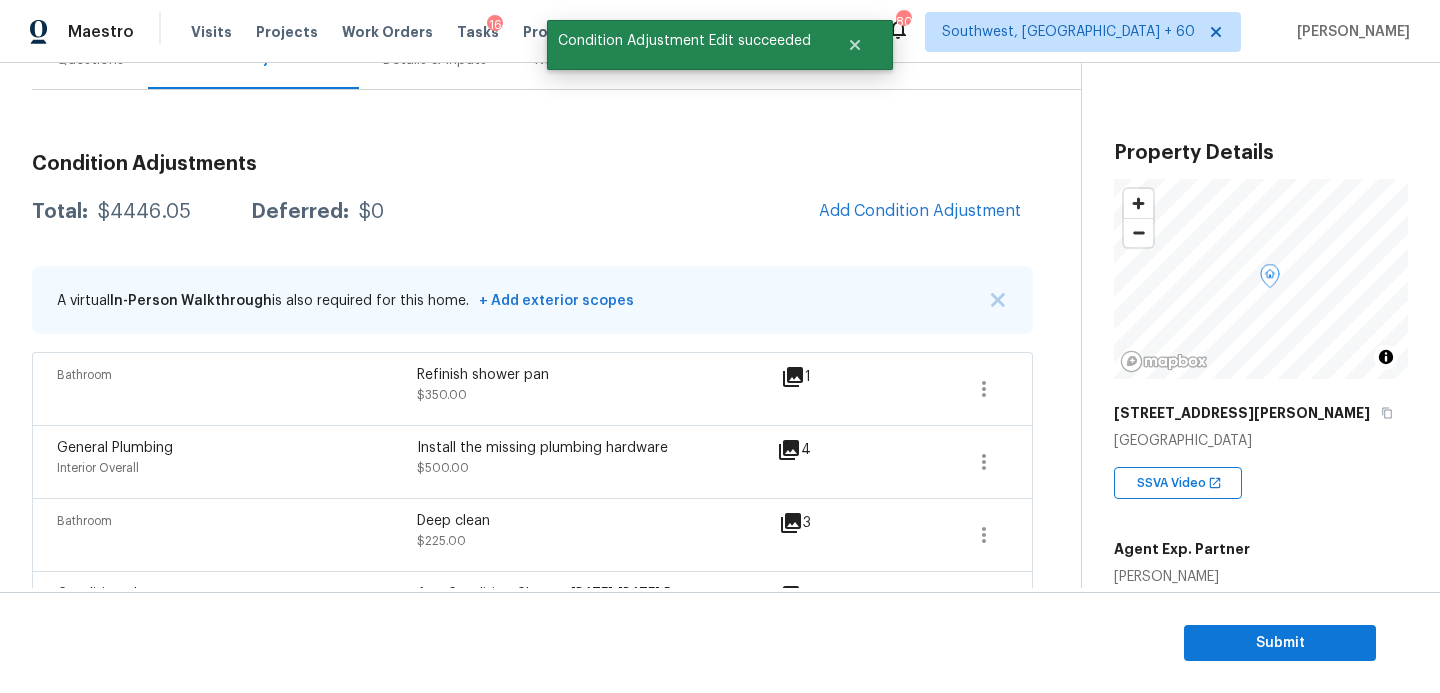 scroll, scrollTop: 47, scrollLeft: 0, axis: vertical 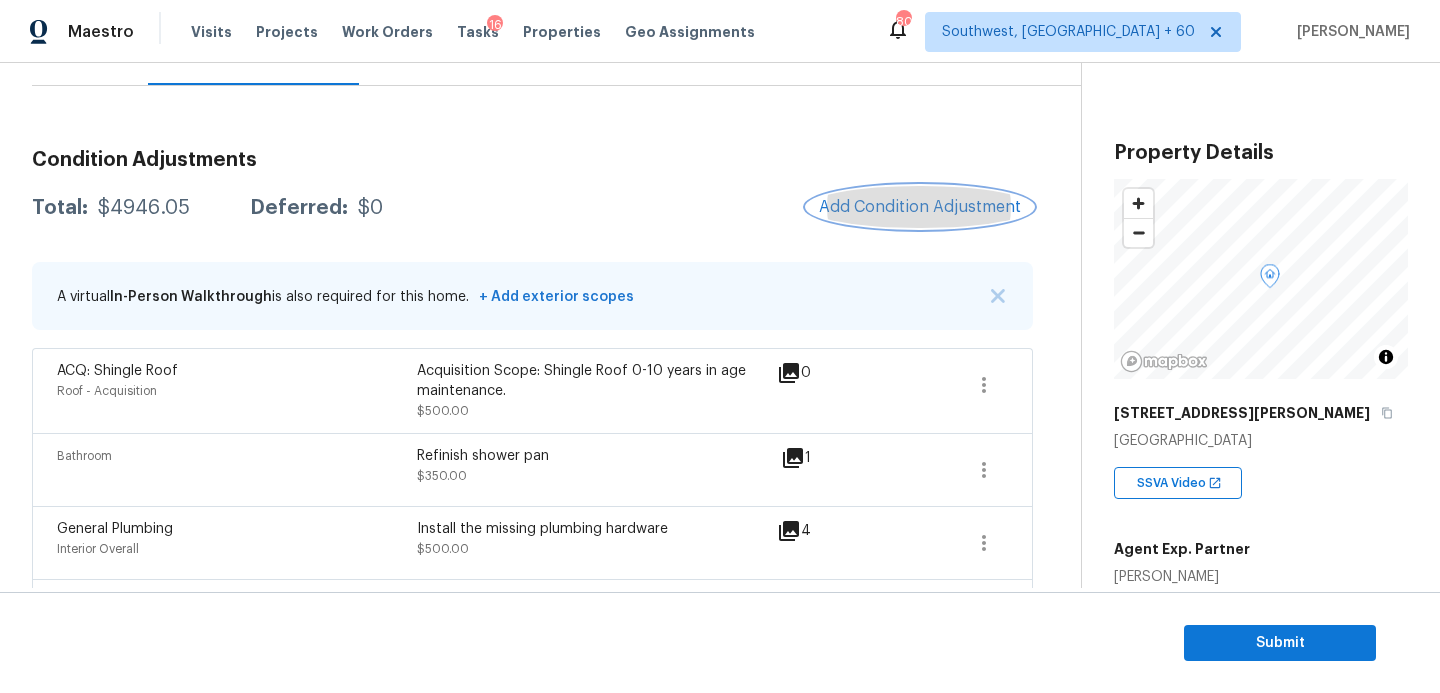 click on "Add Condition Adjustment" at bounding box center [920, 207] 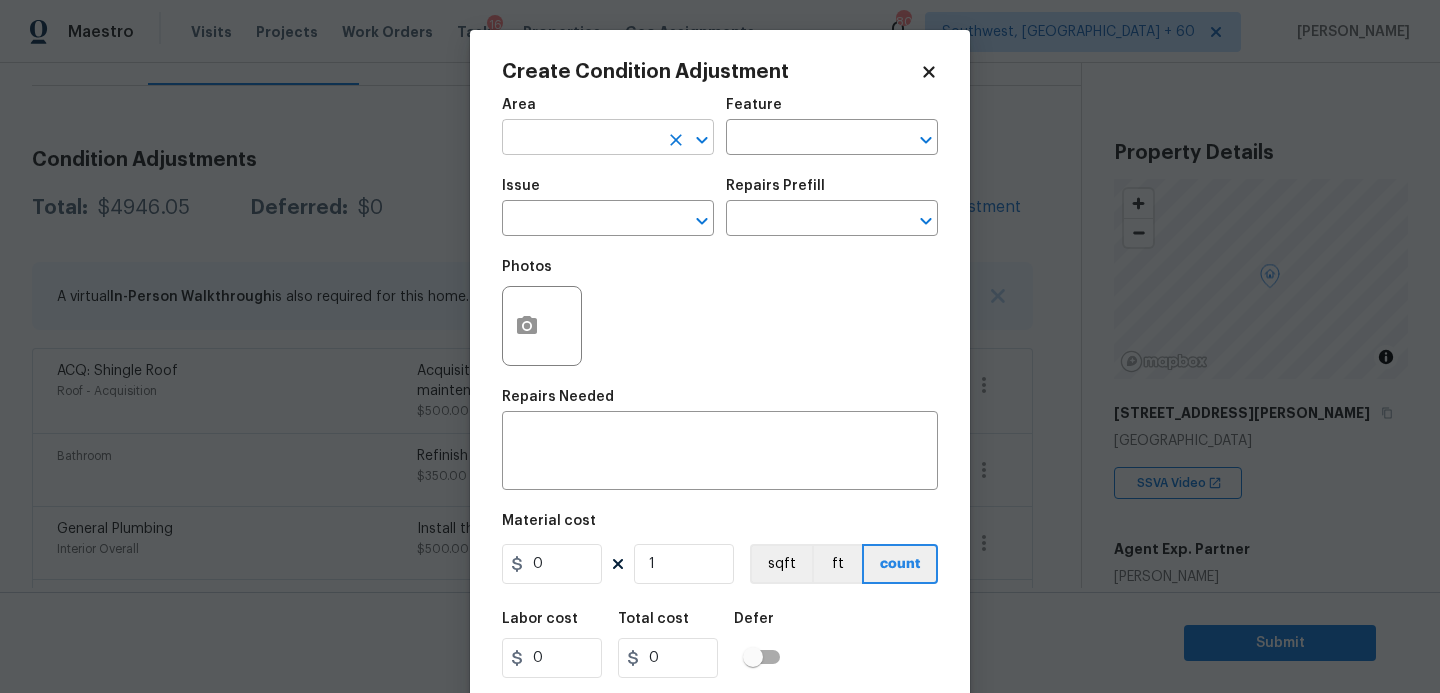 click at bounding box center (580, 139) 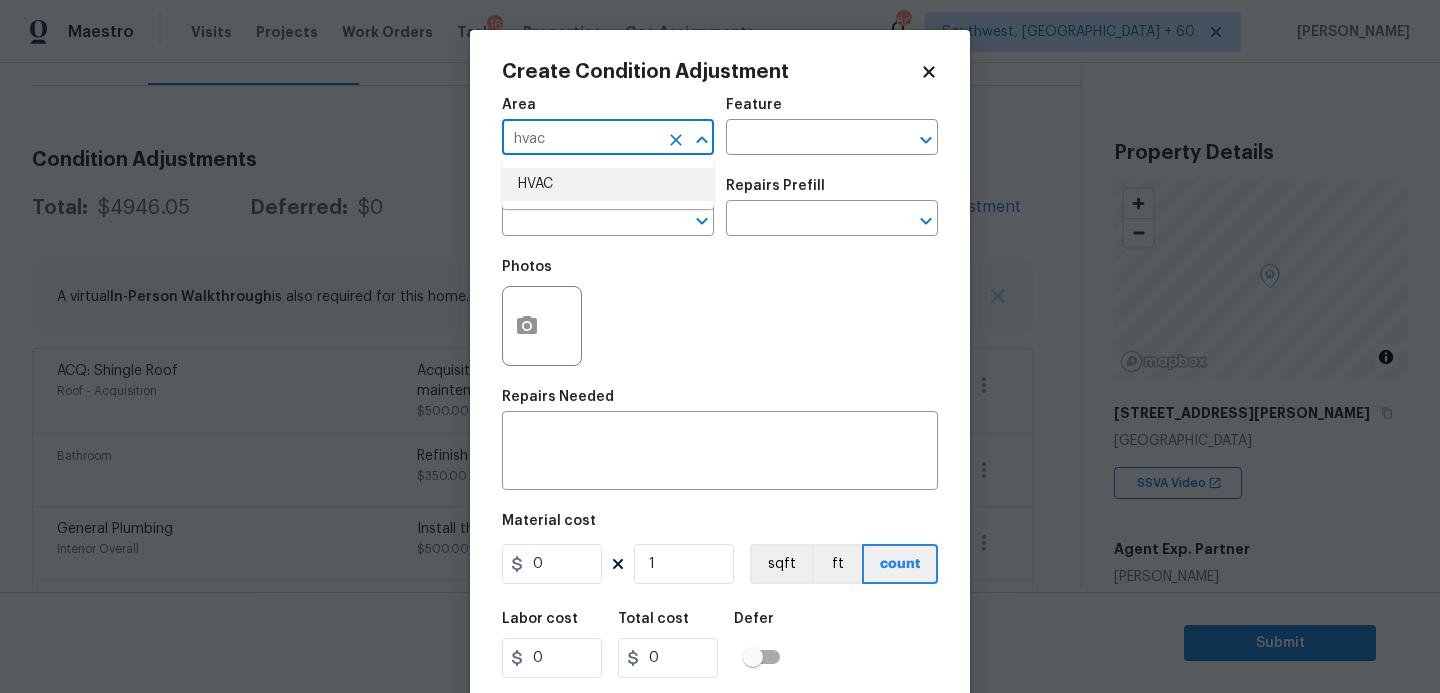 click on "HVAC" at bounding box center [608, 184] 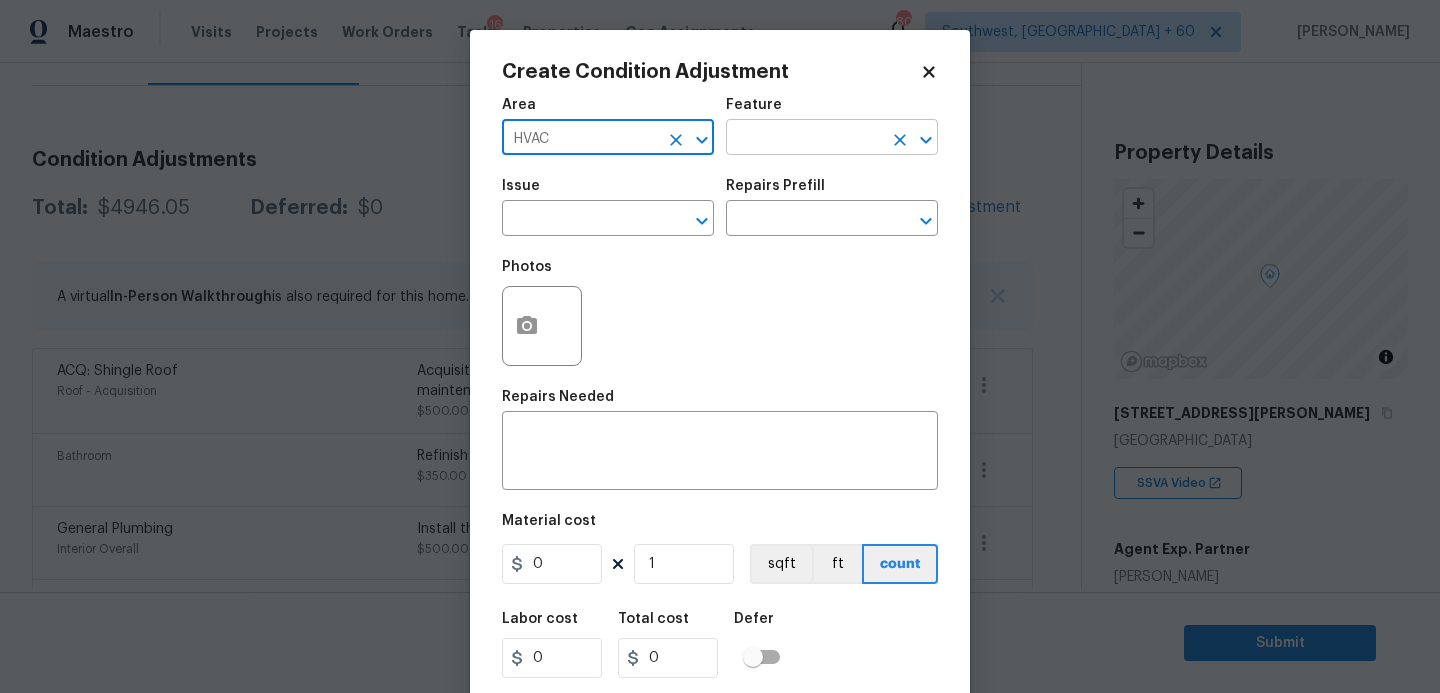 type on "HVAC" 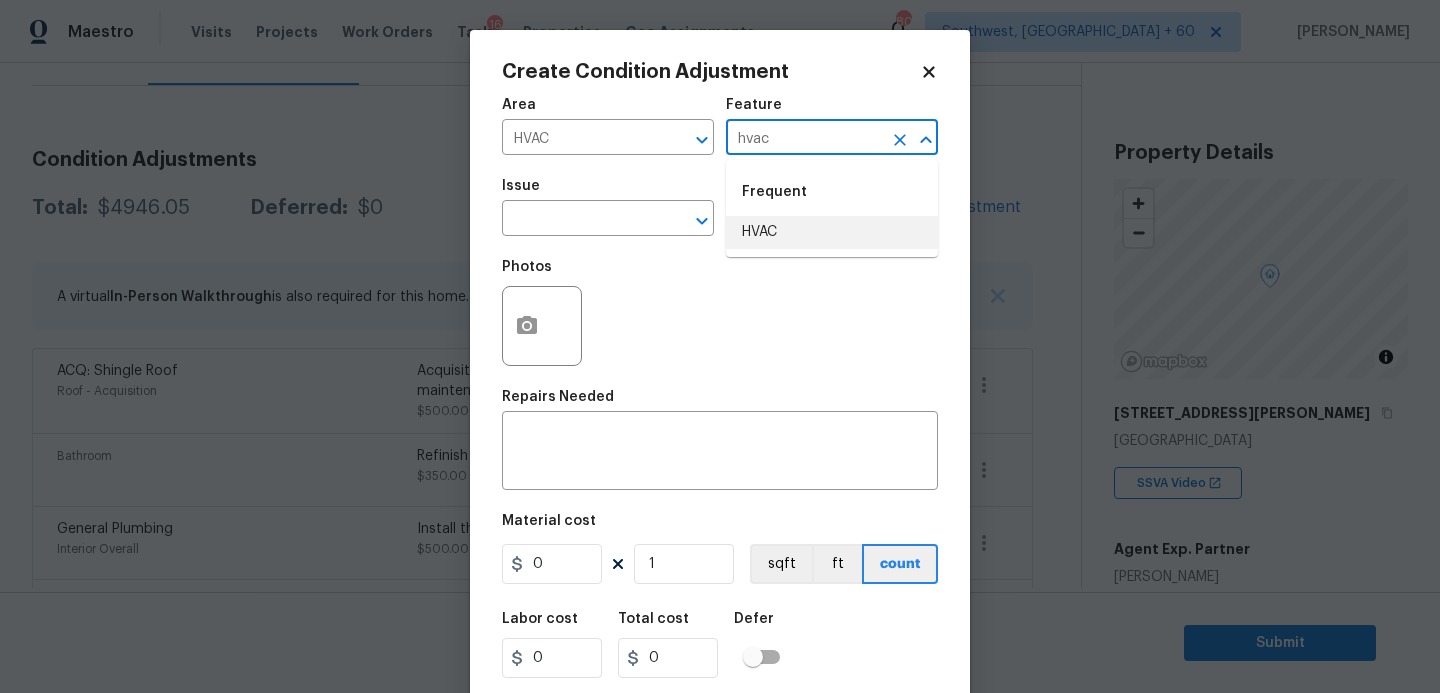 click on "HVAC" at bounding box center (832, 232) 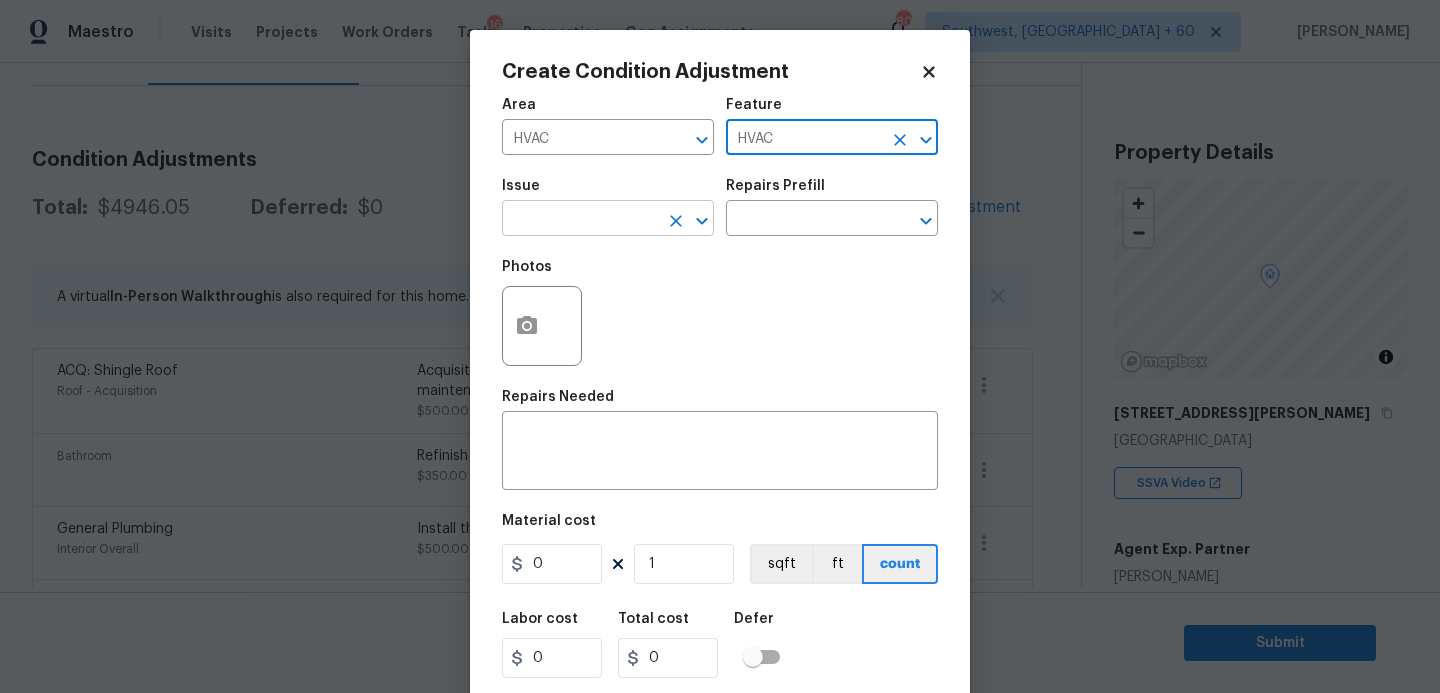 type on "HVAC" 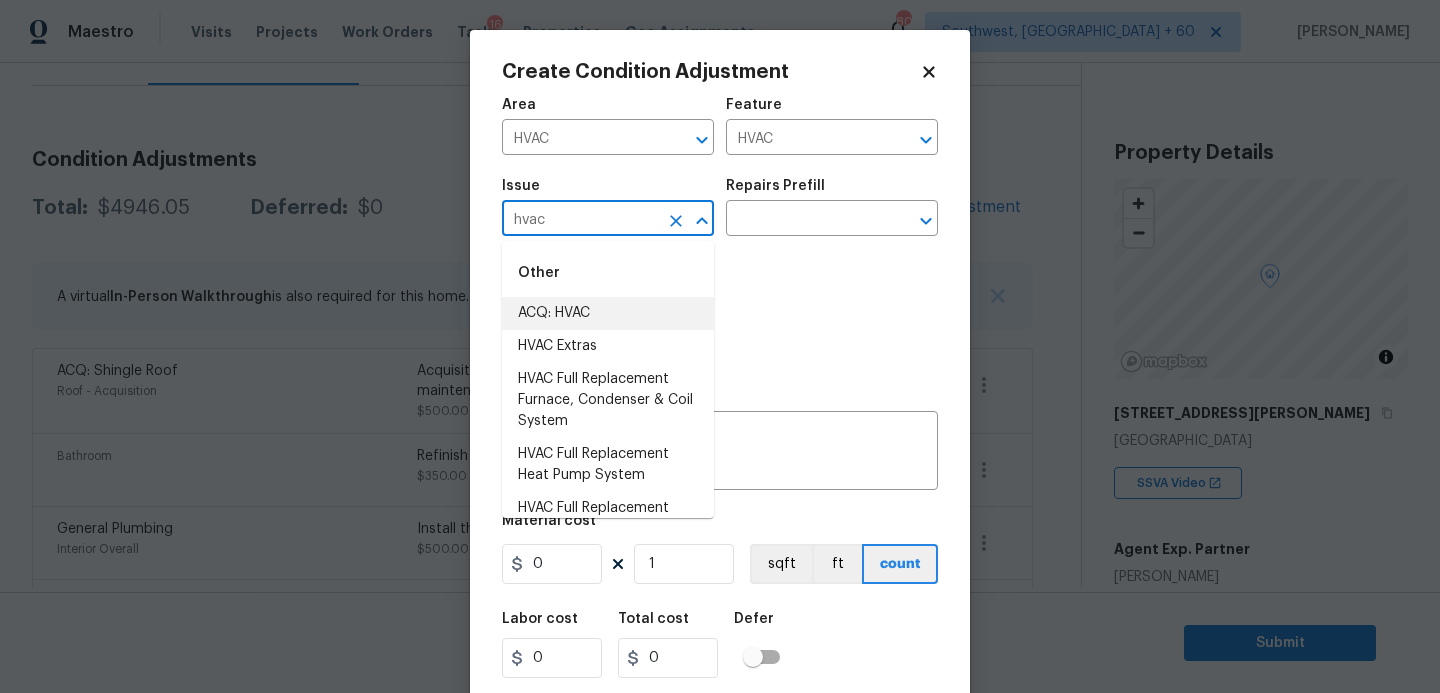 click on "ACQ: HVAC" at bounding box center [608, 313] 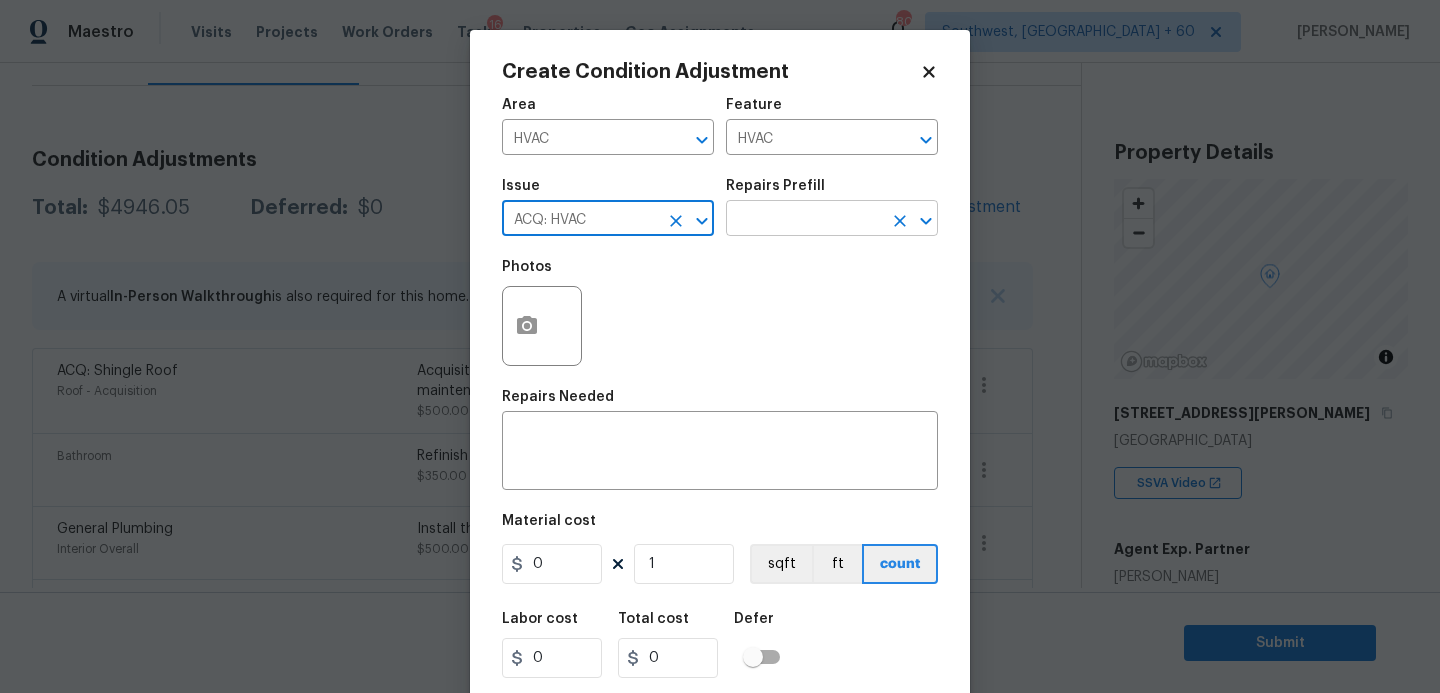 type on "ACQ: HVAC" 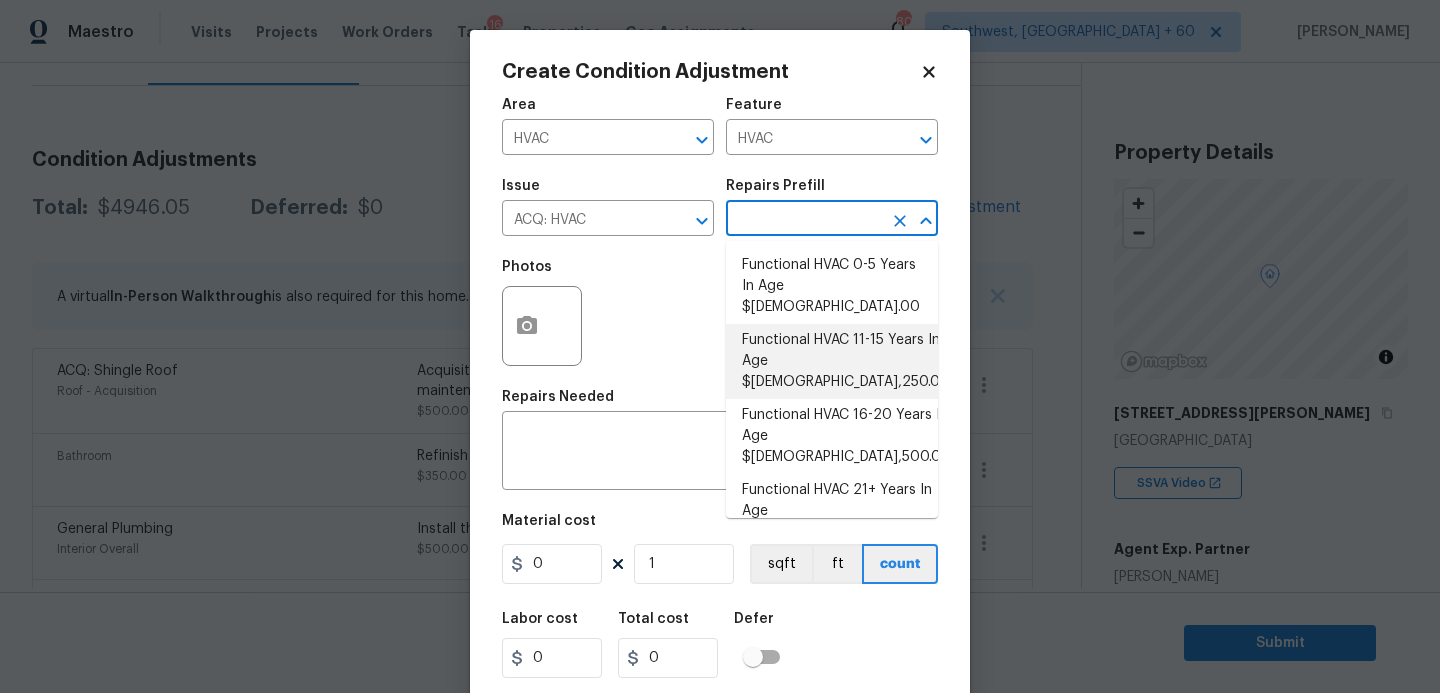 click on "Functional HVAC 11-15 Years In Age $[DEMOGRAPHIC_DATA],250.00" at bounding box center (832, 361) 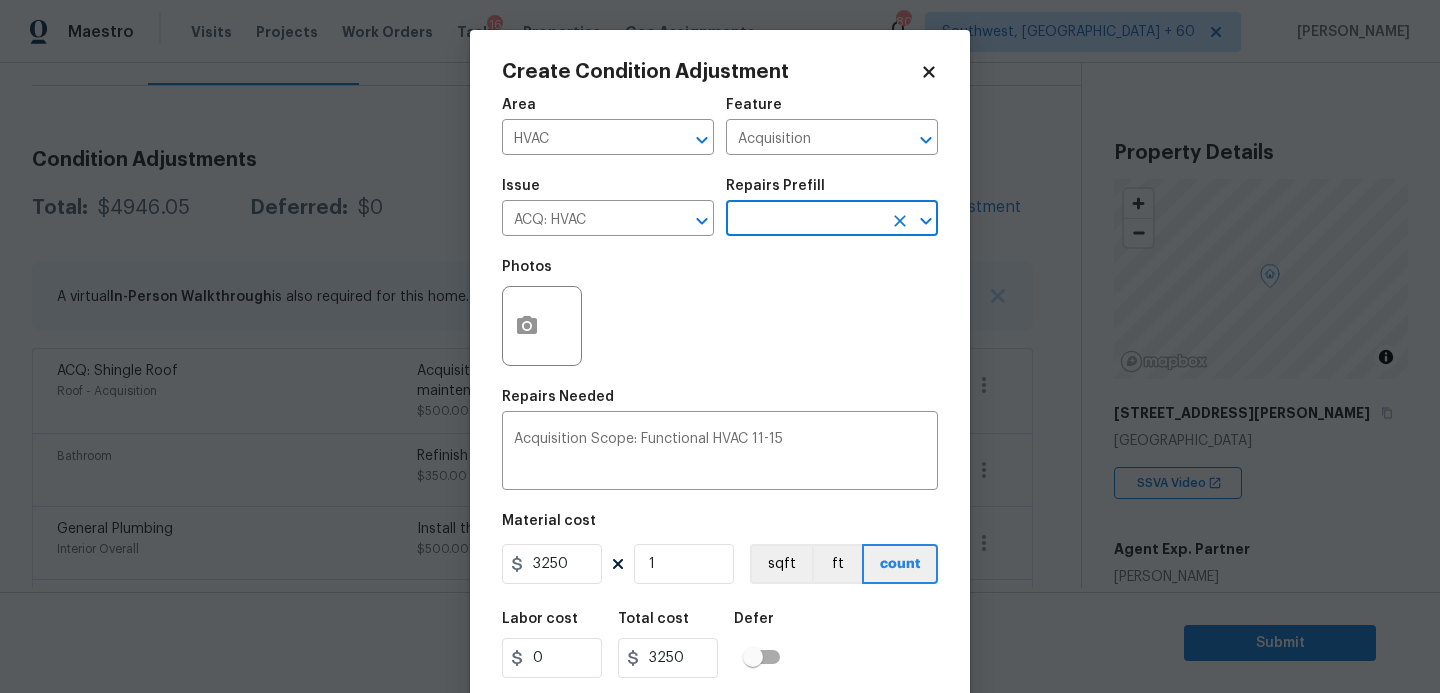 scroll, scrollTop: 54, scrollLeft: 0, axis: vertical 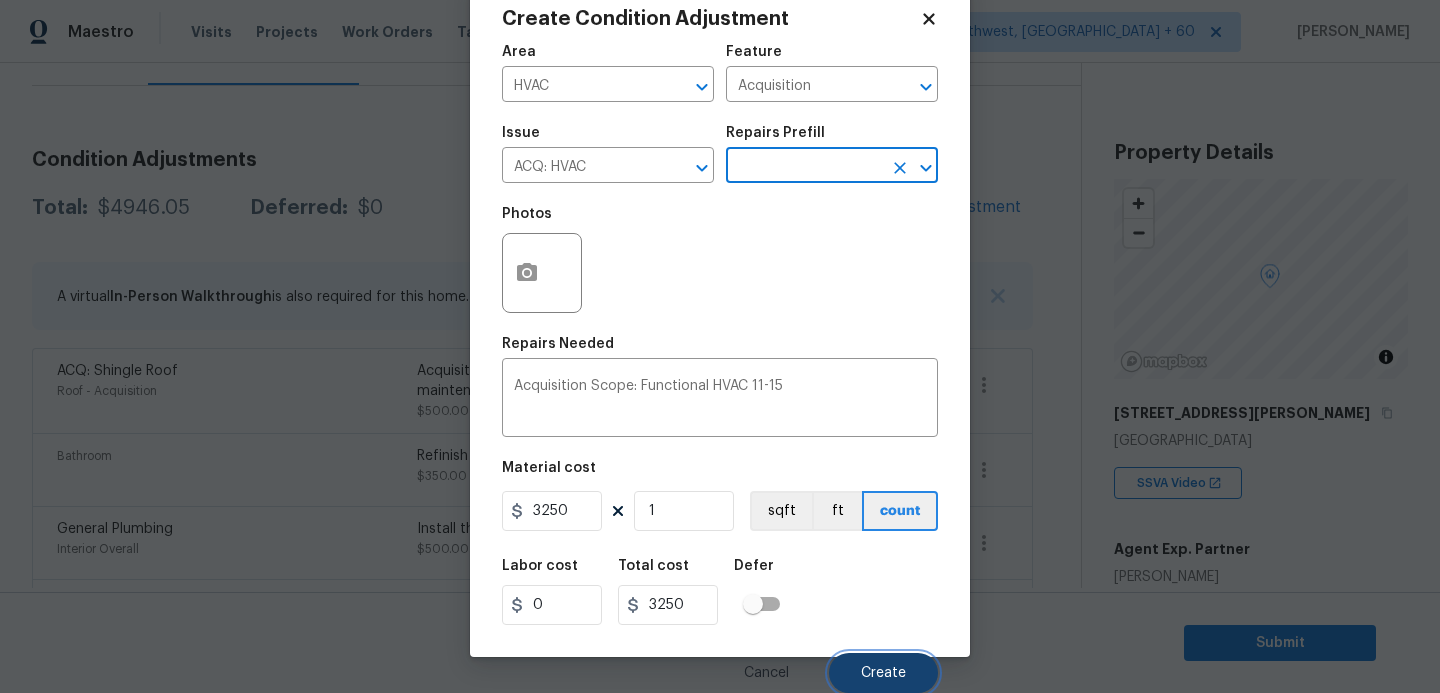 click on "Create" at bounding box center [883, 673] 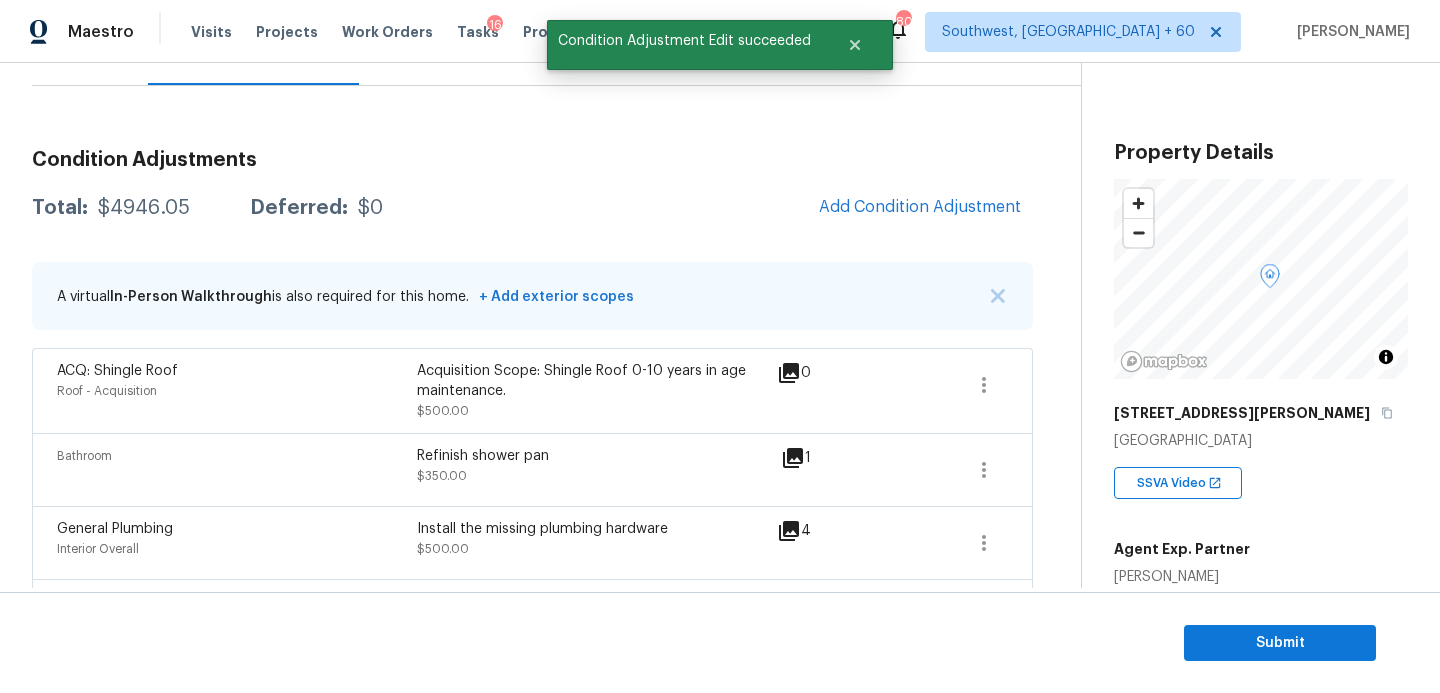 scroll, scrollTop: 47, scrollLeft: 0, axis: vertical 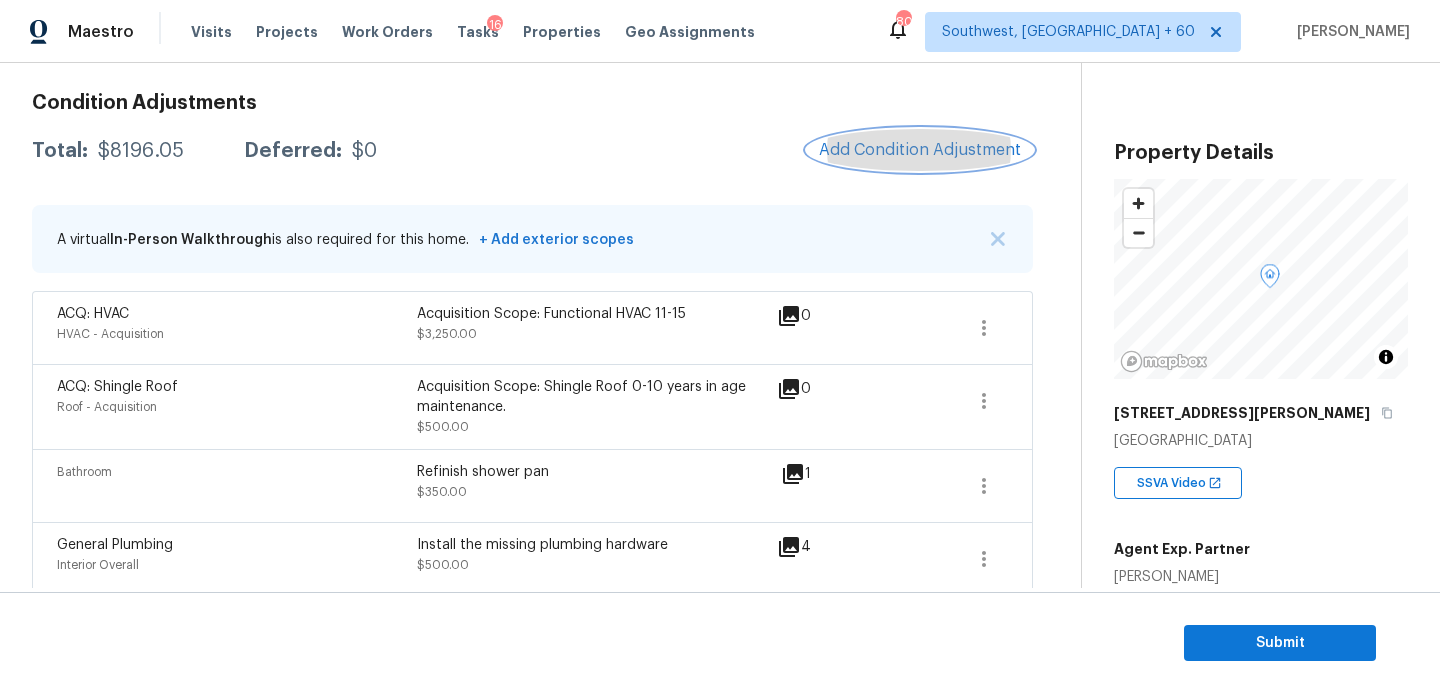 click on "Add Condition Adjustment" at bounding box center [920, 150] 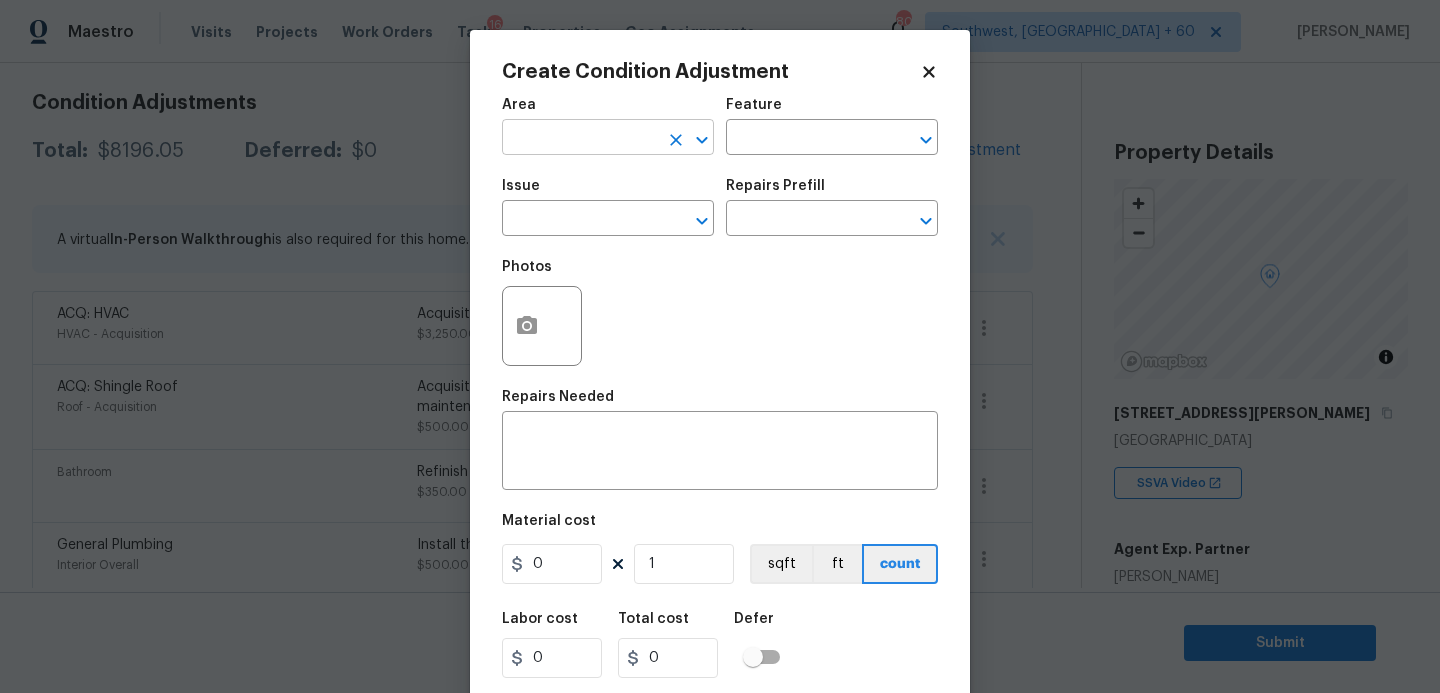 click at bounding box center (580, 139) 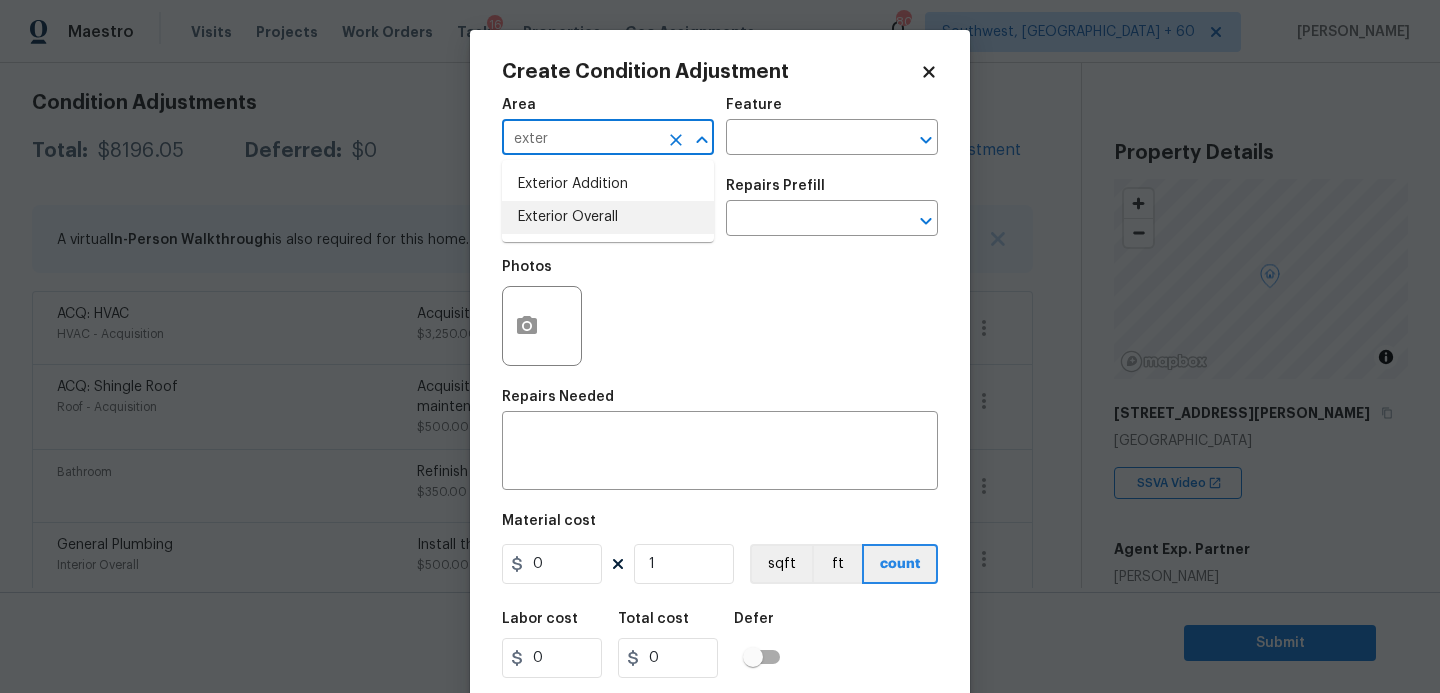 click on "Exterior Overall" at bounding box center (608, 217) 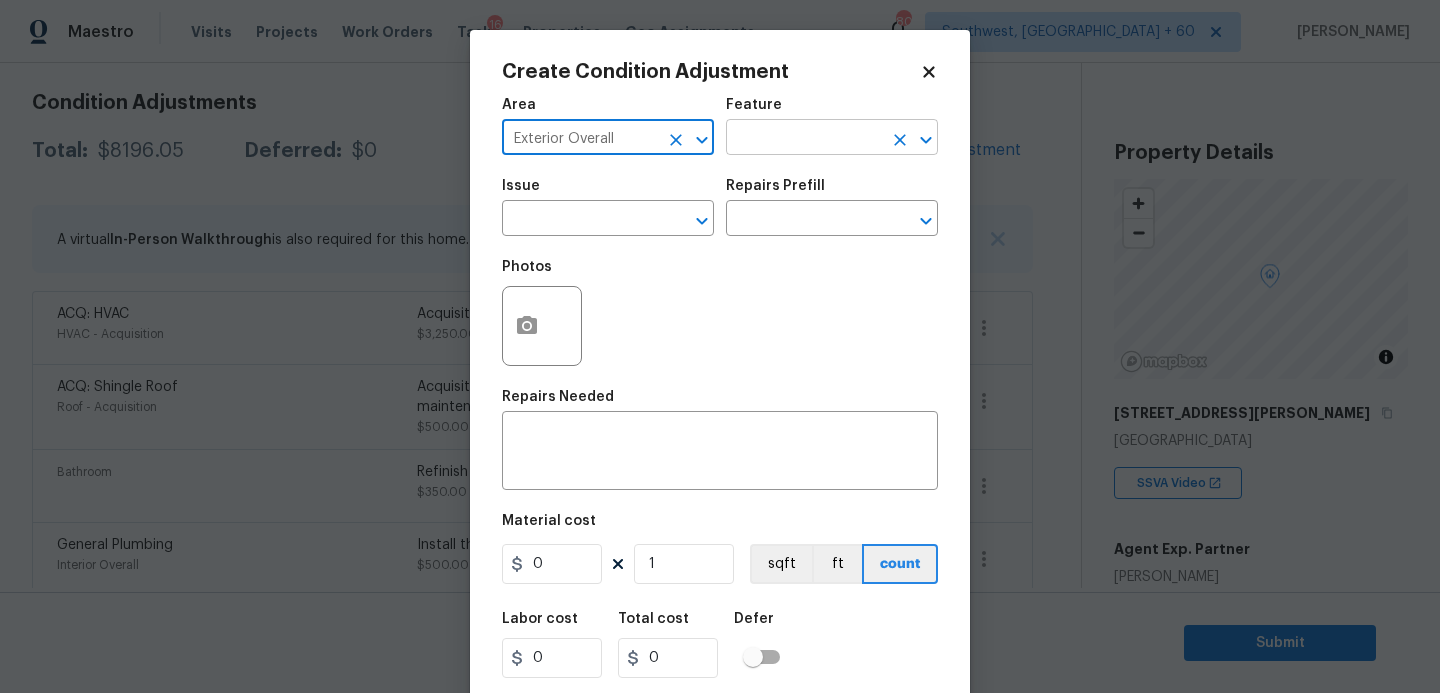 type on "Exterior Overall" 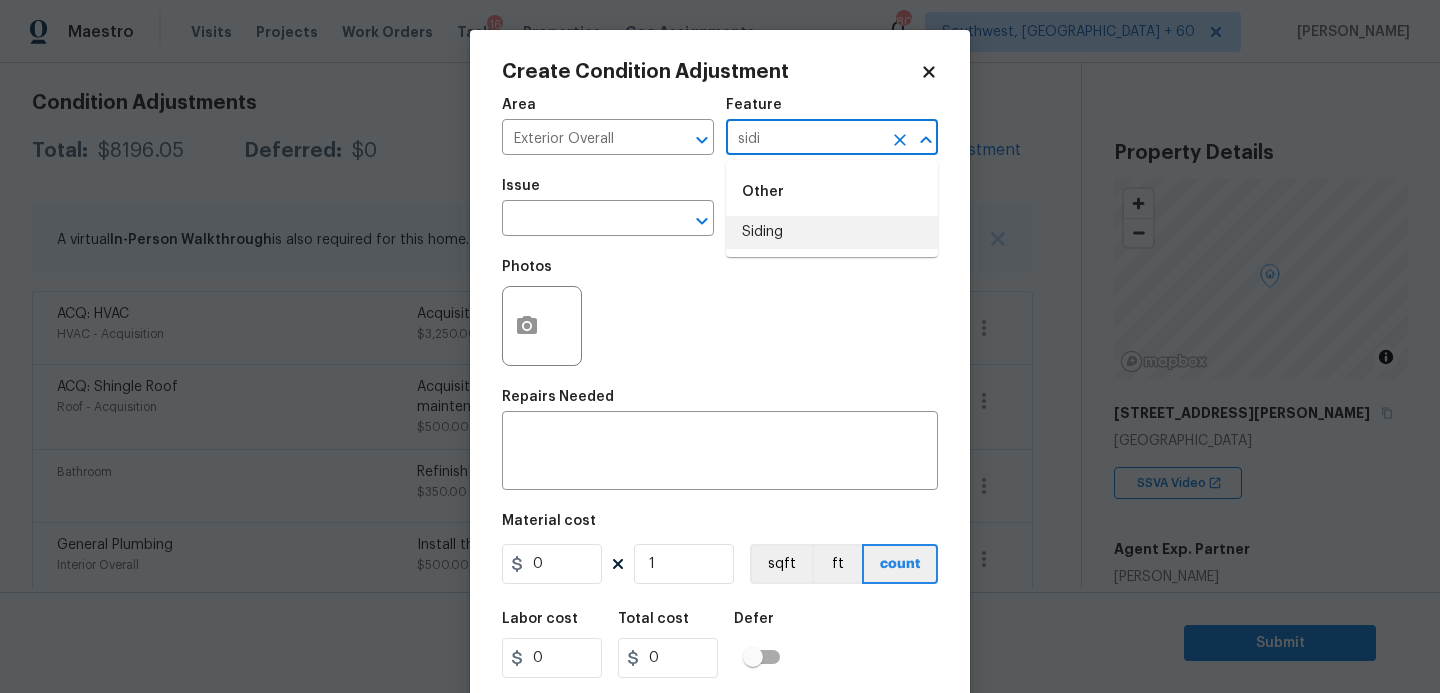 click on "Siding" at bounding box center [832, 232] 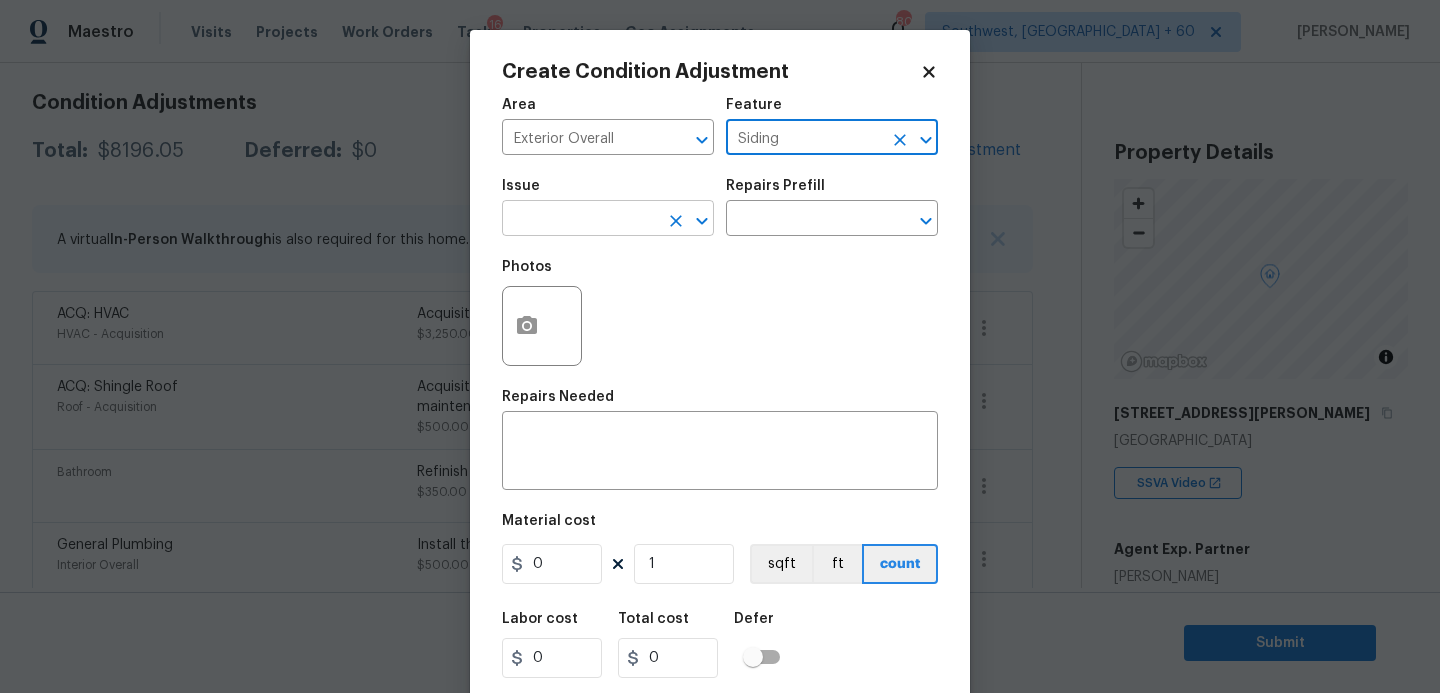 click on "​" at bounding box center [608, 220] 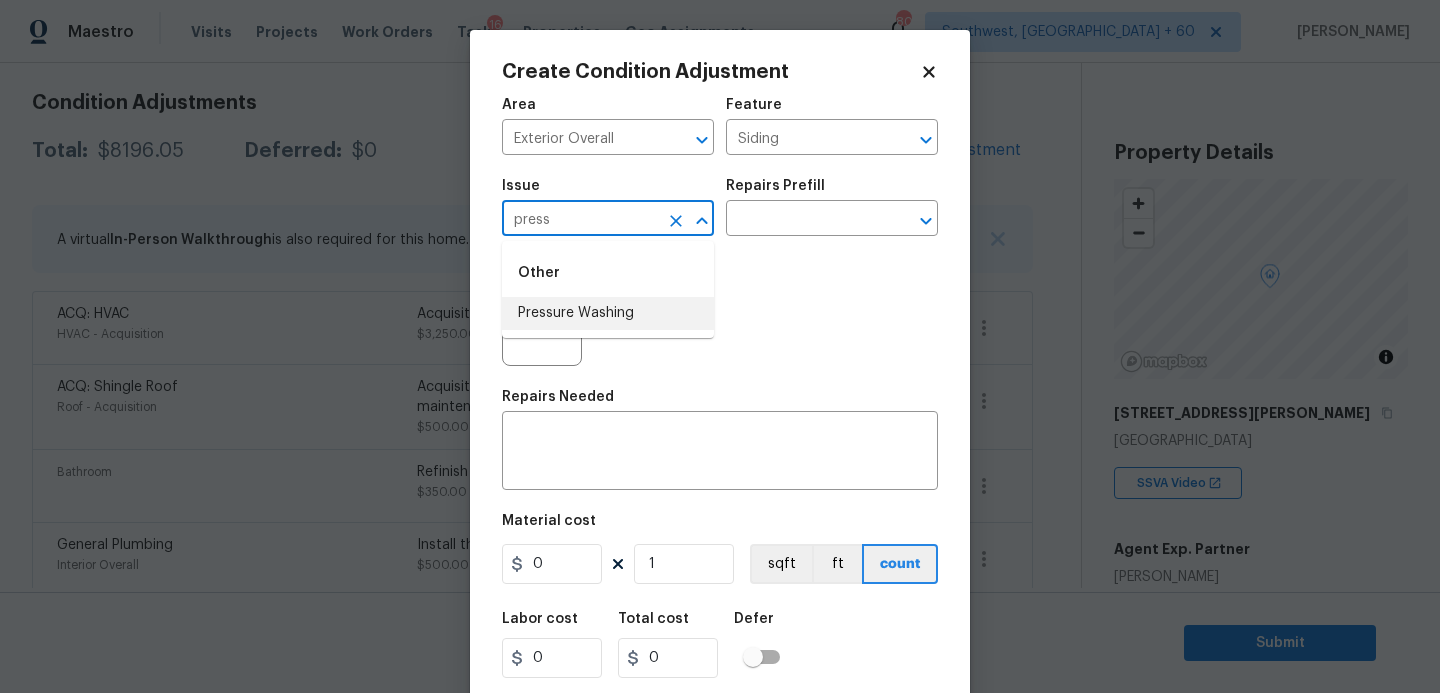 click on "Pressure Washing" at bounding box center (608, 313) 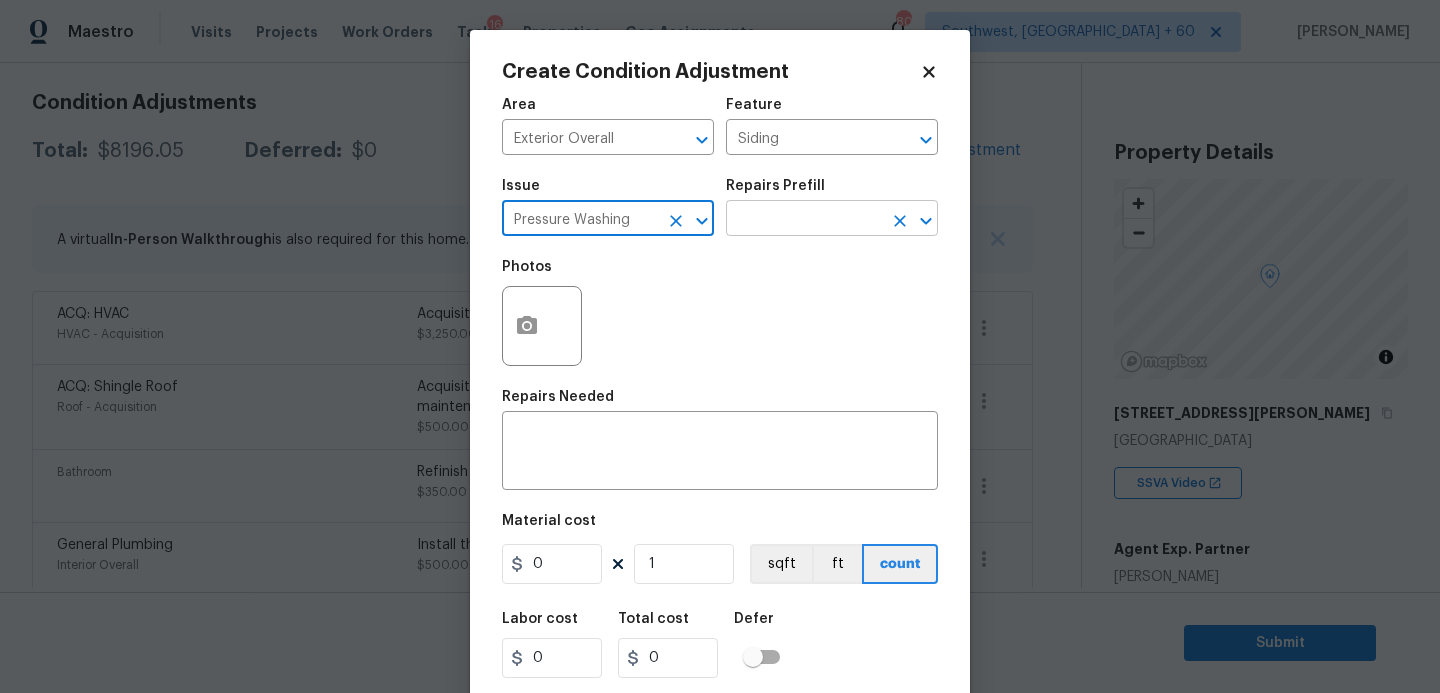 type on "Pressure Washing" 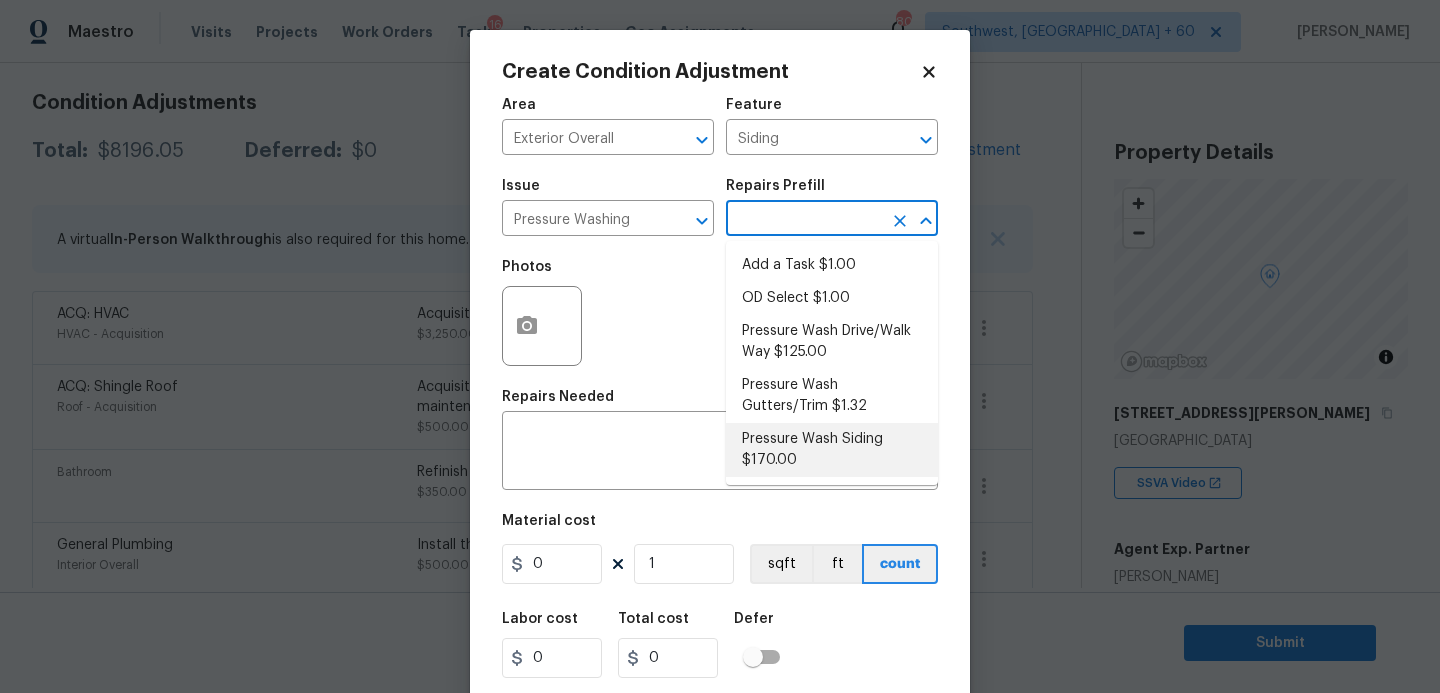 click on "Pressure Wash Siding $170.00" at bounding box center (832, 450) 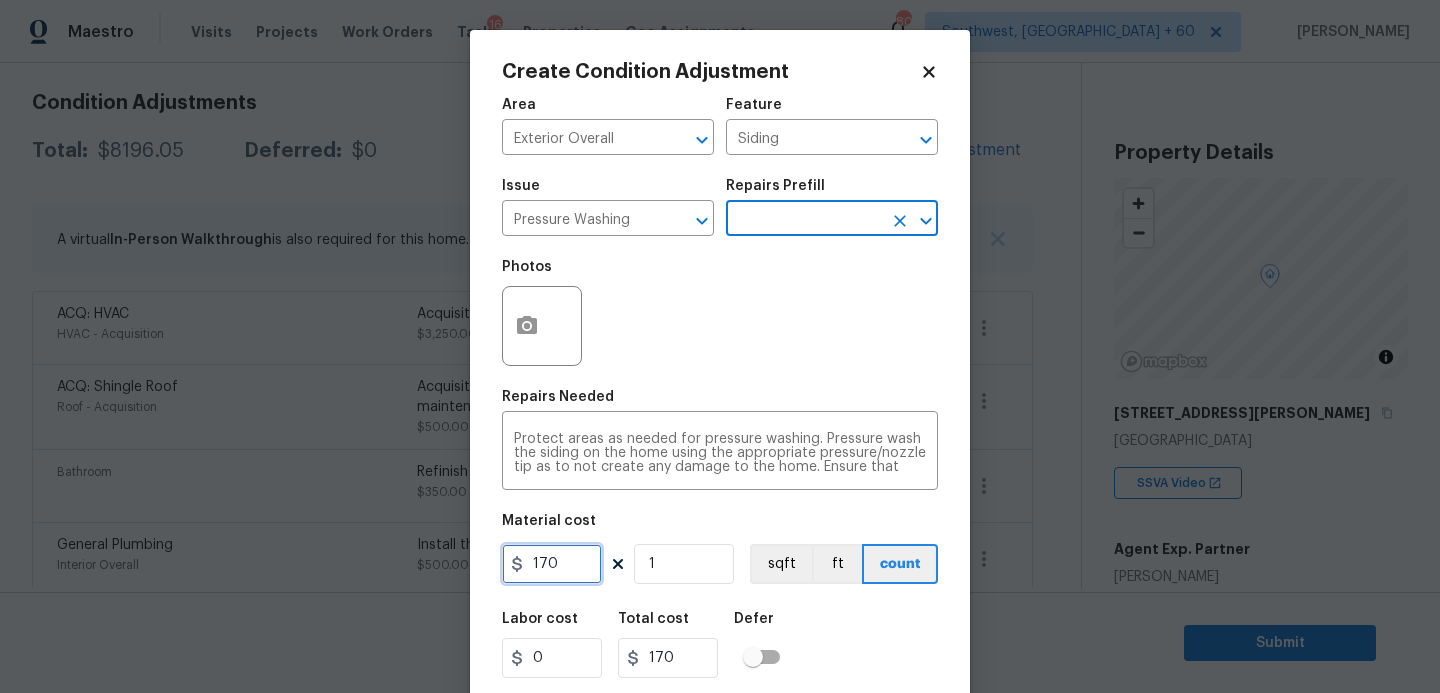 drag, startPoint x: 491, startPoint y: 565, endPoint x: 396, endPoint y: 565, distance: 95 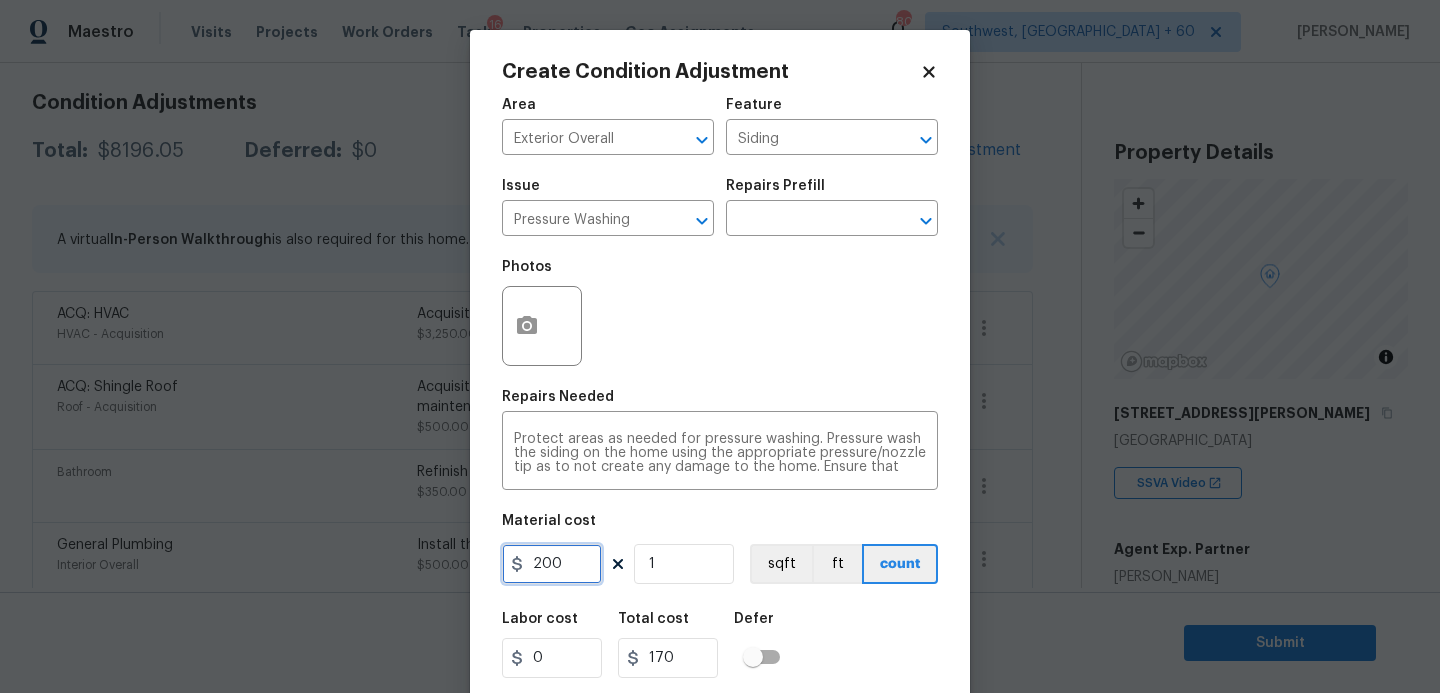 type on "200" 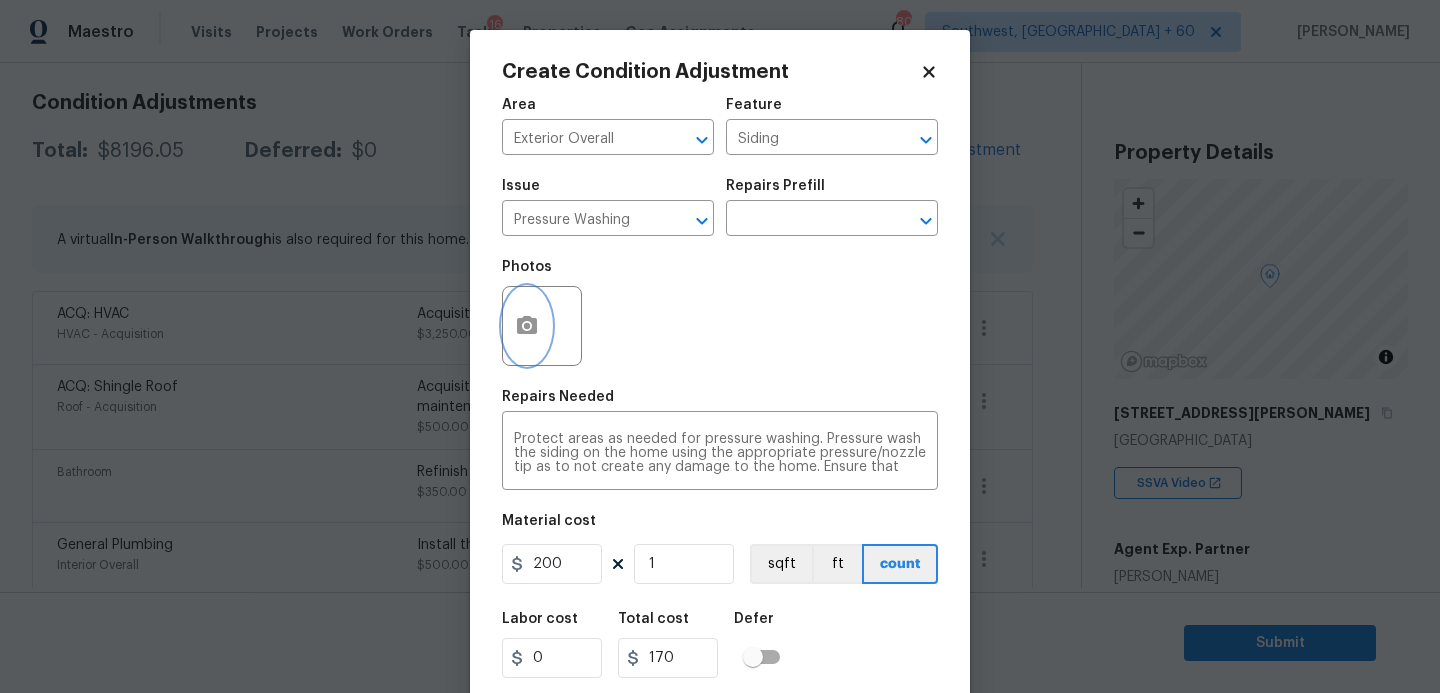 type on "200" 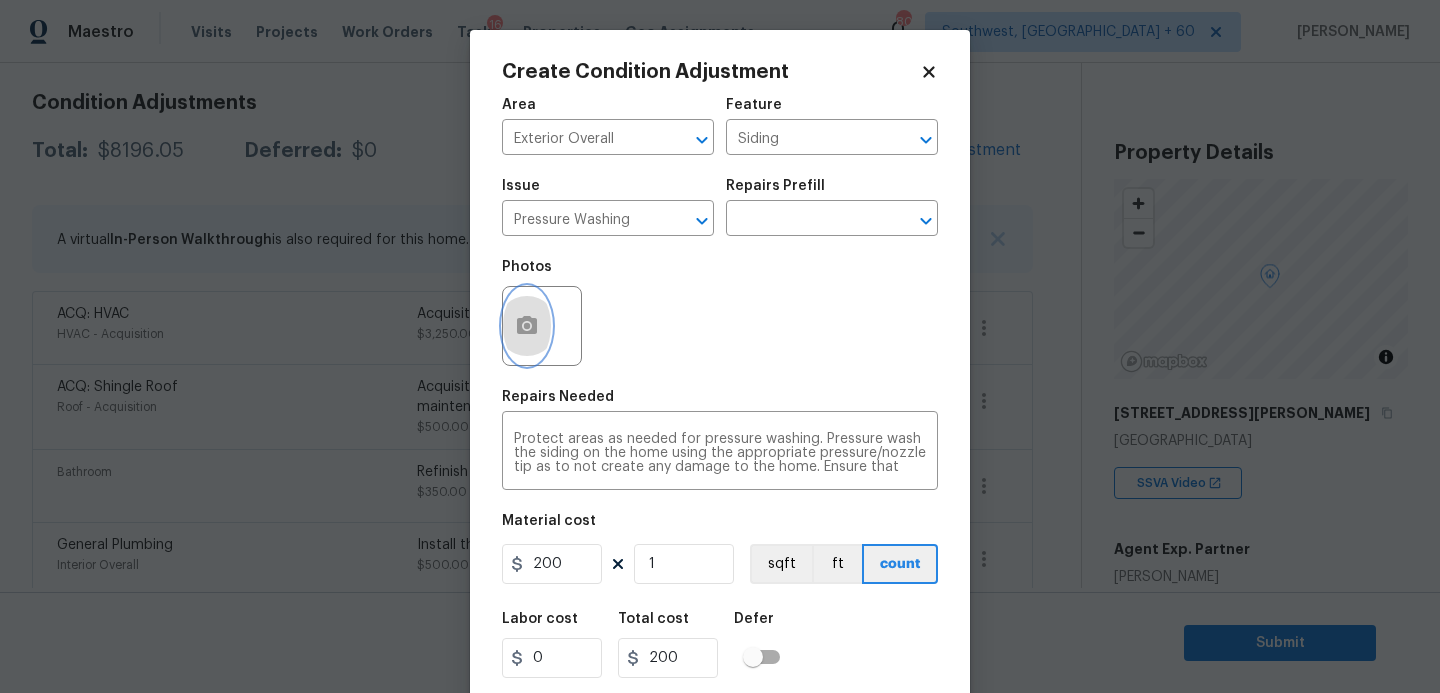 click at bounding box center [527, 326] 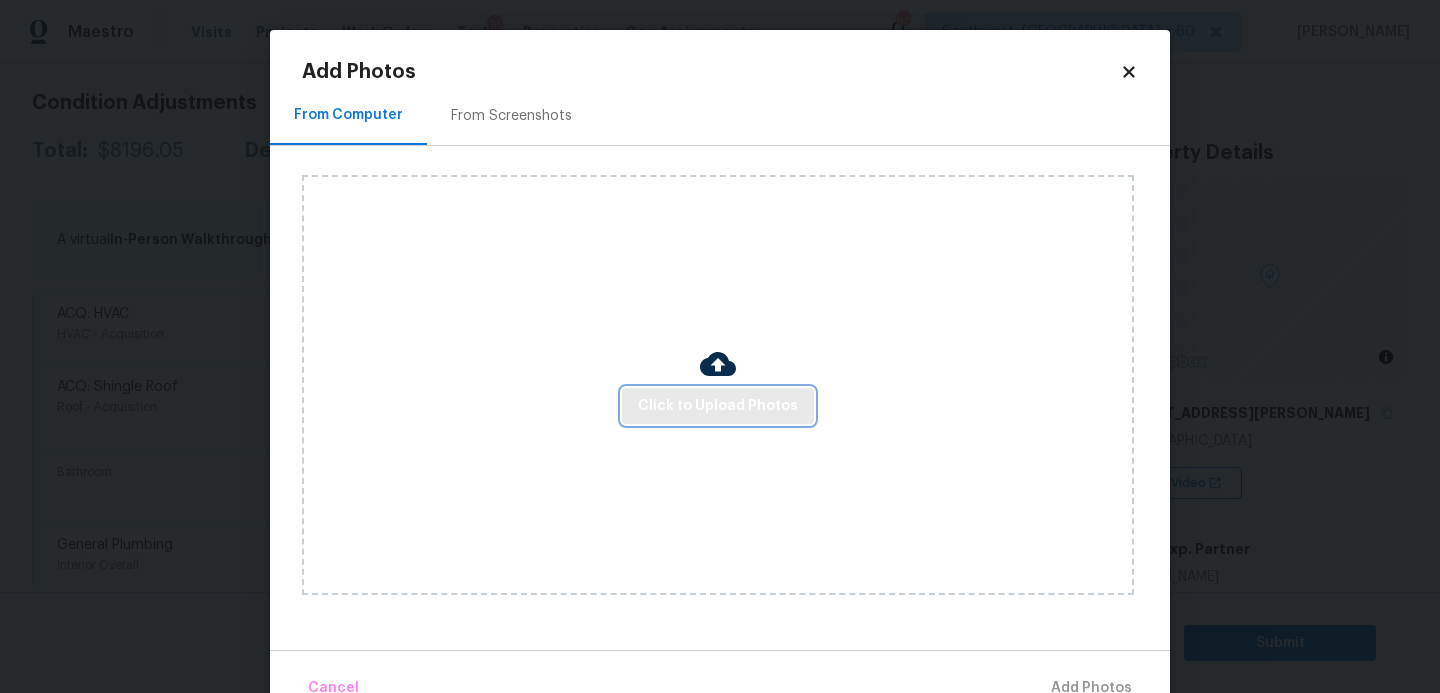 click on "Click to Upload Photos" at bounding box center (718, 406) 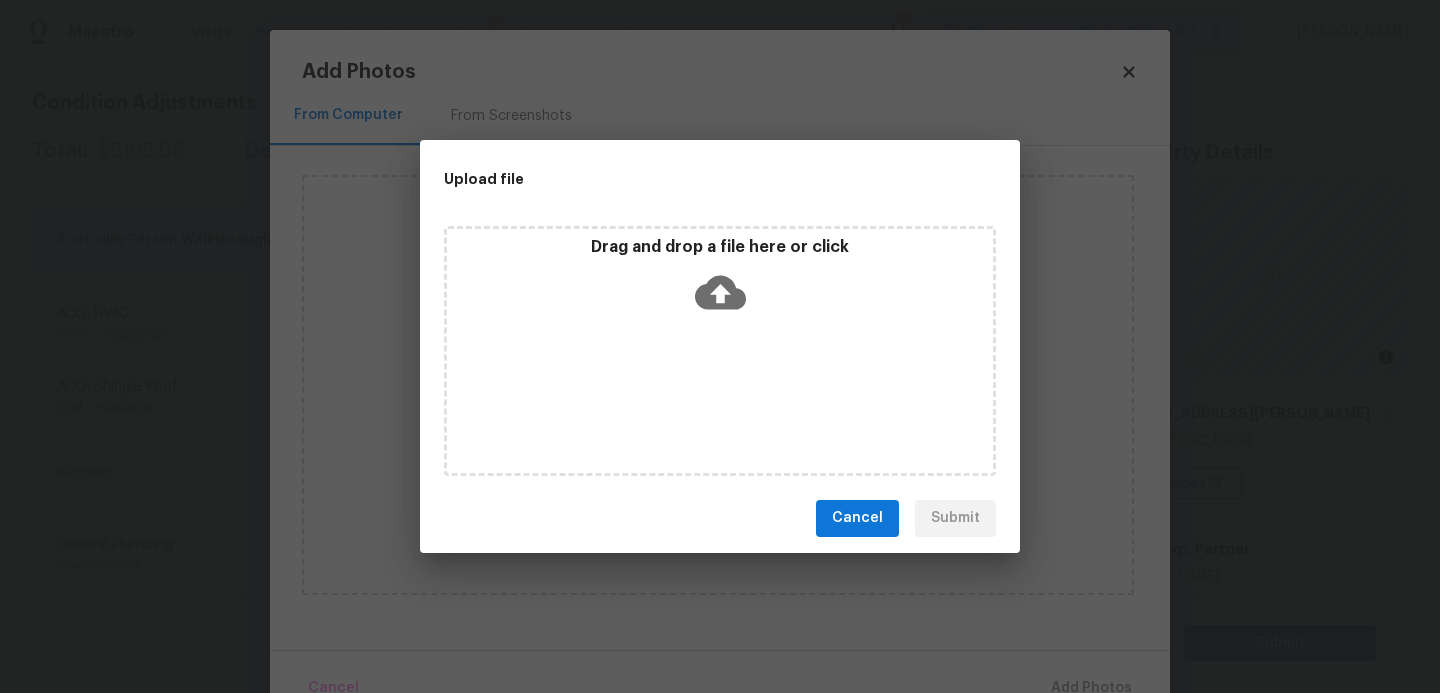 click on "Drag and drop a file here or click" at bounding box center [720, 351] 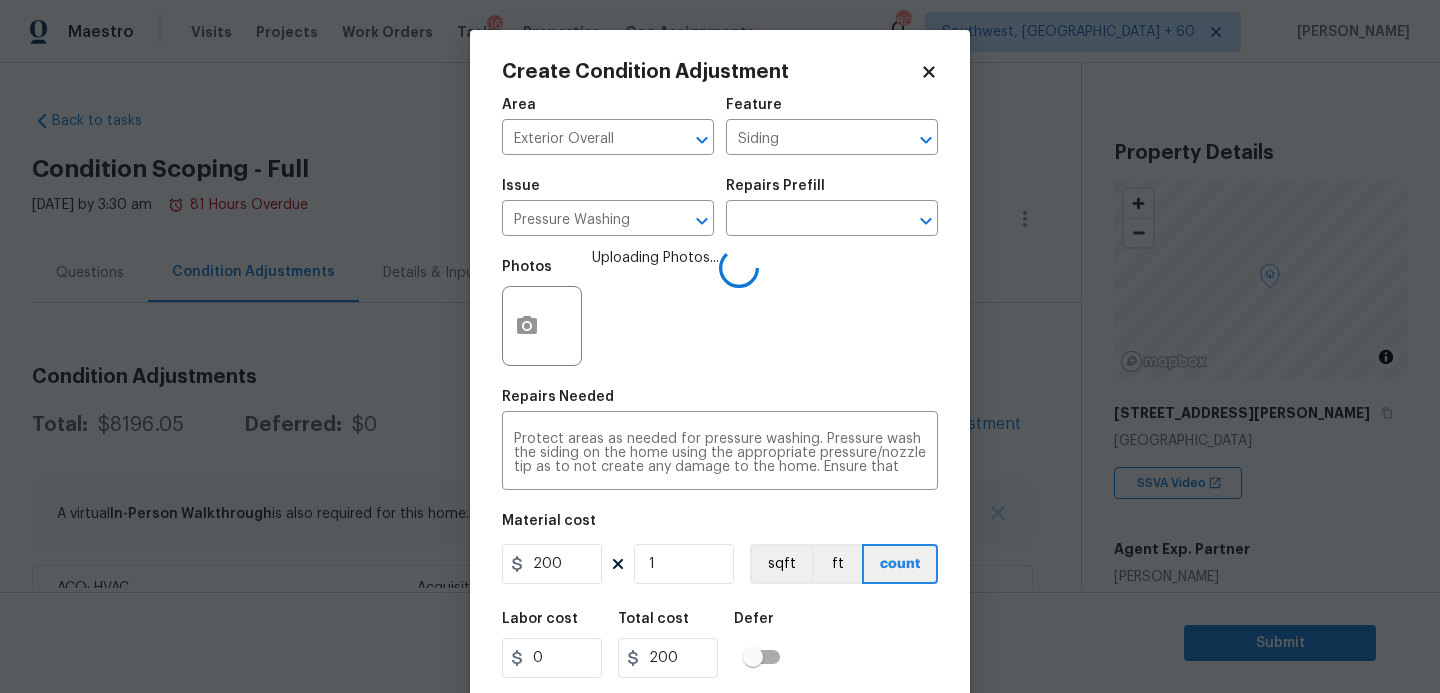 scroll, scrollTop: 0, scrollLeft: 0, axis: both 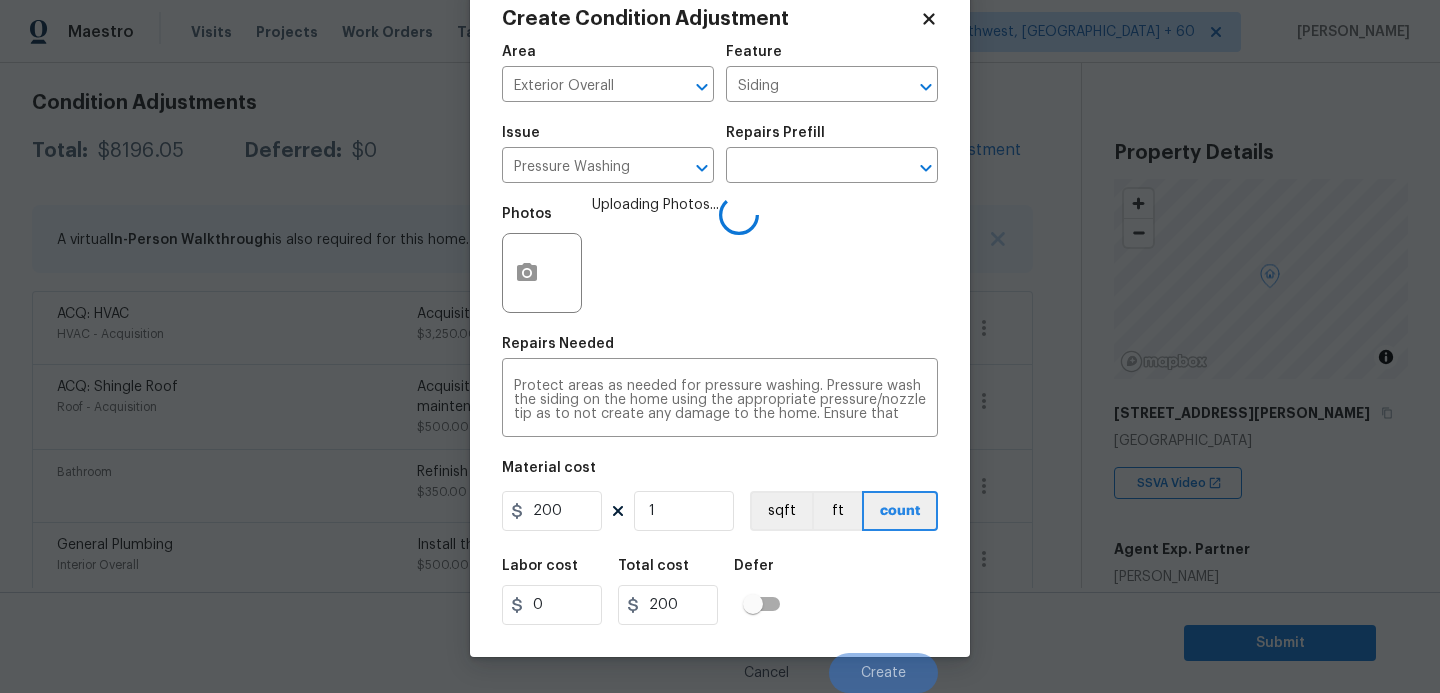 click on "Labor cost 0 Total cost 200 Defer" at bounding box center (720, 592) 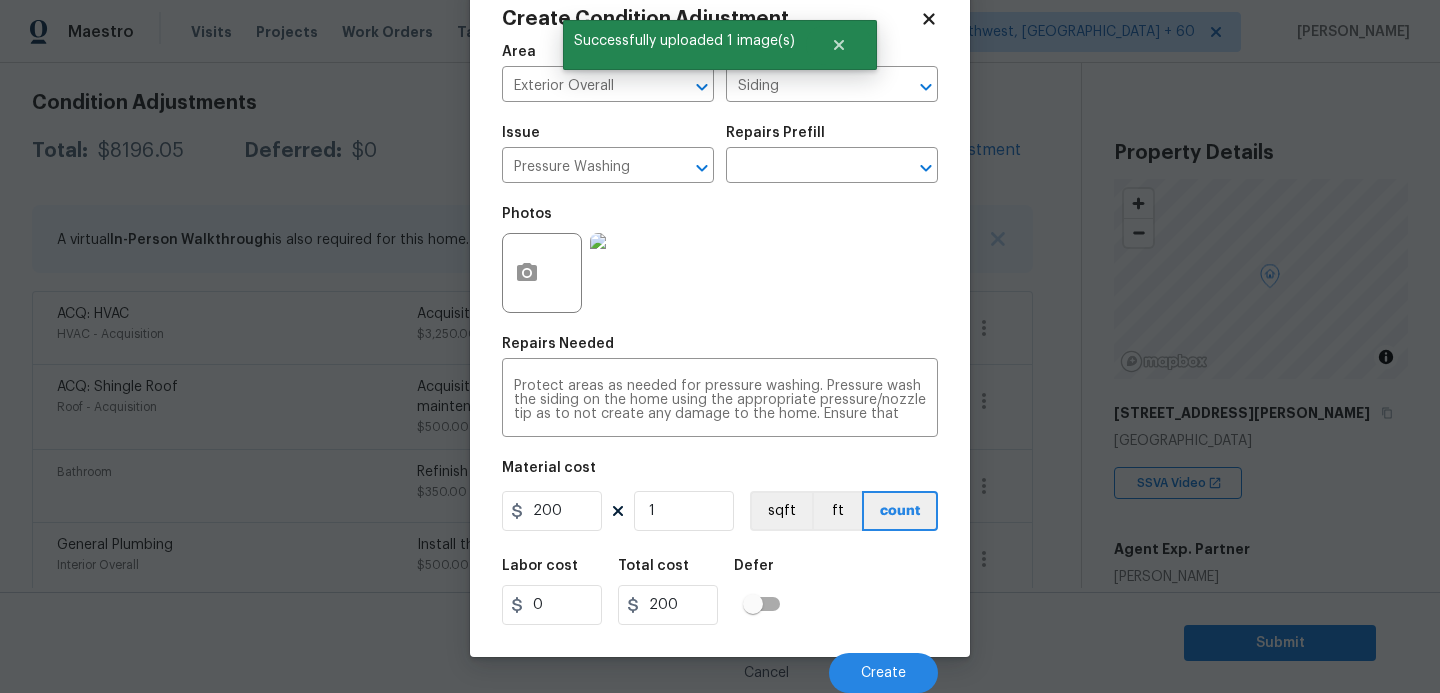 click on "Labor cost 0 Total cost 200 Defer" at bounding box center [720, 592] 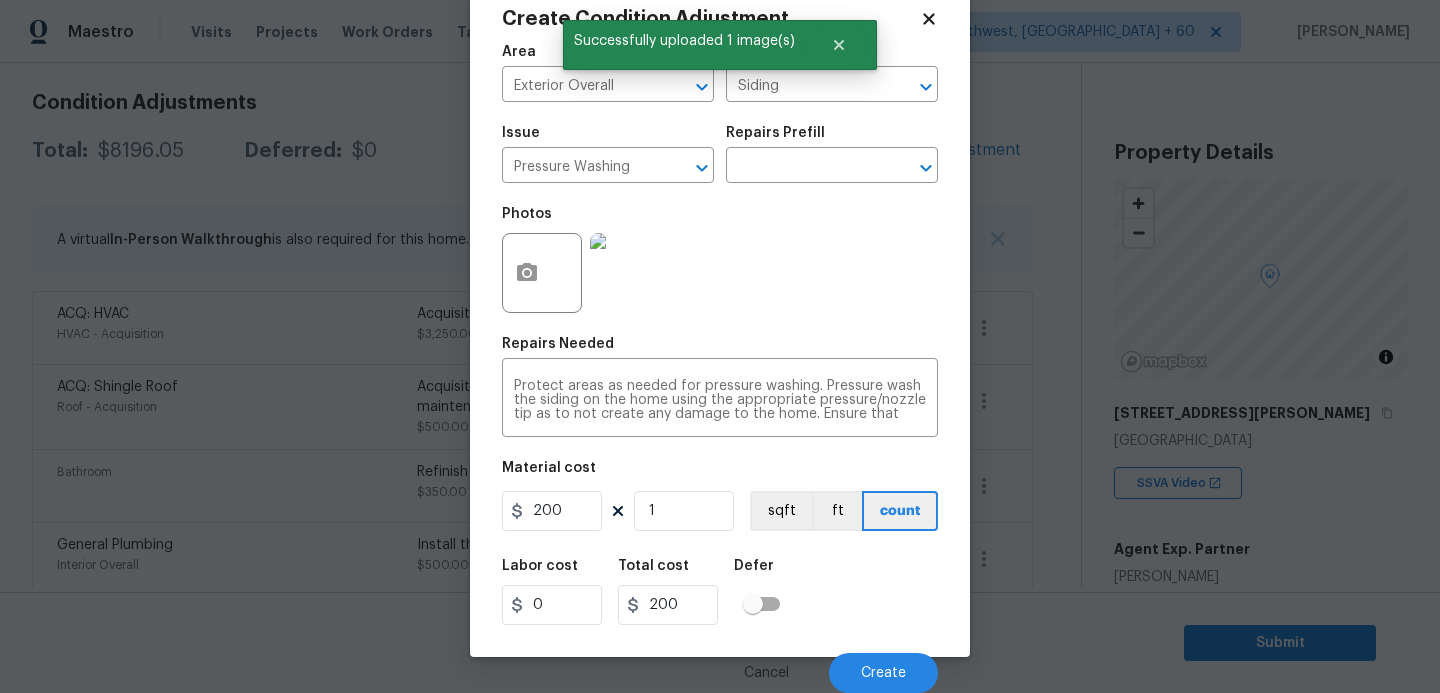 click on "Labor cost 0 Total cost 200 Defer" at bounding box center (720, 592) 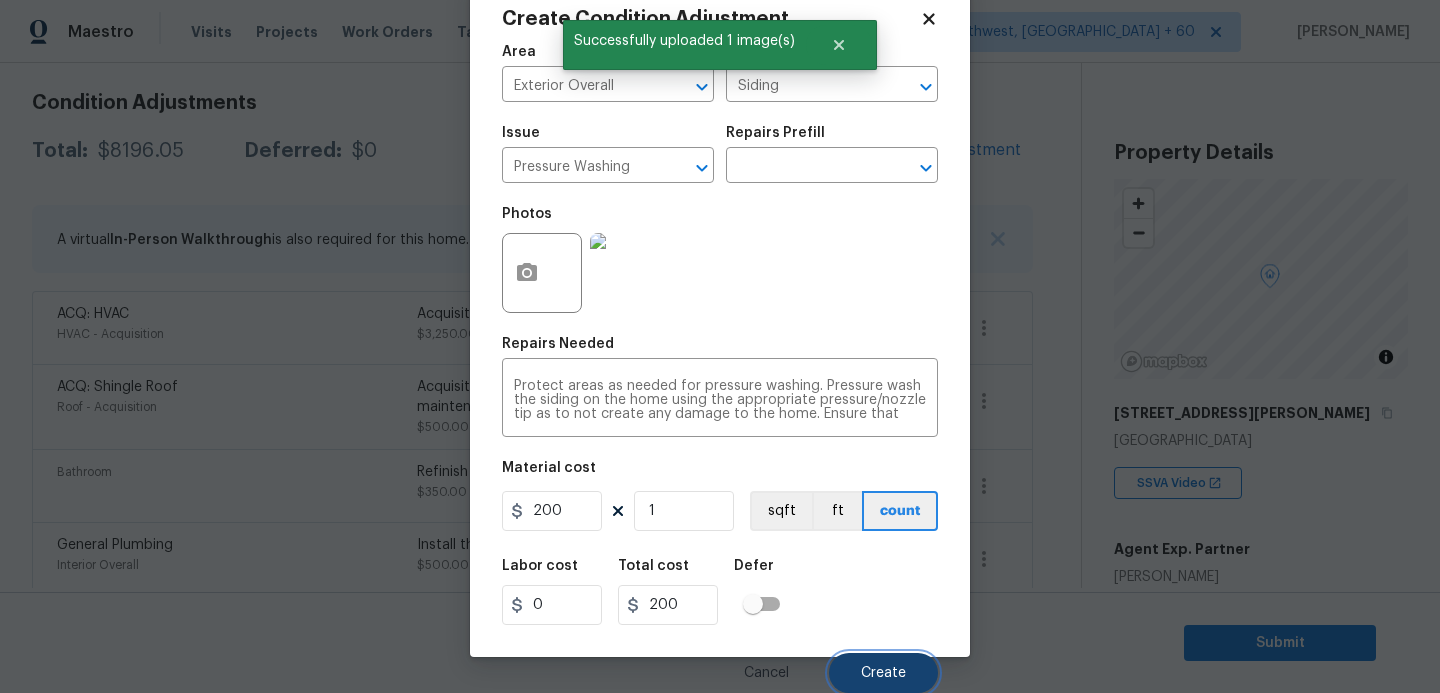click on "Create" at bounding box center [883, 673] 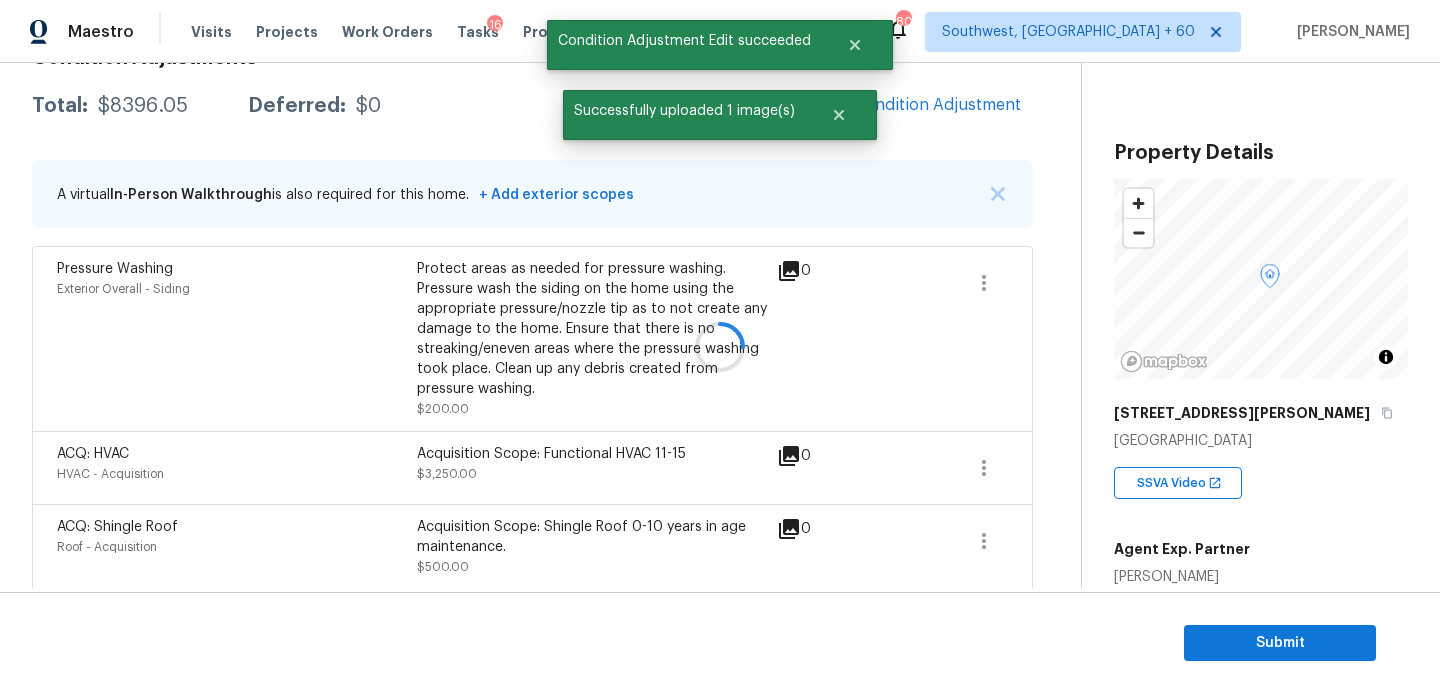 scroll, scrollTop: 274, scrollLeft: 0, axis: vertical 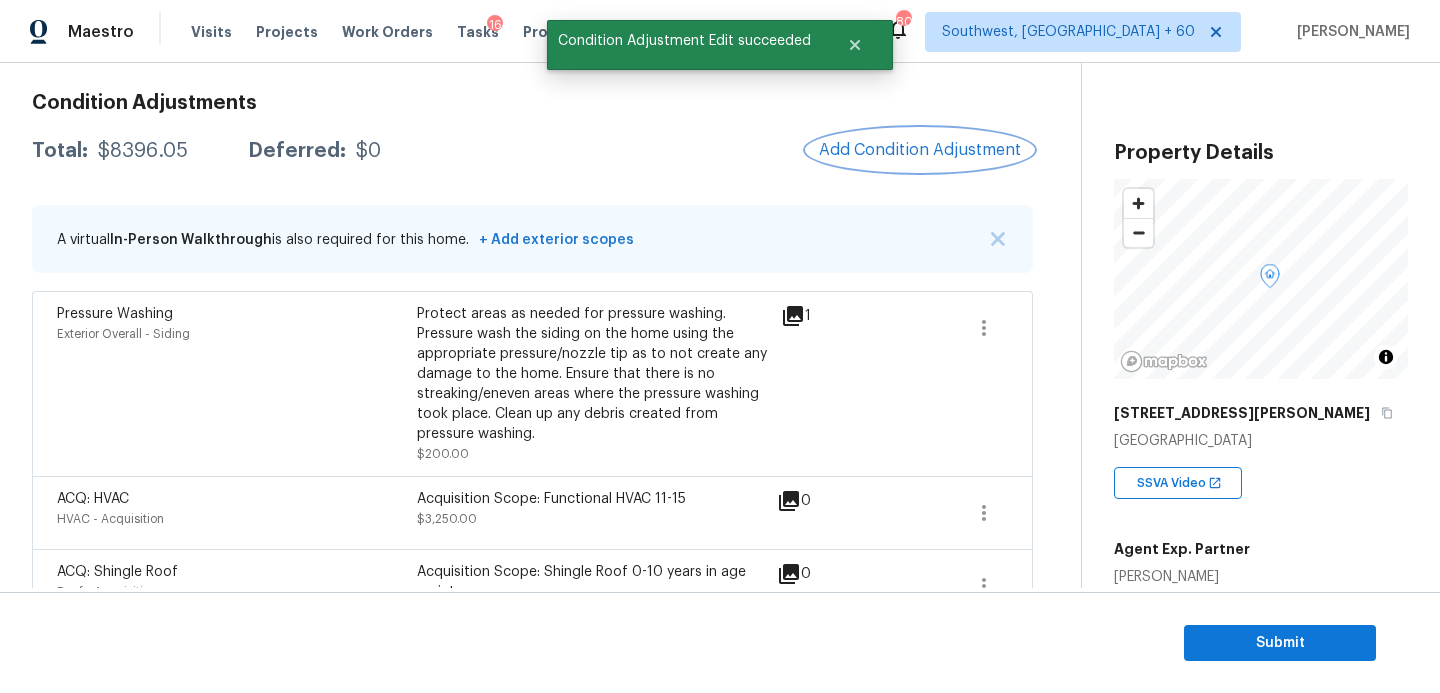 click on "Add Condition Adjustment" at bounding box center [920, 150] 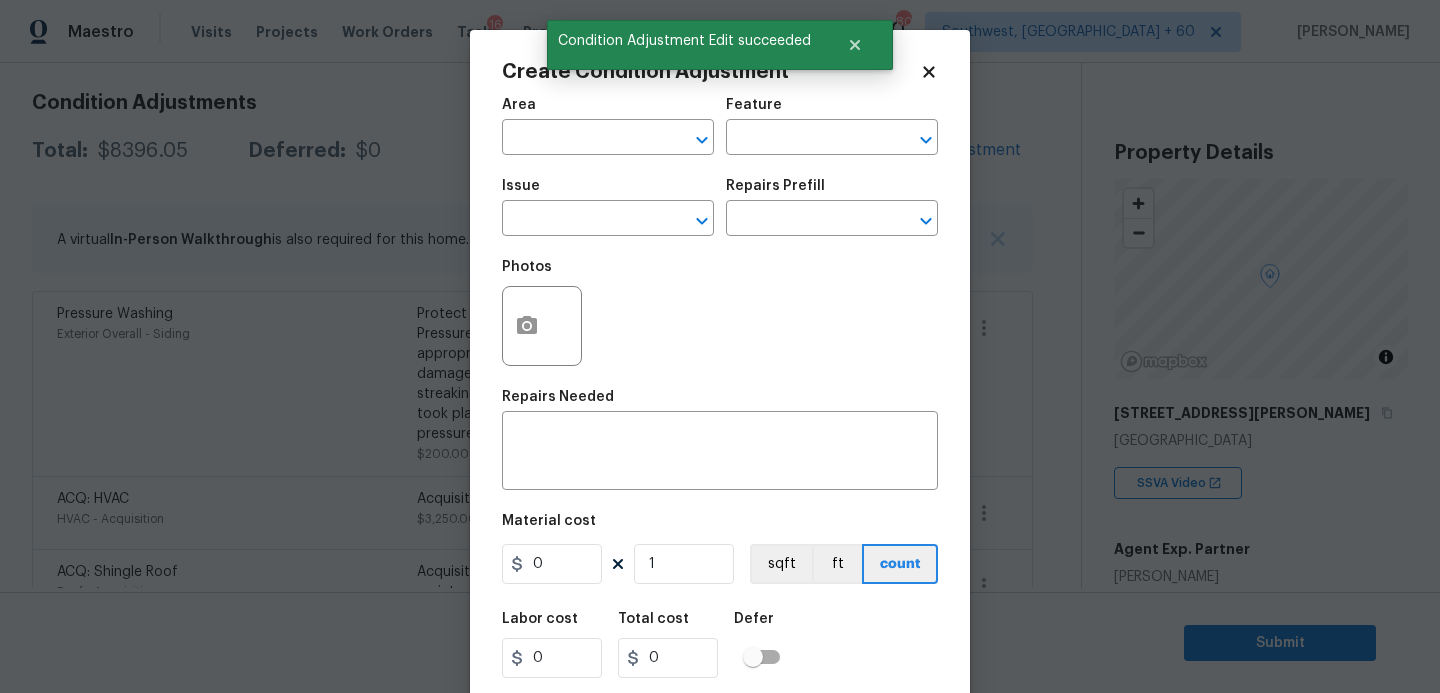 click on "Area ​" at bounding box center (608, 126) 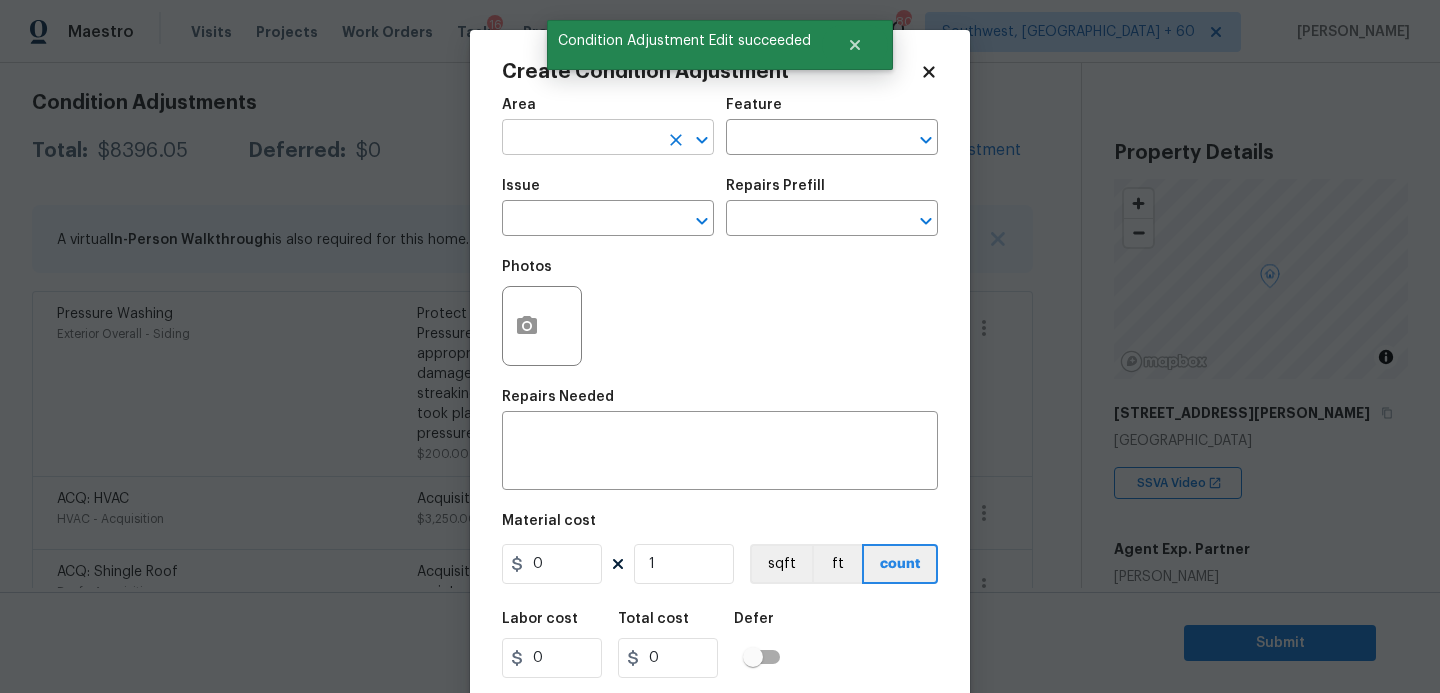 click at bounding box center (580, 139) 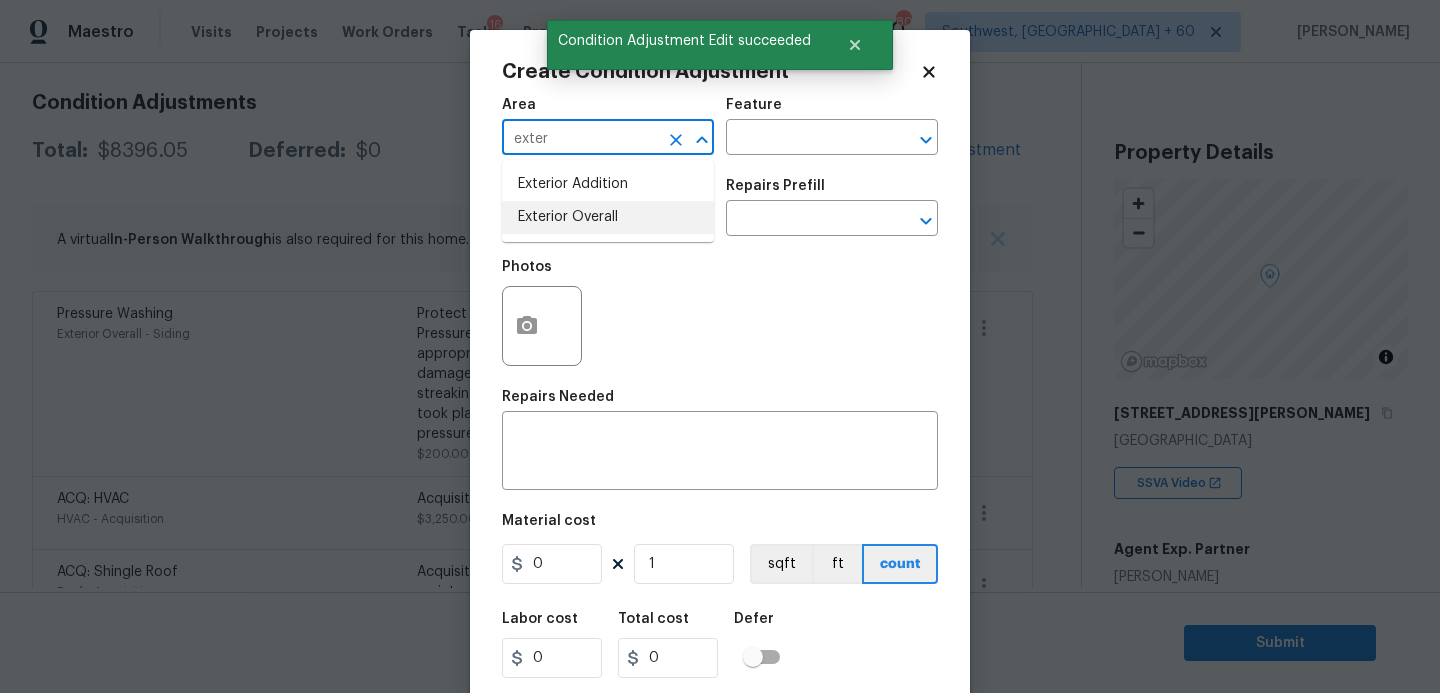 click on "Exterior Overall" at bounding box center (608, 217) 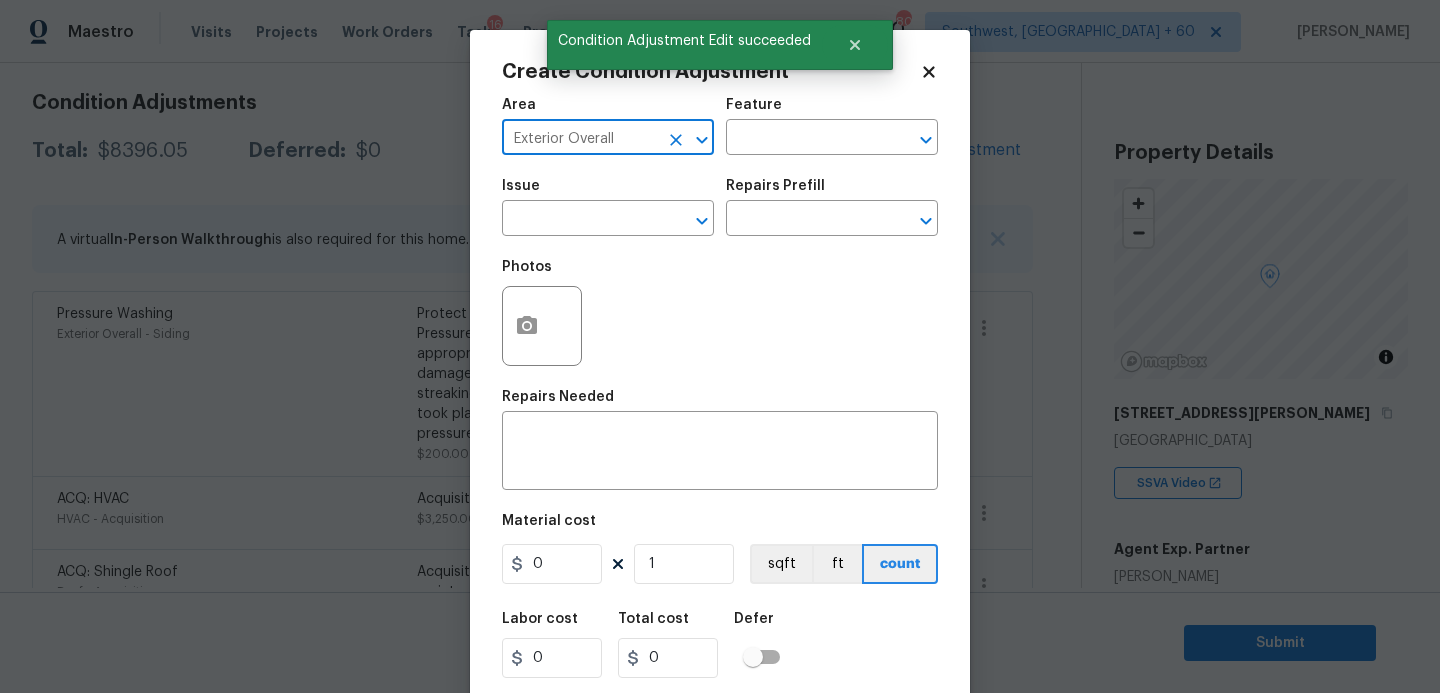 type on "Exterior Overall" 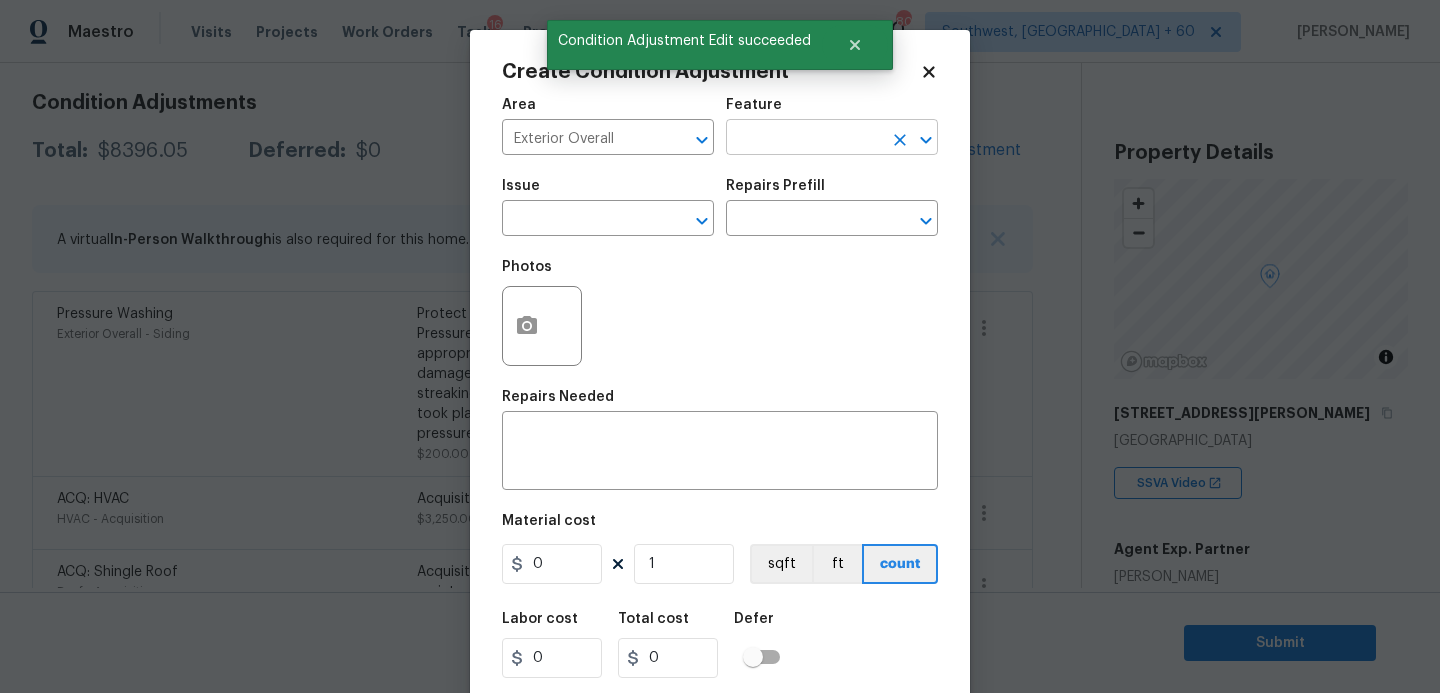 click at bounding box center (804, 139) 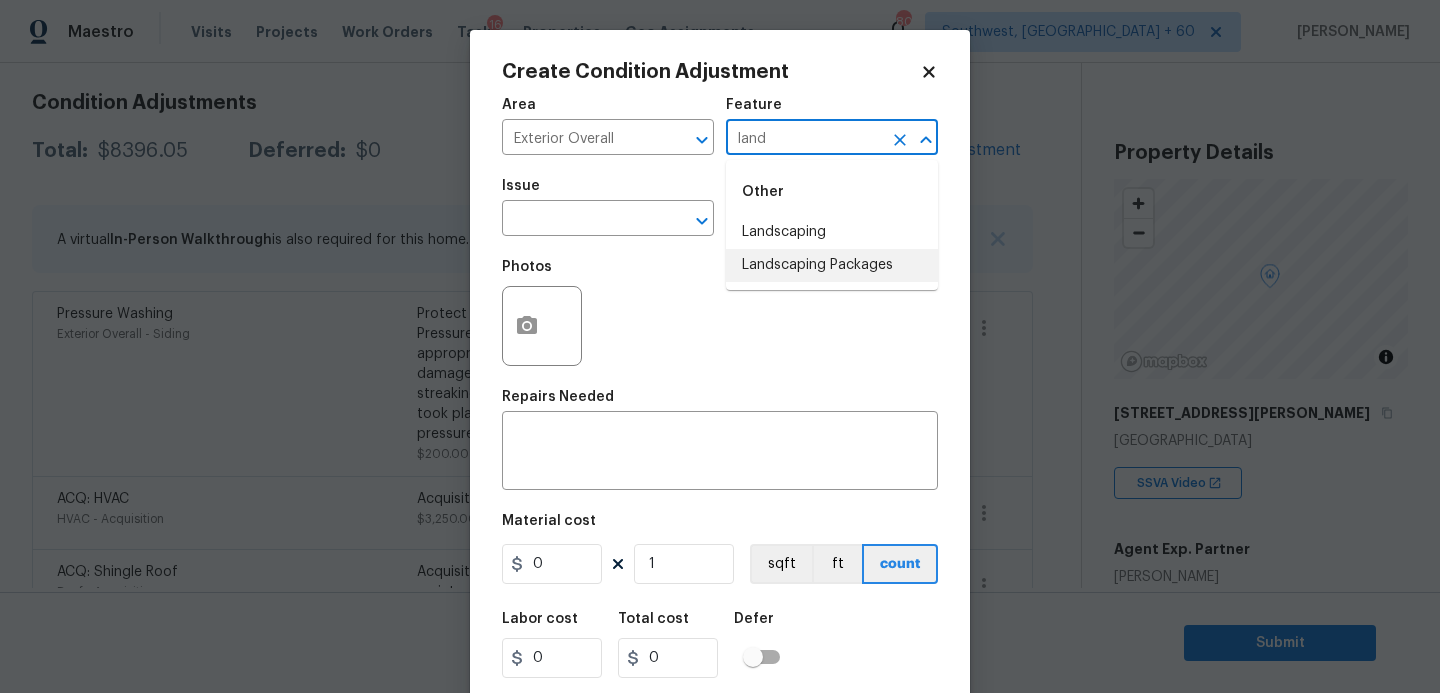 click on "Landscaping Packages" at bounding box center [832, 265] 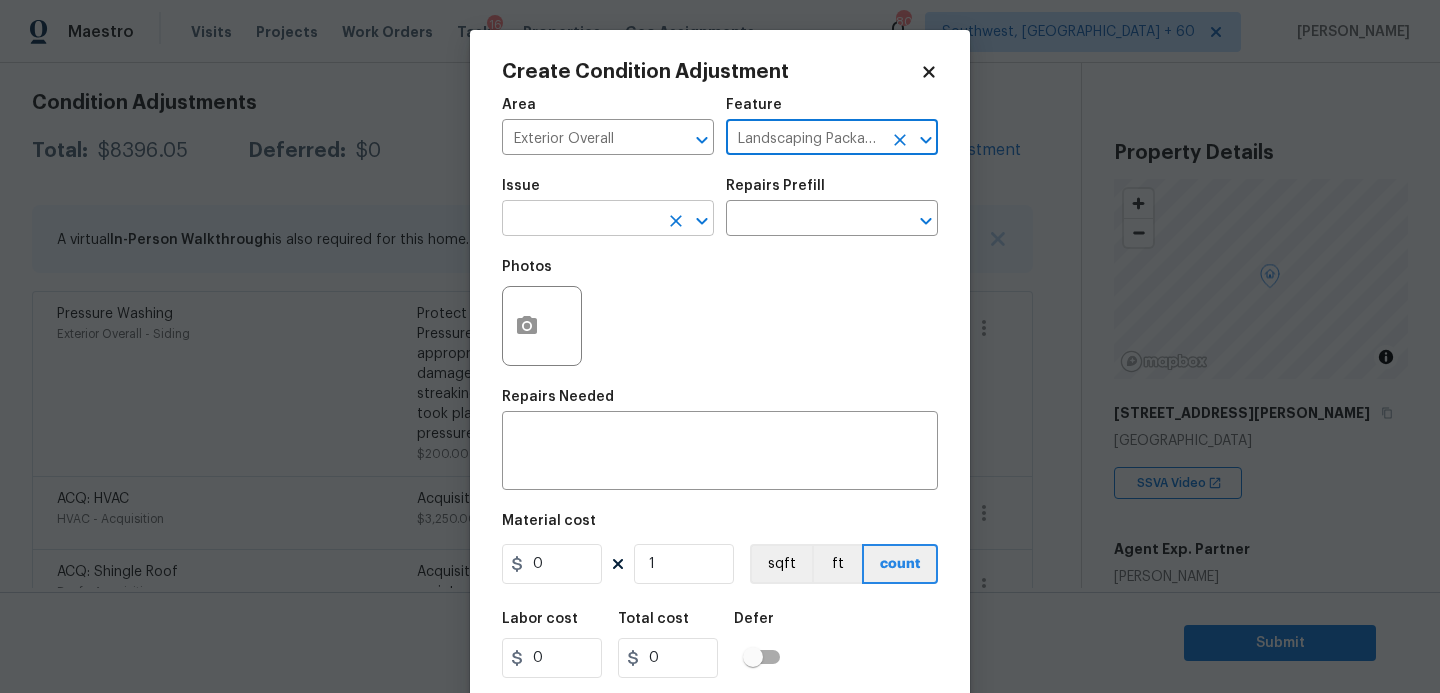 type on "Landscaping Packages" 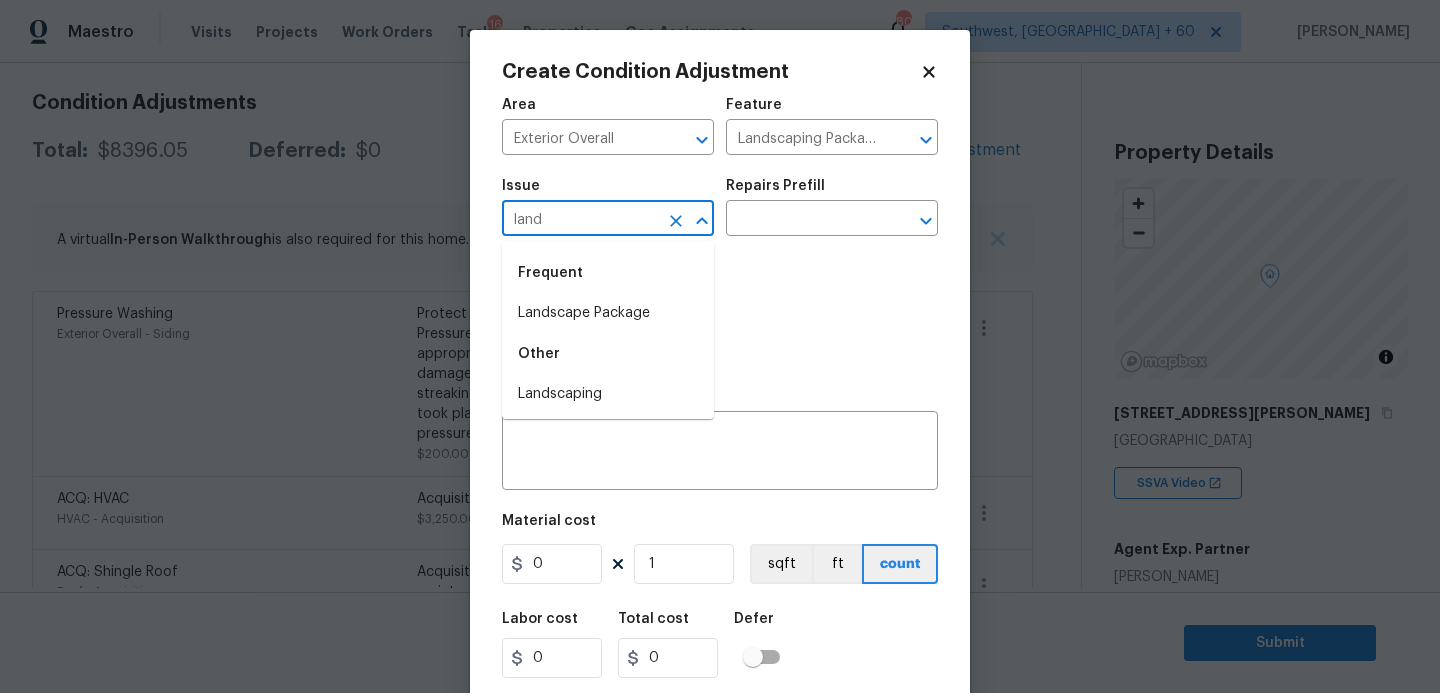 click on "Landscape Package" at bounding box center [608, 313] 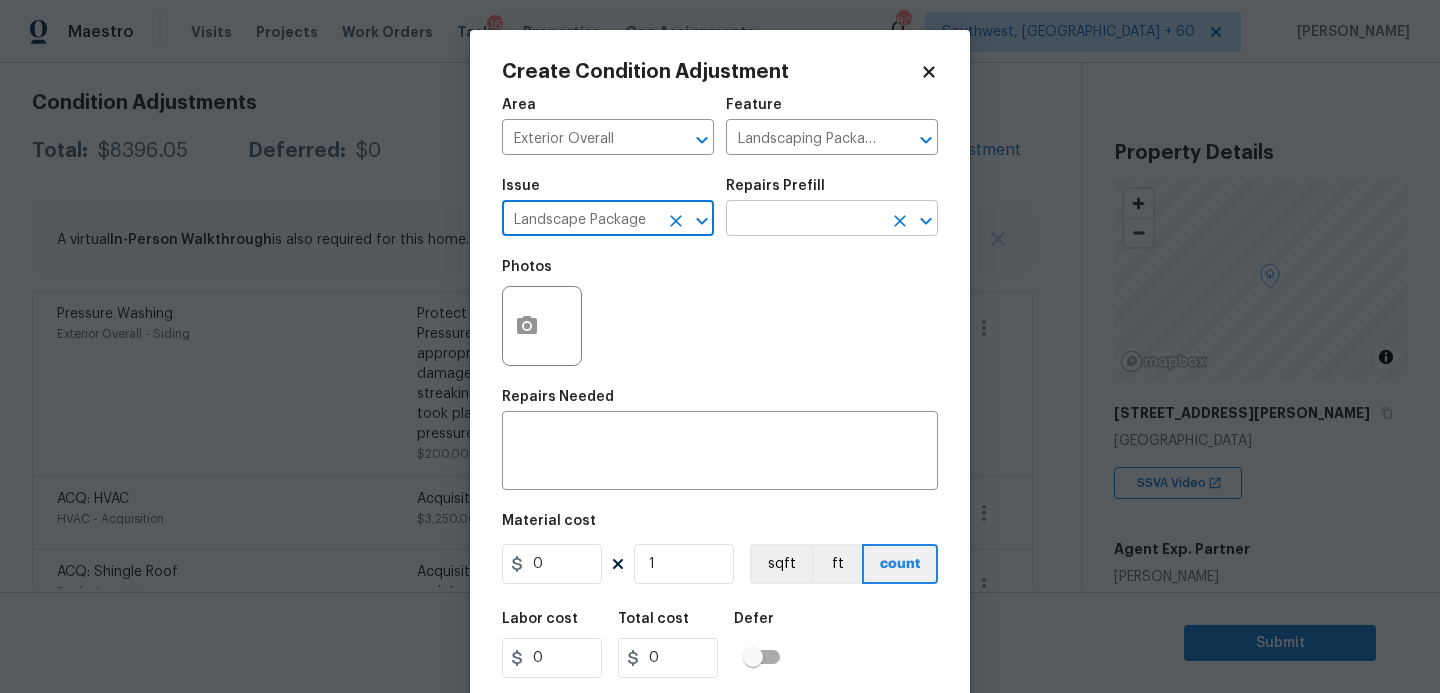 type on "Landscape Package" 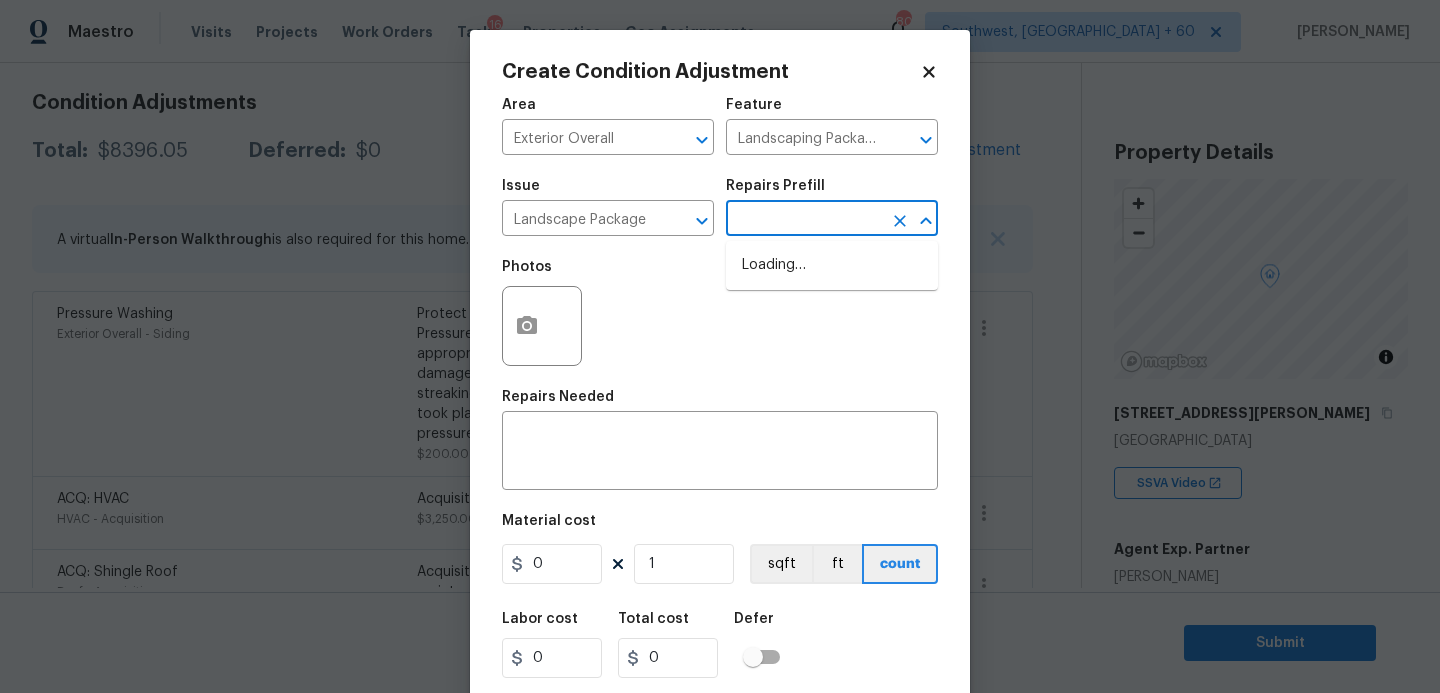 click at bounding box center (804, 220) 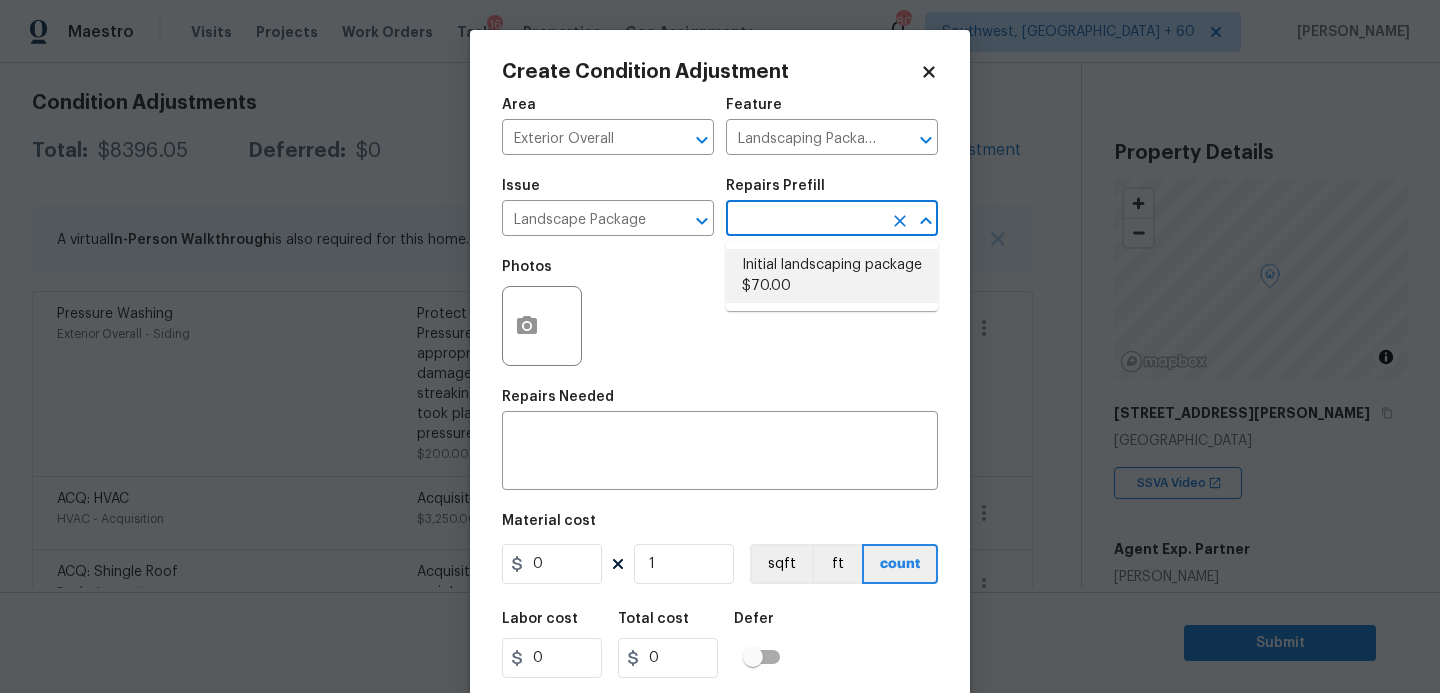 click on "Initial landscaping package $70.00" at bounding box center [832, 276] 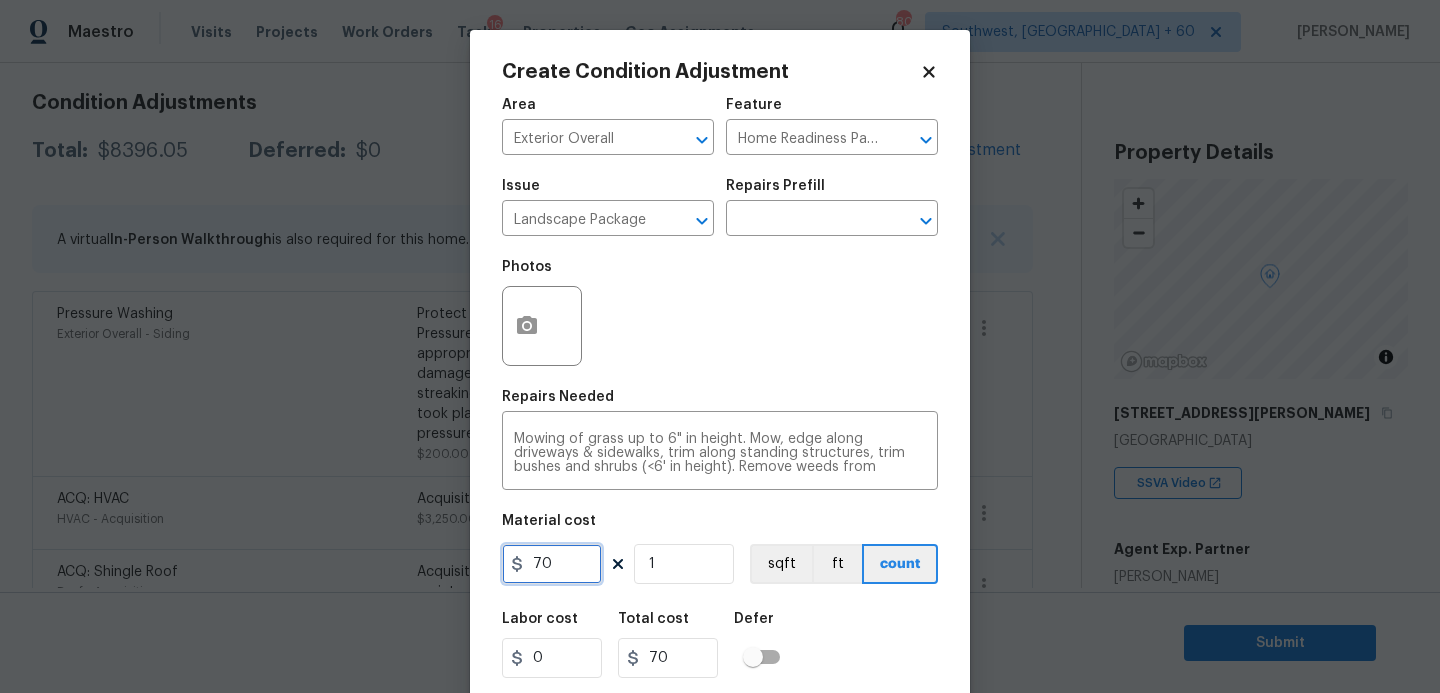 drag, startPoint x: 560, startPoint y: 568, endPoint x: 457, endPoint y: 568, distance: 103 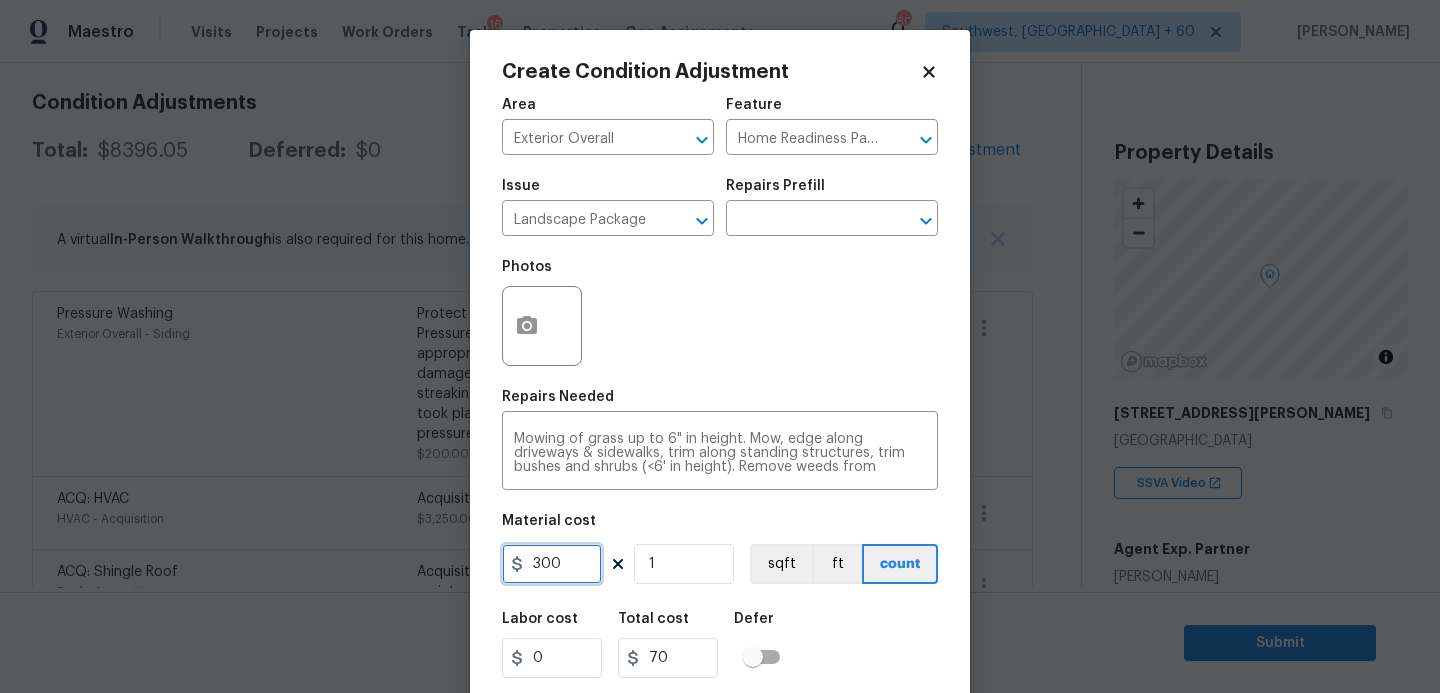 type on "300" 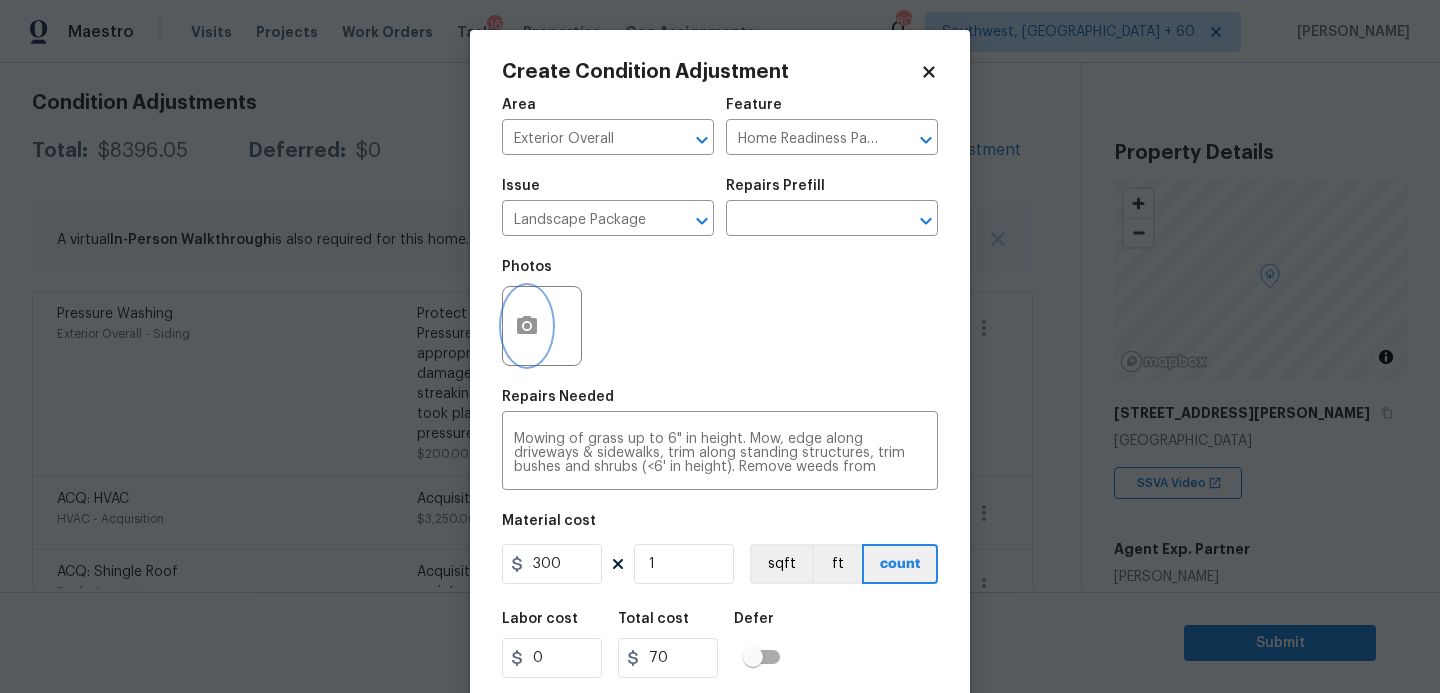 type on "300" 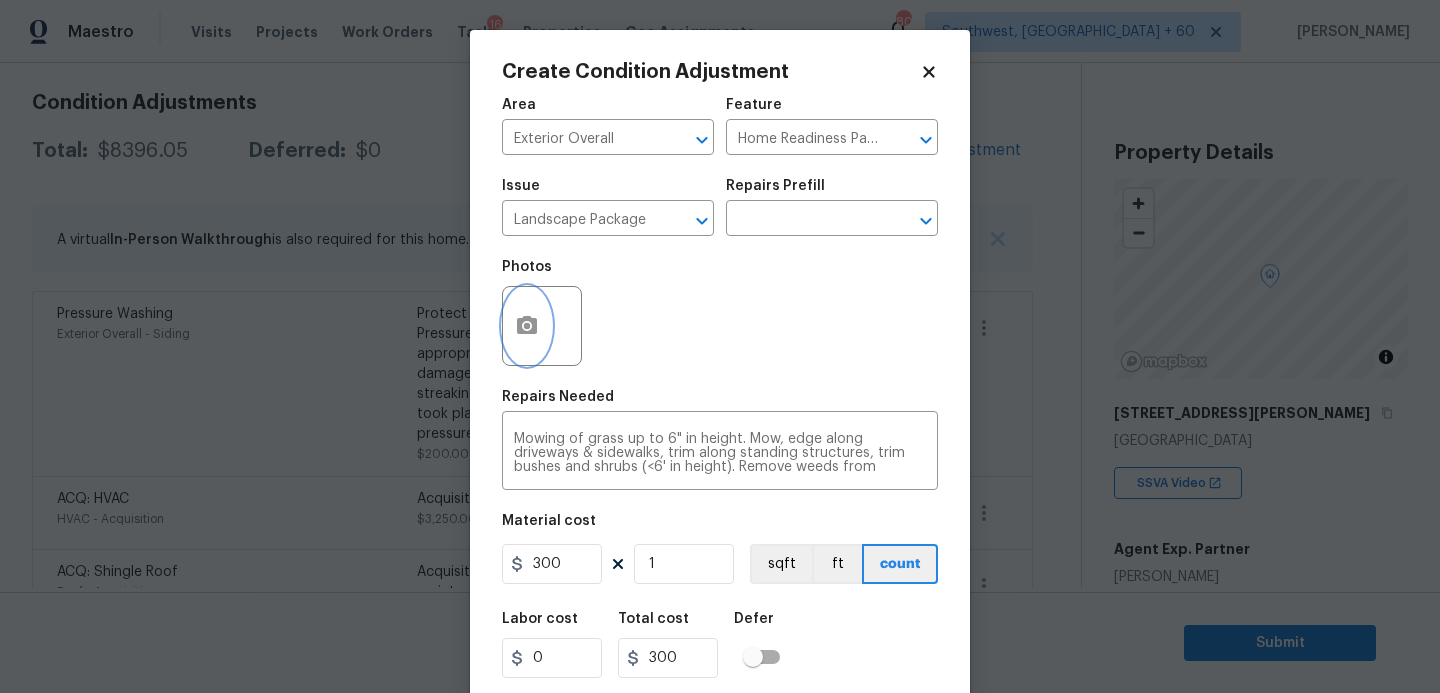 click 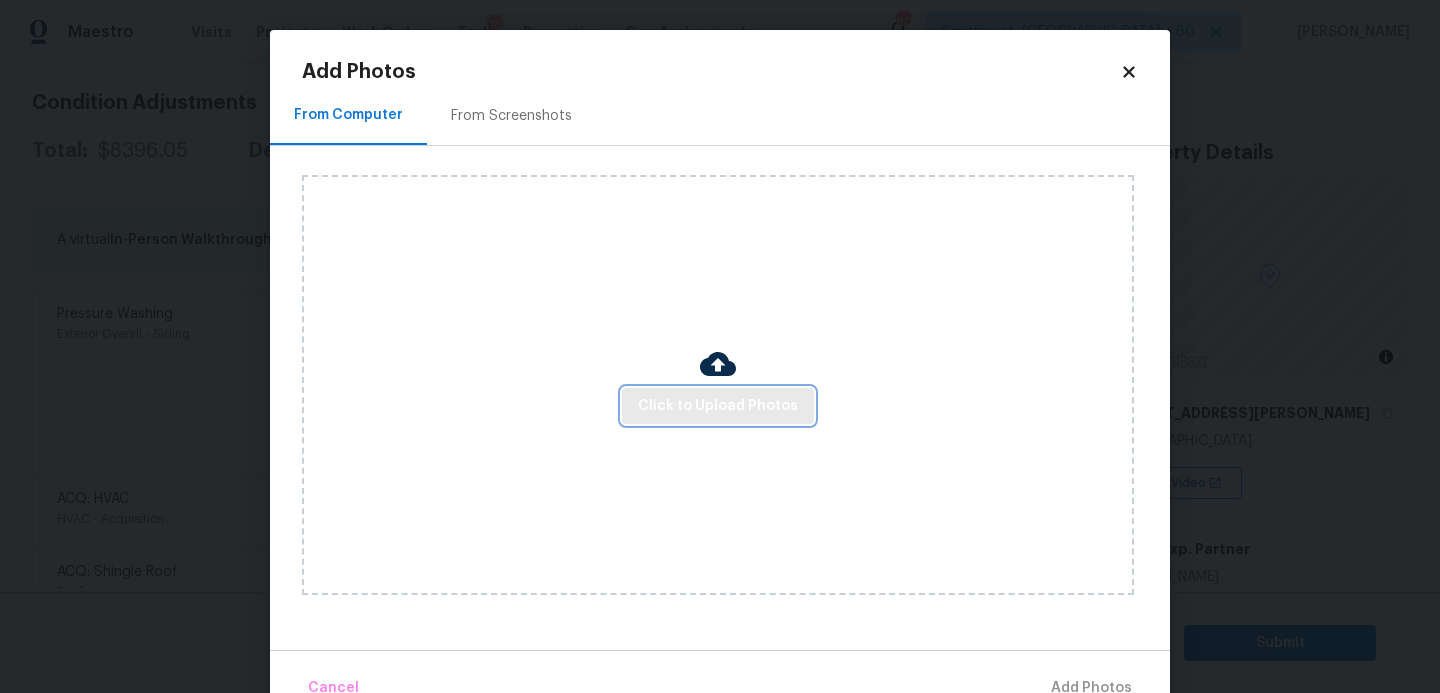 click on "Click to Upload Photos" at bounding box center (718, 406) 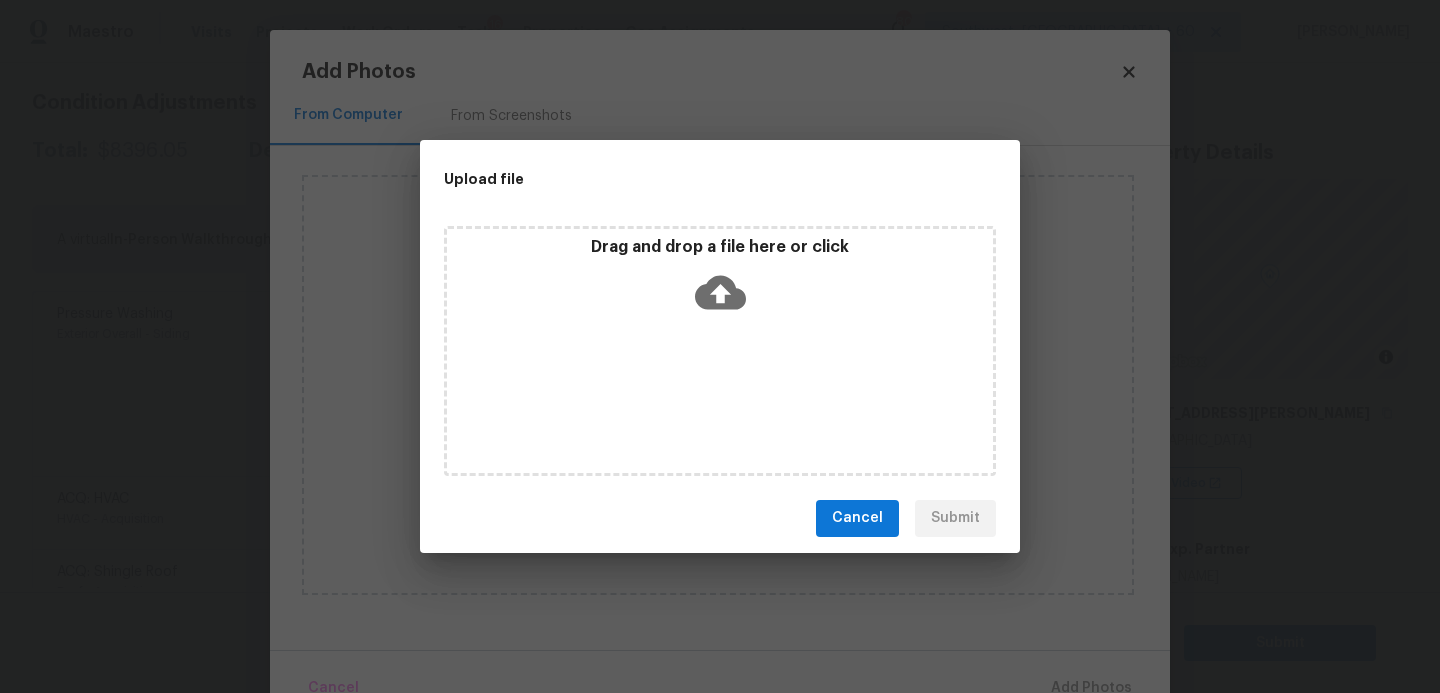 click 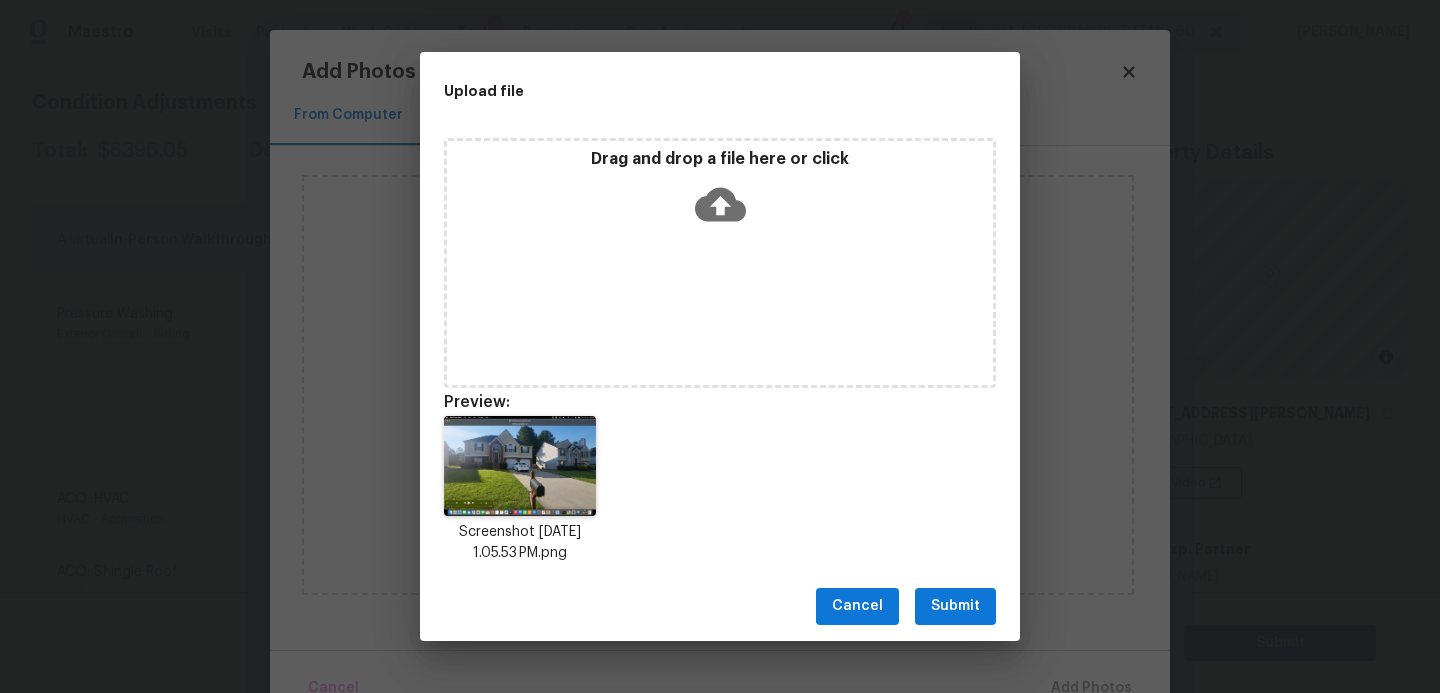 click on "Submit" at bounding box center [955, 606] 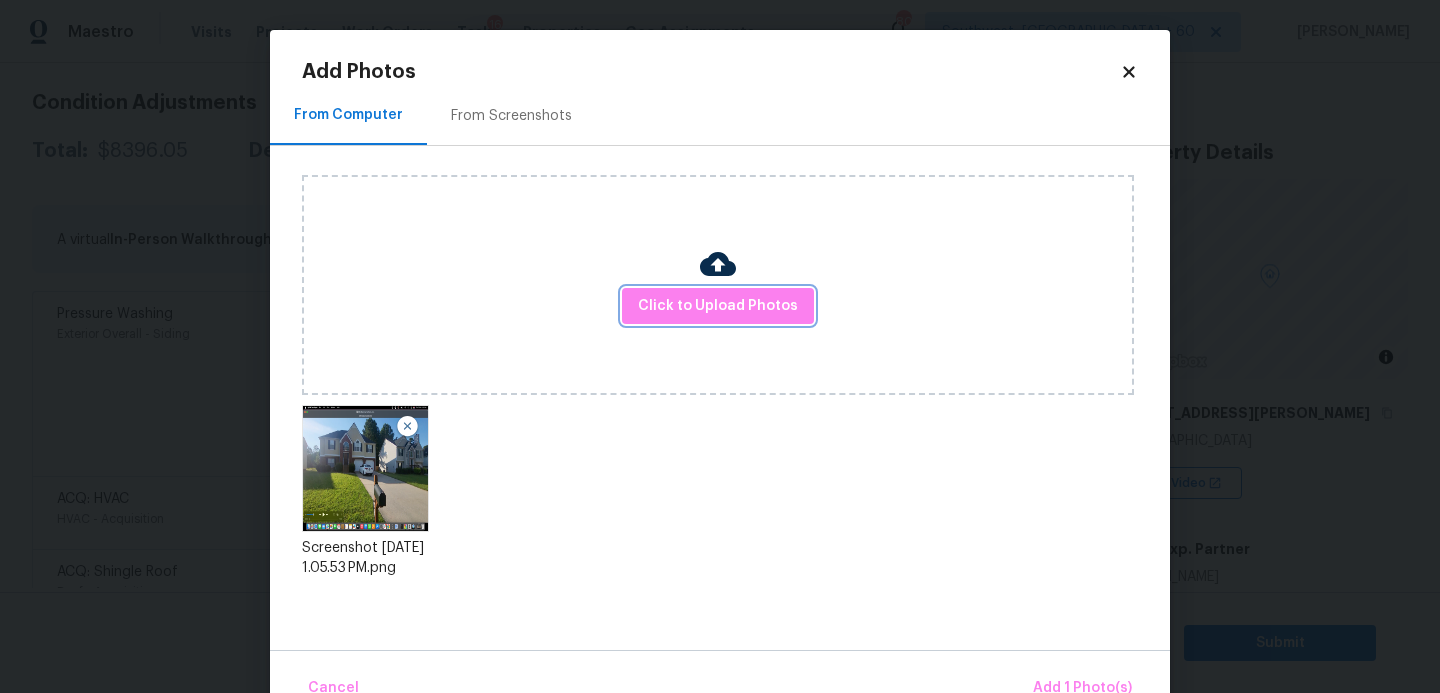 scroll, scrollTop: 47, scrollLeft: 0, axis: vertical 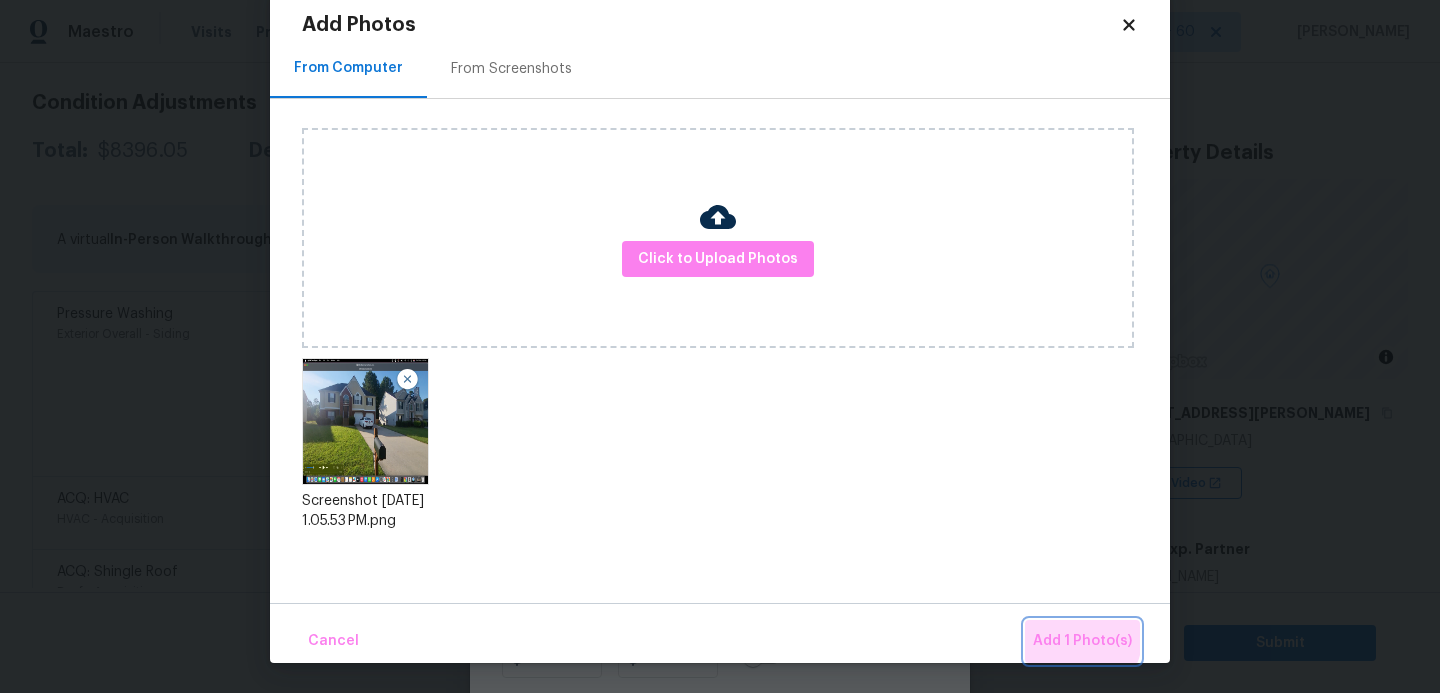 click on "Add 1 Photo(s)" at bounding box center [1082, 641] 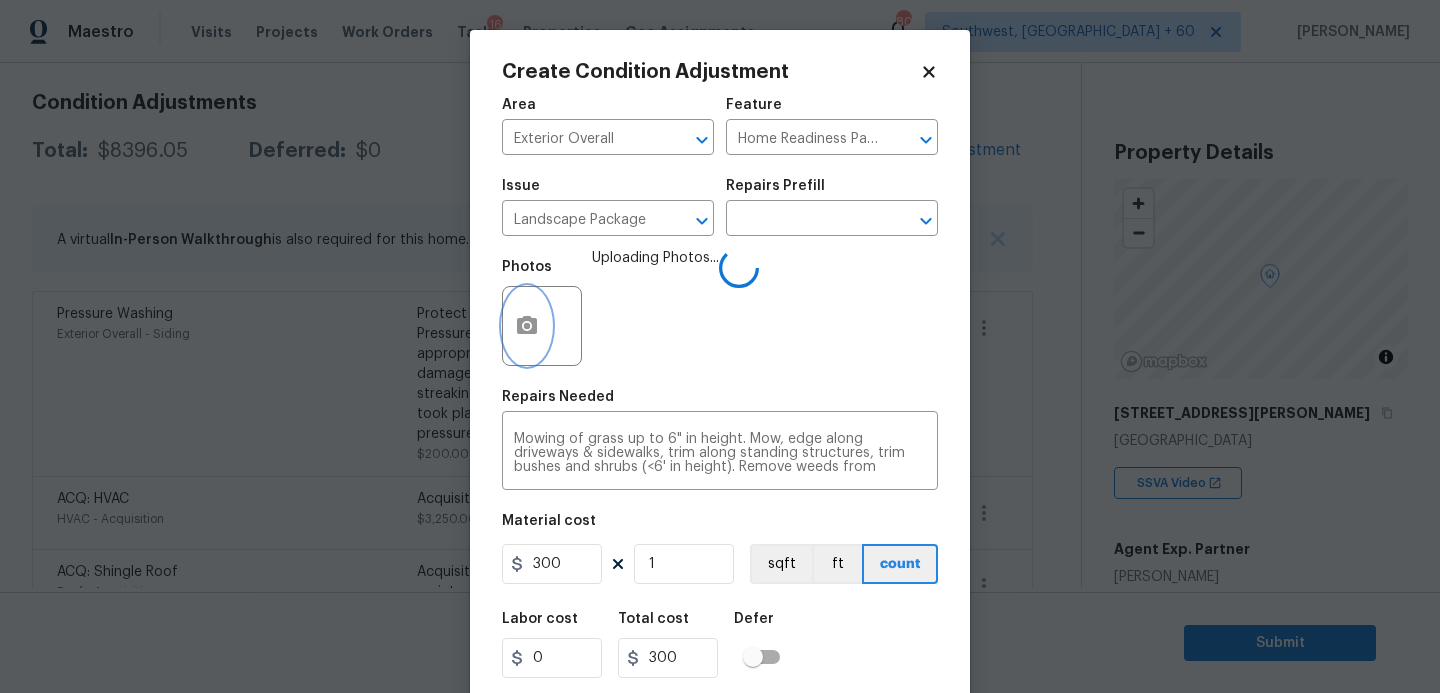 scroll, scrollTop: 0, scrollLeft: 0, axis: both 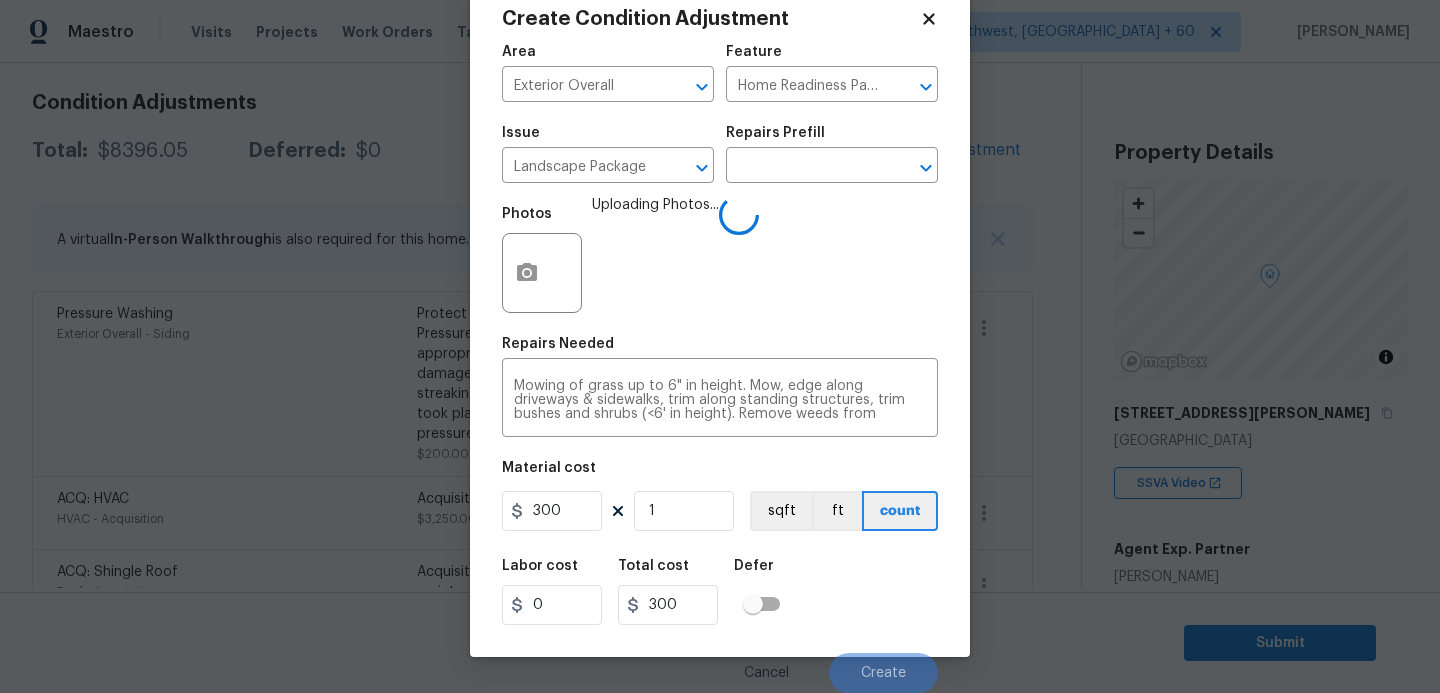 click on "Labor cost 0 Total cost 300 Defer" at bounding box center [720, 592] 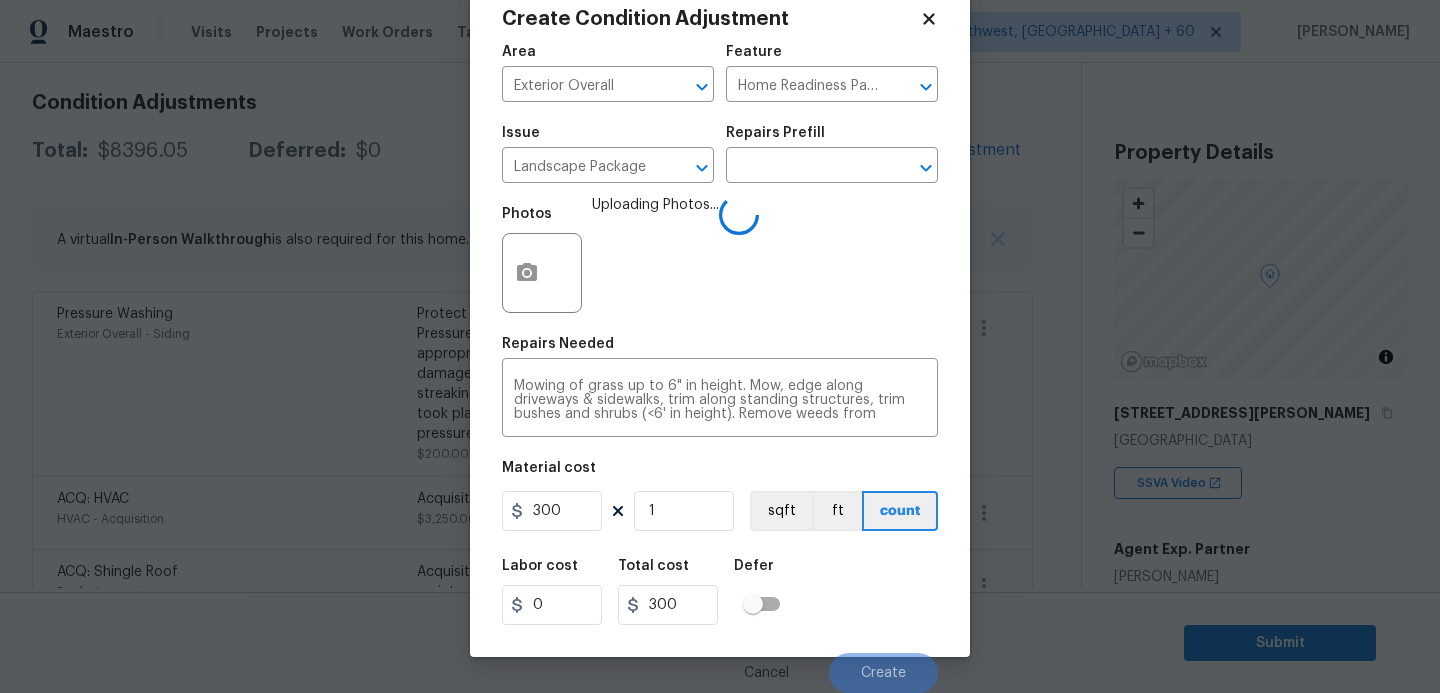click on "Labor cost 0 Total cost 300 Defer" at bounding box center (720, 592) 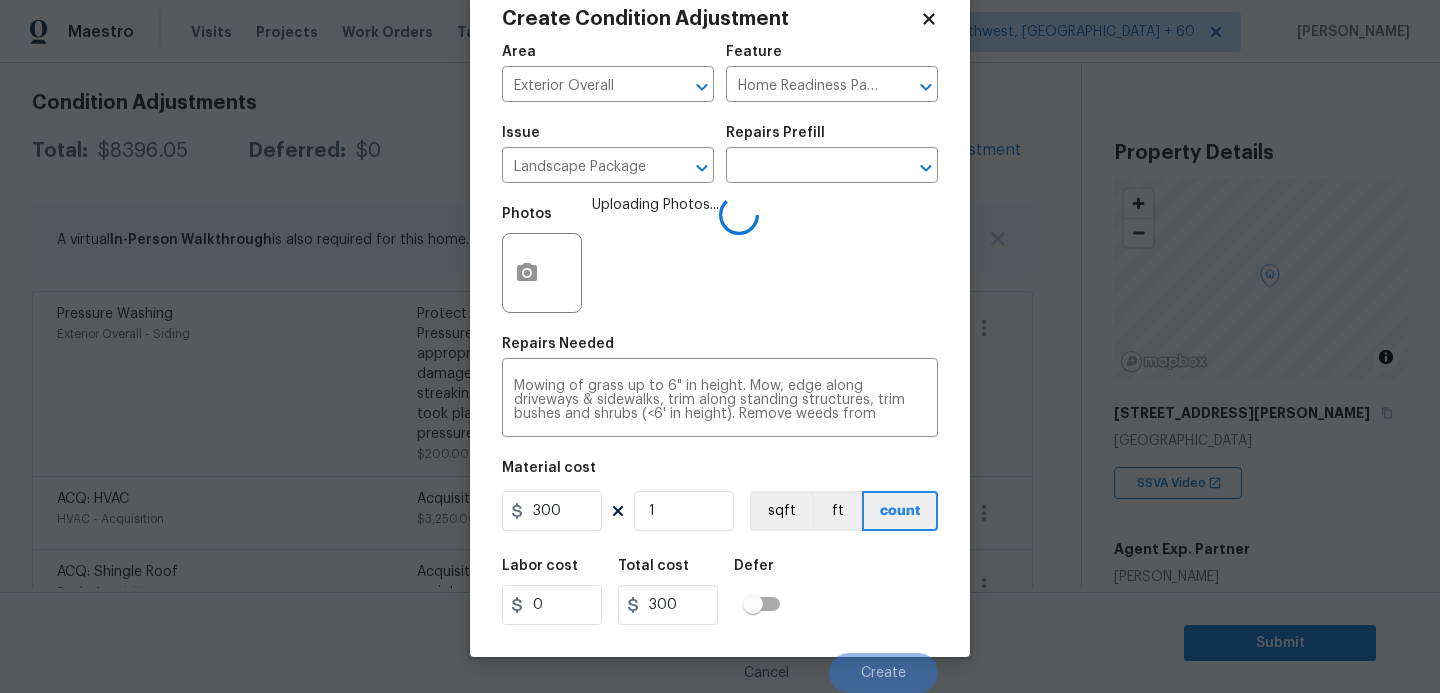 click on "Labor cost 0 Total cost 300 Defer" at bounding box center (720, 592) 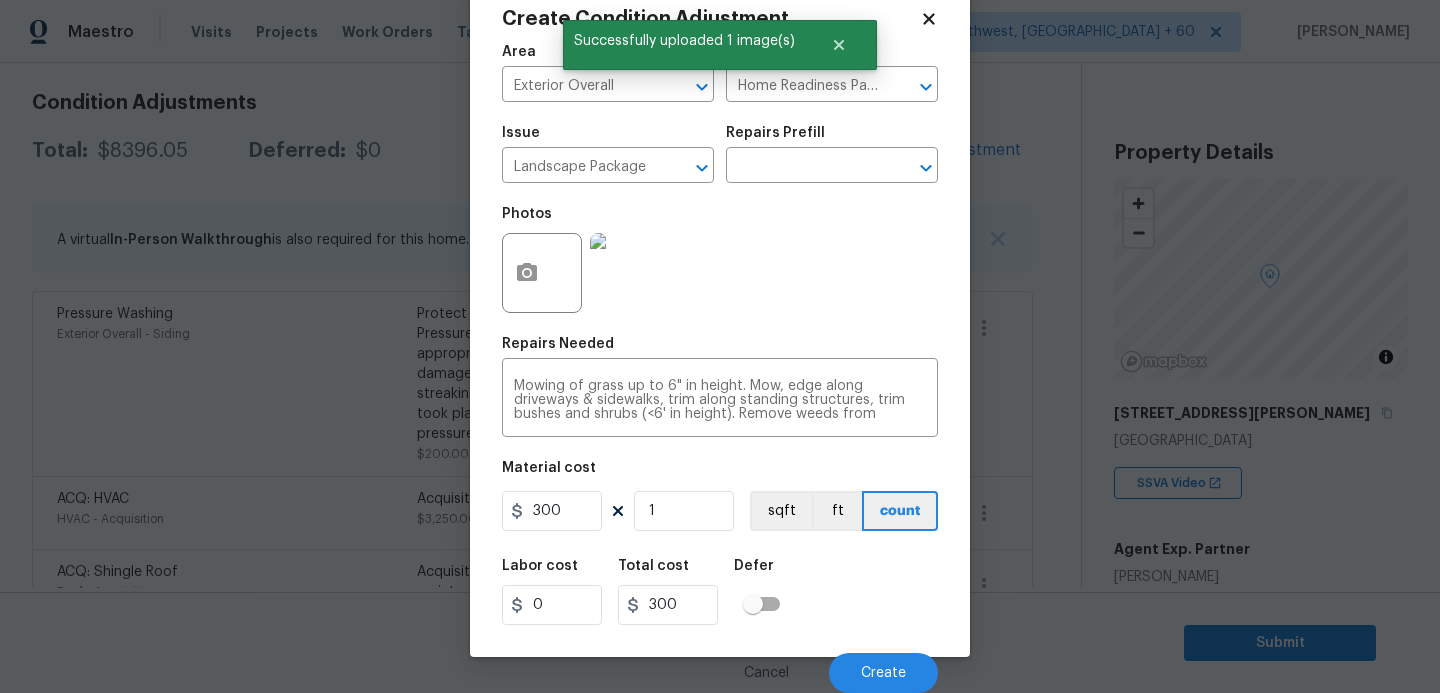 click on "Labor cost 0 Total cost 300 Defer" at bounding box center [720, 592] 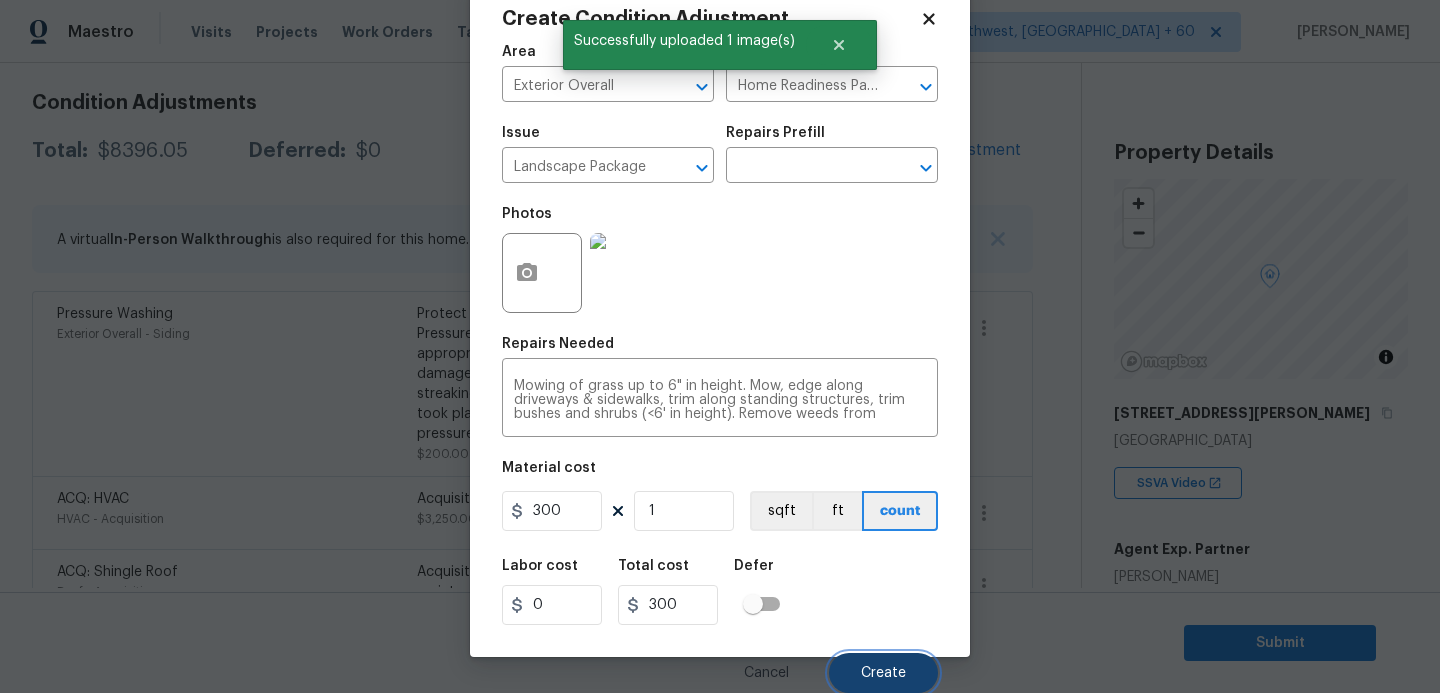 click on "Create" at bounding box center [883, 673] 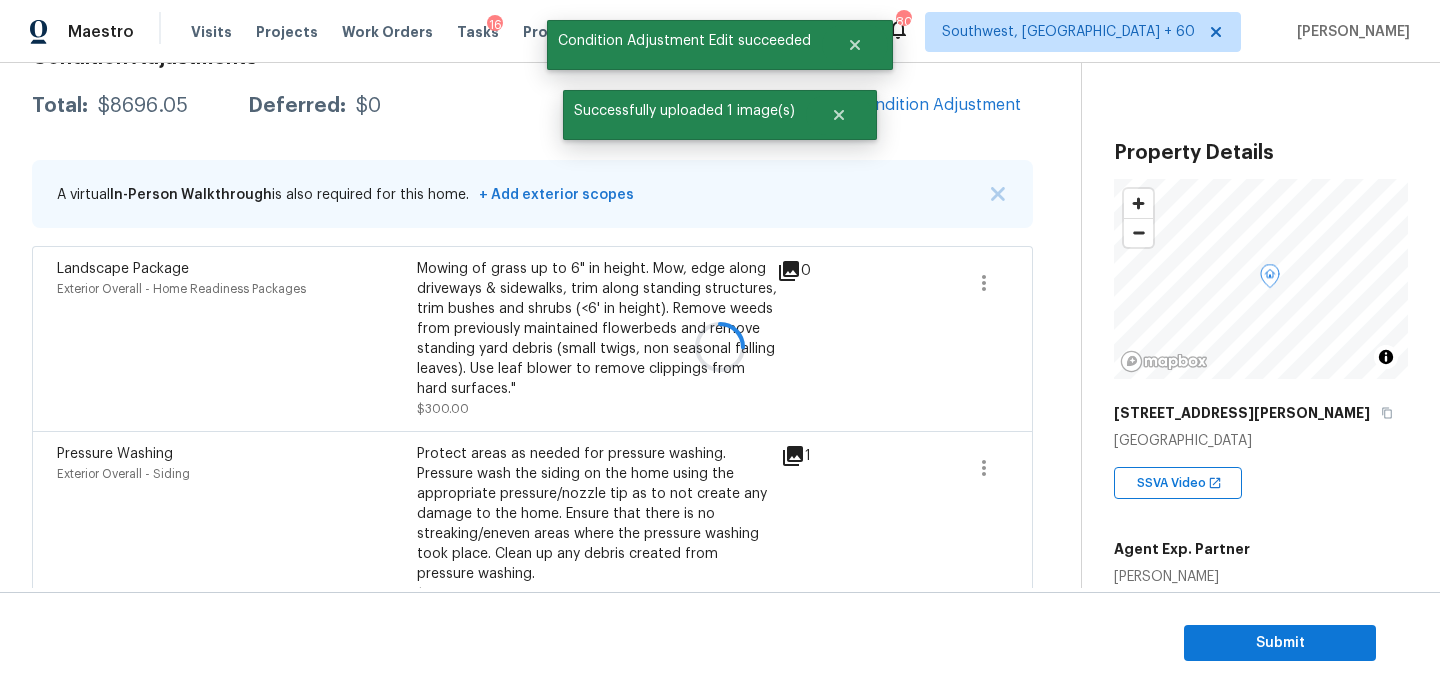 scroll, scrollTop: 274, scrollLeft: 0, axis: vertical 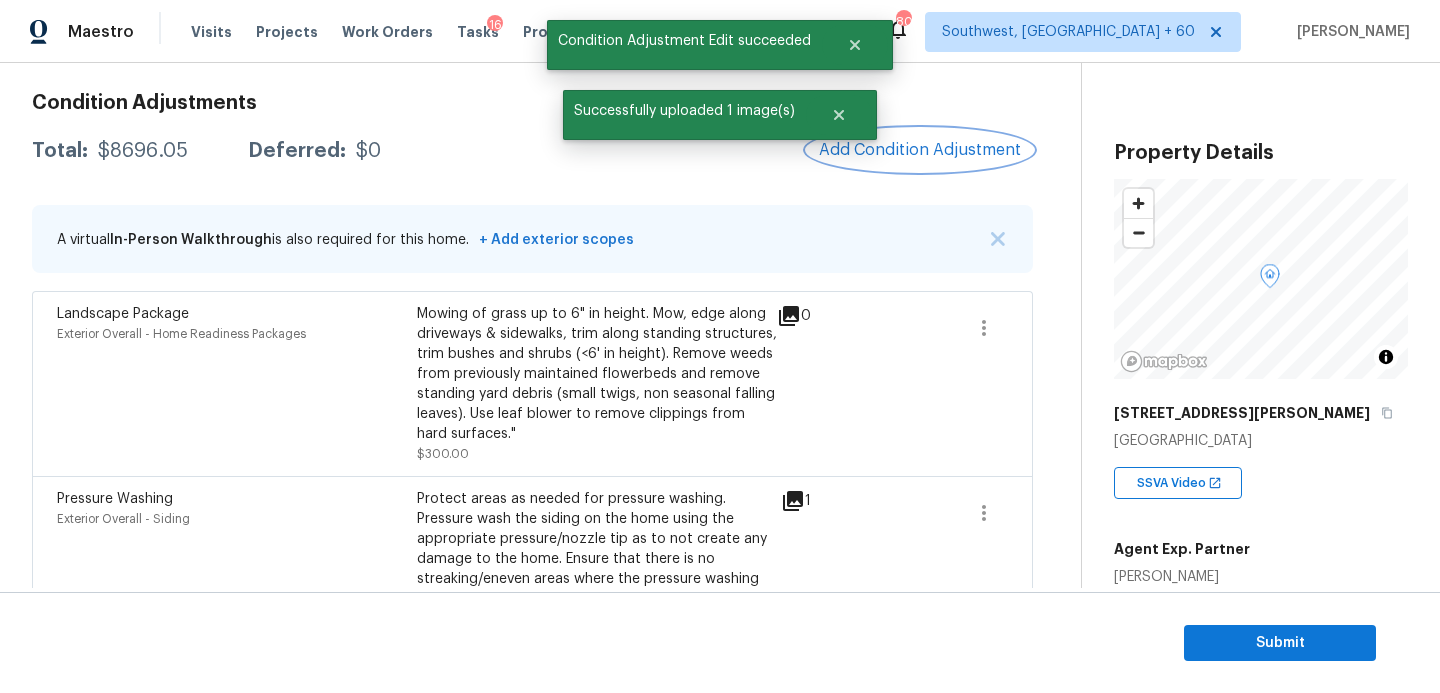 click on "Add Condition Adjustment" at bounding box center [920, 150] 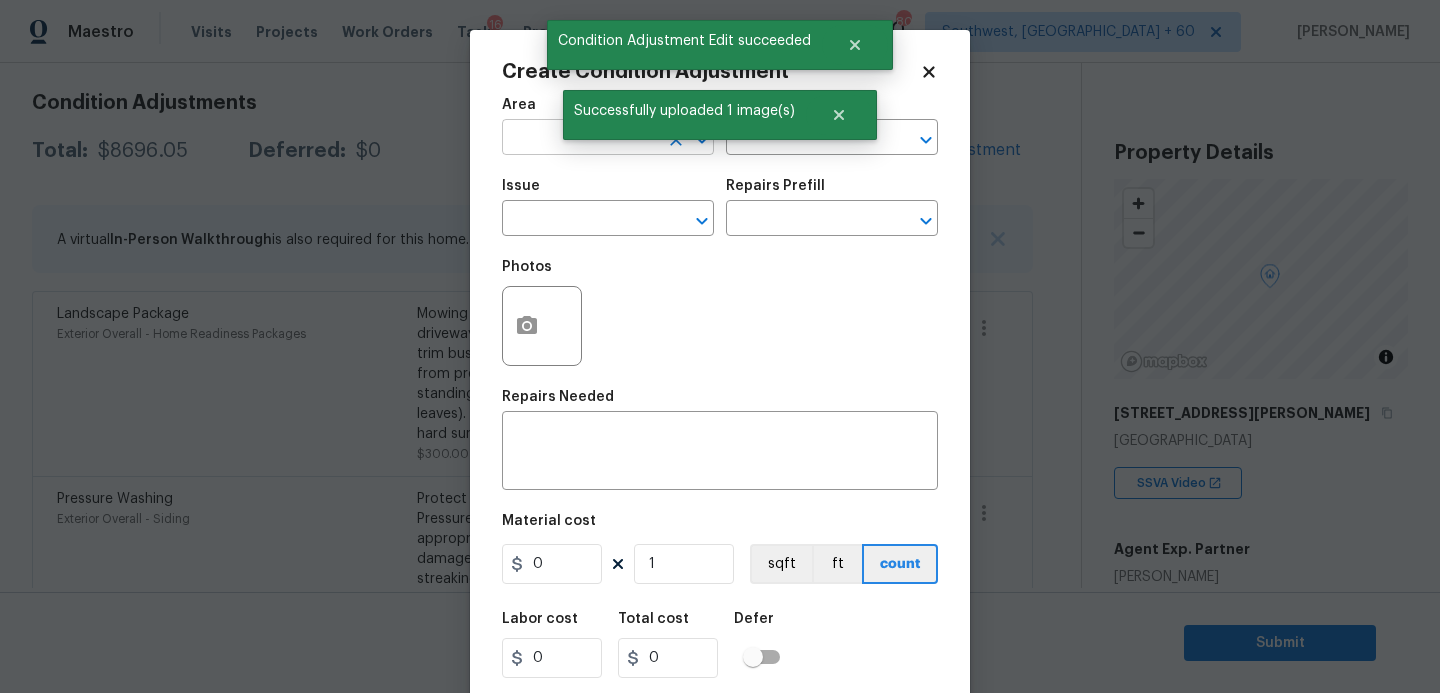 click at bounding box center (580, 139) 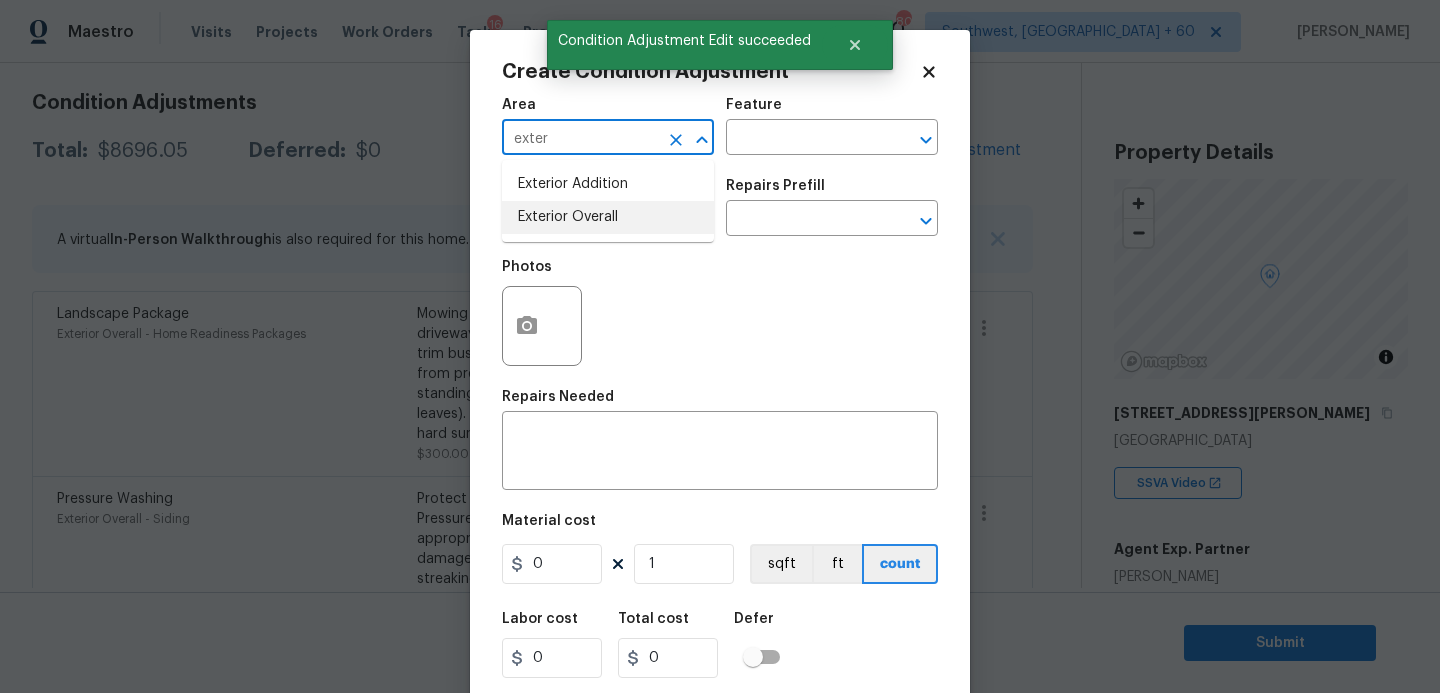 click on "Exterior Overall" at bounding box center [608, 217] 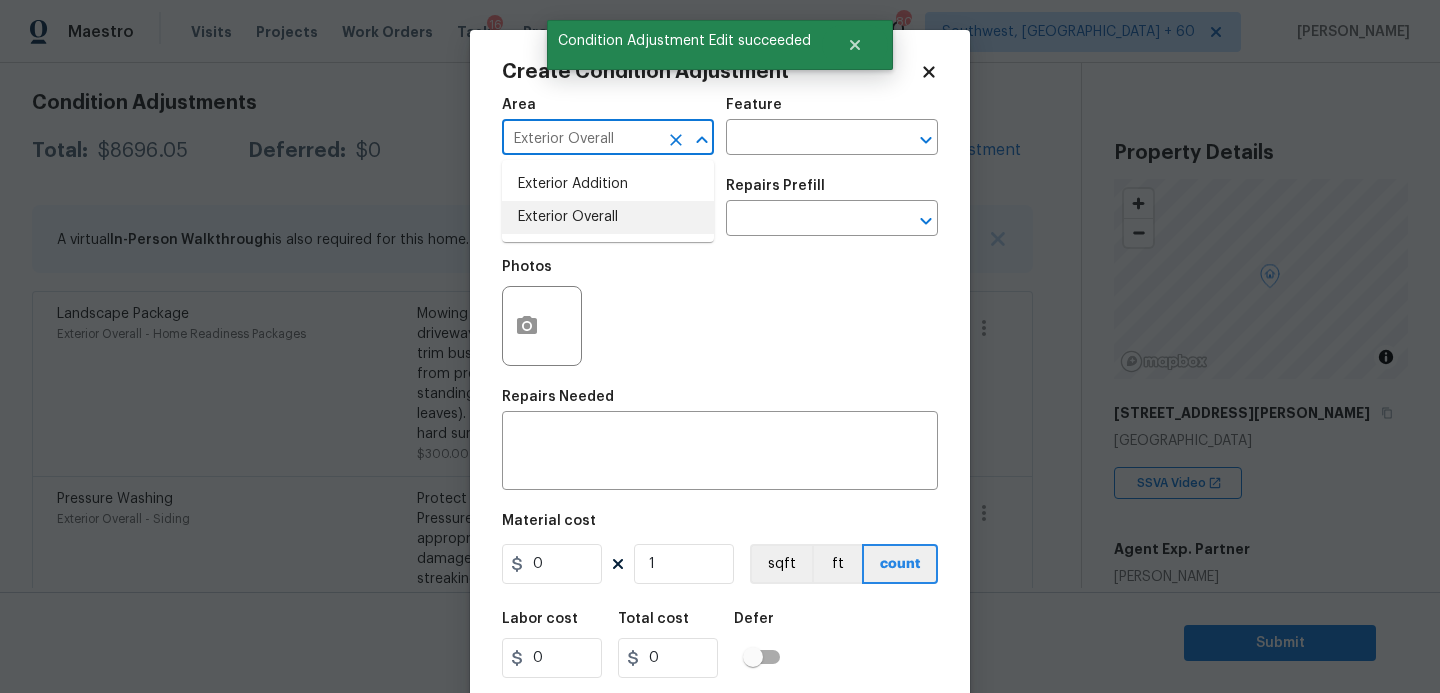 type on "Exterior Overall" 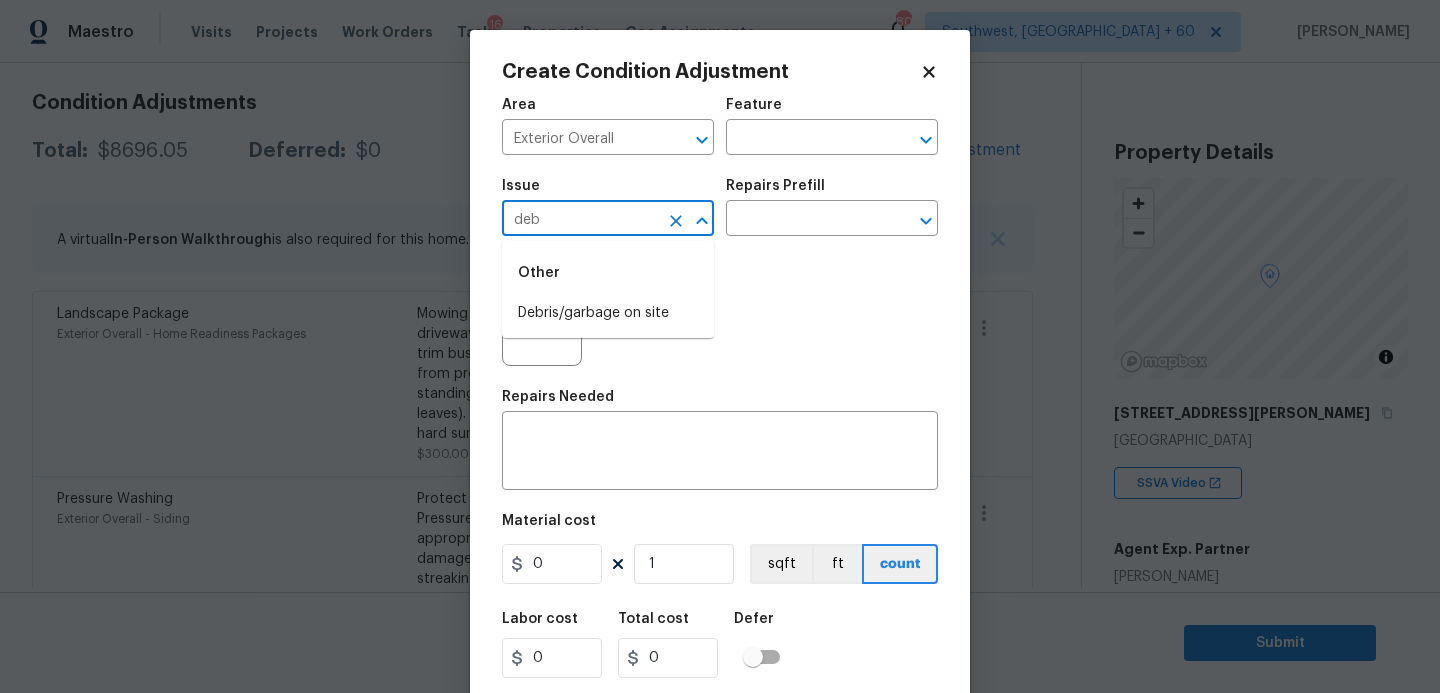 click on "Debris/garbage on site" at bounding box center (608, 313) 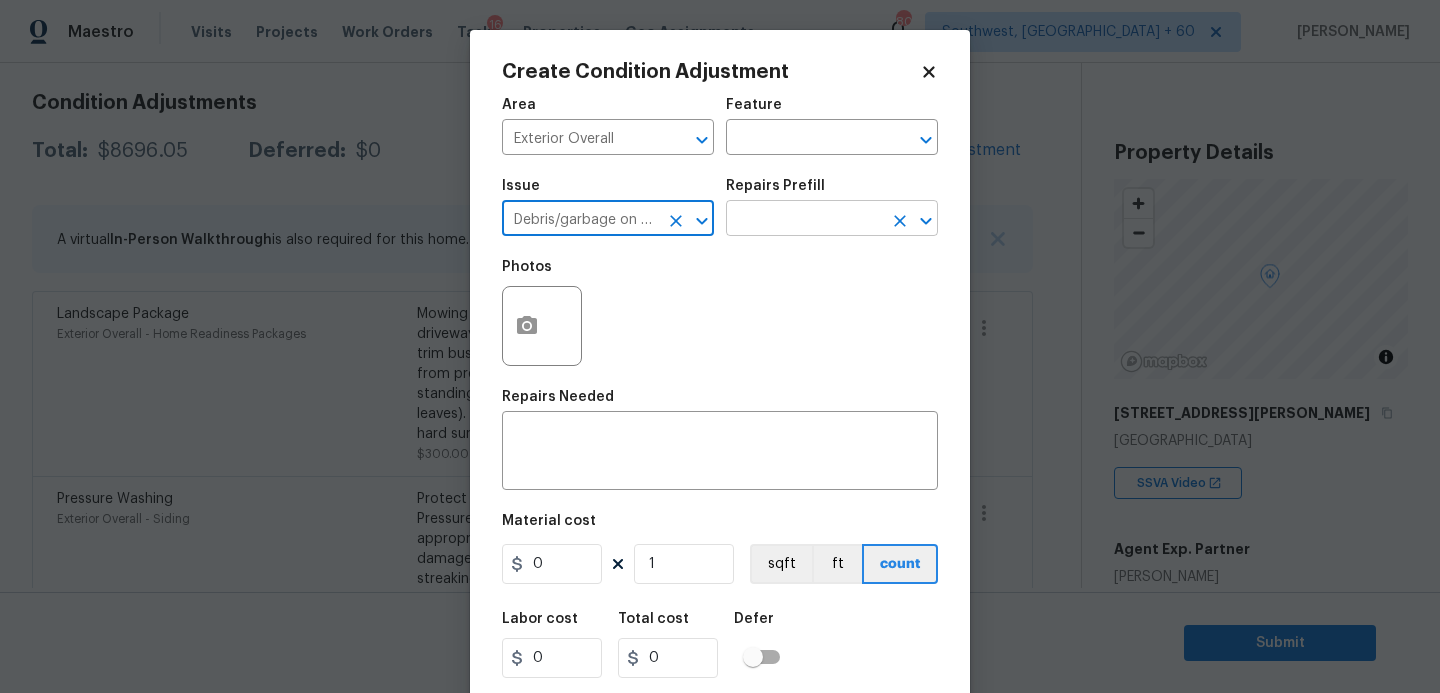 type on "Debris/garbage on site" 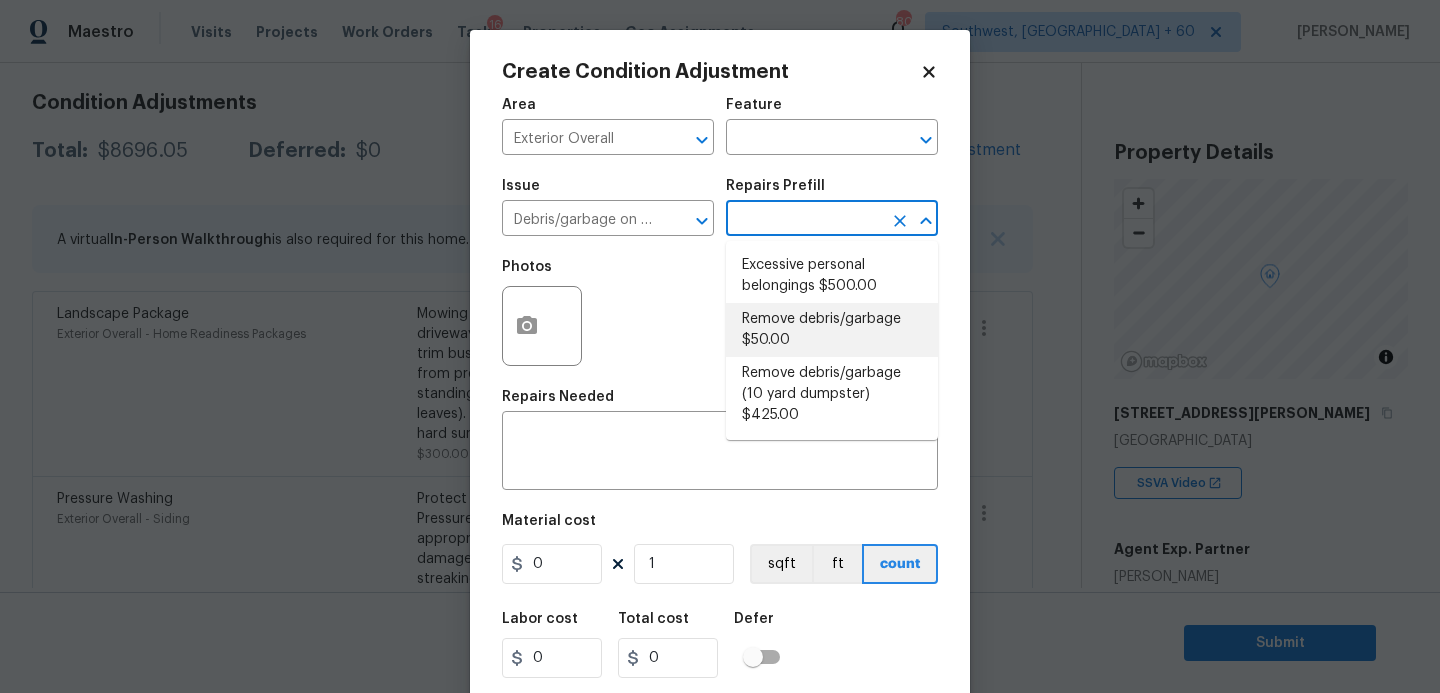 click on "Remove debris/garbage $50.00" at bounding box center (832, 330) 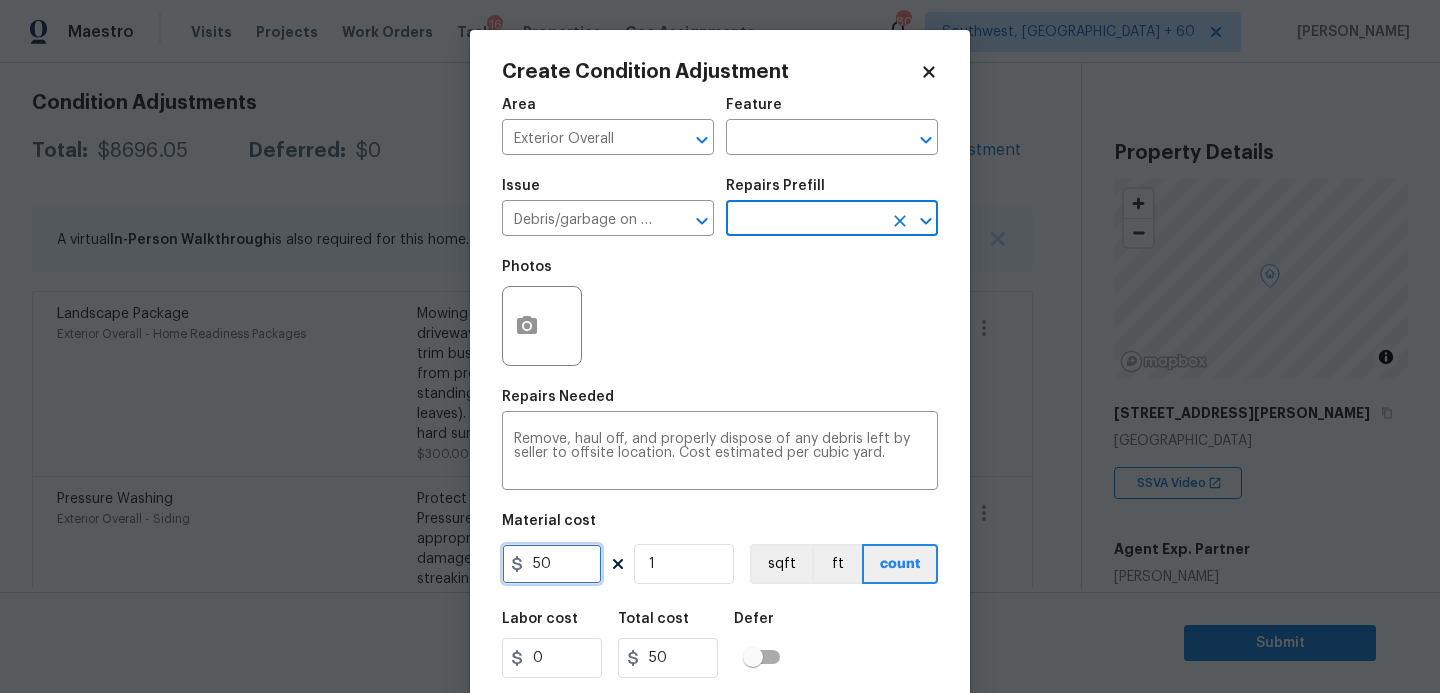 click on "50" at bounding box center [552, 564] 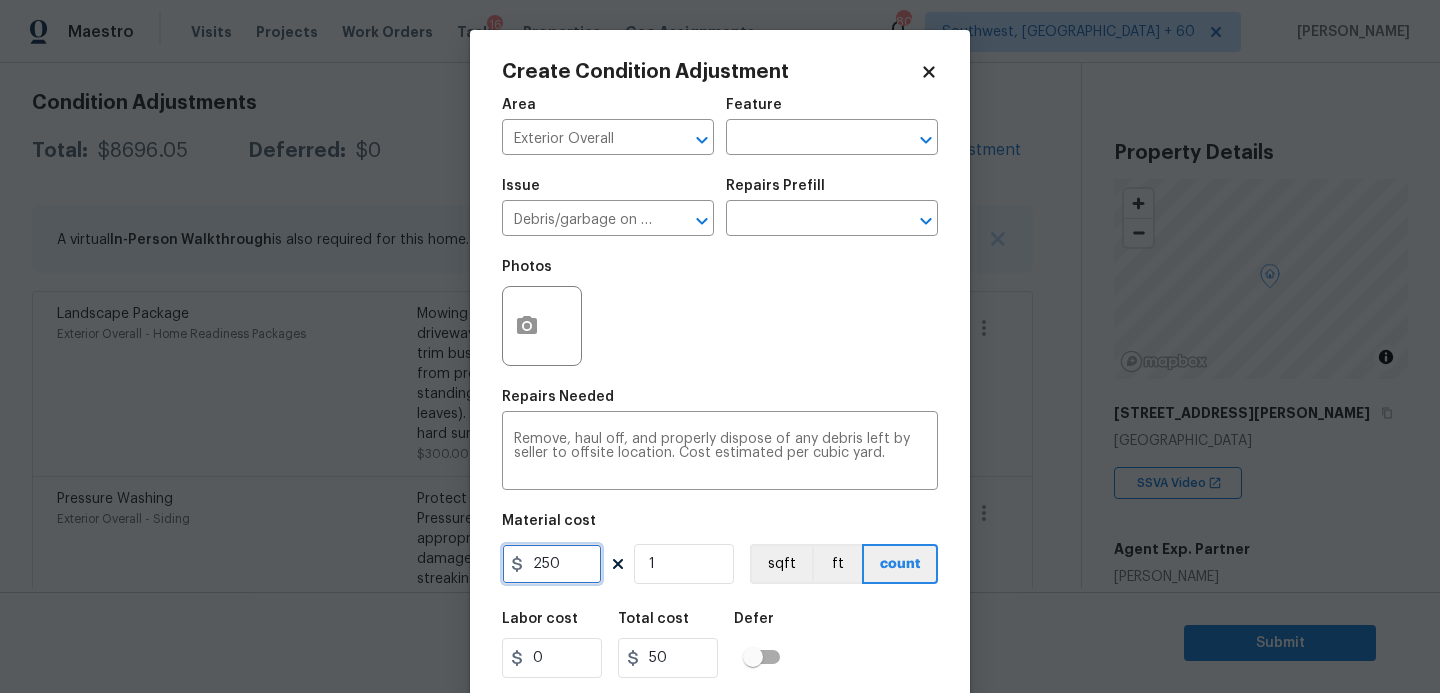 type on "250" 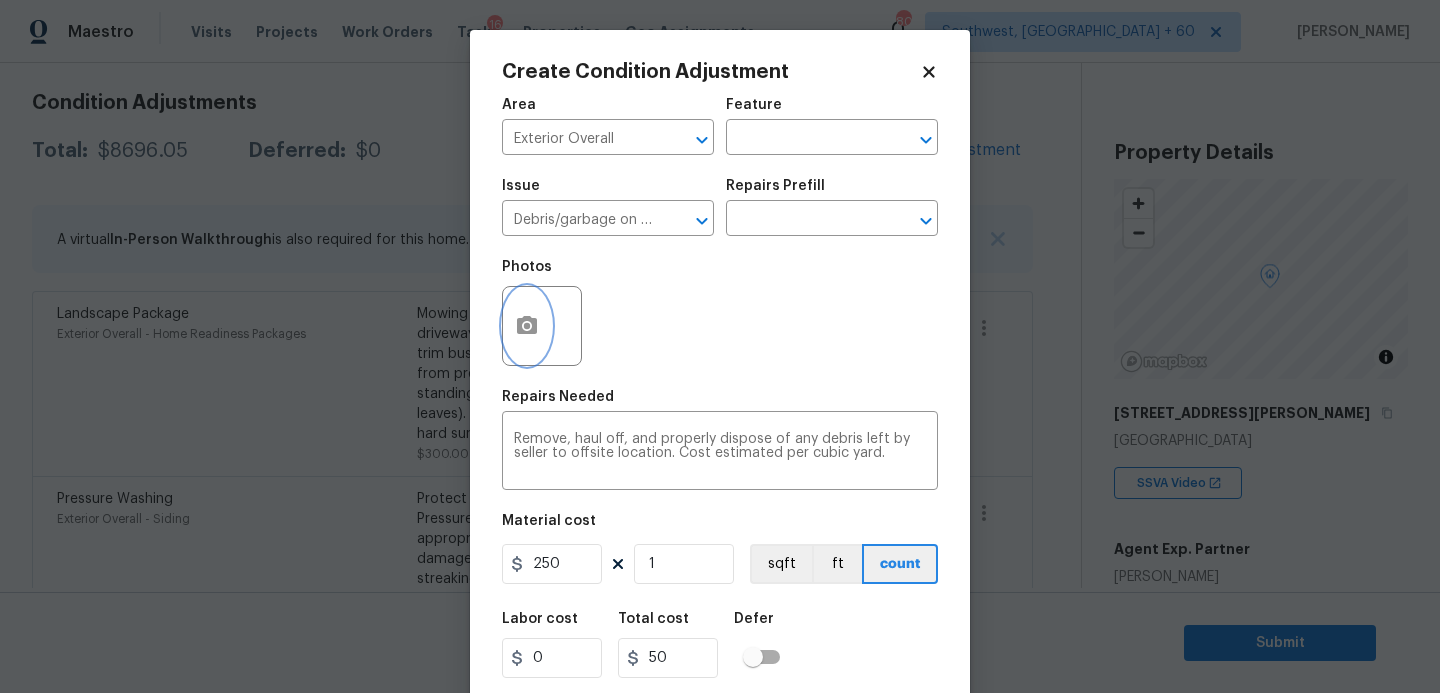 type on "250" 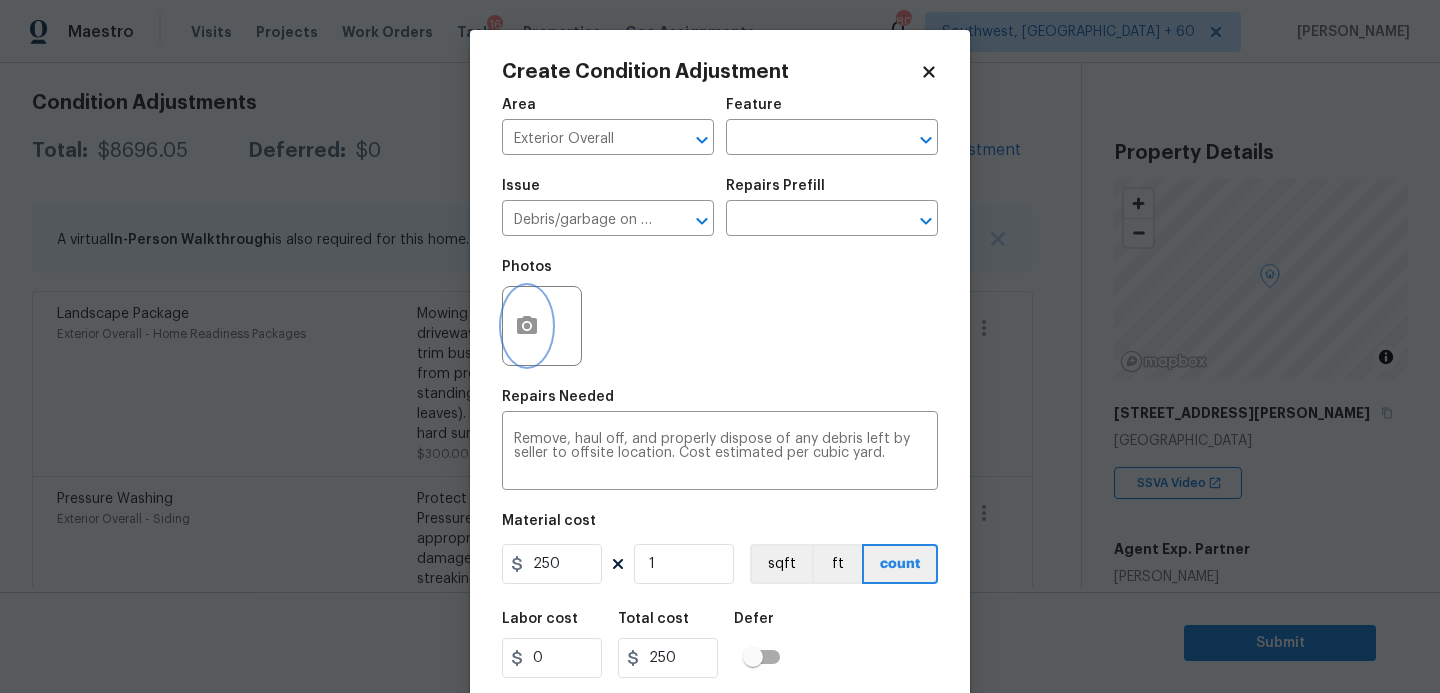 click 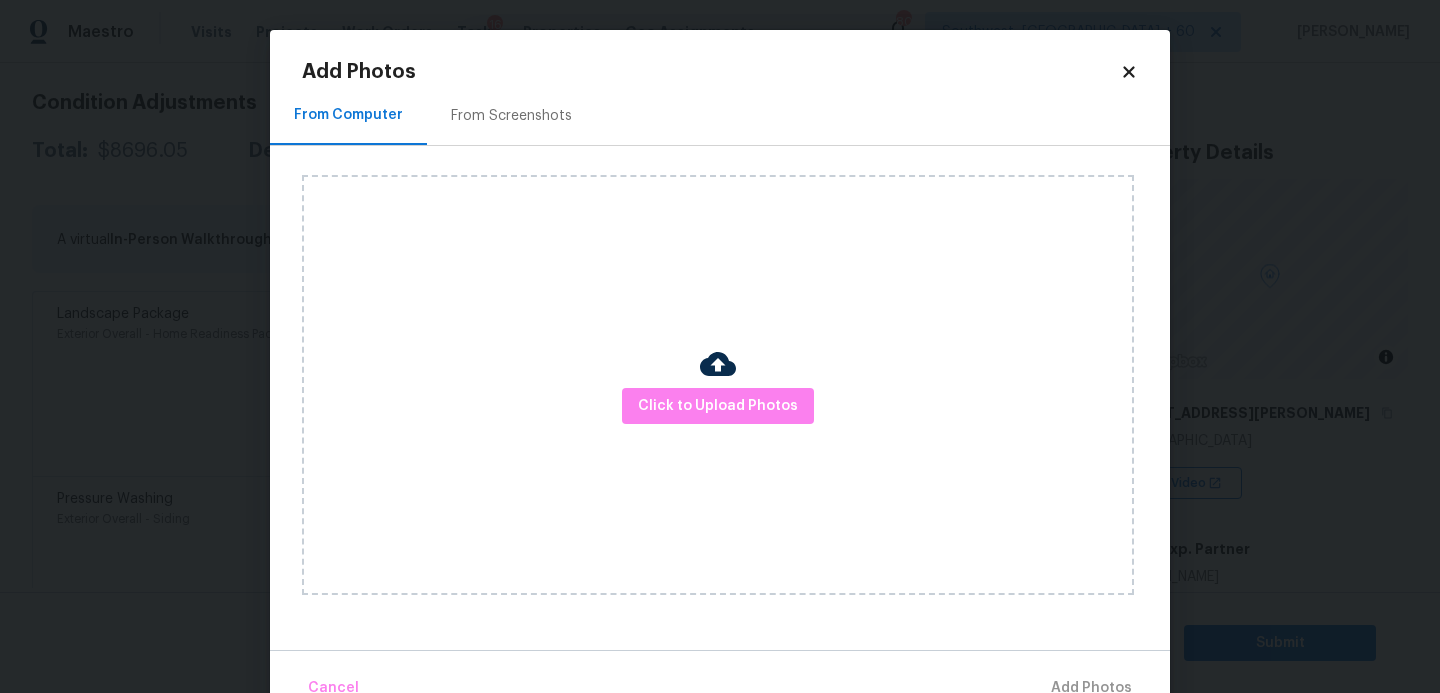 click on "Click to Upload Photos" at bounding box center [718, 385] 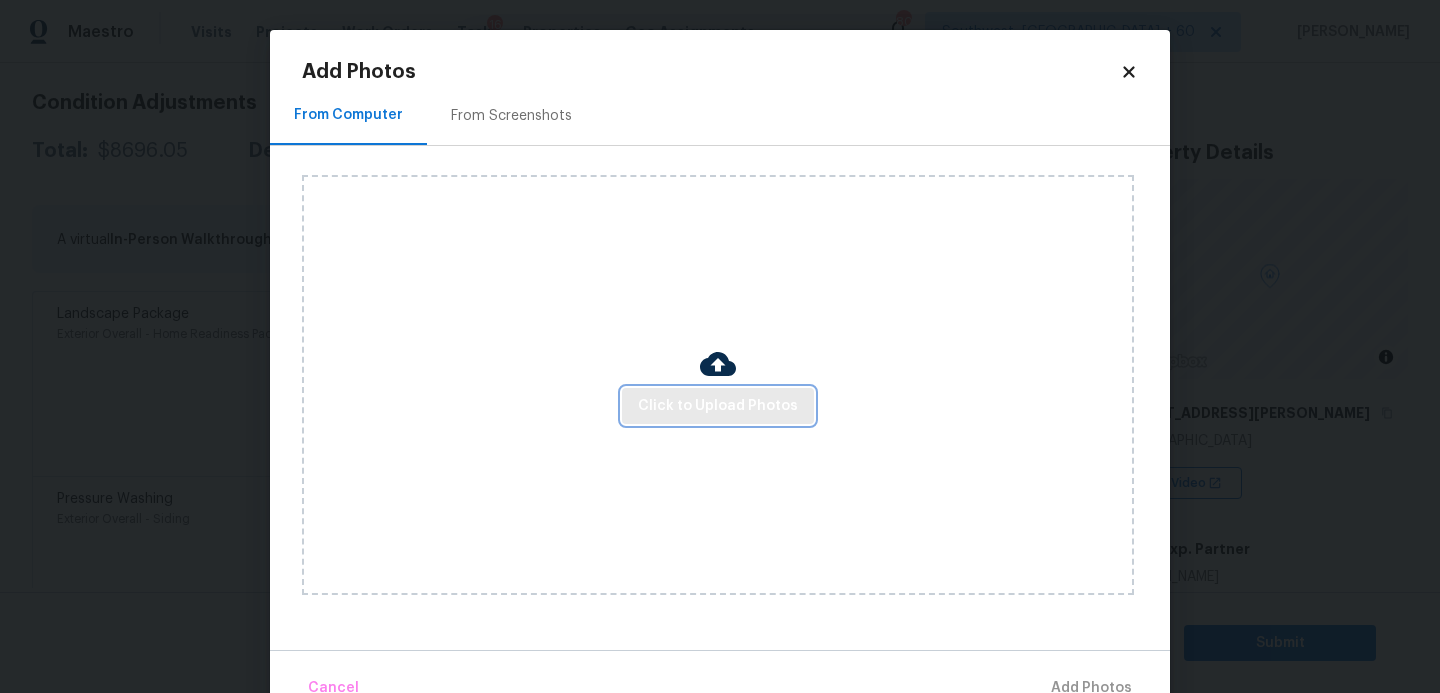click on "Click to Upload Photos" at bounding box center [718, 406] 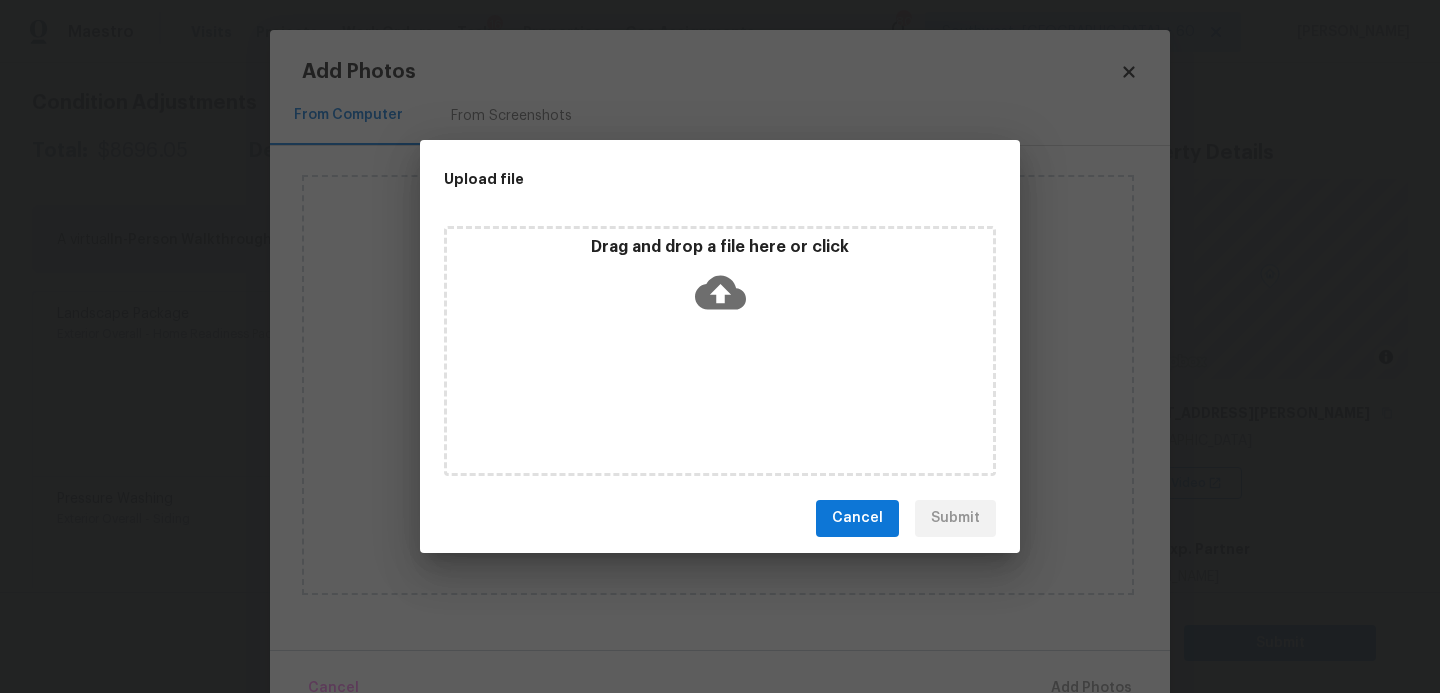 click 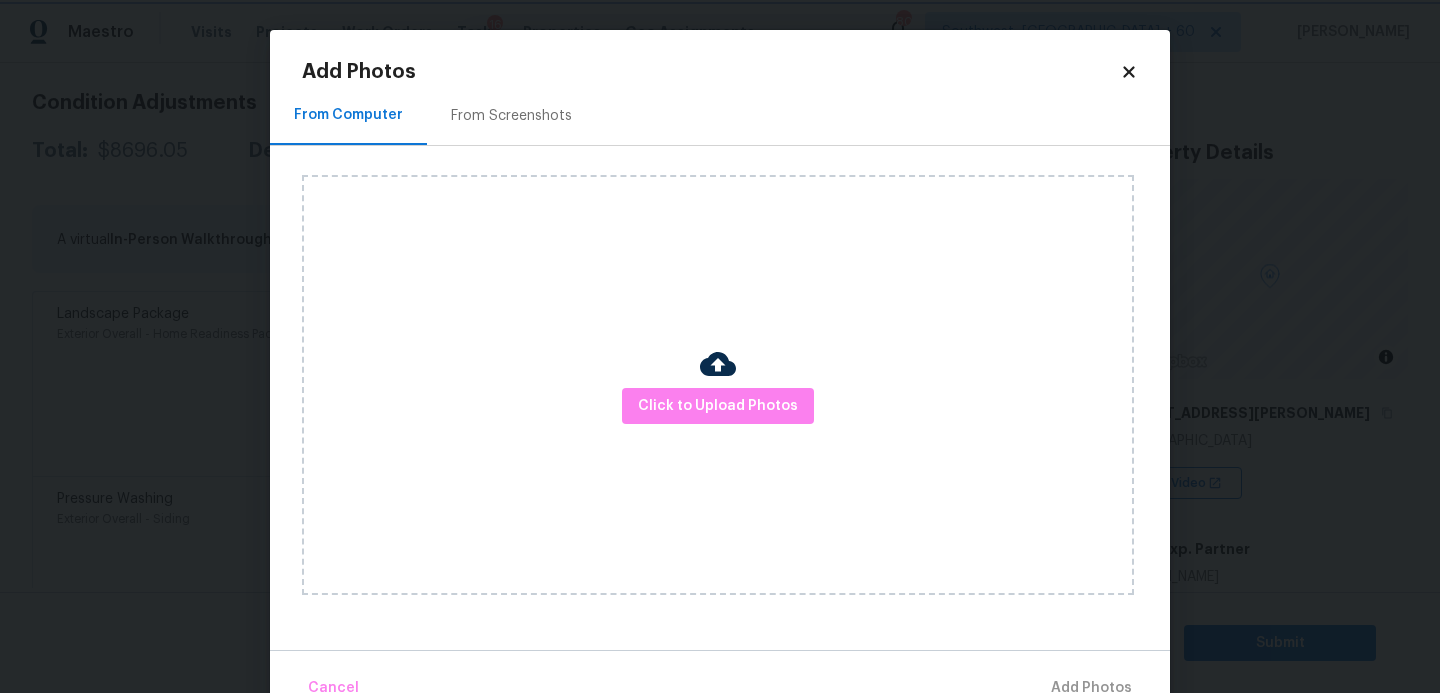 click on "Maestro Visits Projects Work Orders Tasks 16 Properties Geo Assignments 804 Southwest, FL + 60 Sakthivel Chandran Back to tasks Condition Scoping - Full Sat, Jul 19 2025 by 3:30 am   81 Hours Overdue Sakthivel Chandran In-progress Questions Condition Adjustments Details & Inputs Notes Photos Condition Adjustments Total:  $8696.05 Deferred:  $0 Add Condition Adjustment A virtual  In-Person Walkthrough  is also required for this home.   + Add exterior scopes Landscape Package Exterior Overall - Home Readiness Packages Mowing of grass up to 6" in height. Mow, edge along driveways & sidewalks, trim along standing structures, trim bushes and shrubs (<6' in height). Remove weeds from previously maintained flowerbeds and remove standing yard debris (small twigs, non seasonal falling leaves).  Use leaf blower to remove clippings from hard surfaces." $300.00   1 Pressure Washing Exterior Overall - Siding $200.00   1 ACQ: HVAC HVAC - Acquisition Acquisition Scope: Functional HVAC 11-15 $3,250.00   0 ACQ: Shingle Roof" at bounding box center [720, 346] 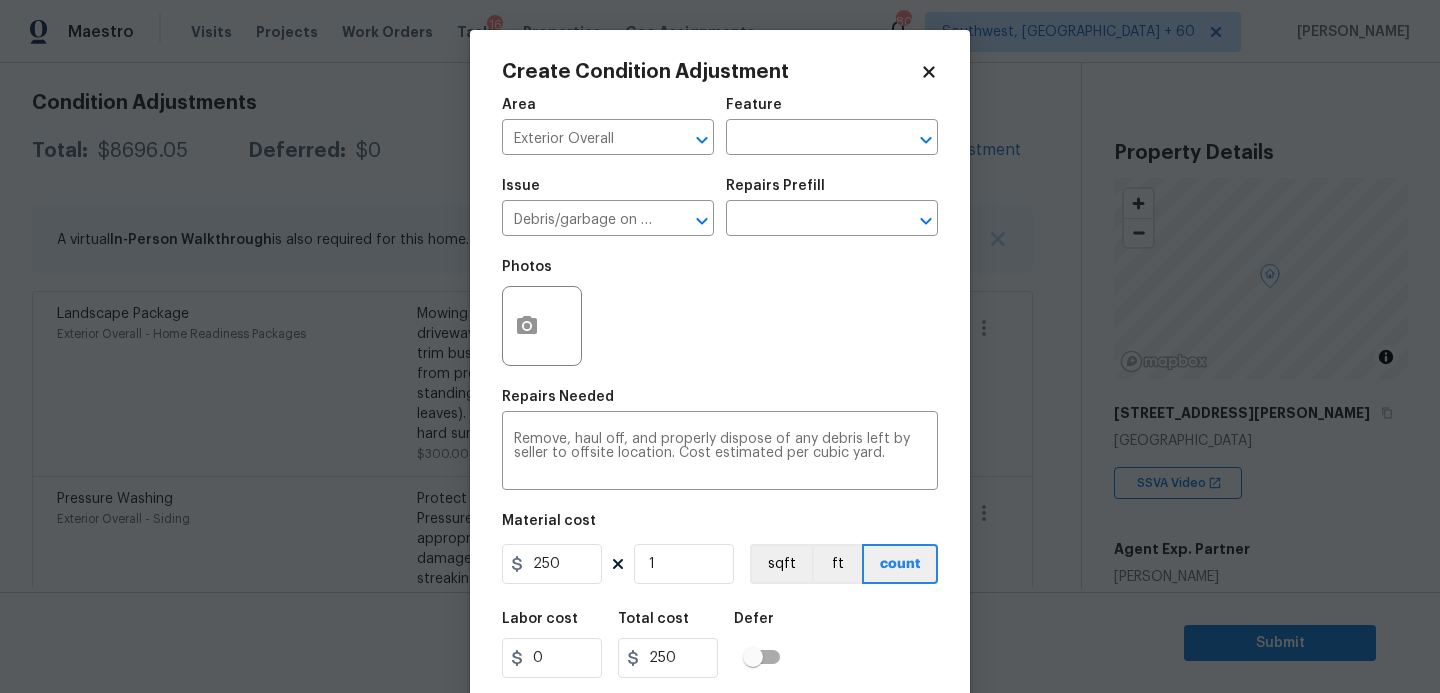 click on "Maestro Visits Projects Work Orders Tasks 16 Properties Geo Assignments 804 Southwest, FL + 60 Sakthivel Chandran Back to tasks Condition Scoping - Full Sat, Jul 19 2025 by 3:30 am   81 Hours Overdue Sakthivel Chandran In-progress Questions Condition Adjustments Details & Inputs Notes Photos Condition Adjustments Total:  $8696.05 Deferred:  $0 Add Condition Adjustment A virtual  In-Person Walkthrough  is also required for this home.   + Add exterior scopes Landscape Package Exterior Overall - Home Readiness Packages Mowing of grass up to 6" in height. Mow, edge along driveways & sidewalks, trim along standing structures, trim bushes and shrubs (<6' in height). Remove weeds from previously maintained flowerbeds and remove standing yard debris (small twigs, non seasonal falling leaves).  Use leaf blower to remove clippings from hard surfaces." $300.00   1 Pressure Washing Exterior Overall - Siding $200.00   1 ACQ: HVAC HVAC - Acquisition Acquisition Scope: Functional HVAC 11-15 $3,250.00   0 ACQ: Shingle Roof" at bounding box center [720, 346] 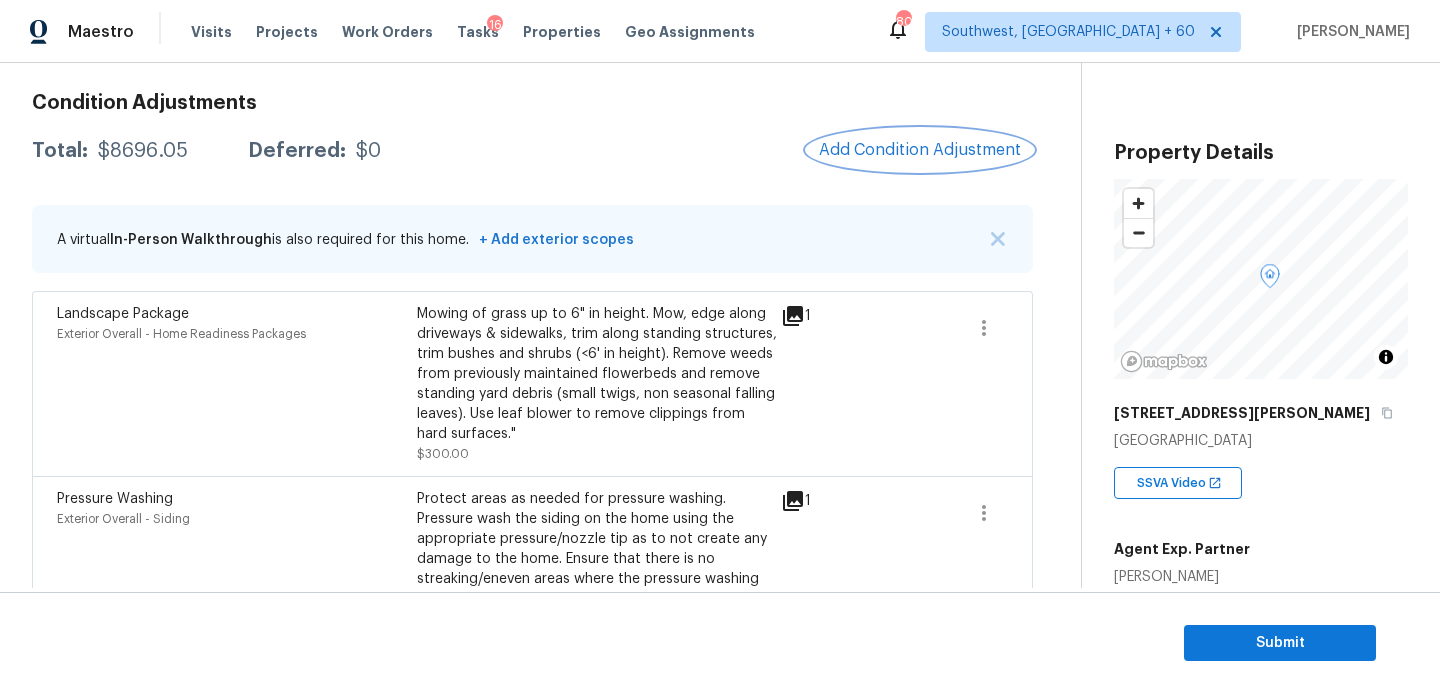 click on "Add Condition Adjustment" at bounding box center [920, 150] 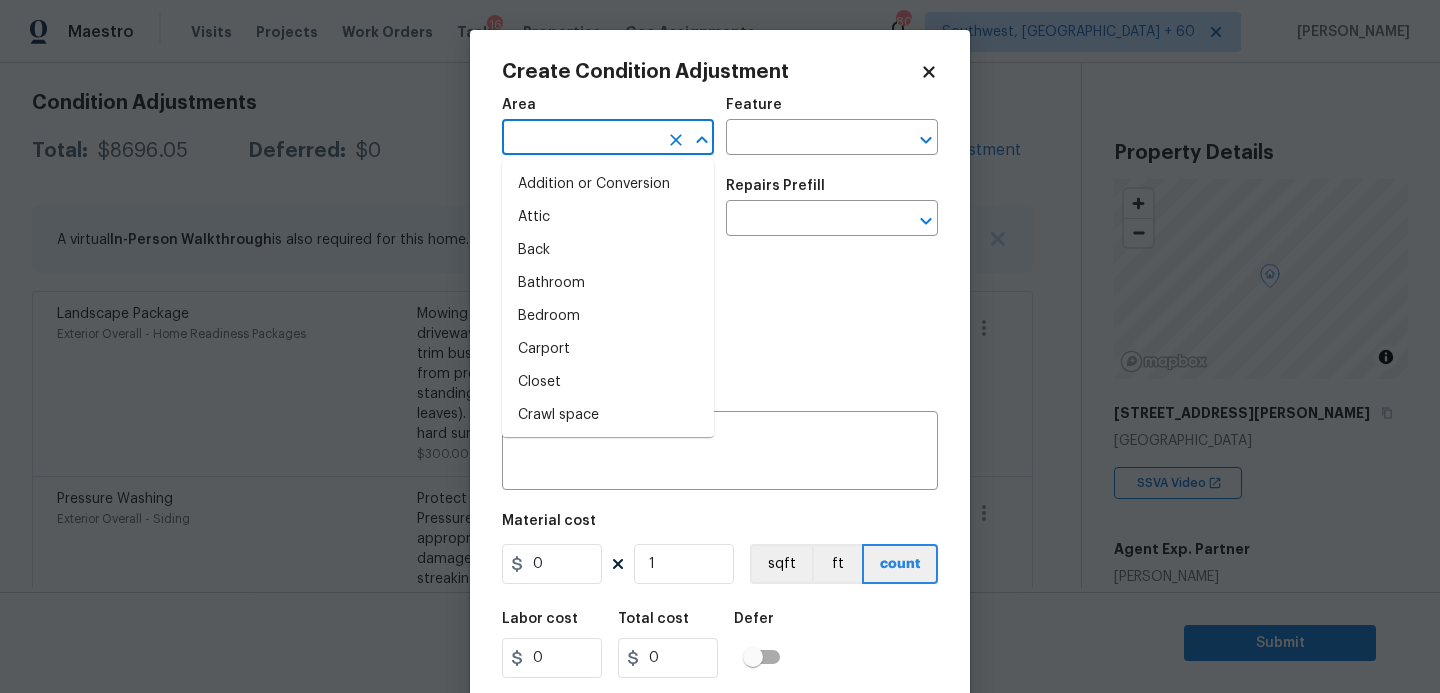 click at bounding box center (580, 139) 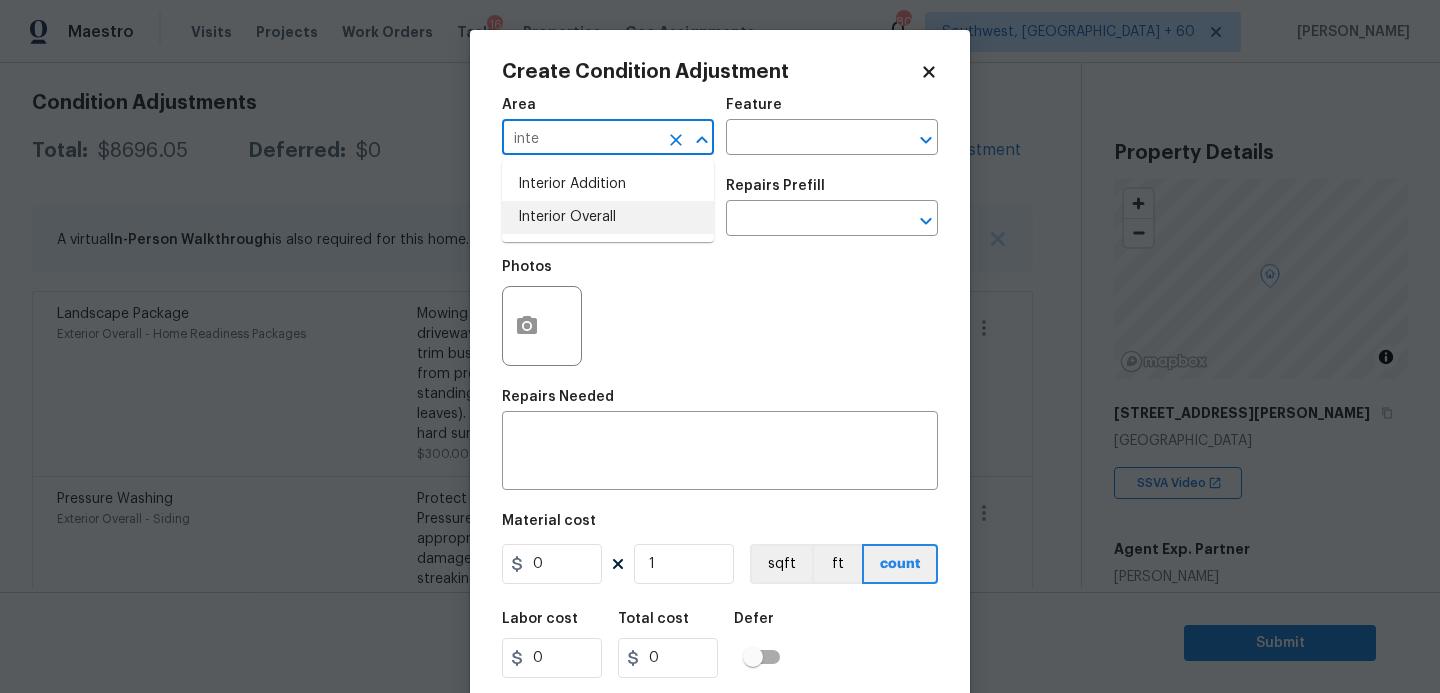 click on "Interior Overall" at bounding box center (608, 217) 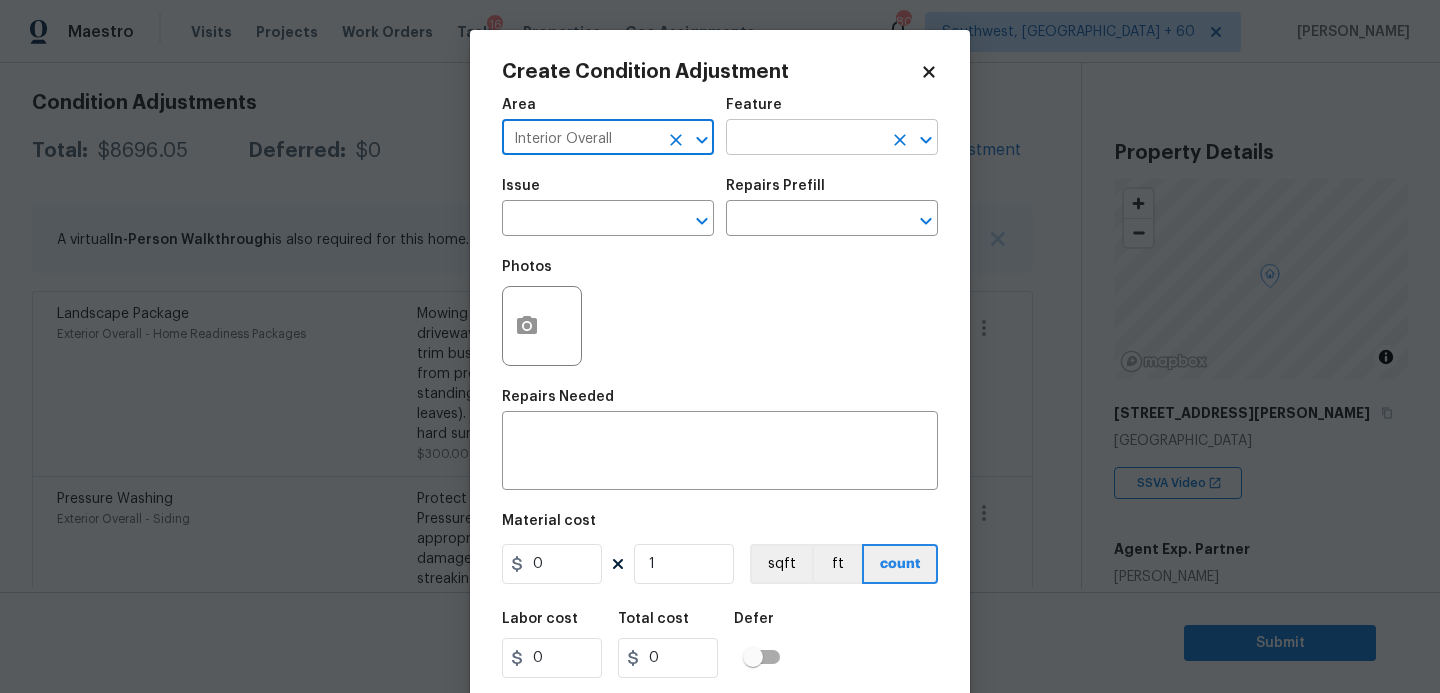 type on "Interior Overall" 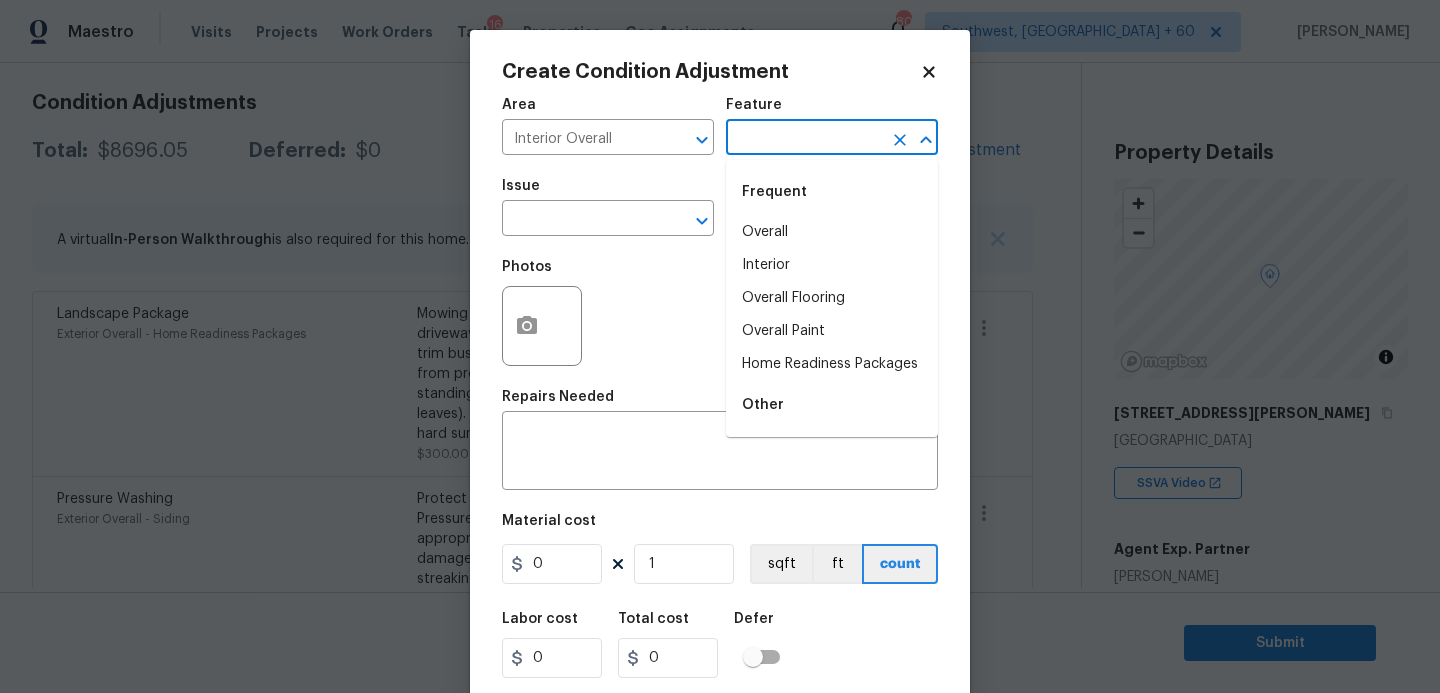 click at bounding box center [804, 139] 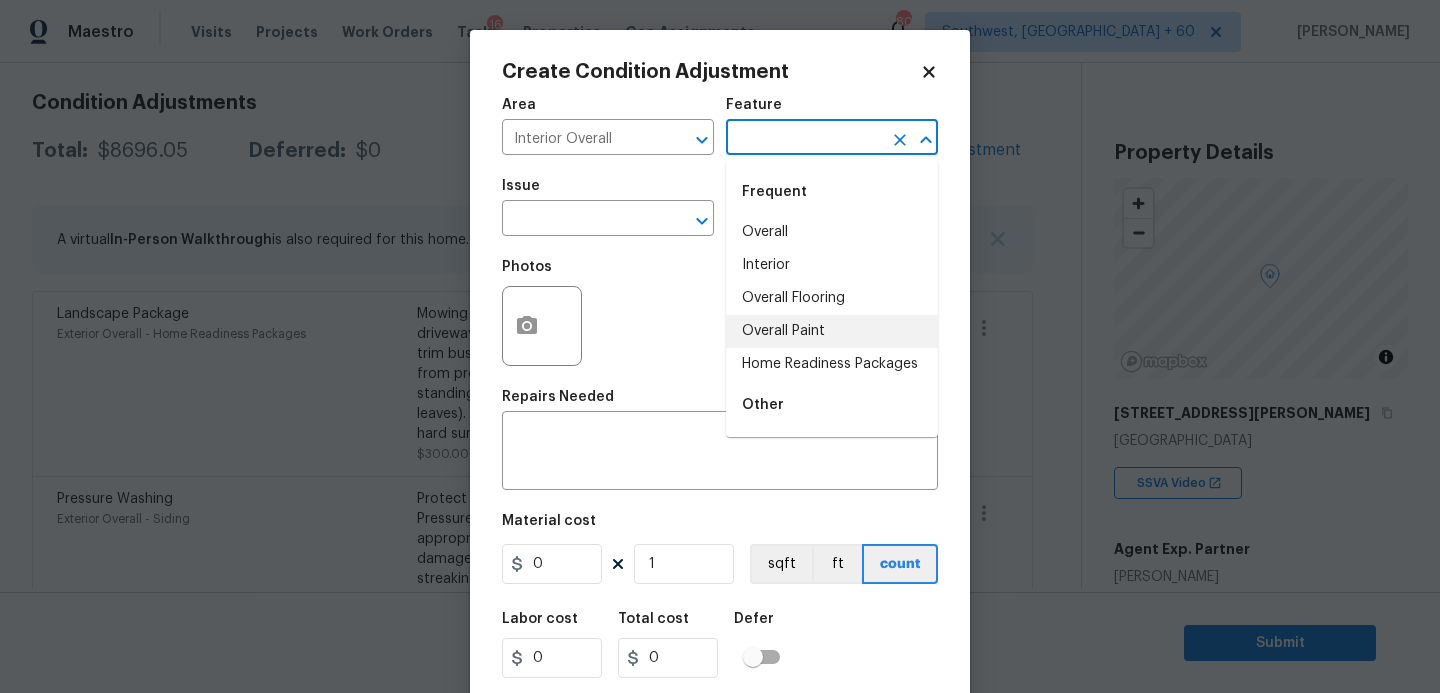 click on "Overall Paint" at bounding box center (832, 331) 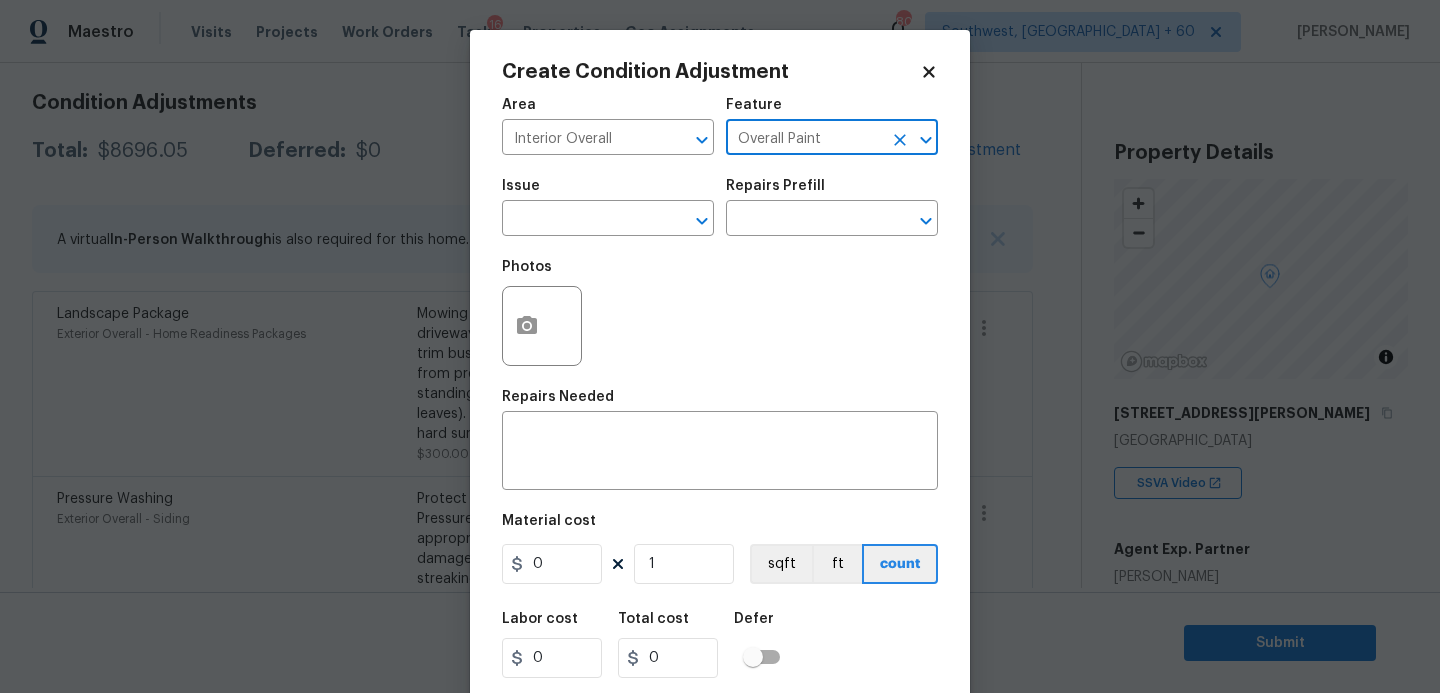 click on "Issue ​" at bounding box center [608, 207] 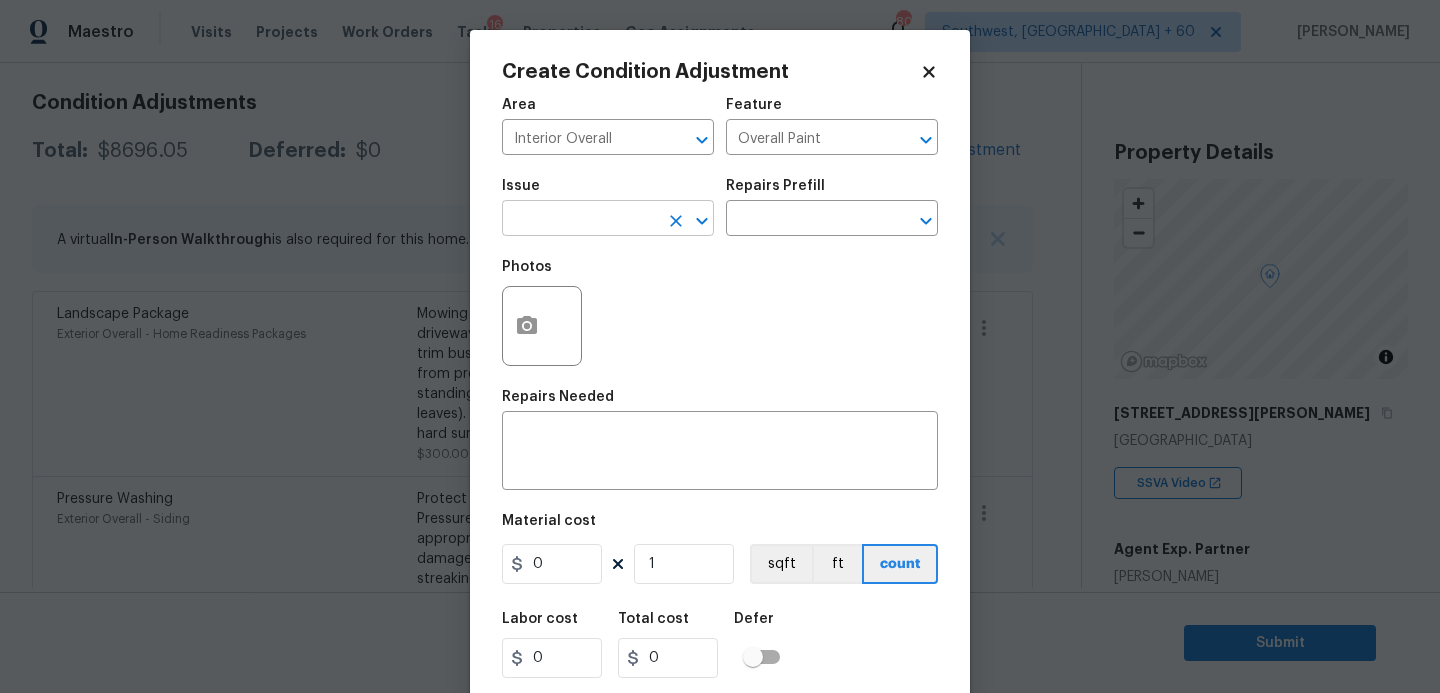click at bounding box center [580, 220] 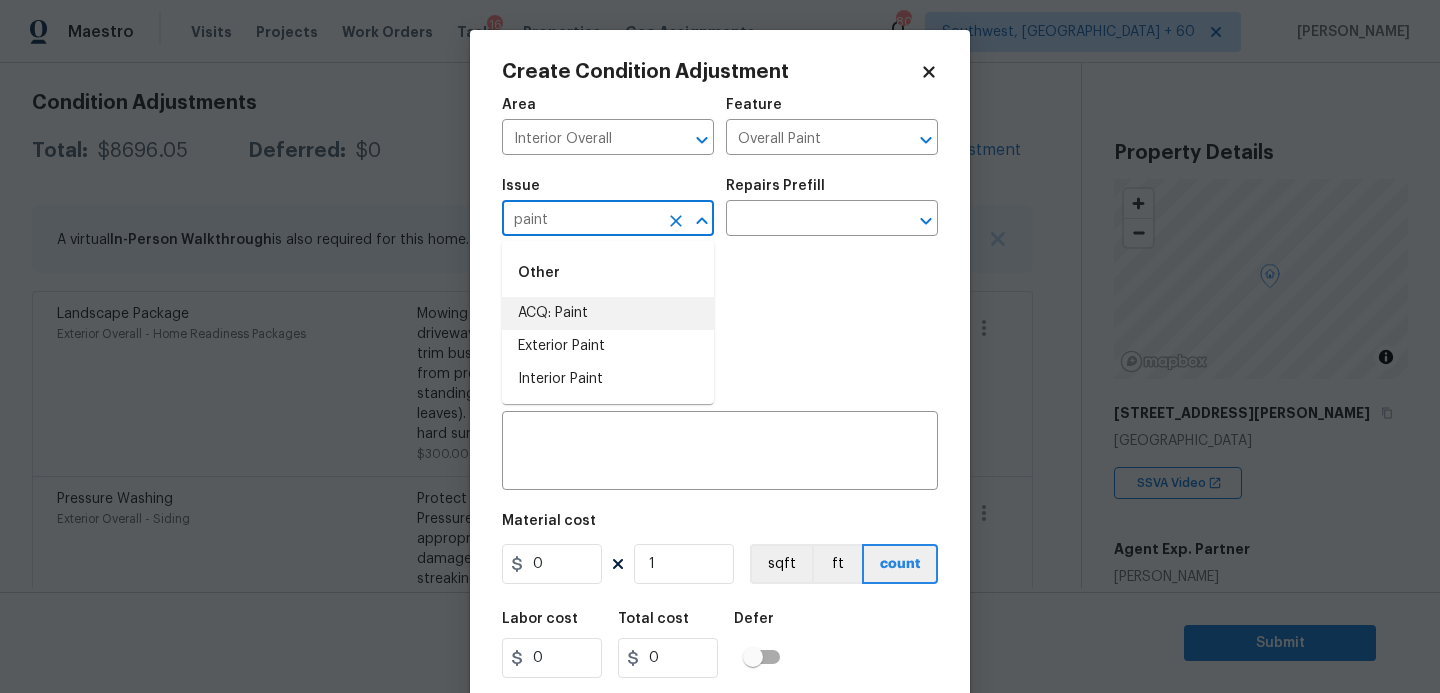 click on "ACQ: Paint" at bounding box center (608, 313) 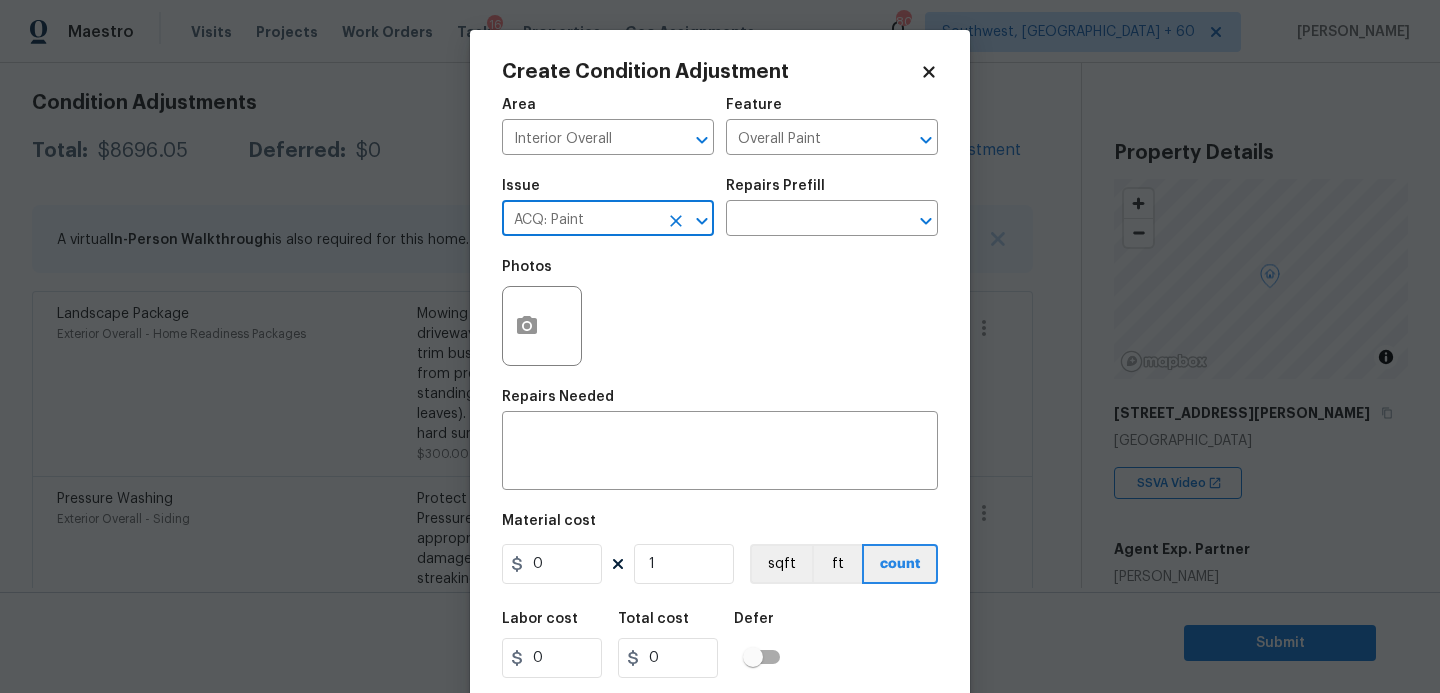 type on "ACQ: Paint" 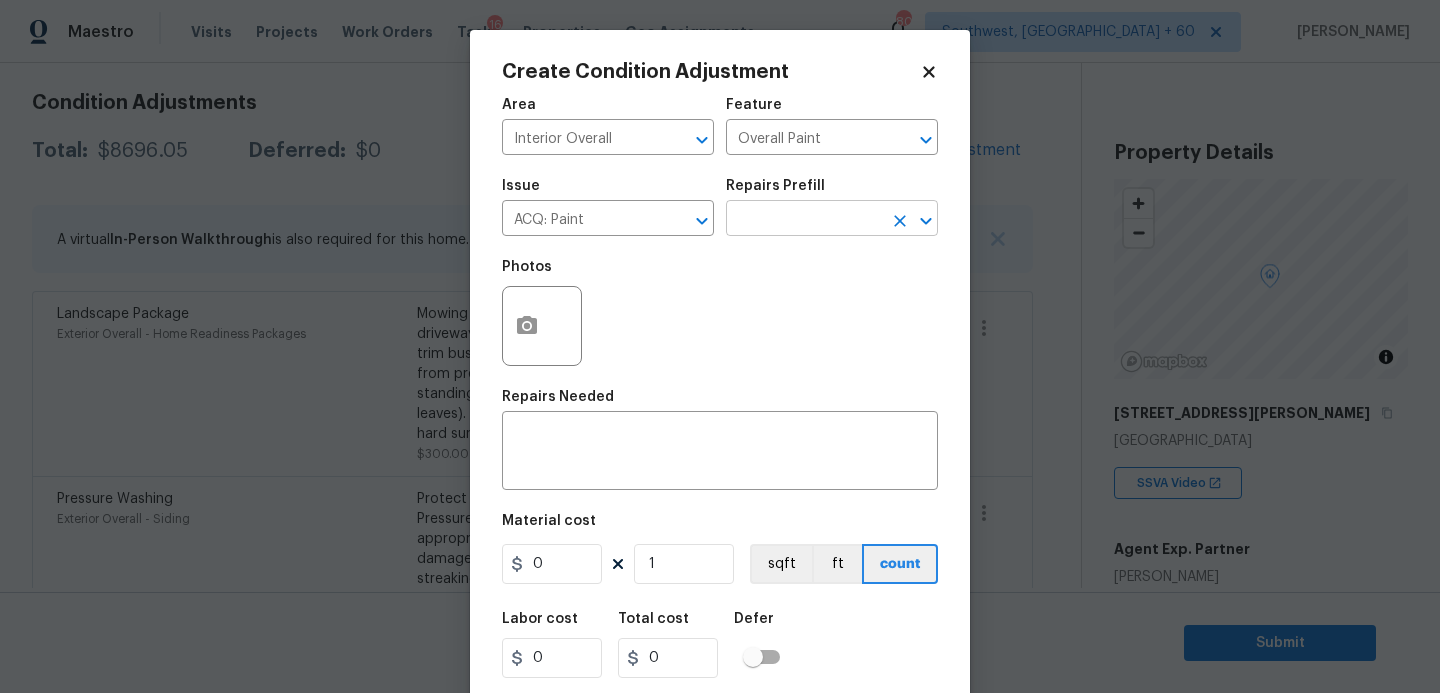 click at bounding box center [804, 220] 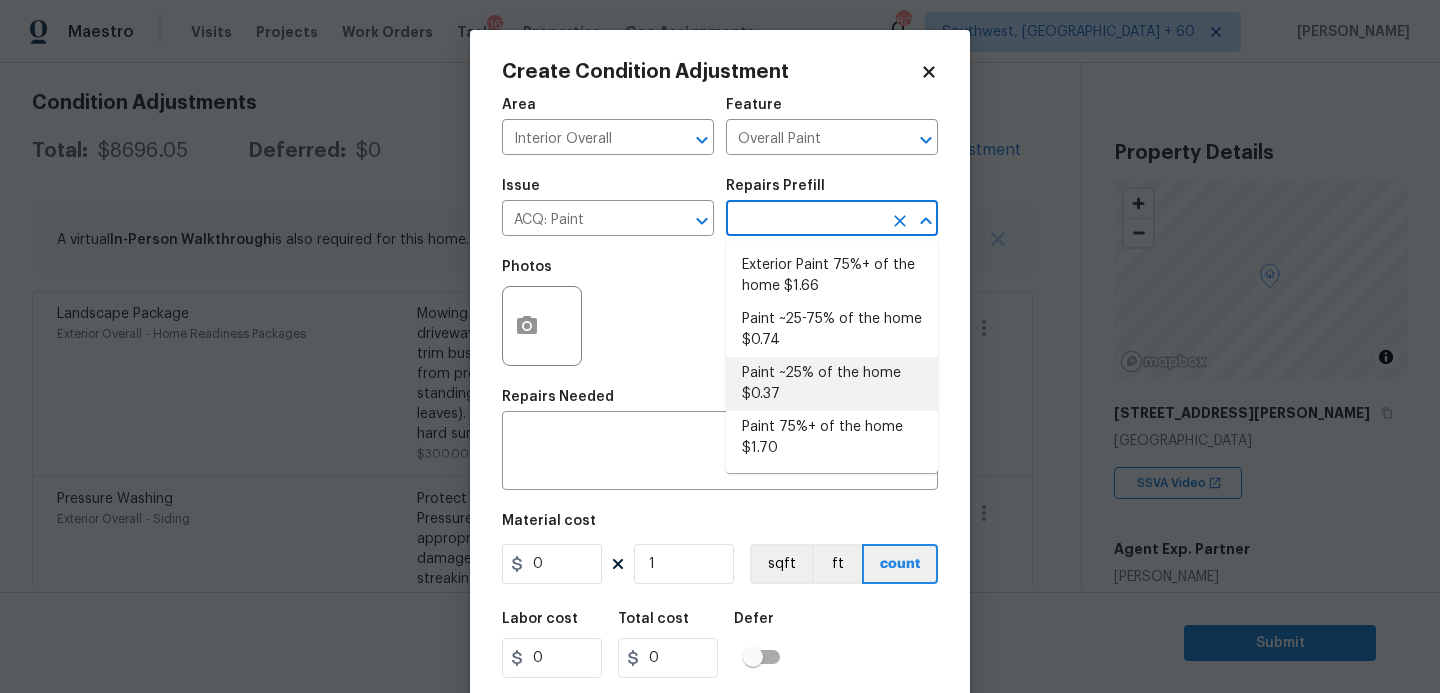 click on "Paint ~25% of the home $0.37" at bounding box center (832, 384) 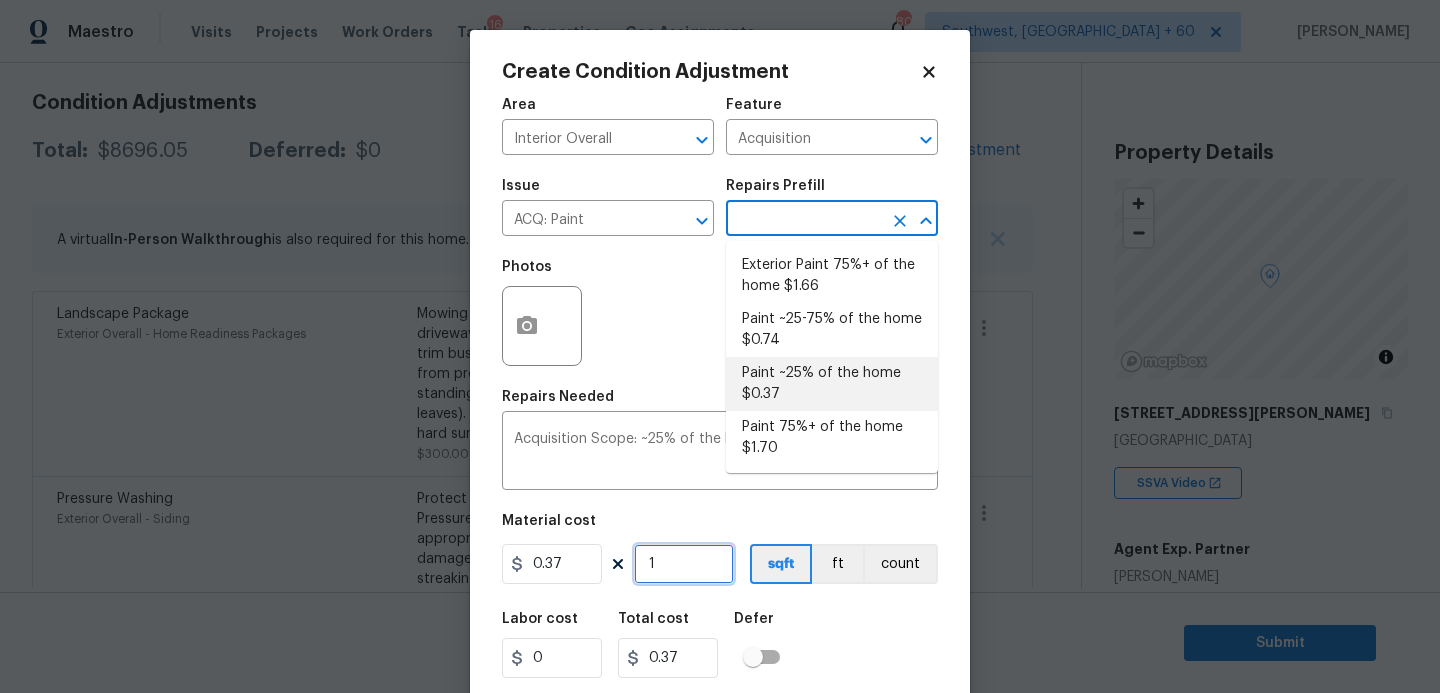 click on "1" at bounding box center (684, 564) 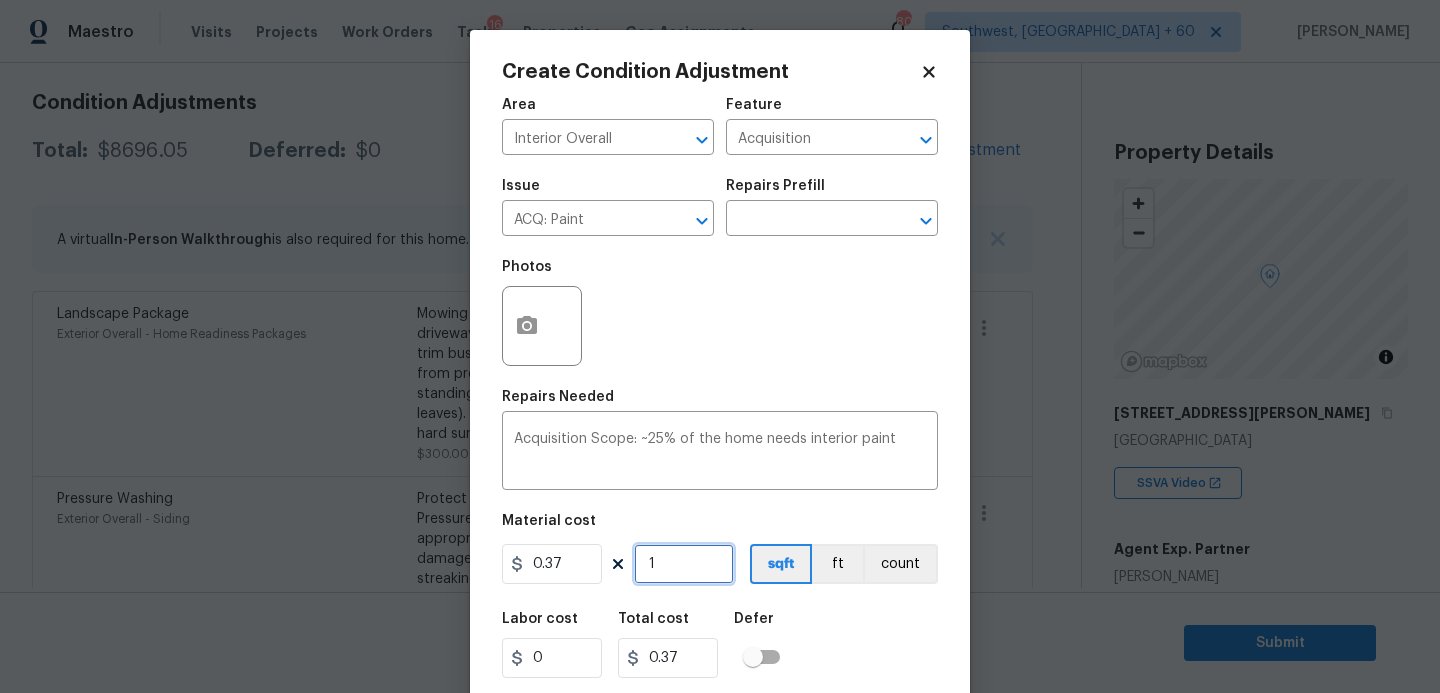 type on "0" 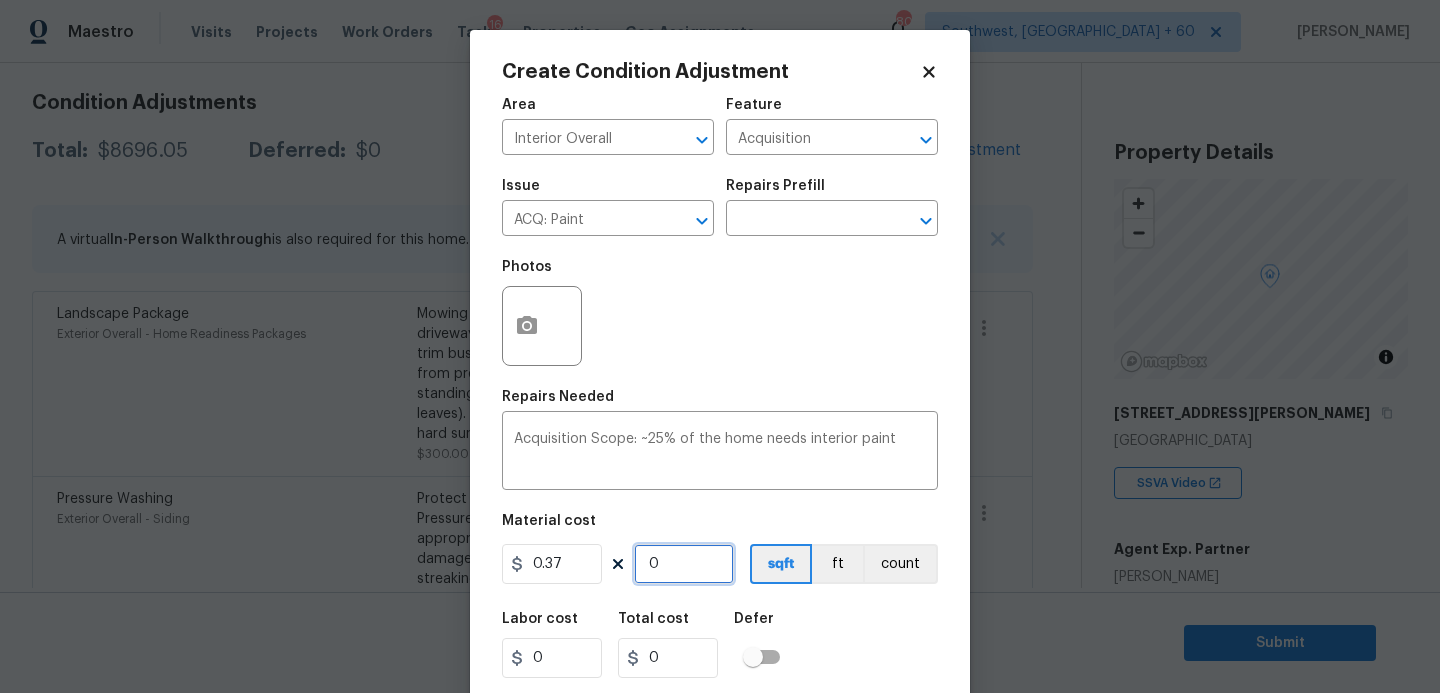type on "2" 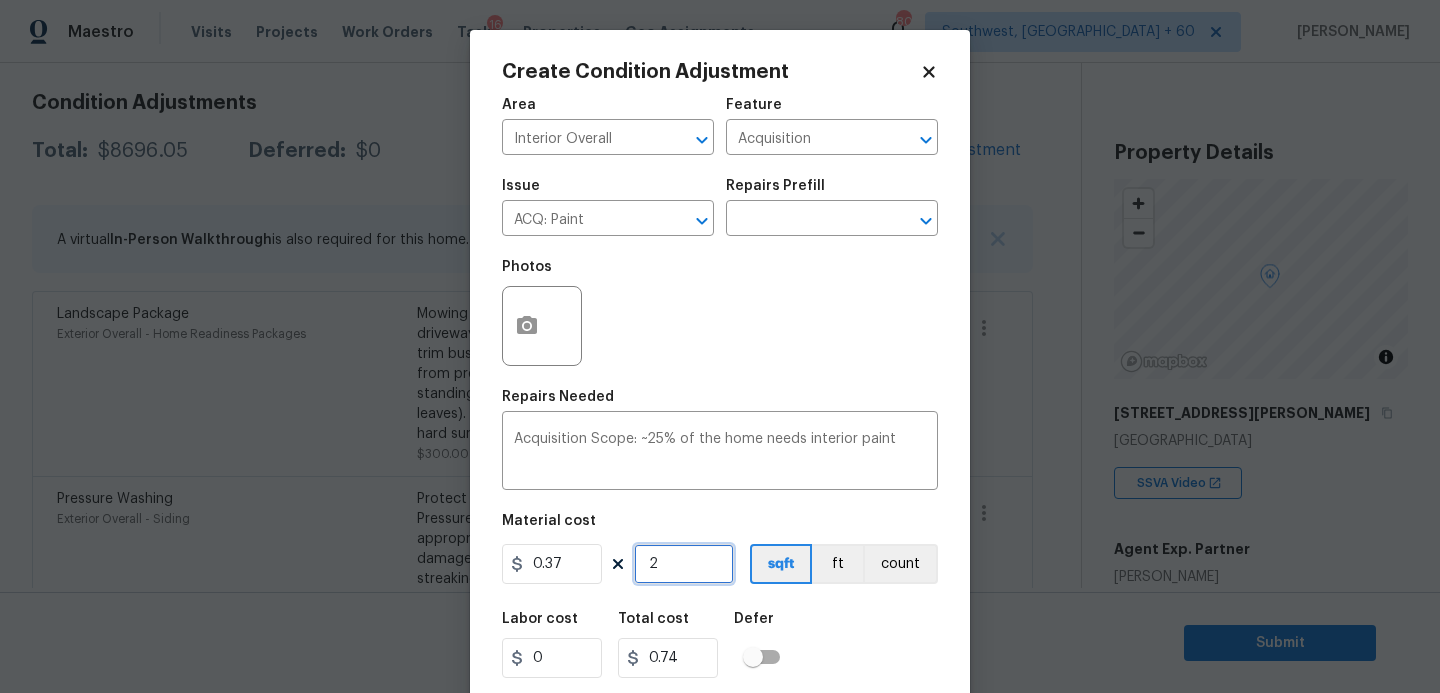 type on "24" 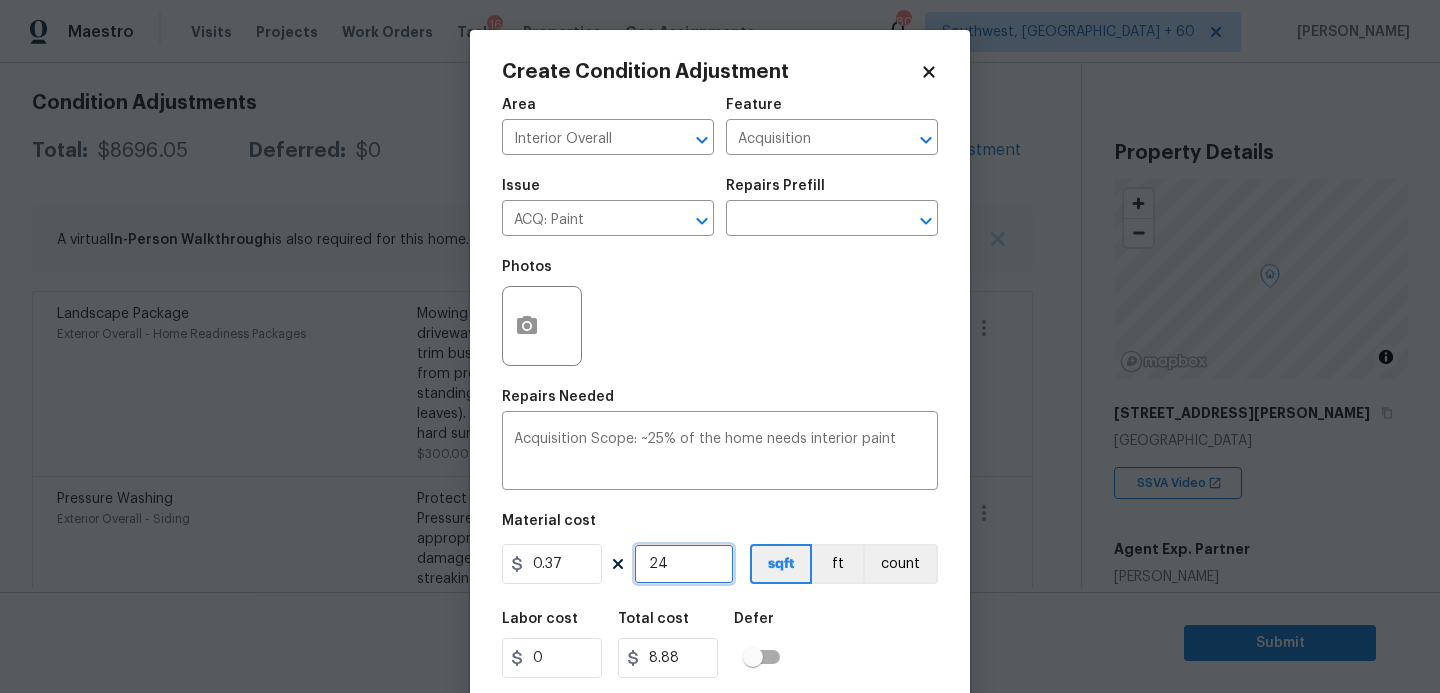 type on "241" 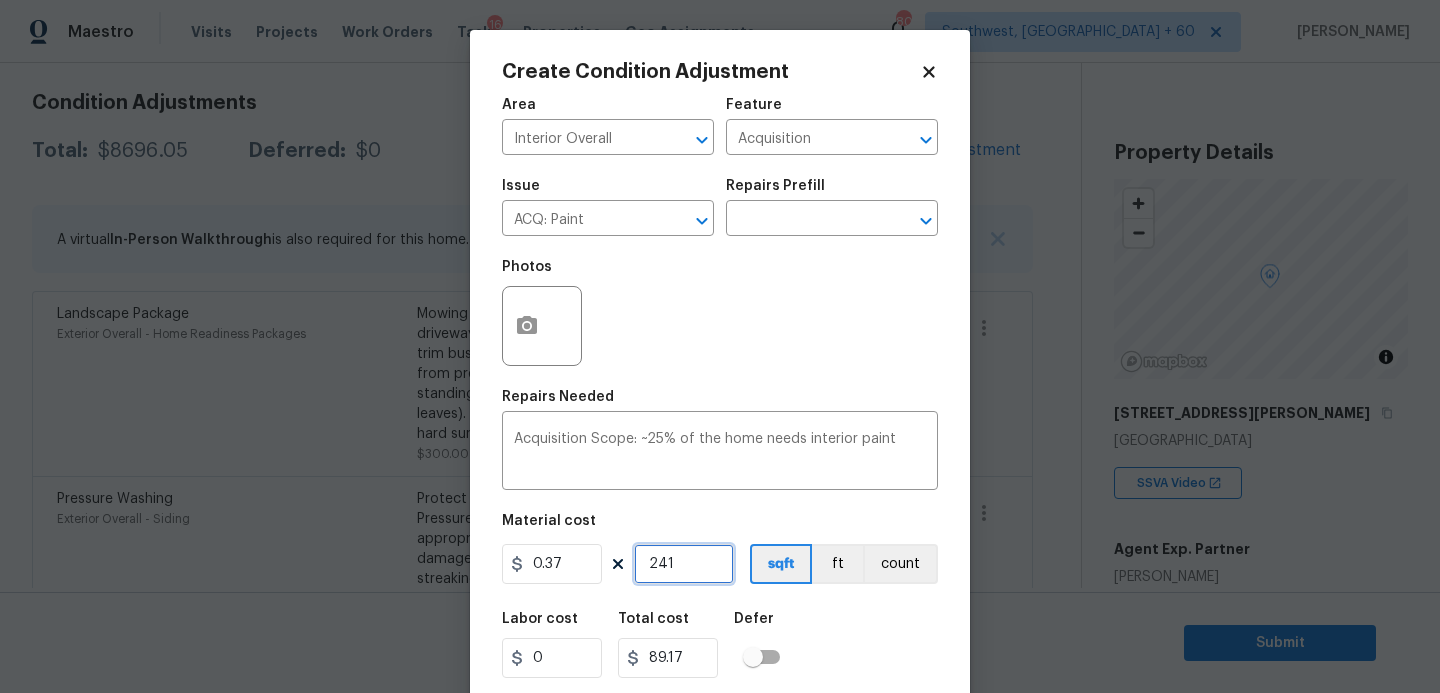 type on "2415" 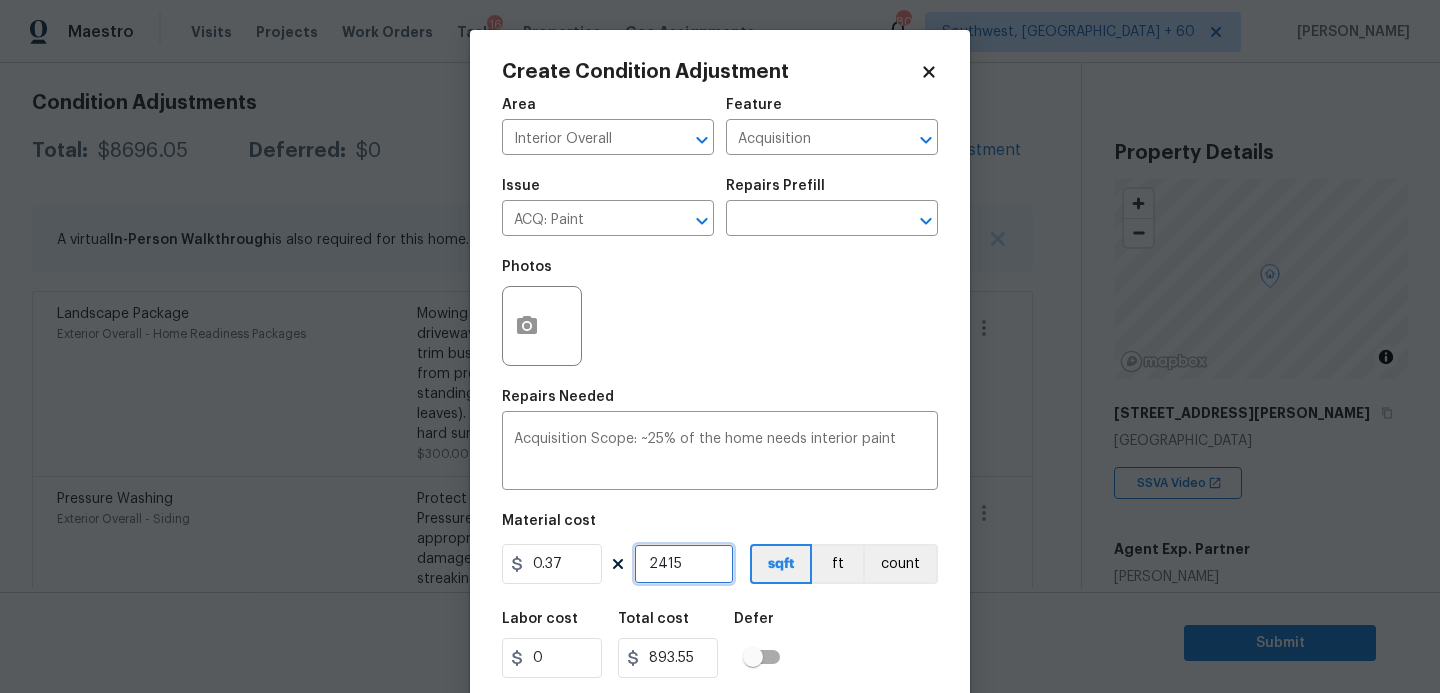 type on "2415" 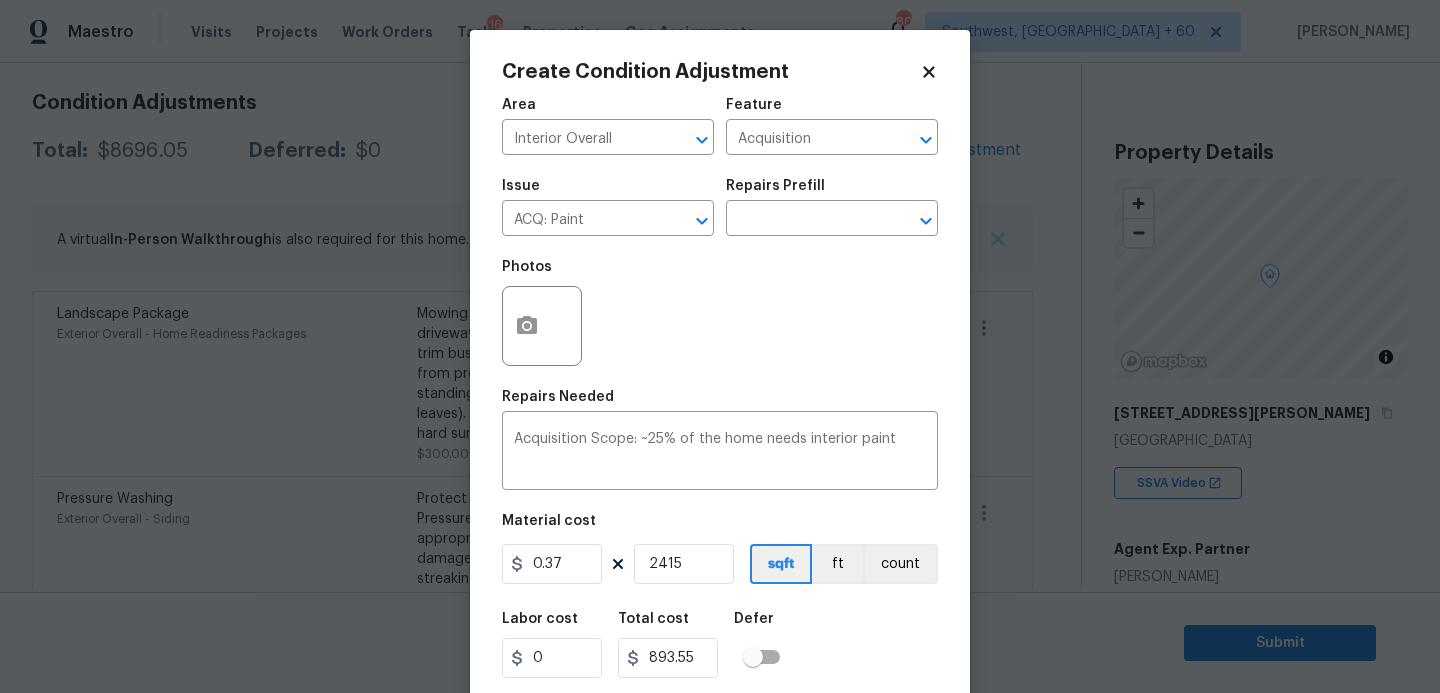 click on "Labor cost 0 Total cost 893.55 Defer" at bounding box center (720, 645) 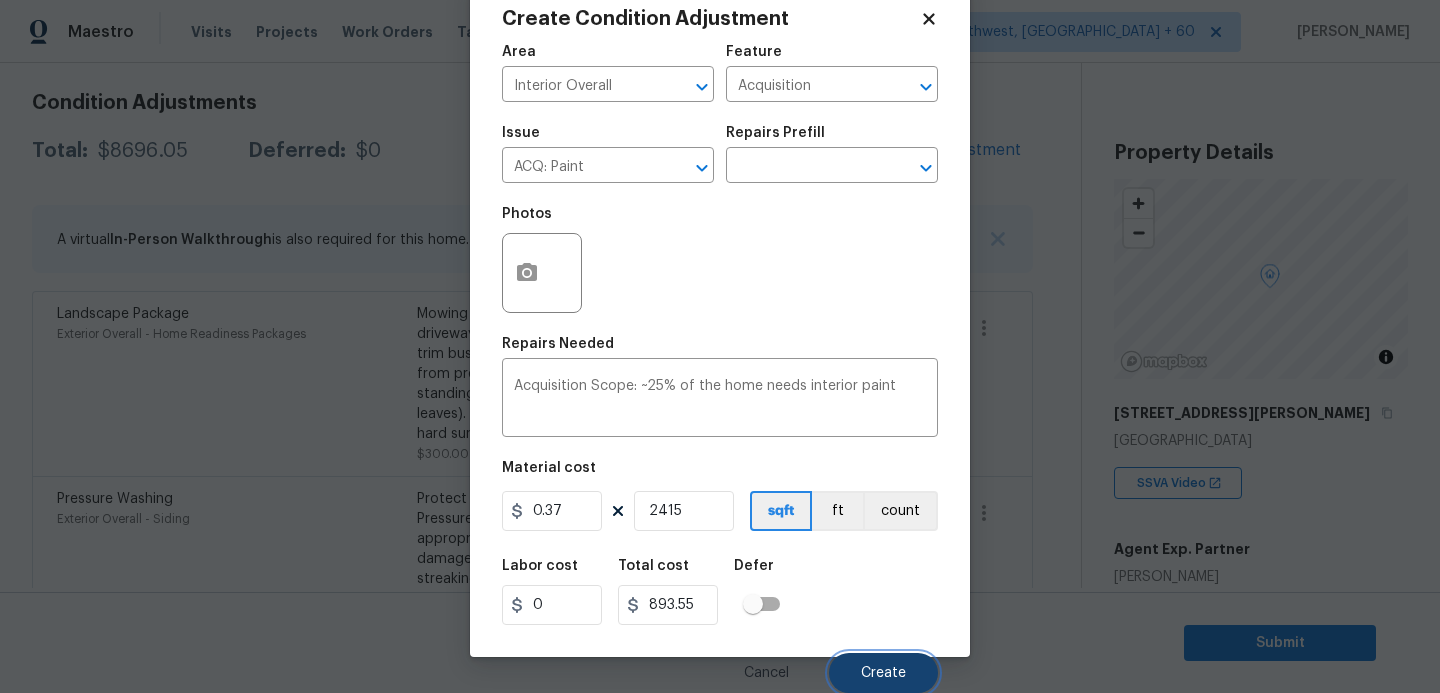 click on "Create" at bounding box center [883, 673] 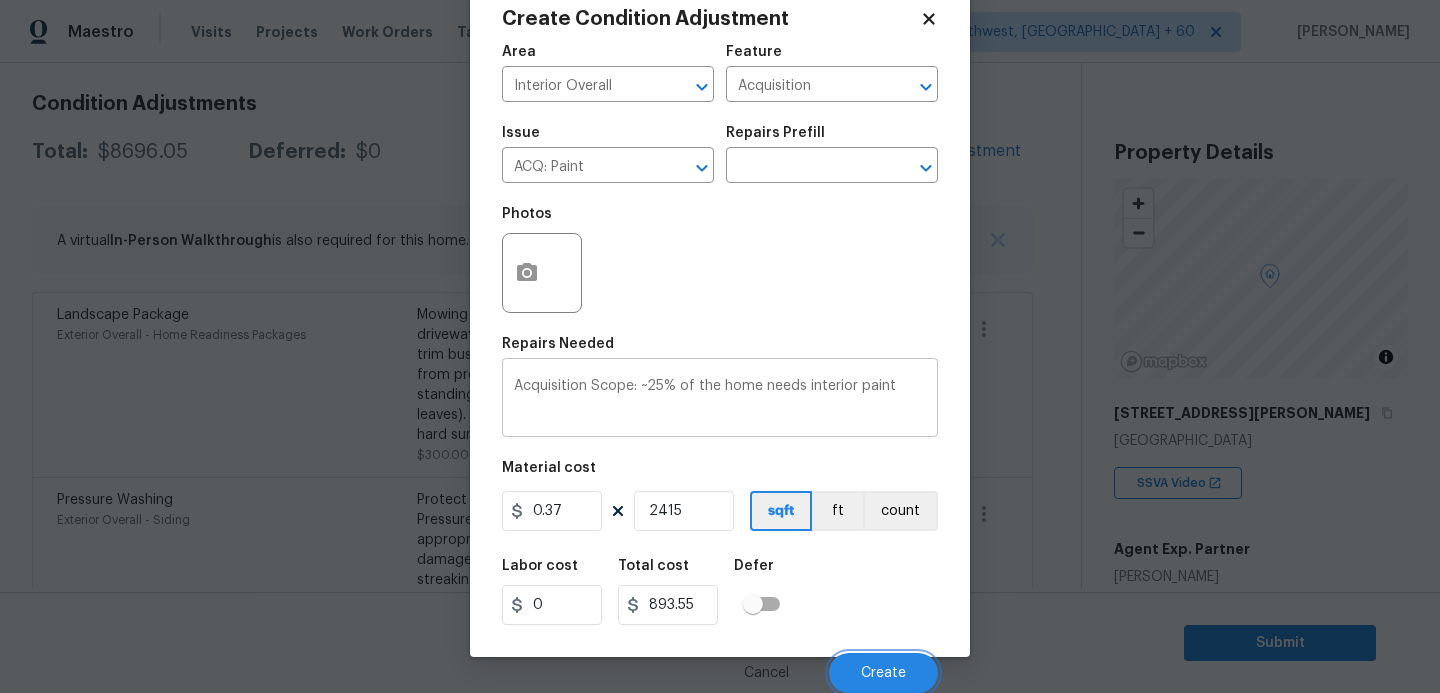 scroll, scrollTop: 274, scrollLeft: 0, axis: vertical 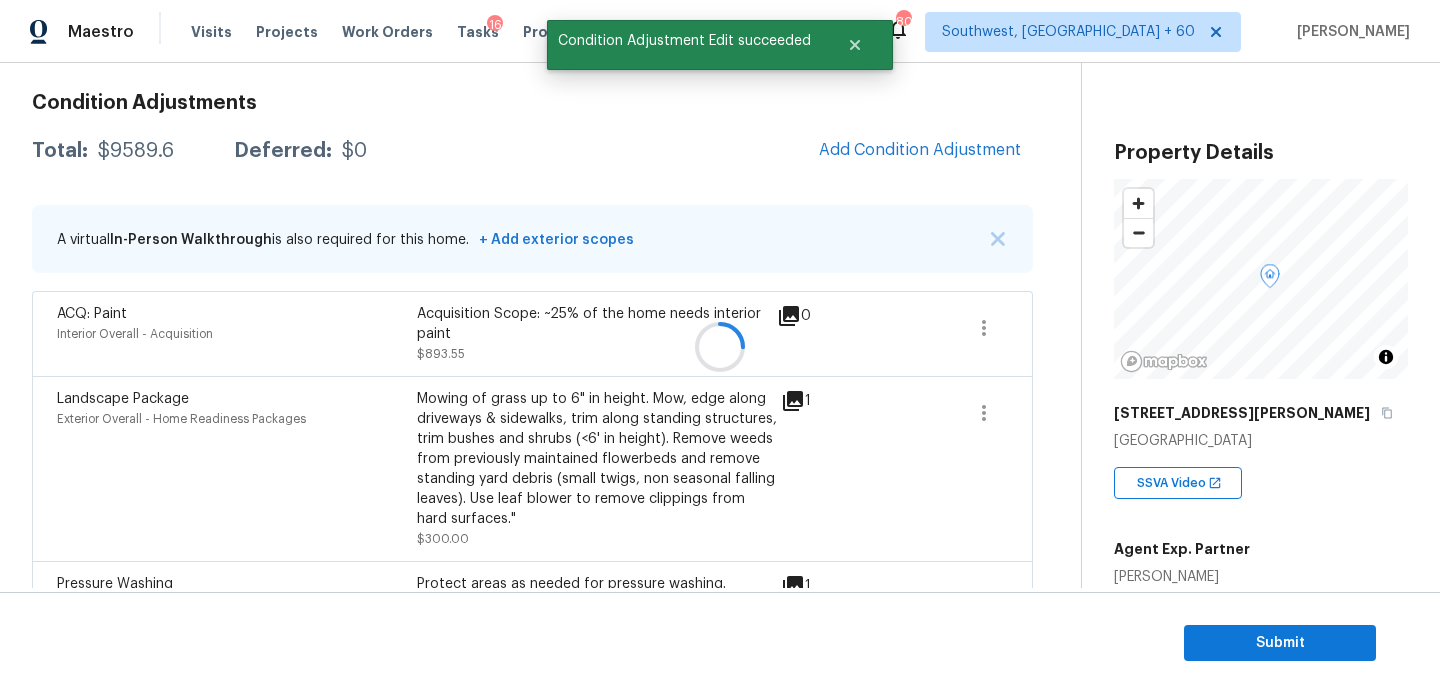 click at bounding box center (720, 346) 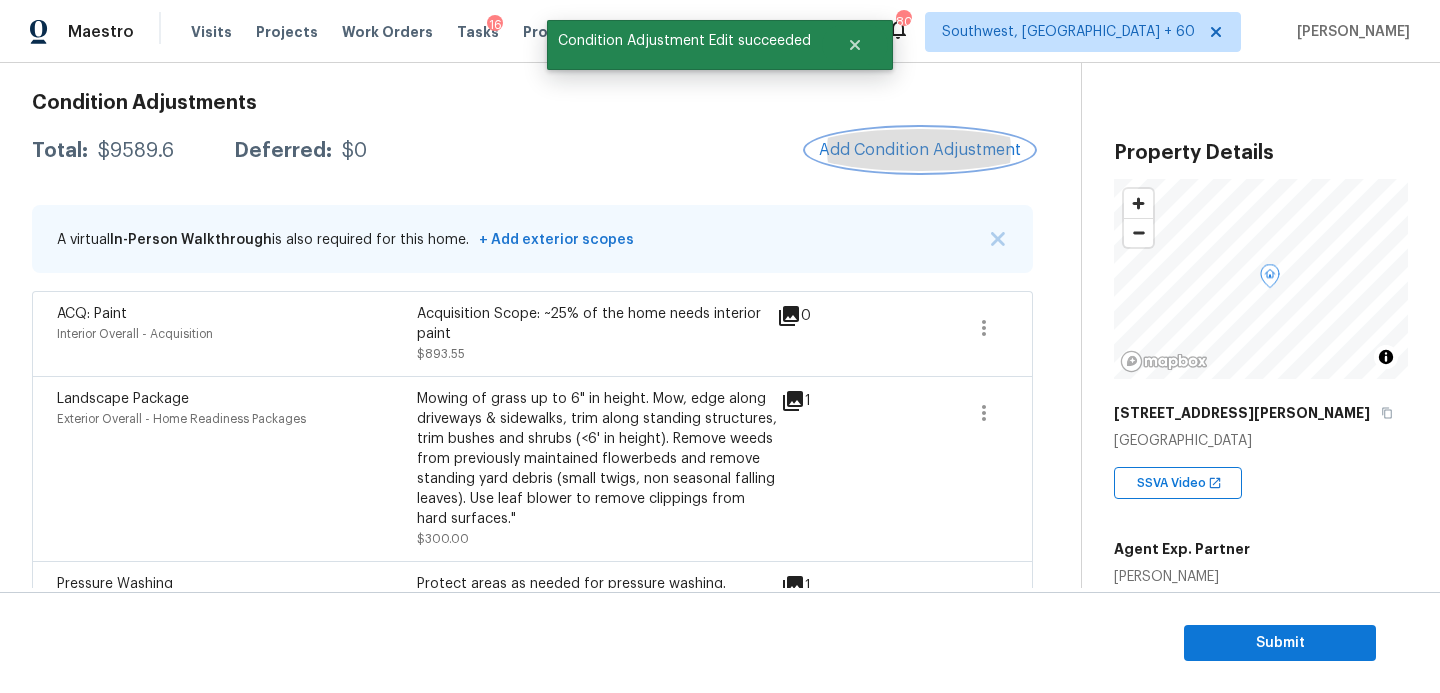 click on "Add Condition Adjustment" at bounding box center (920, 150) 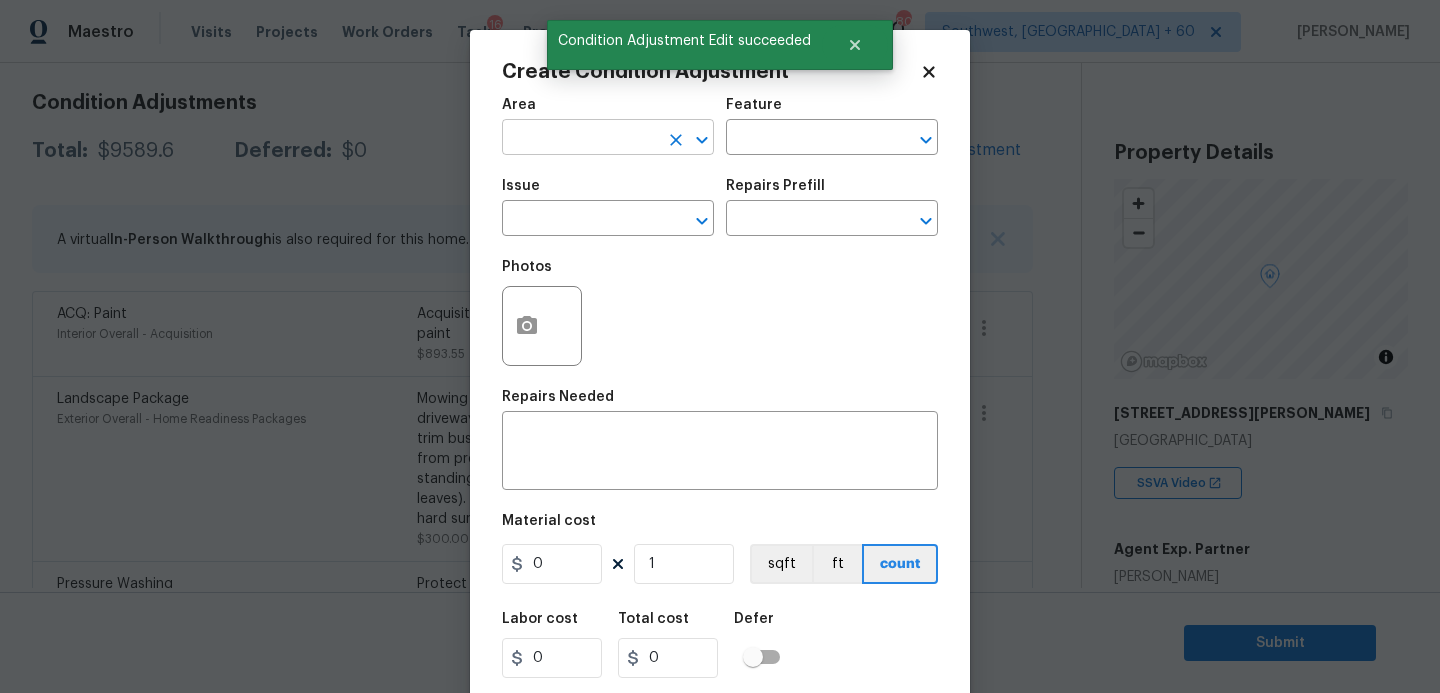 click at bounding box center (580, 139) 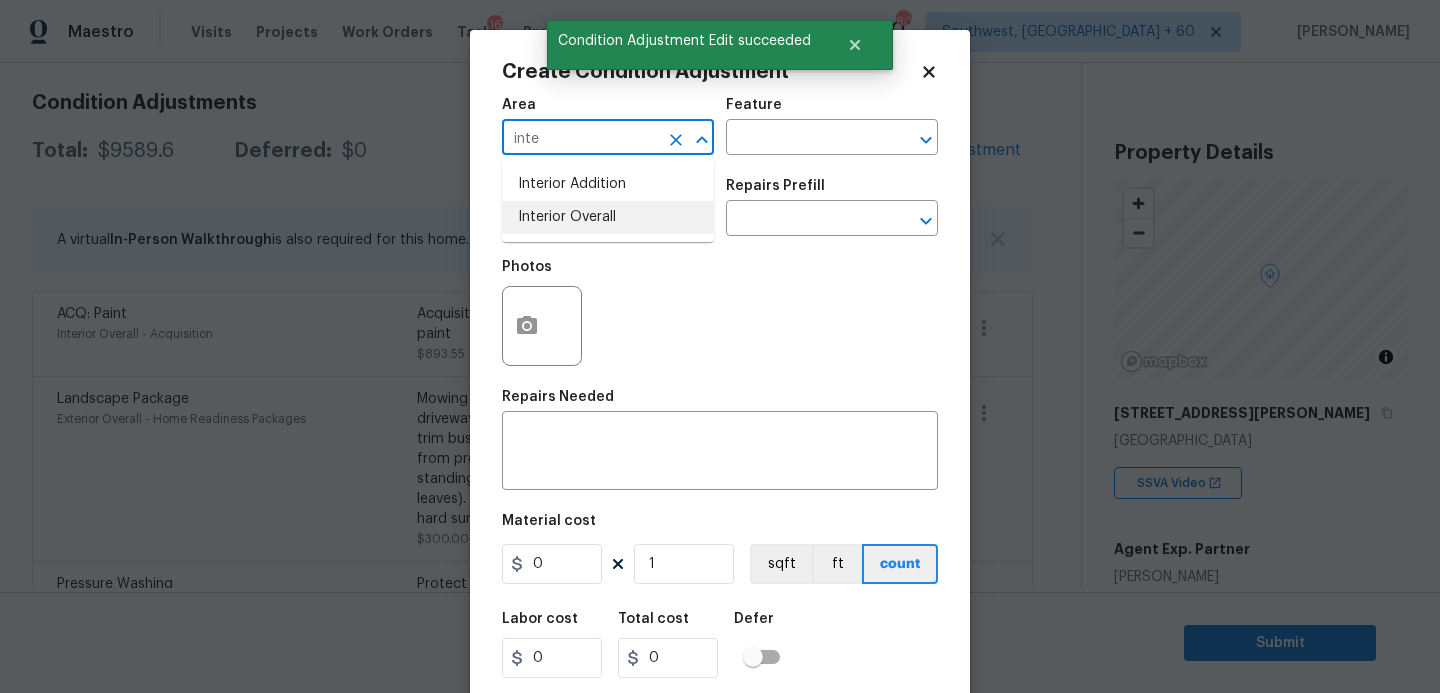 click on "Interior Overall" at bounding box center [608, 217] 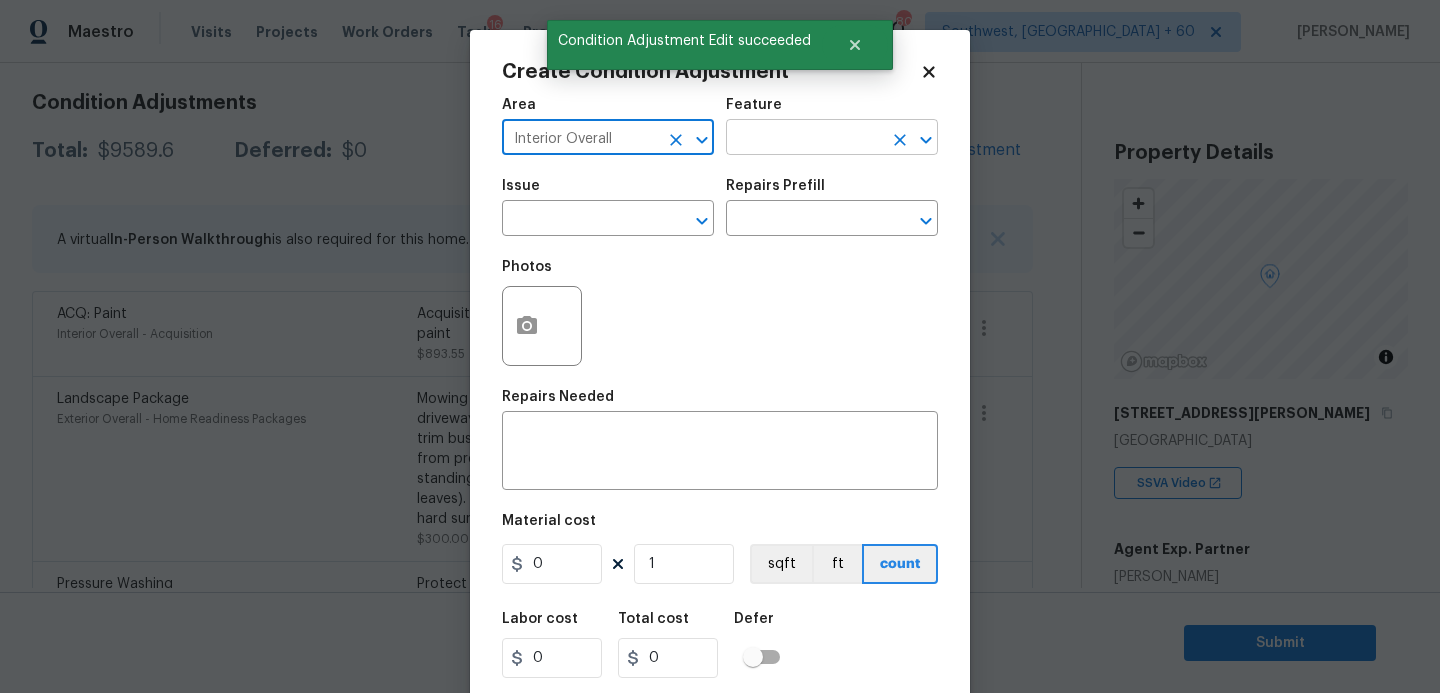 type on "Interior Overall" 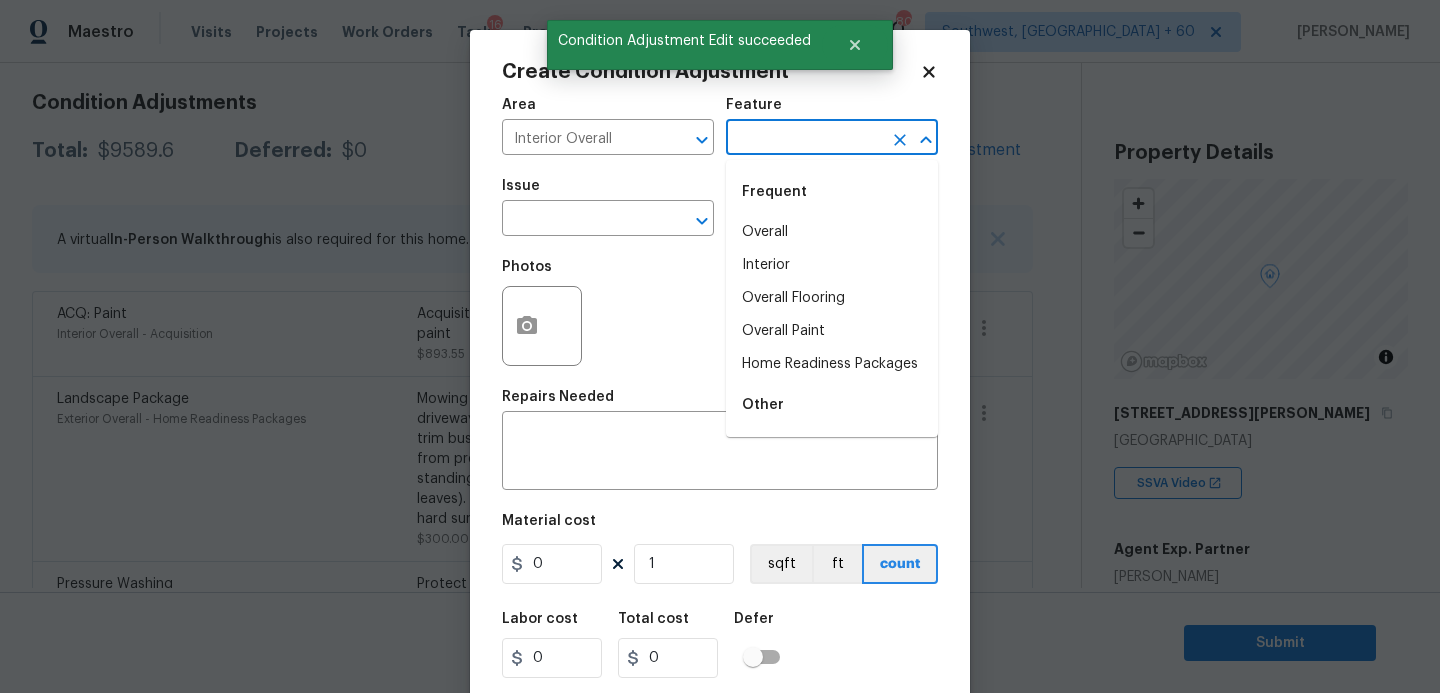 click at bounding box center [804, 139] 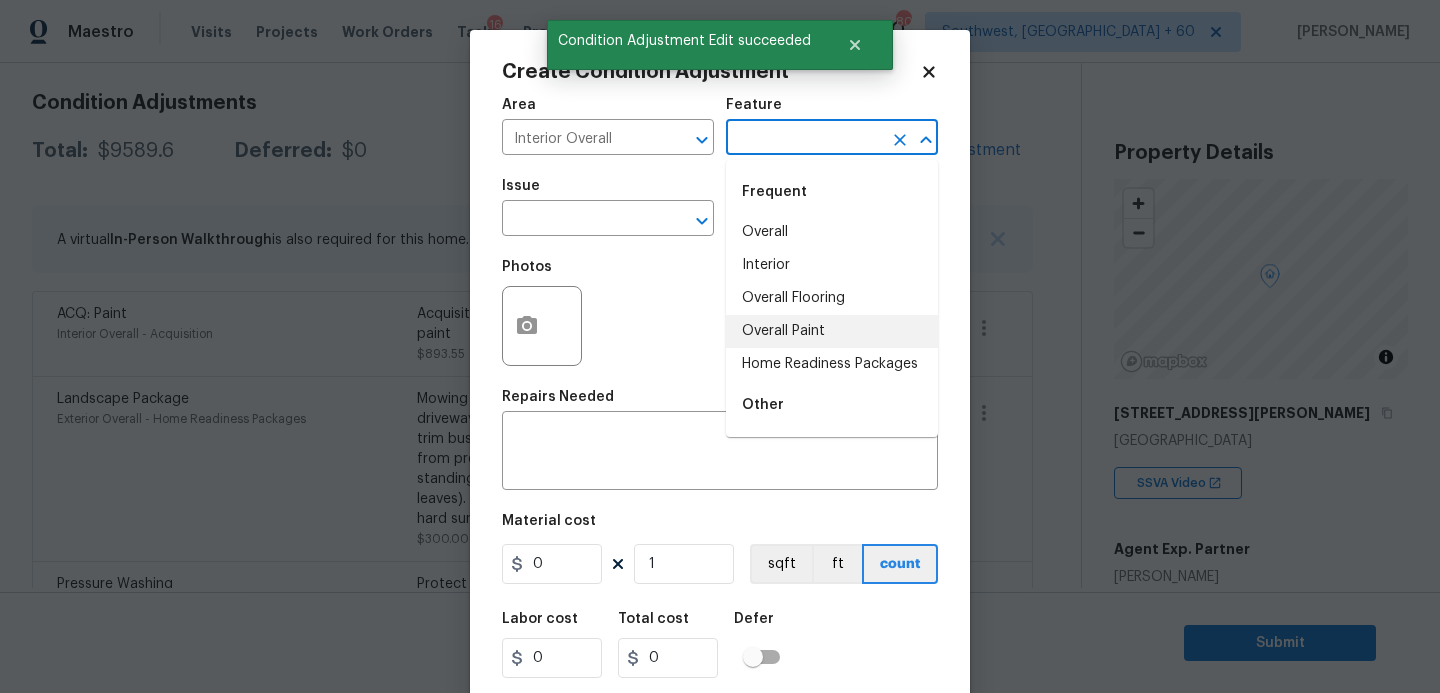 click on "Overall Paint" at bounding box center (832, 331) 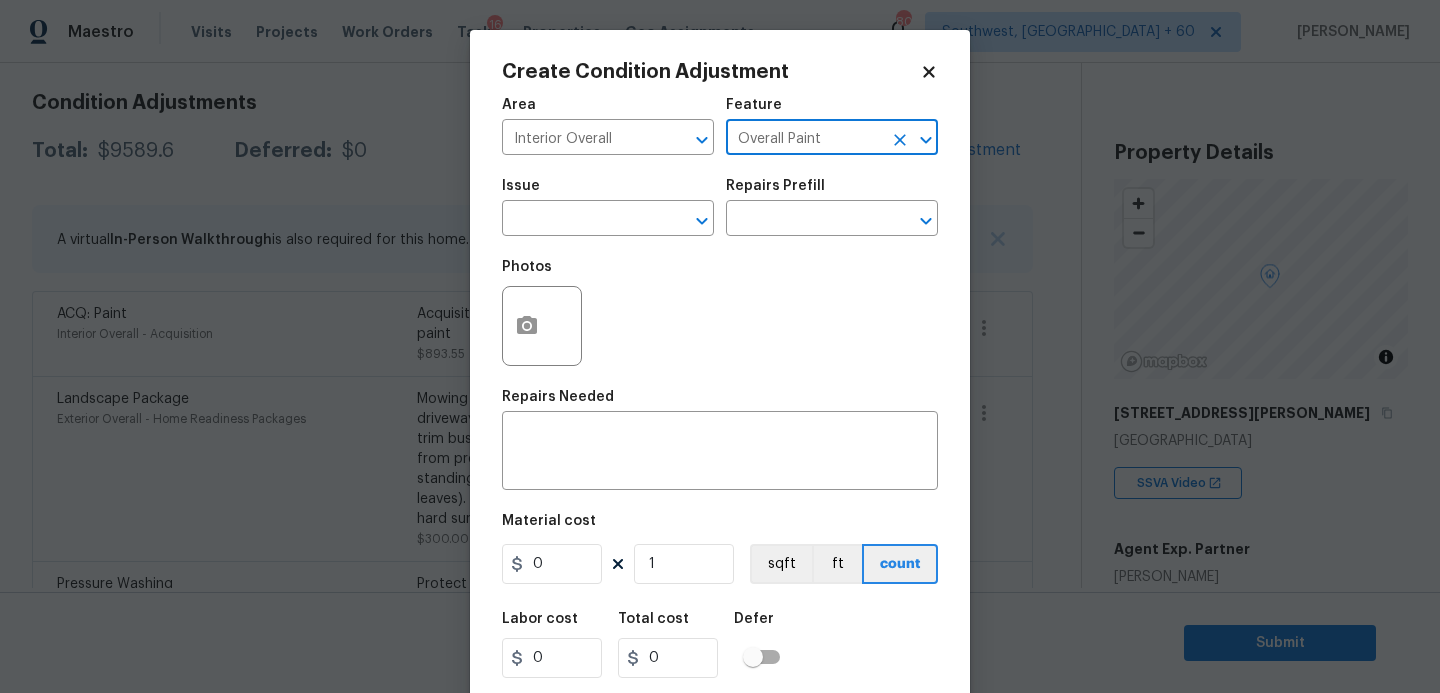 click 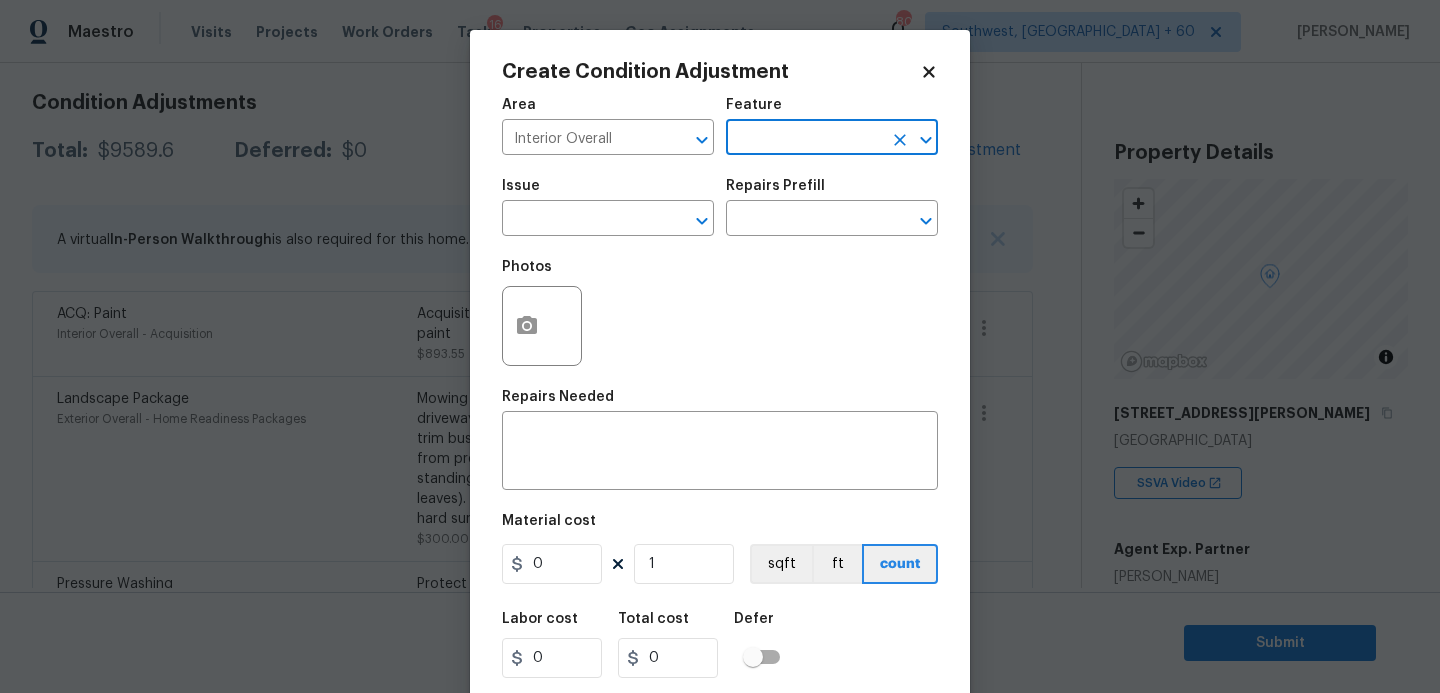 click at bounding box center [804, 139] 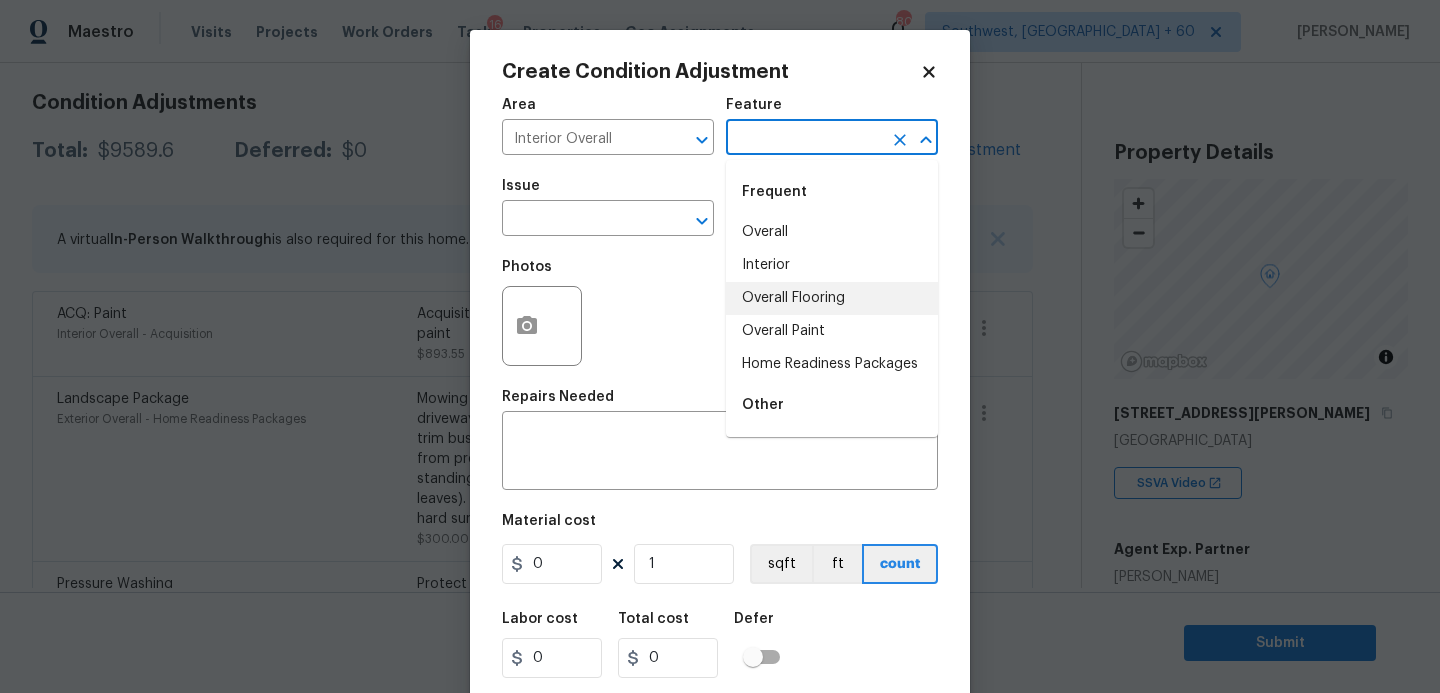 click on "Overall Flooring" at bounding box center [832, 298] 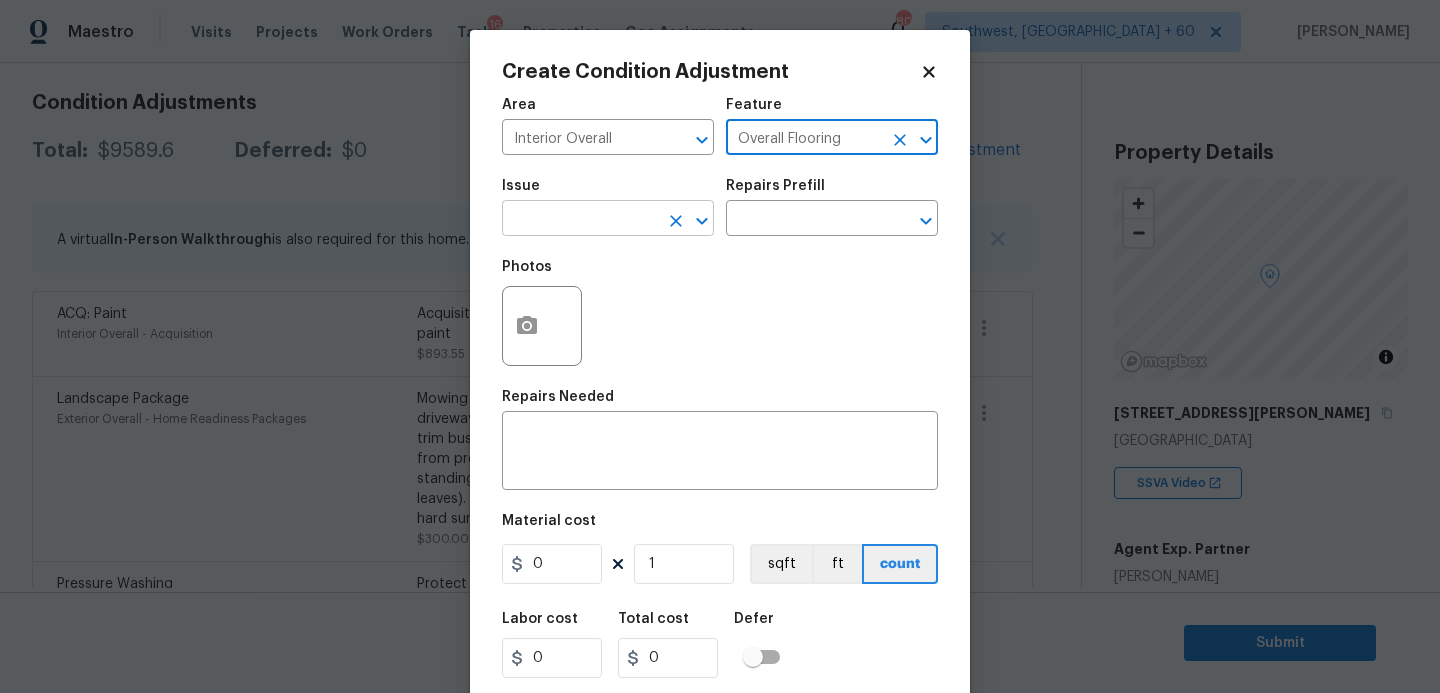 click at bounding box center (580, 220) 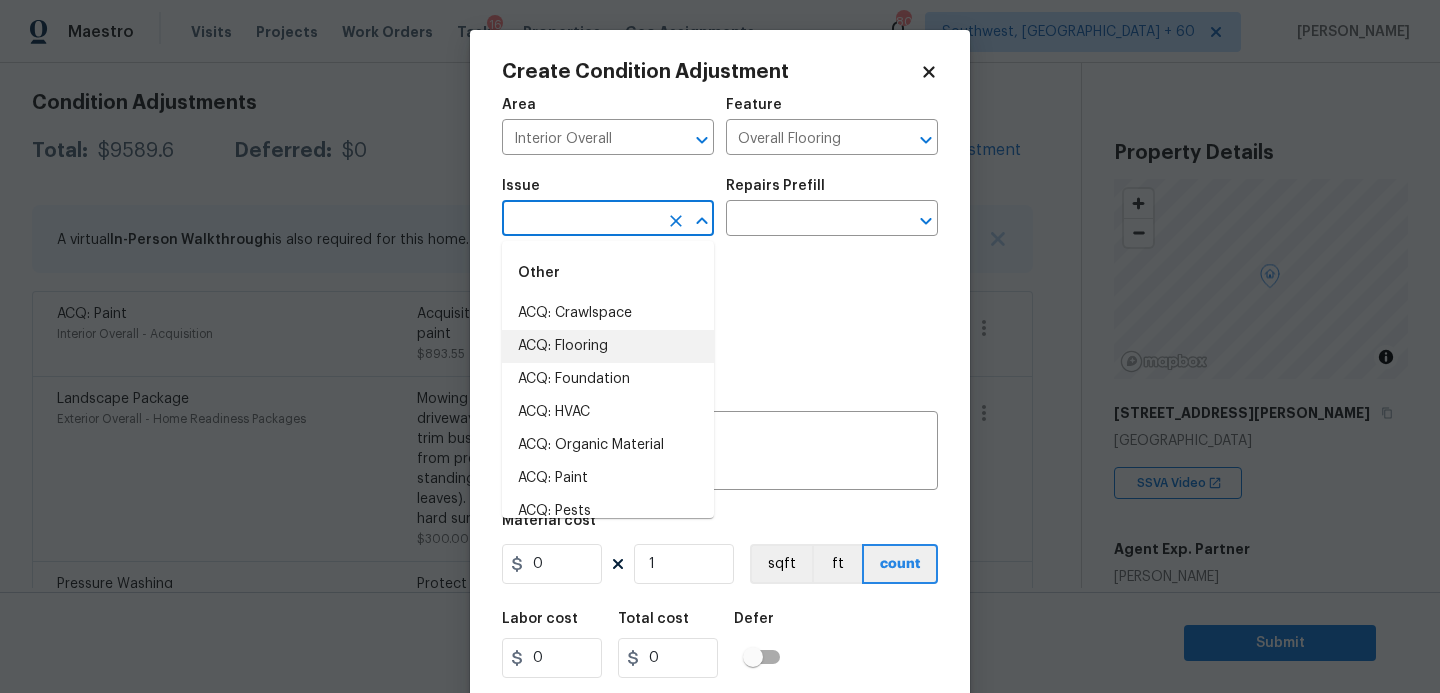 click on "ACQ: Flooring" at bounding box center [608, 346] 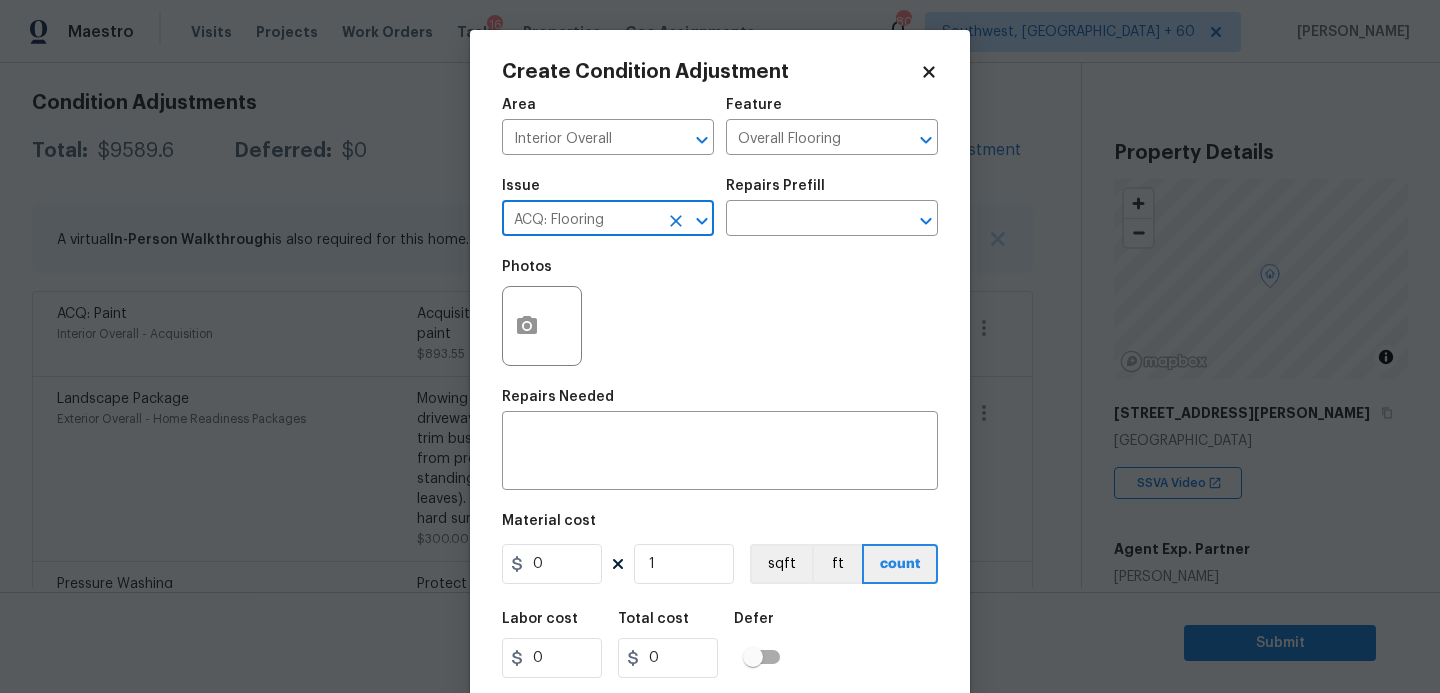 click on "Photos" at bounding box center (720, 313) 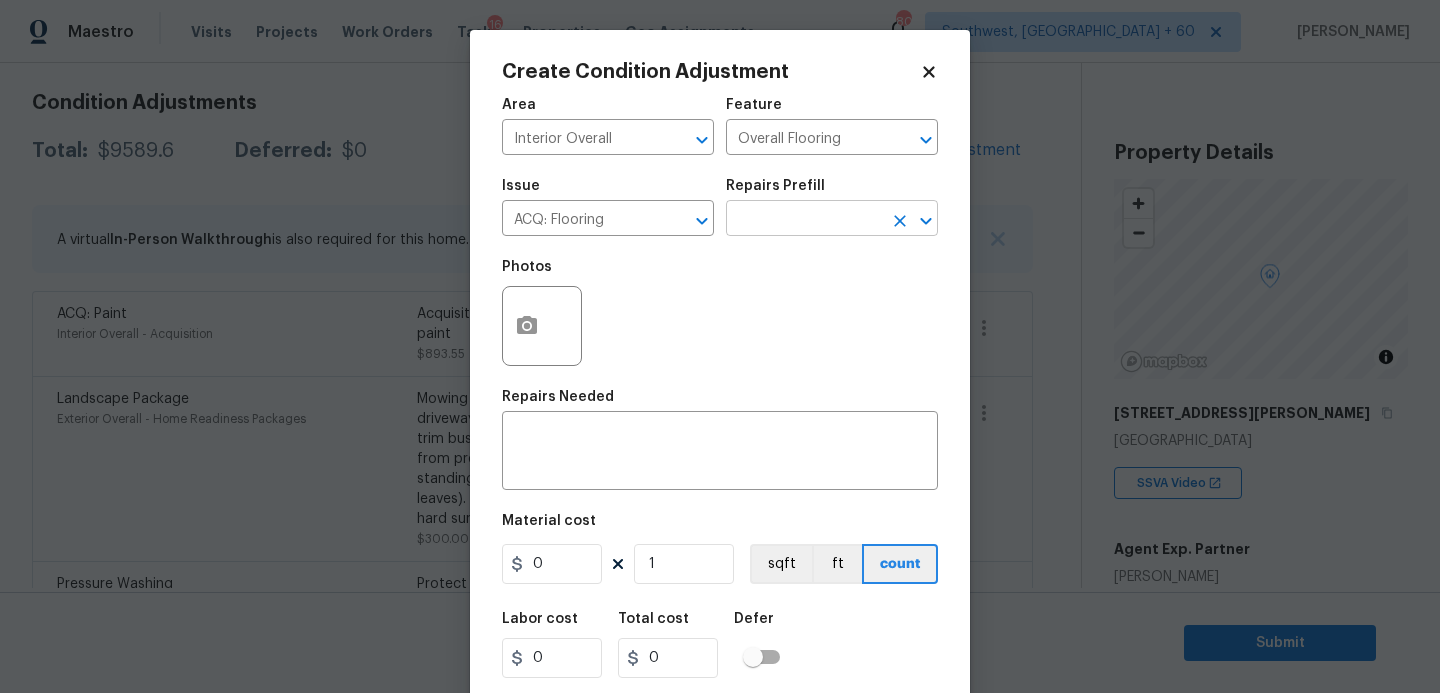 click at bounding box center [804, 220] 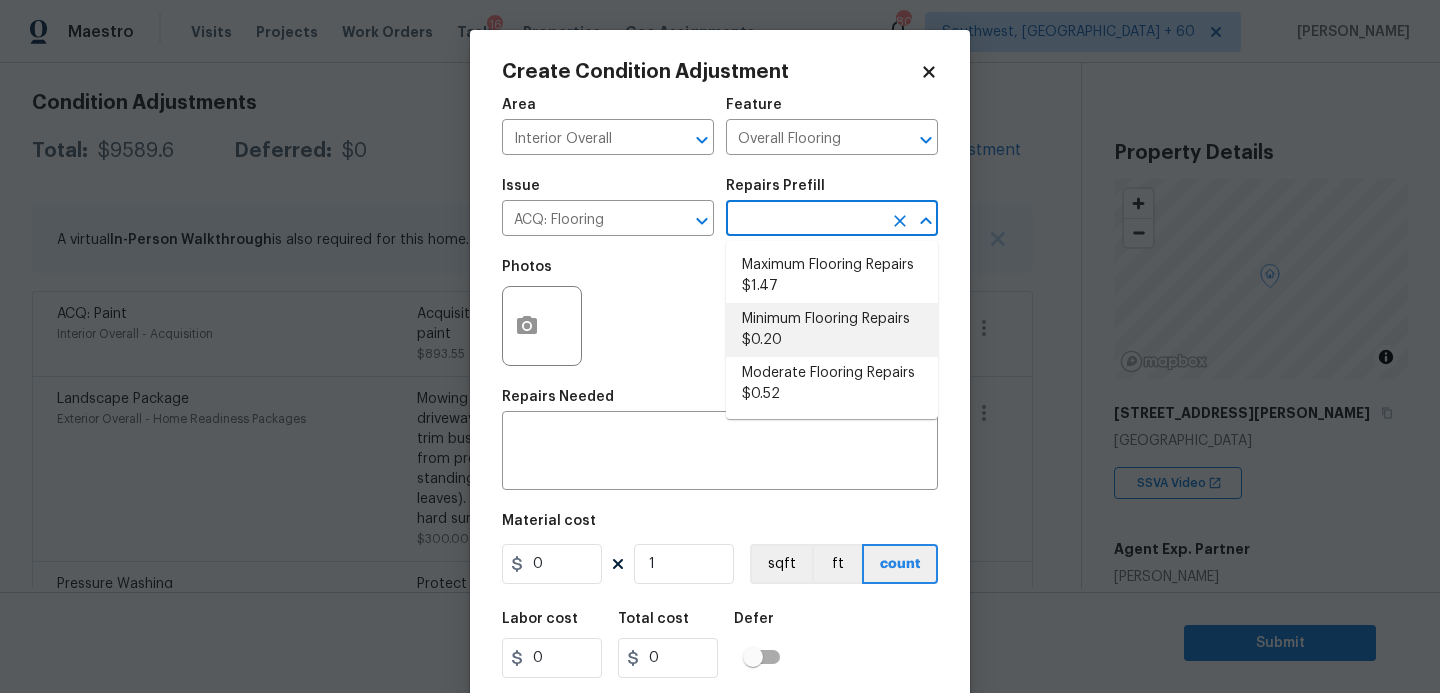 click on "Minimum Flooring Repairs $0.20" at bounding box center [832, 330] 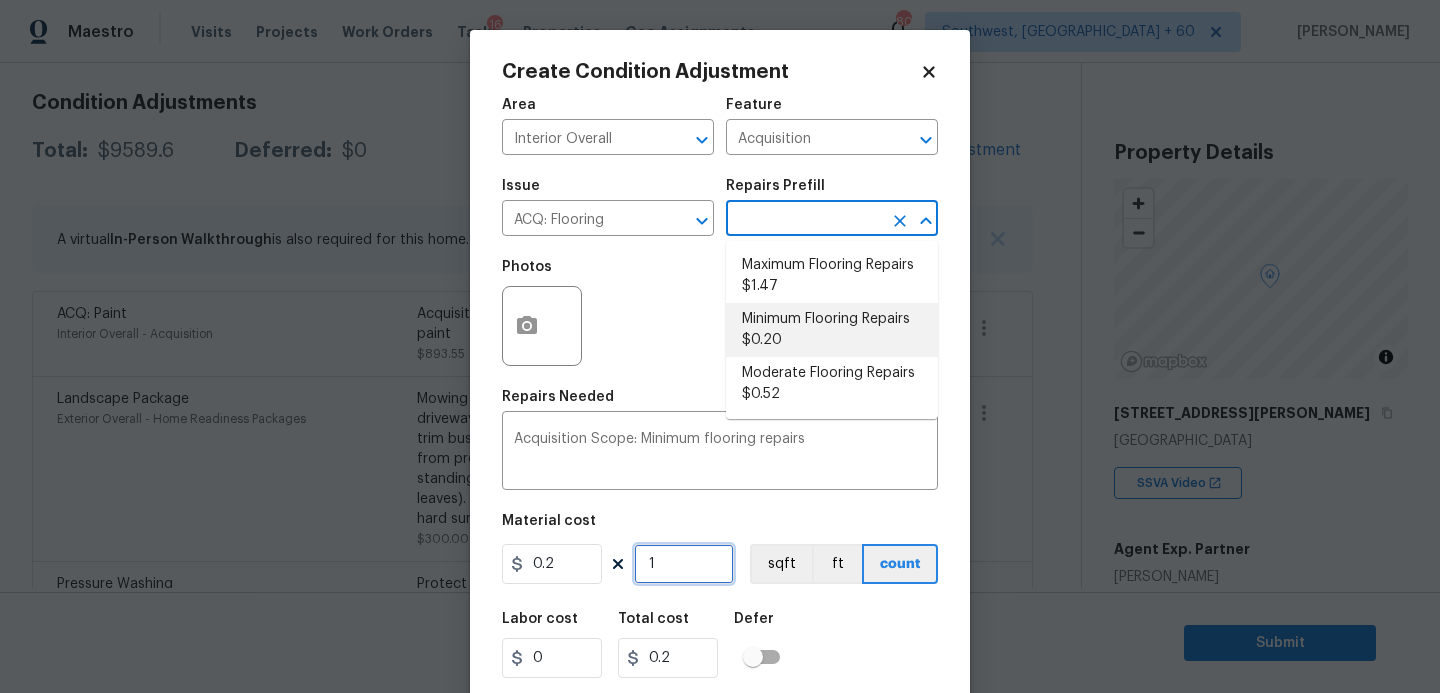 click on "1" at bounding box center [684, 564] 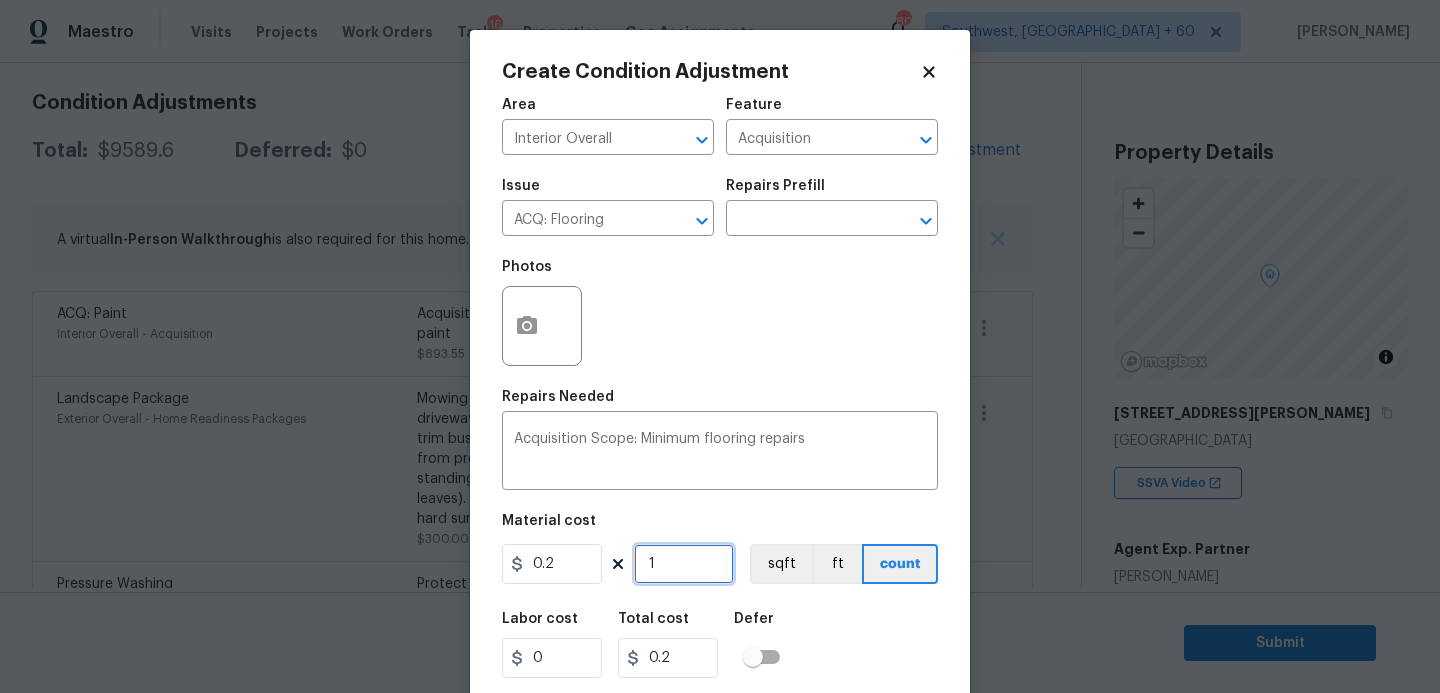 type on "0" 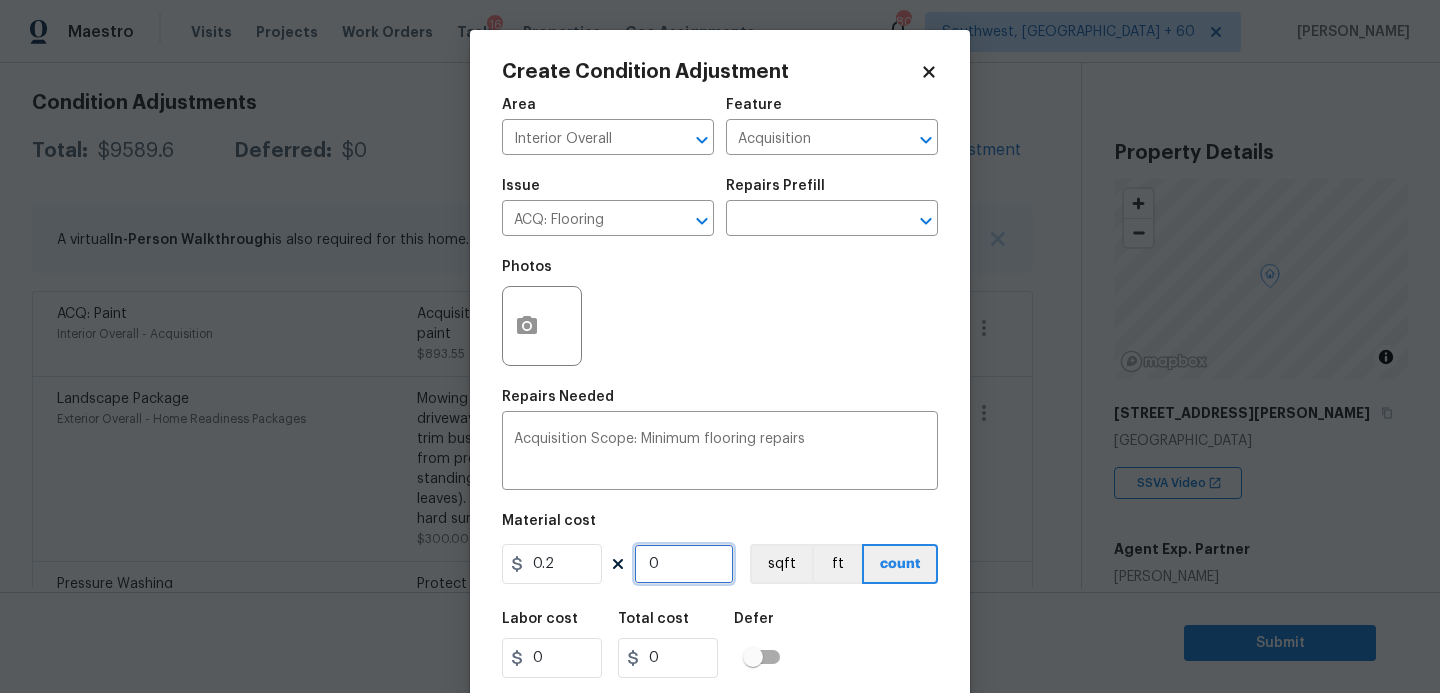 type on "2" 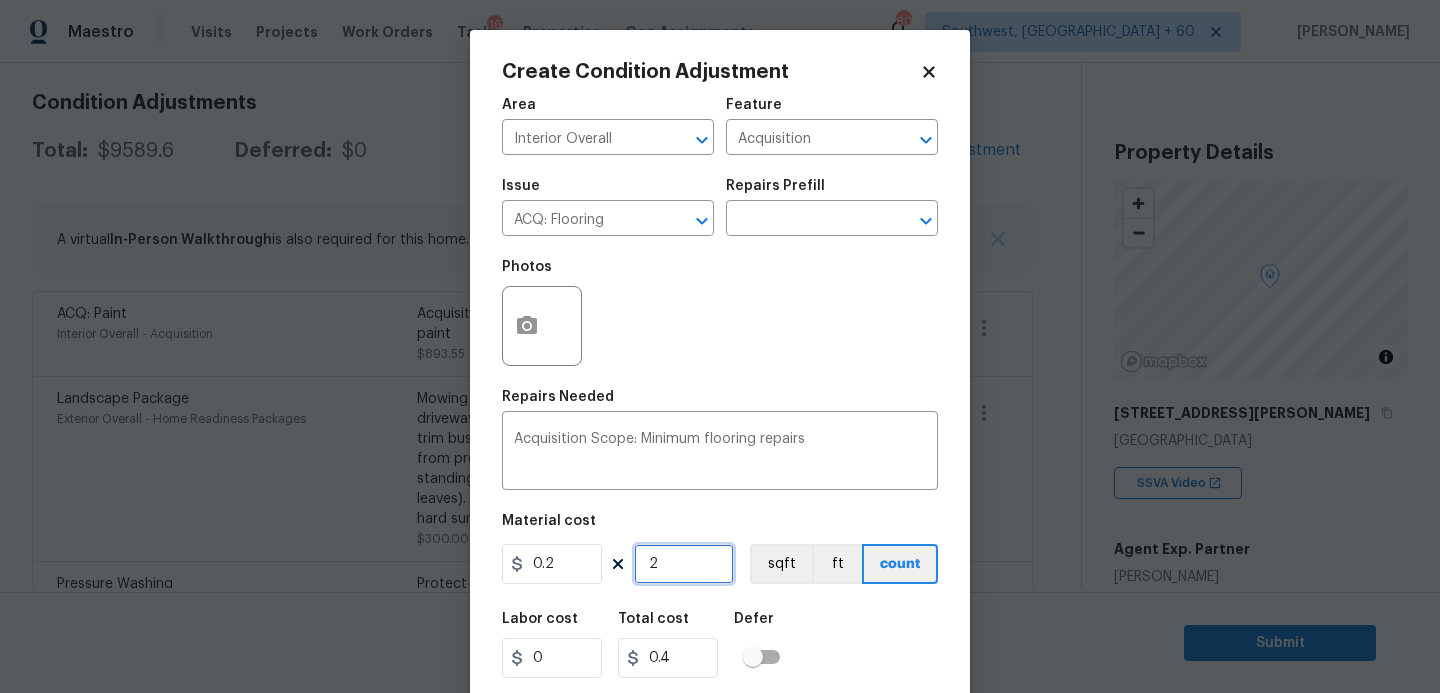 type on "24" 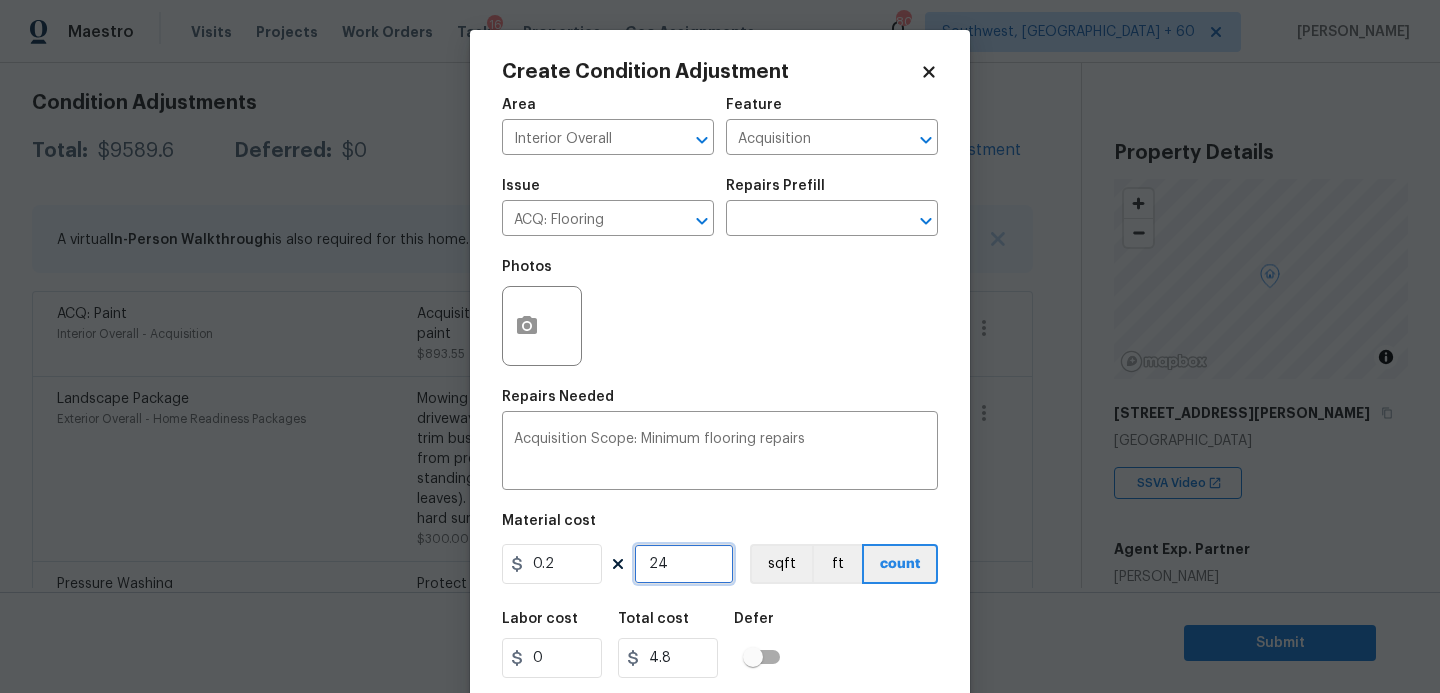type on "241" 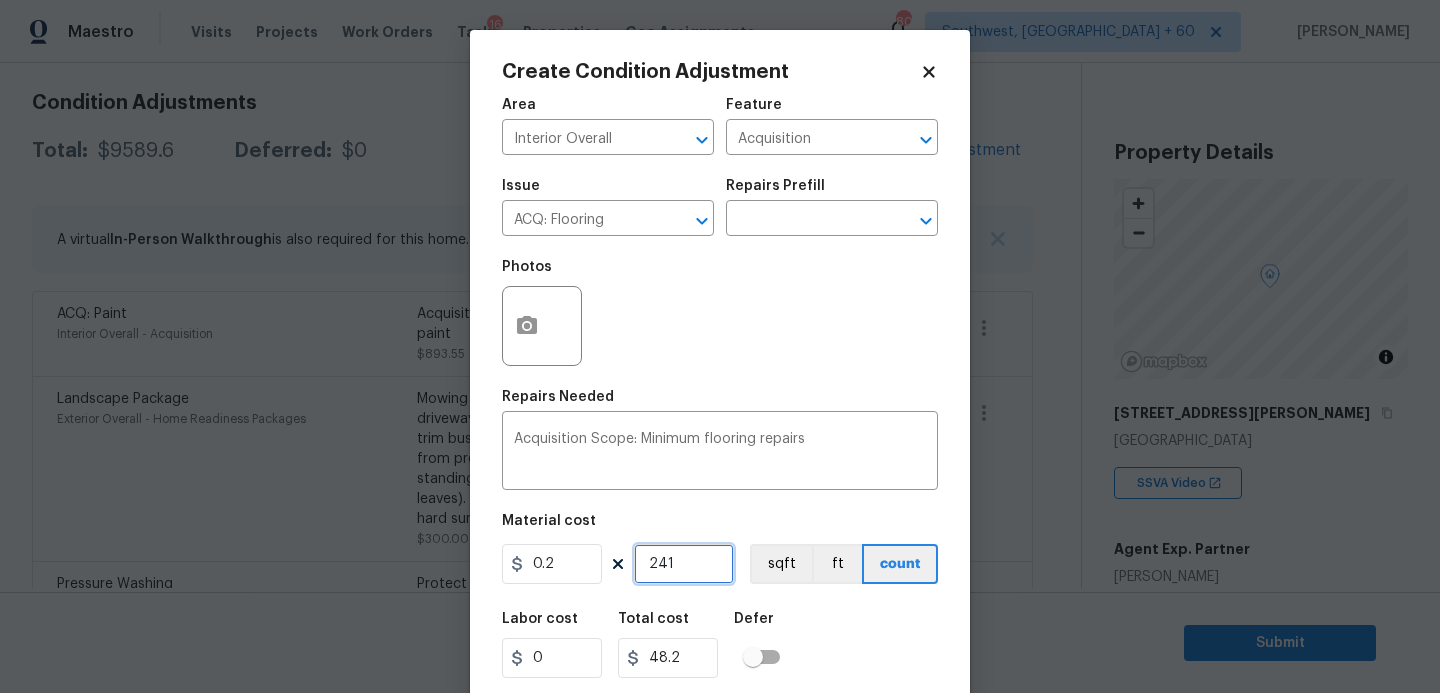 type on "2415" 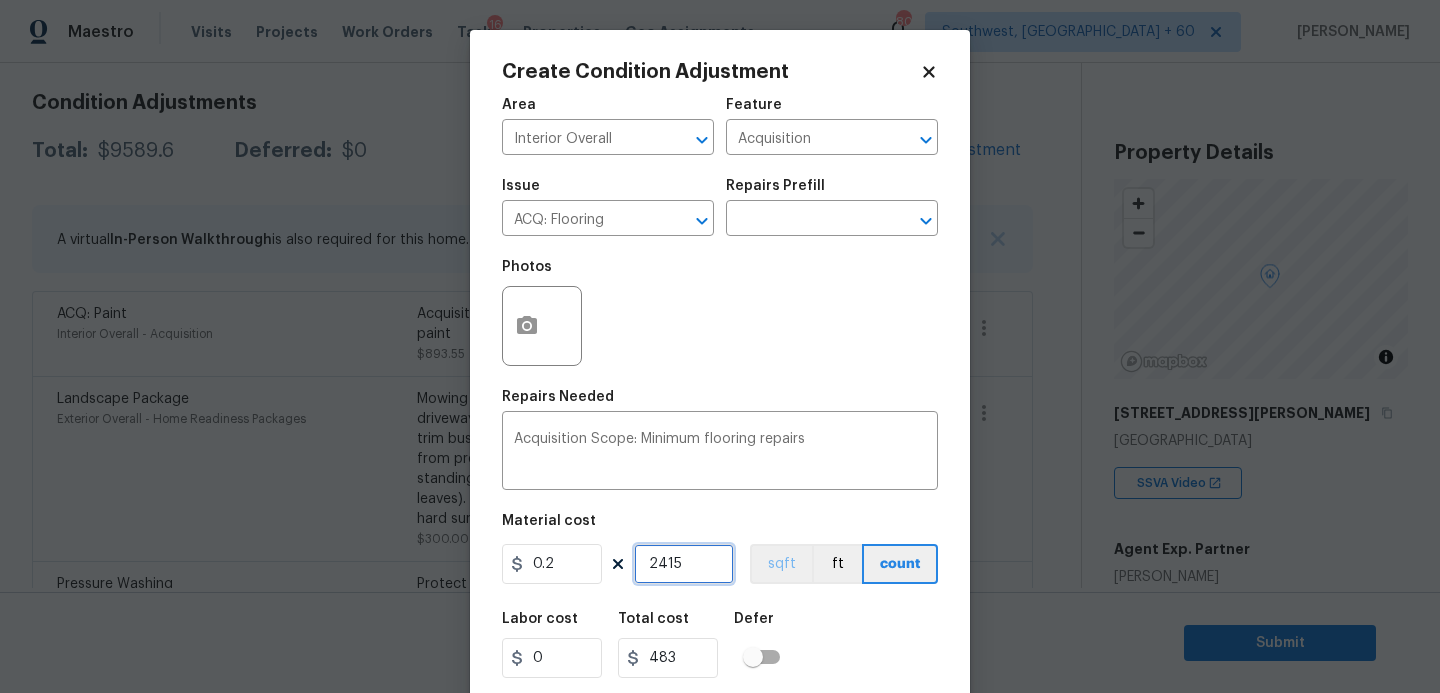 type on "2415" 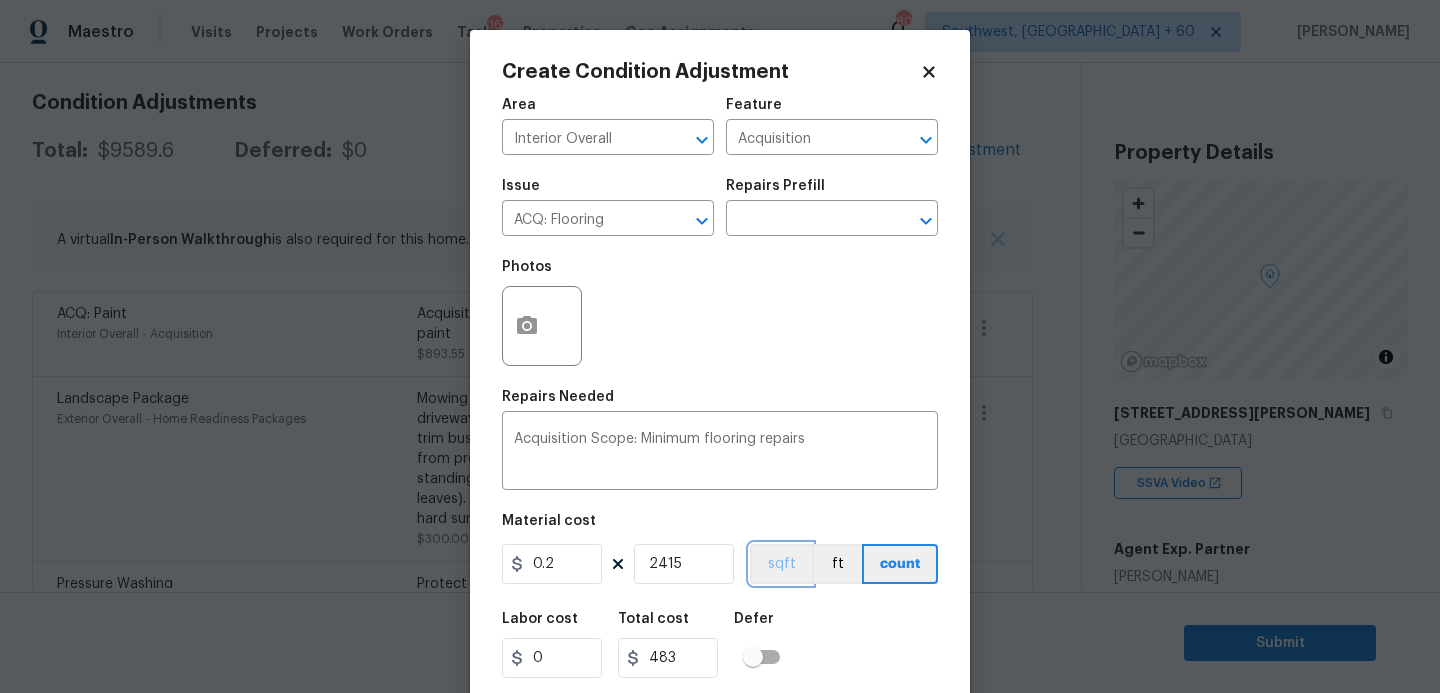 click on "sqft" at bounding box center [781, 564] 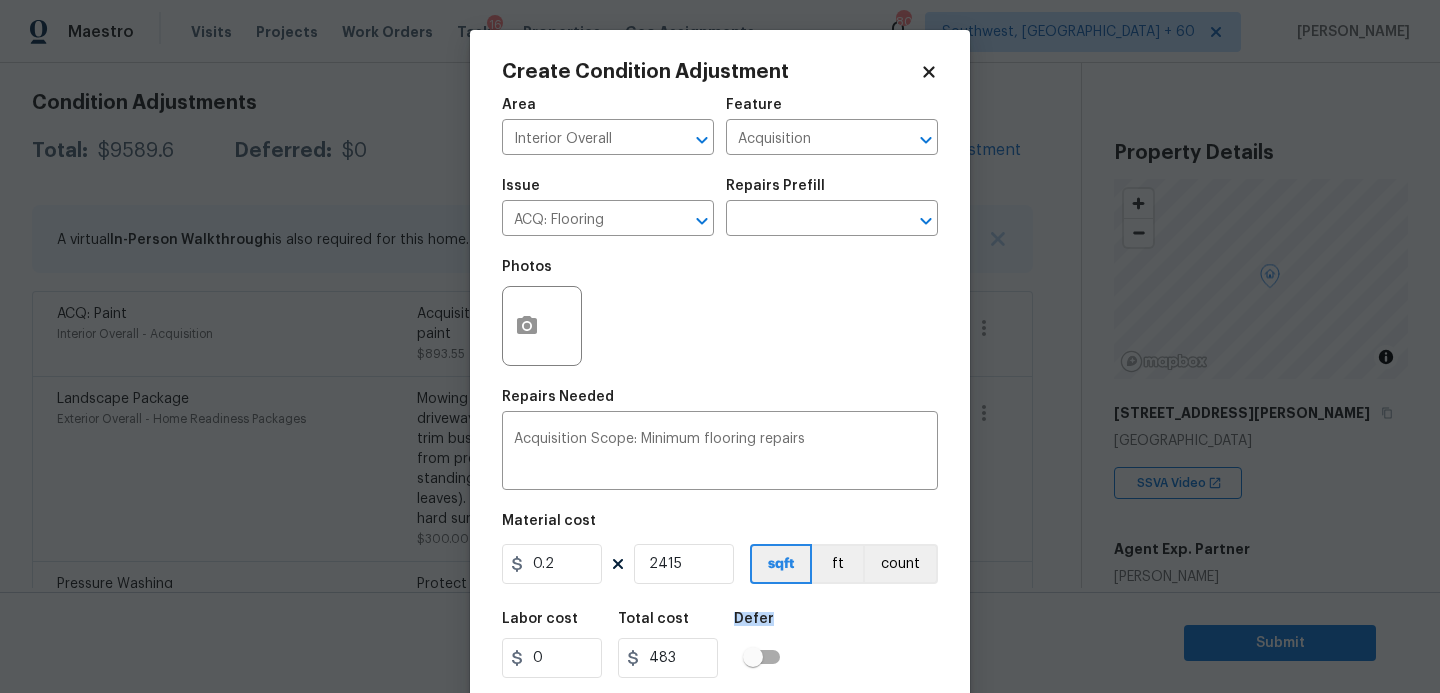 click on "Labor cost 0 Total cost 483 Defer" at bounding box center [720, 645] 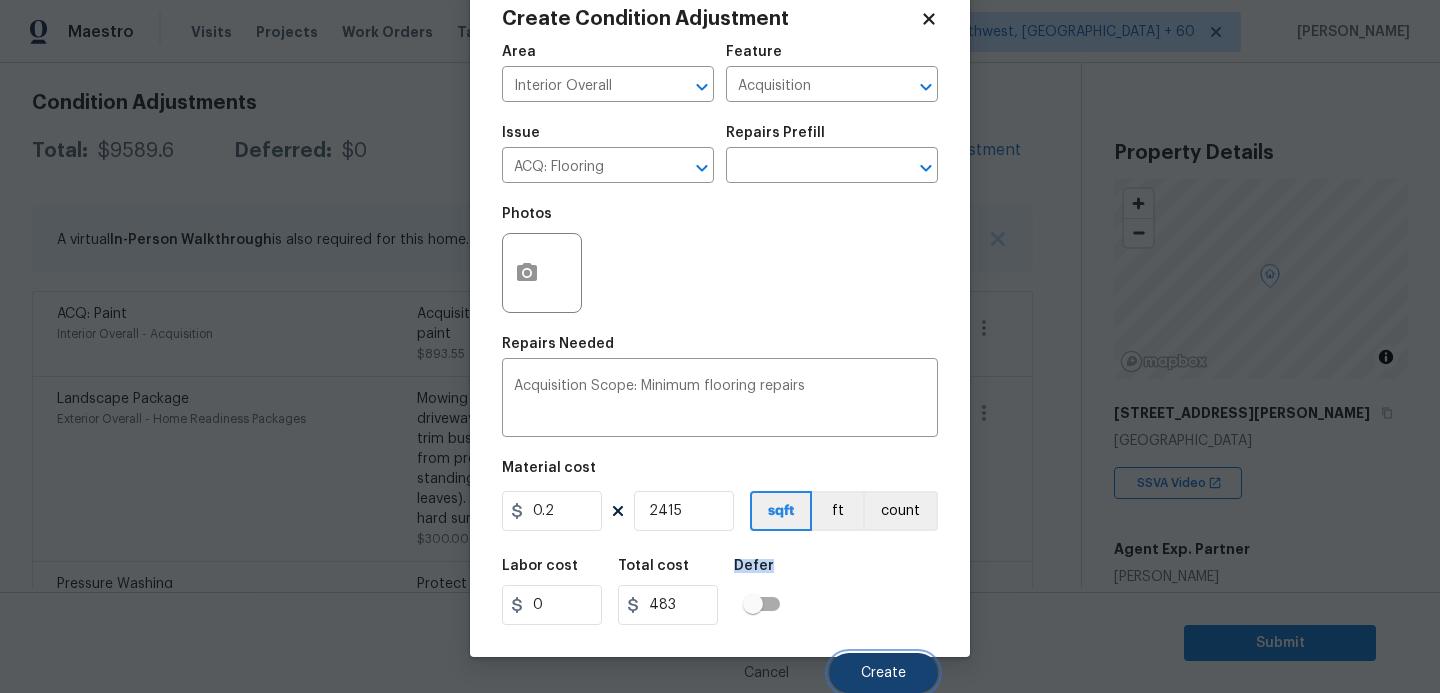 click on "Create" at bounding box center (883, 673) 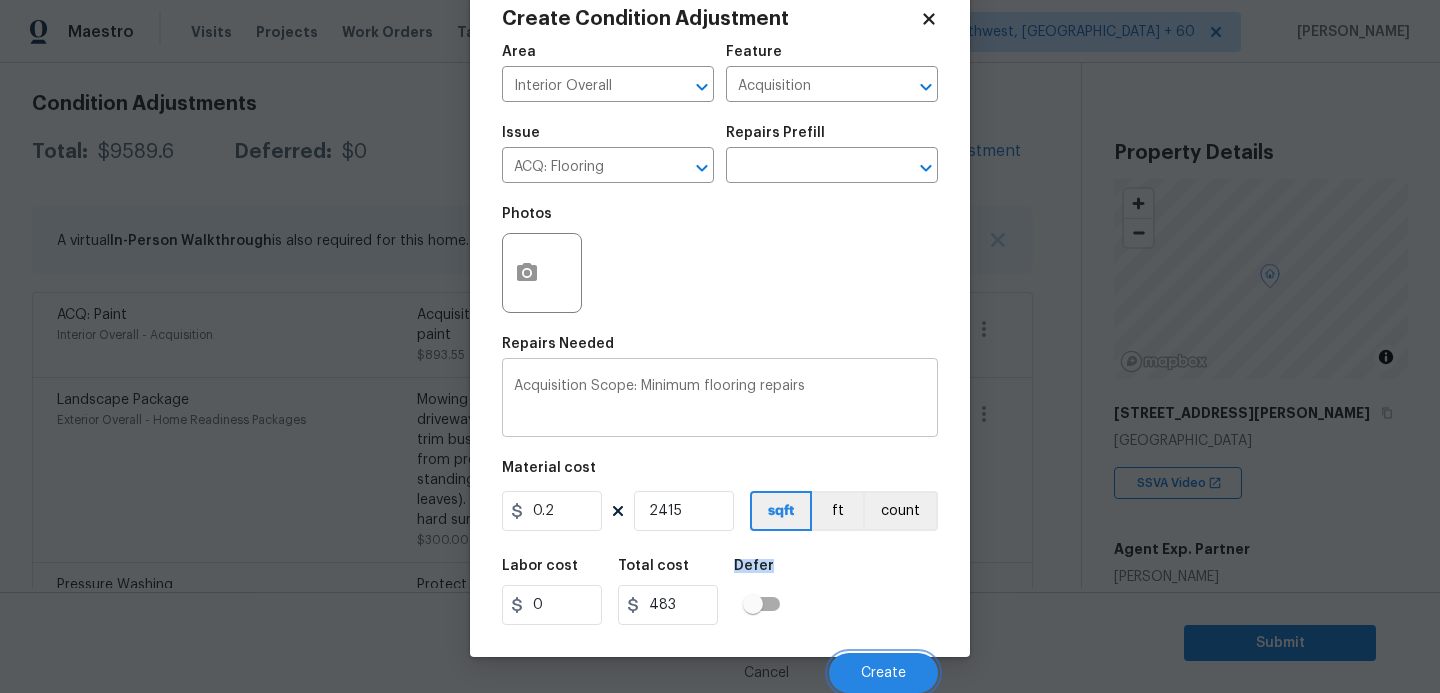 scroll, scrollTop: 274, scrollLeft: 0, axis: vertical 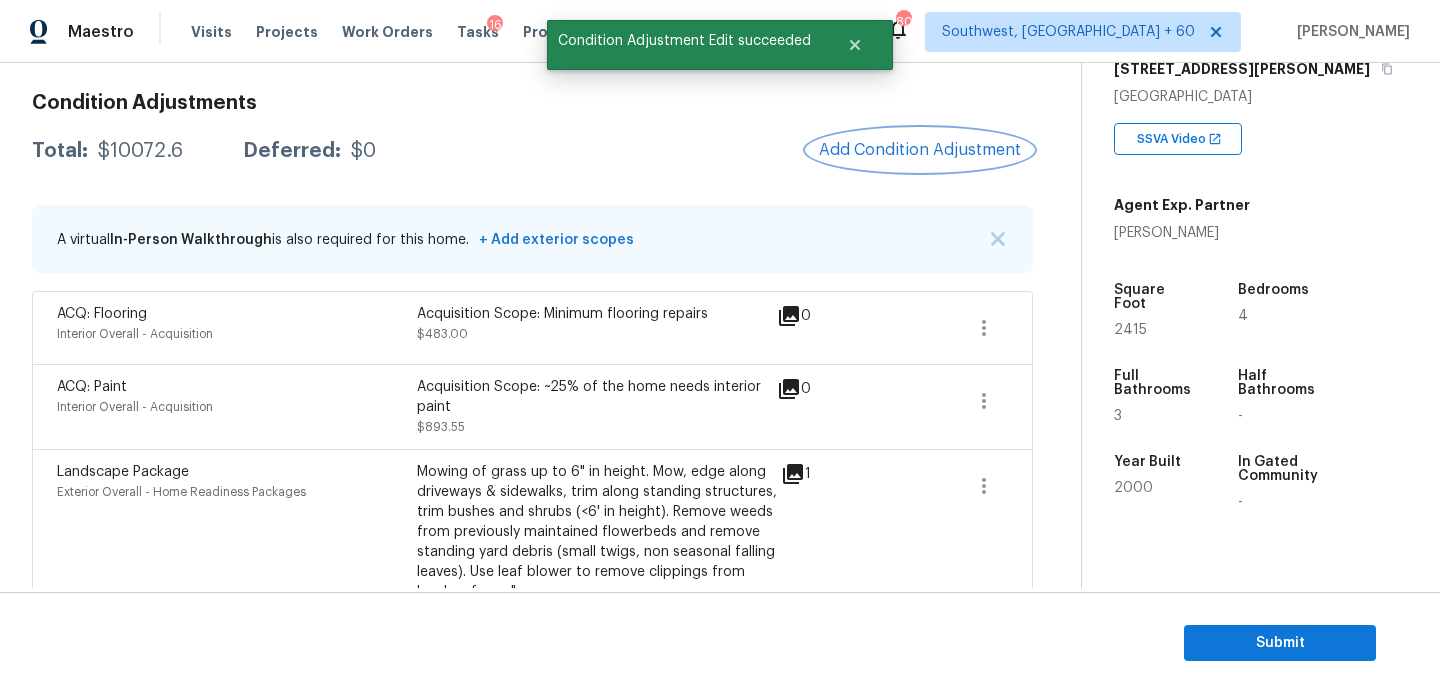 click on "Add Condition Adjustment" at bounding box center [920, 150] 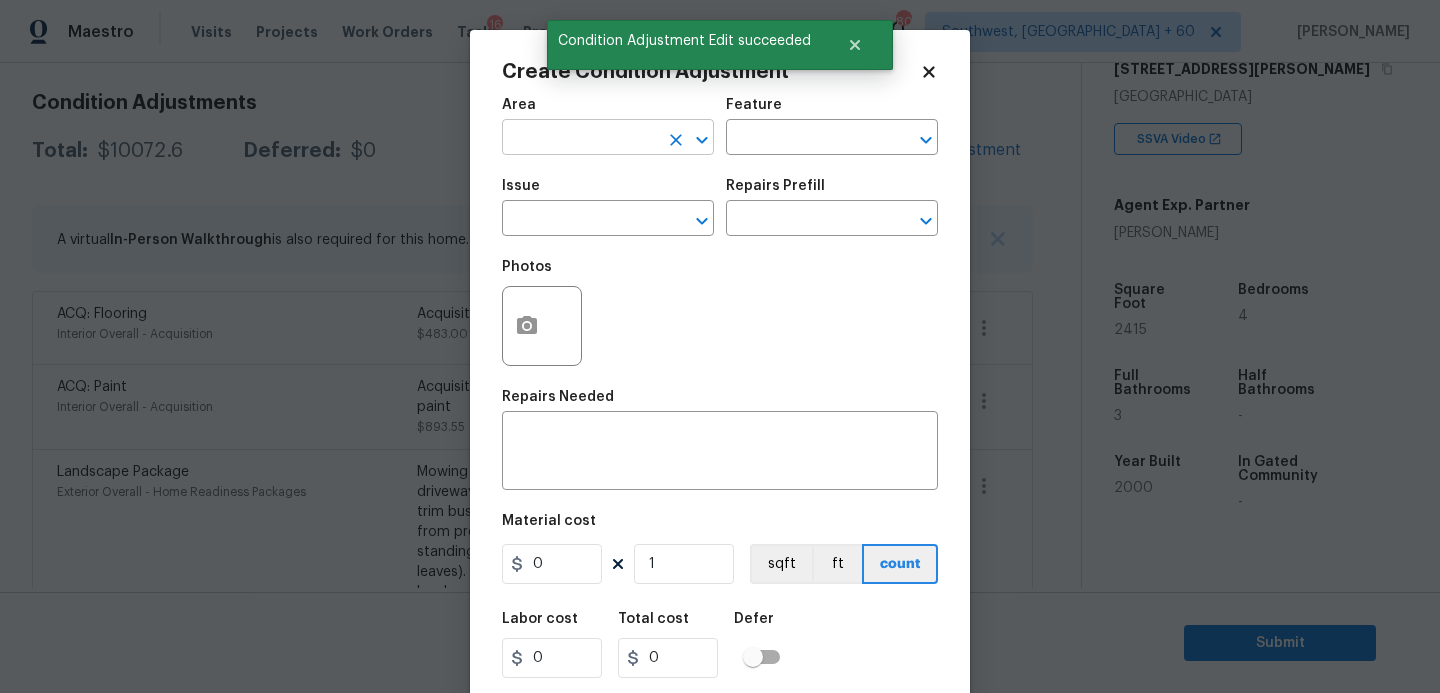 click at bounding box center (580, 139) 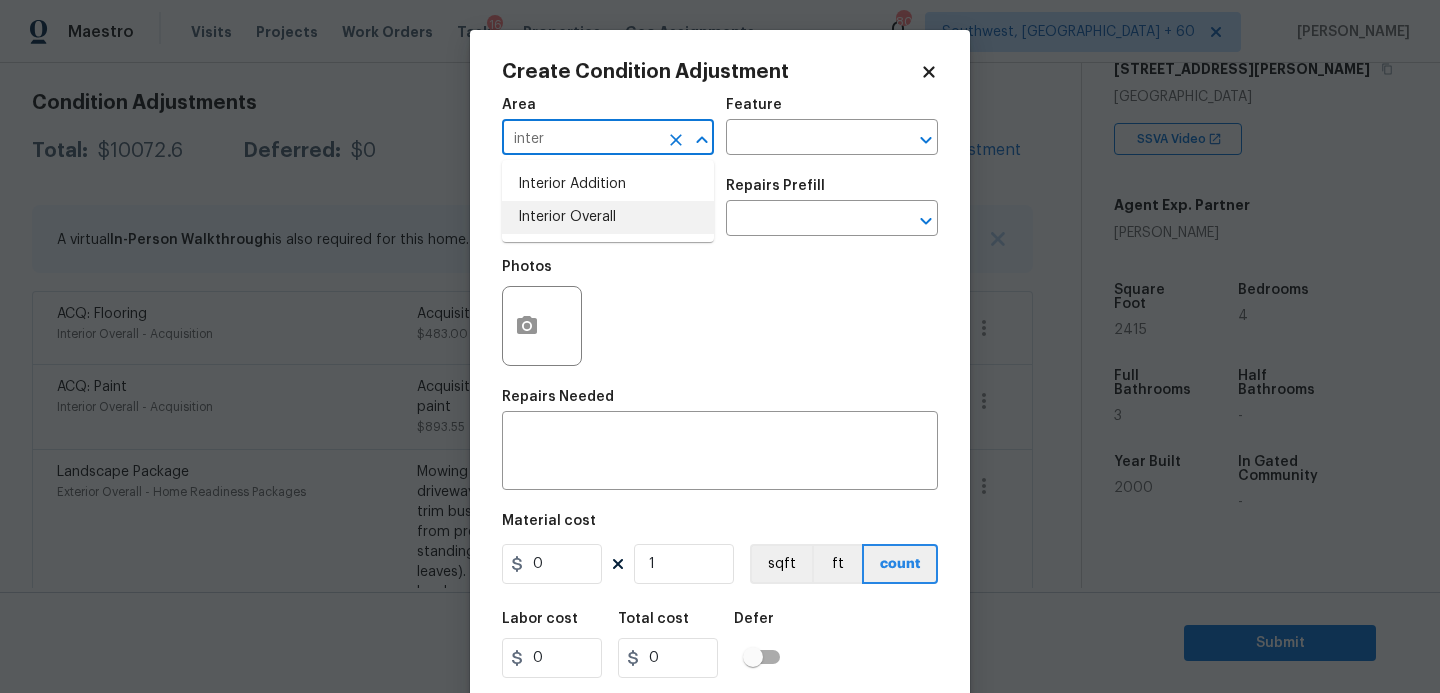 click on "Interior Overall" at bounding box center (608, 217) 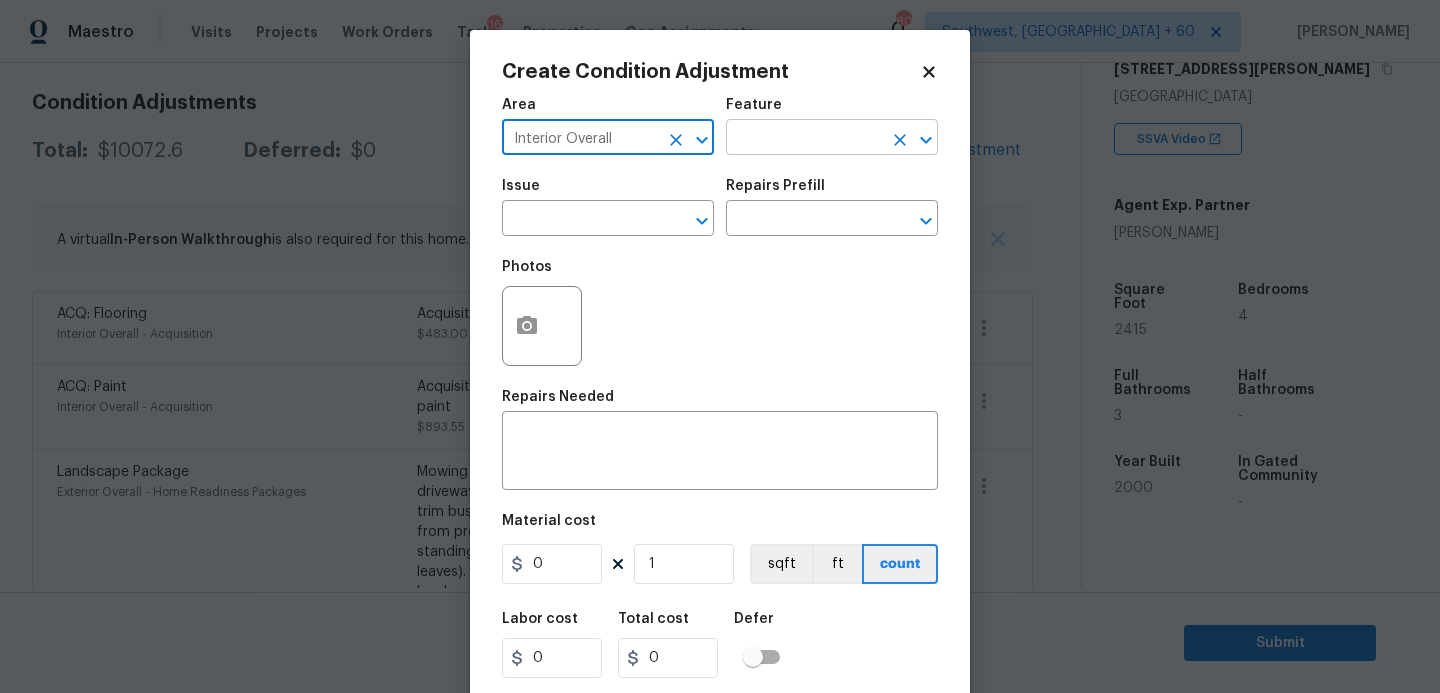 type on "Interior Overall" 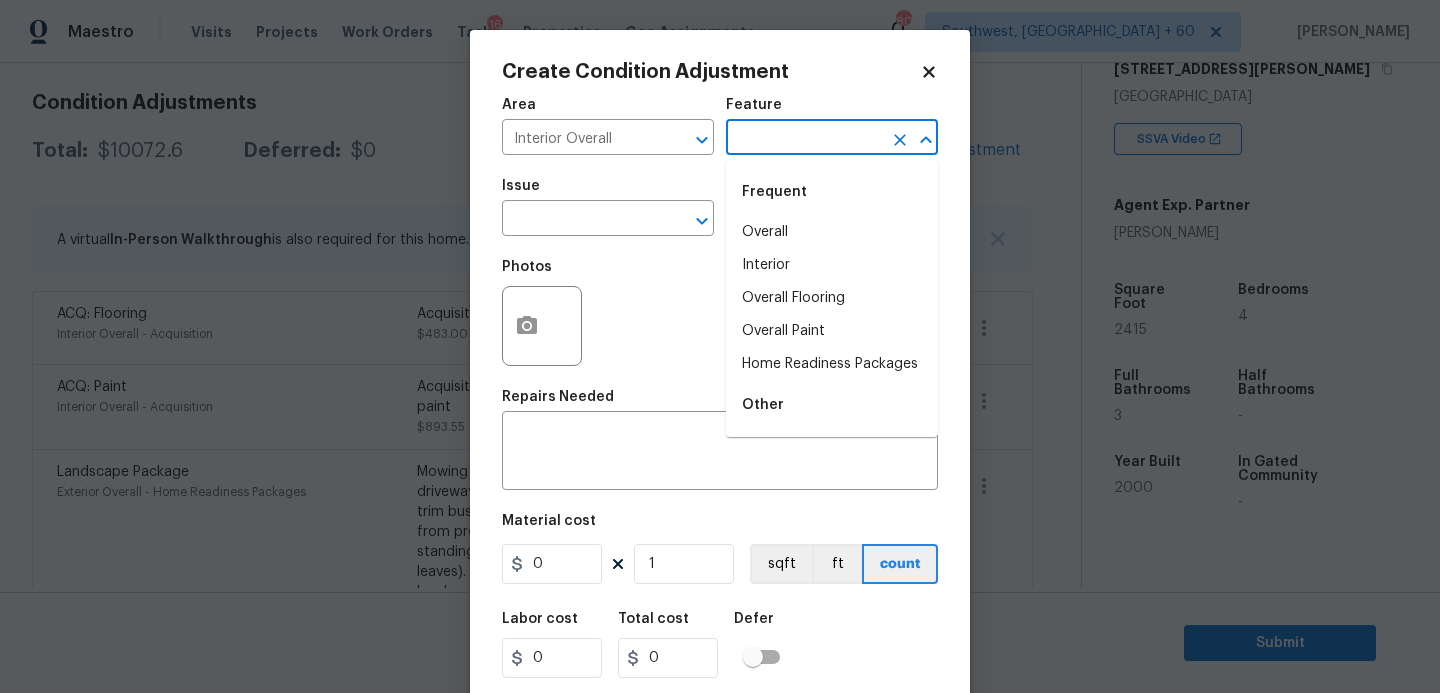 click at bounding box center (804, 139) 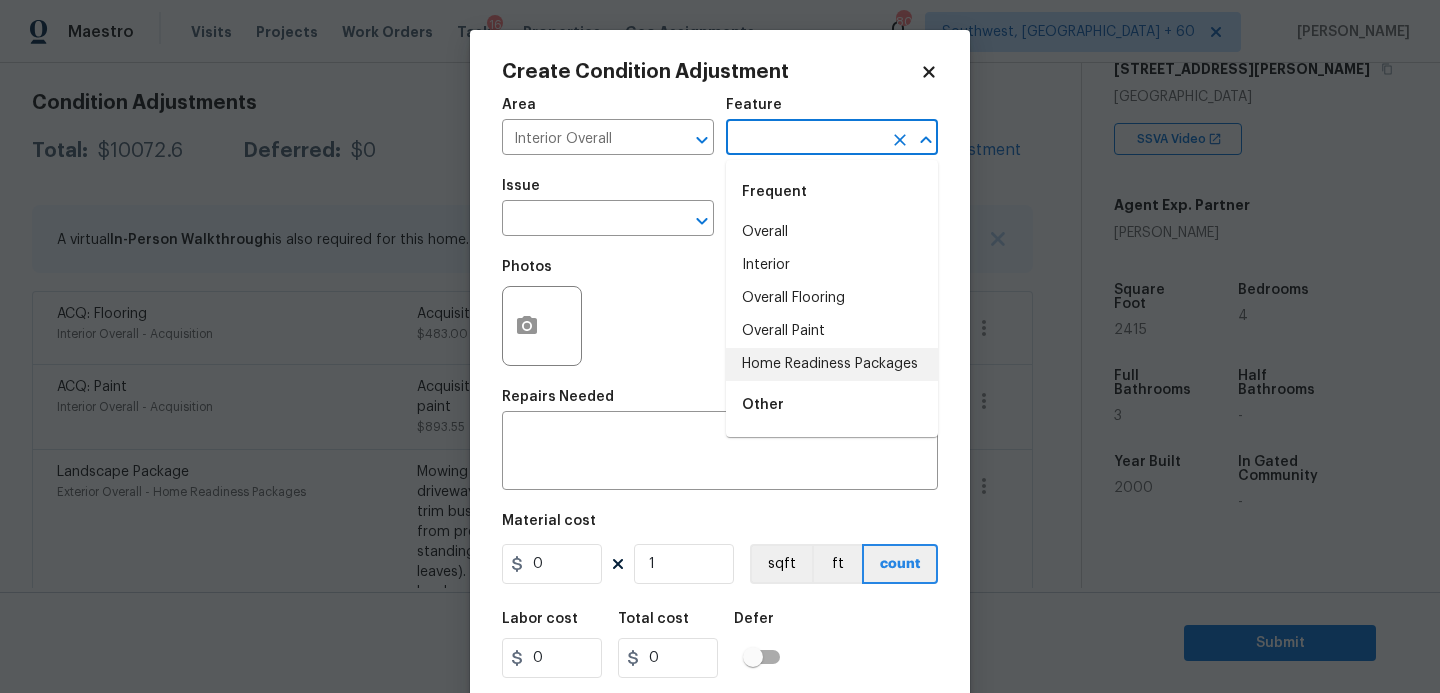 click on "Home Readiness Packages" at bounding box center [832, 364] 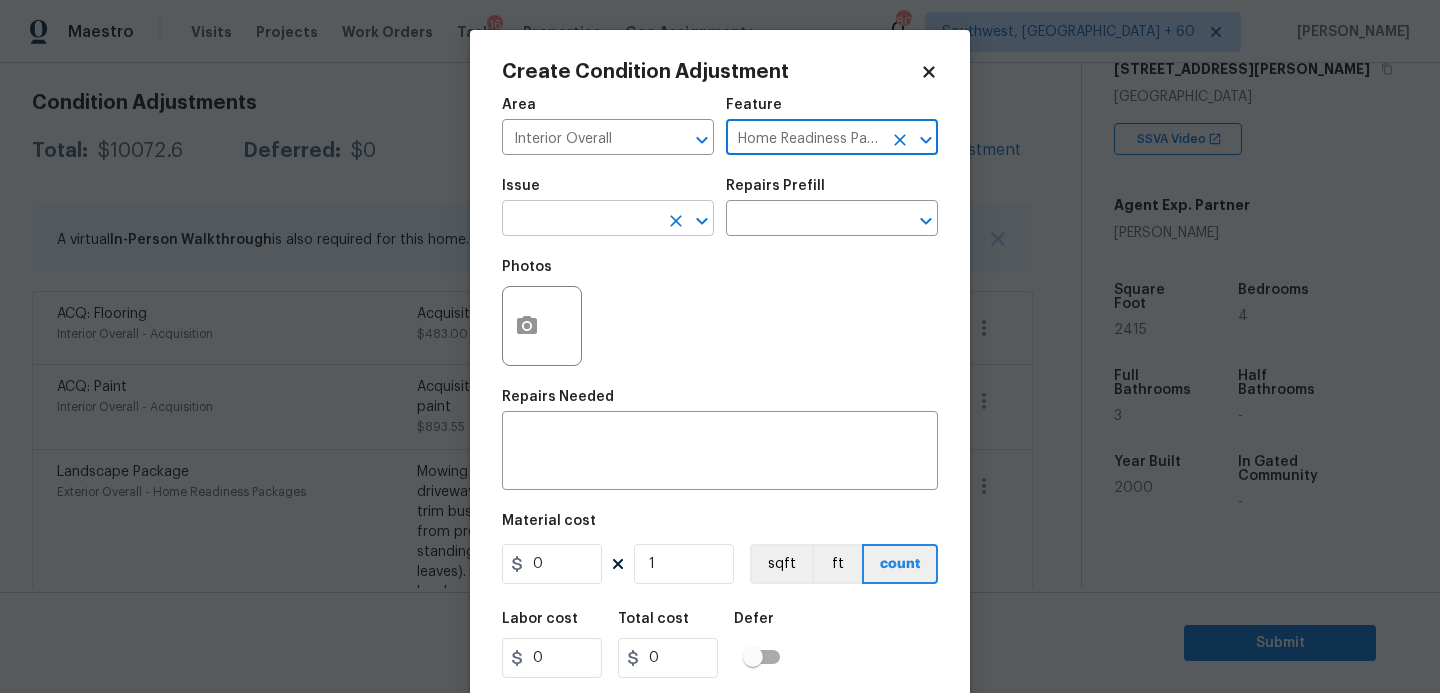click at bounding box center [580, 220] 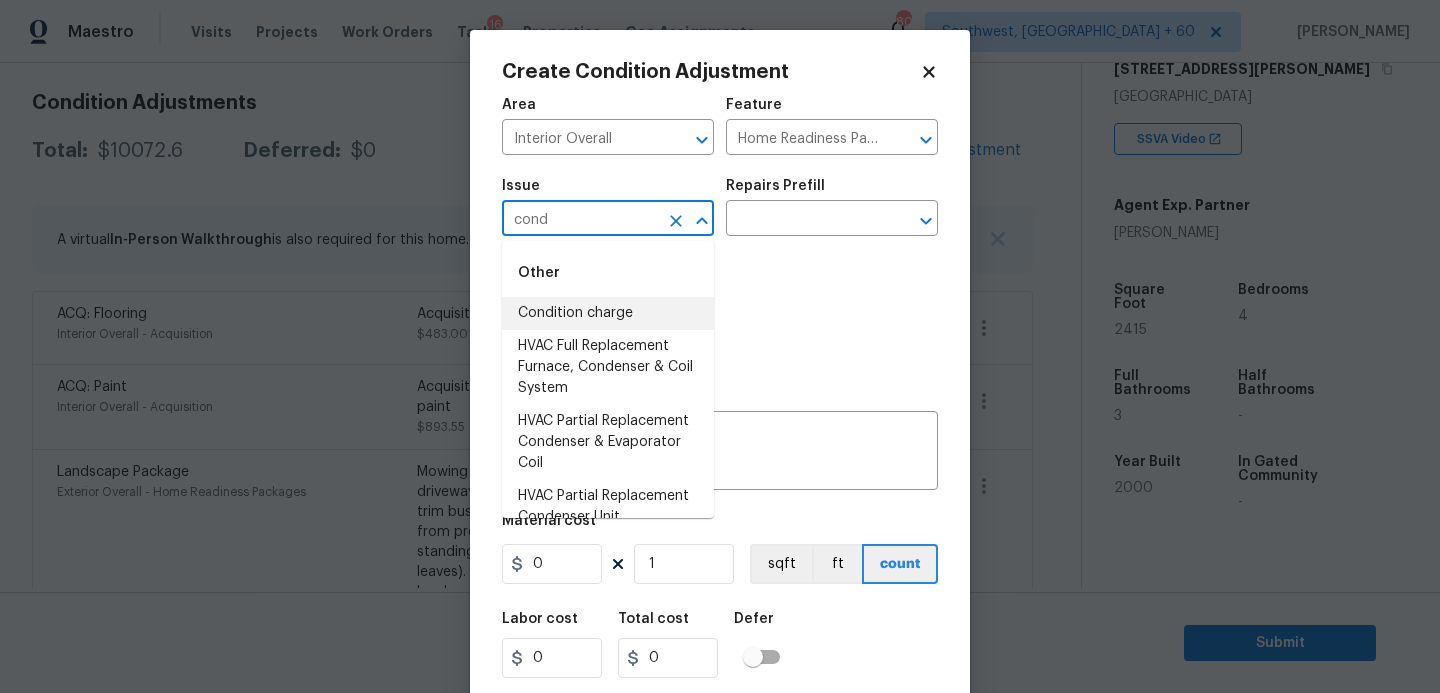 click on "Condition charge" at bounding box center (608, 313) 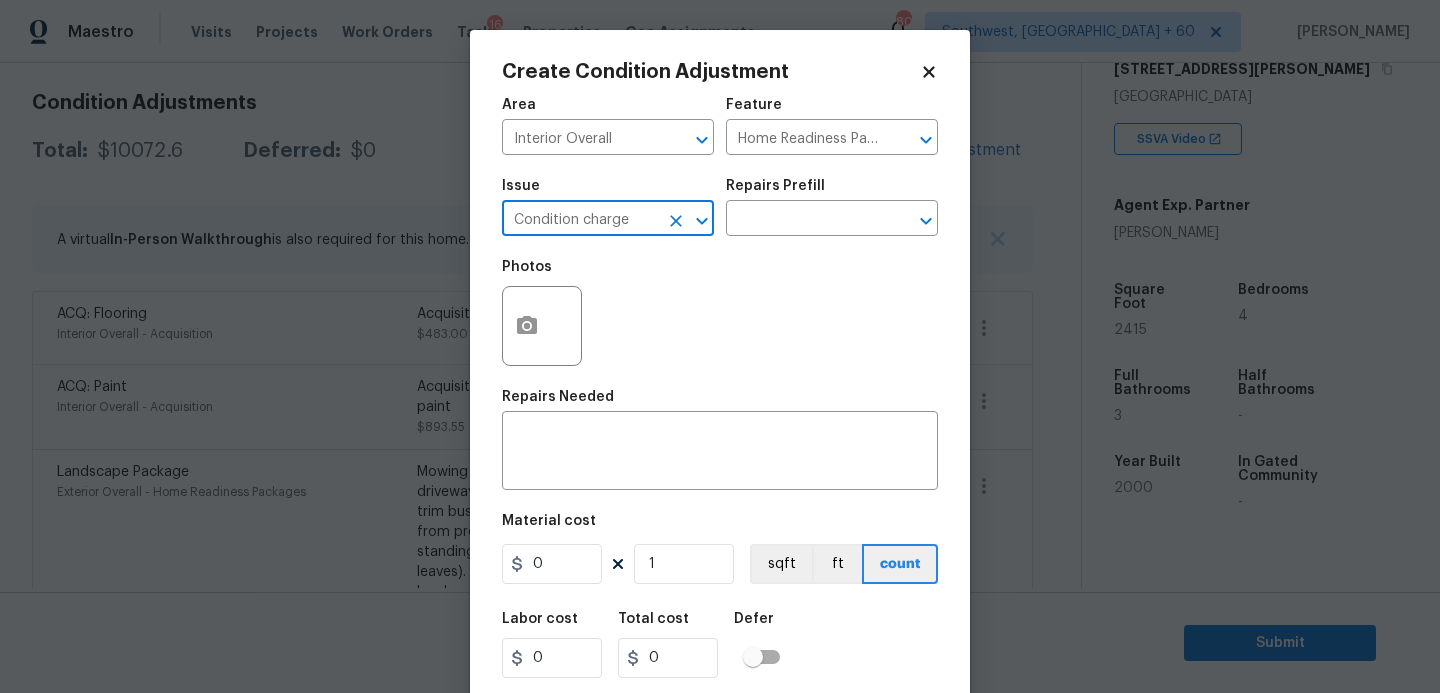 type on "Condition charge" 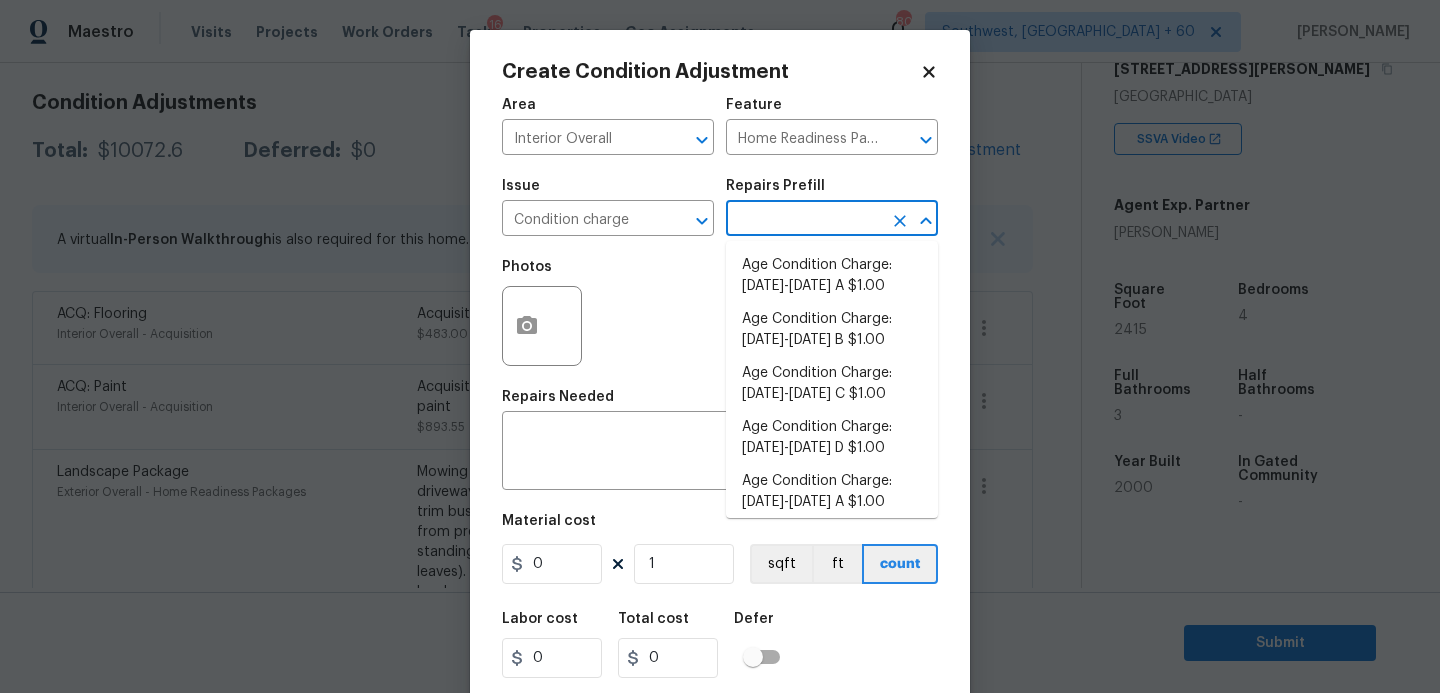 click at bounding box center (804, 220) 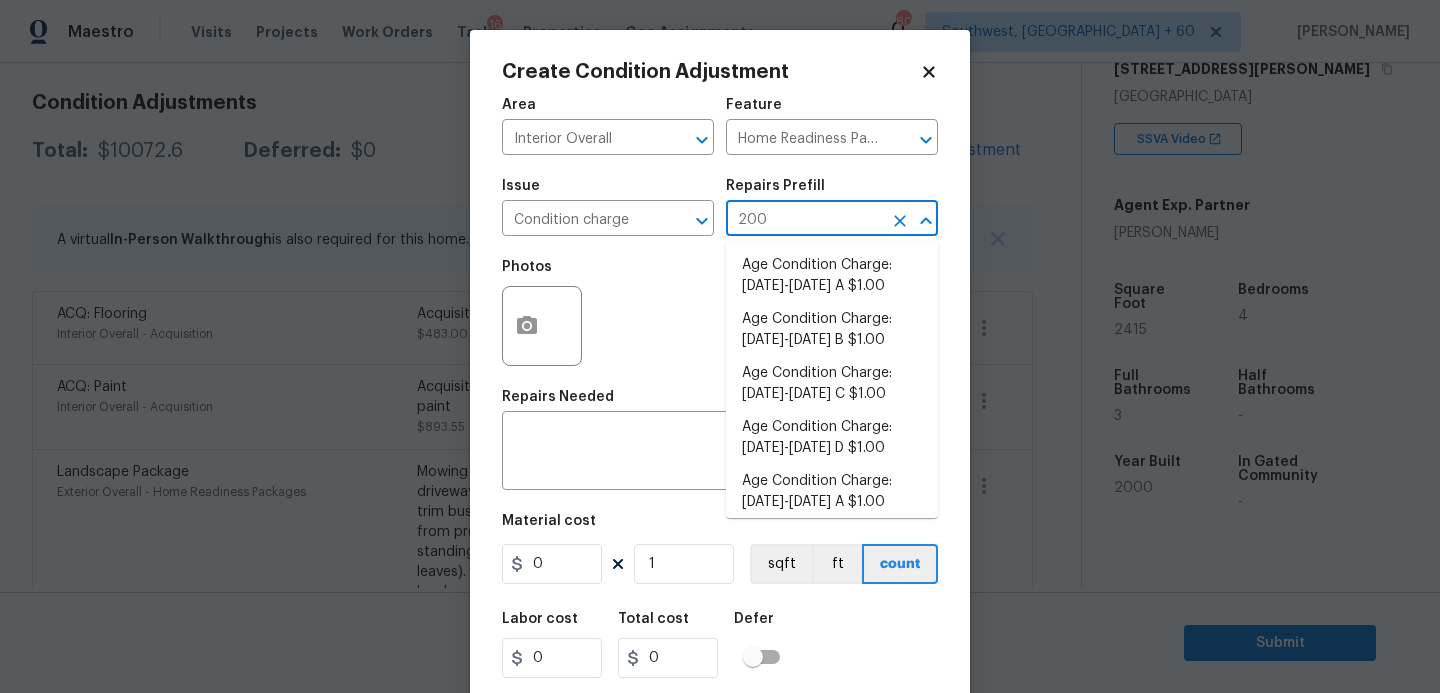 type on "2008" 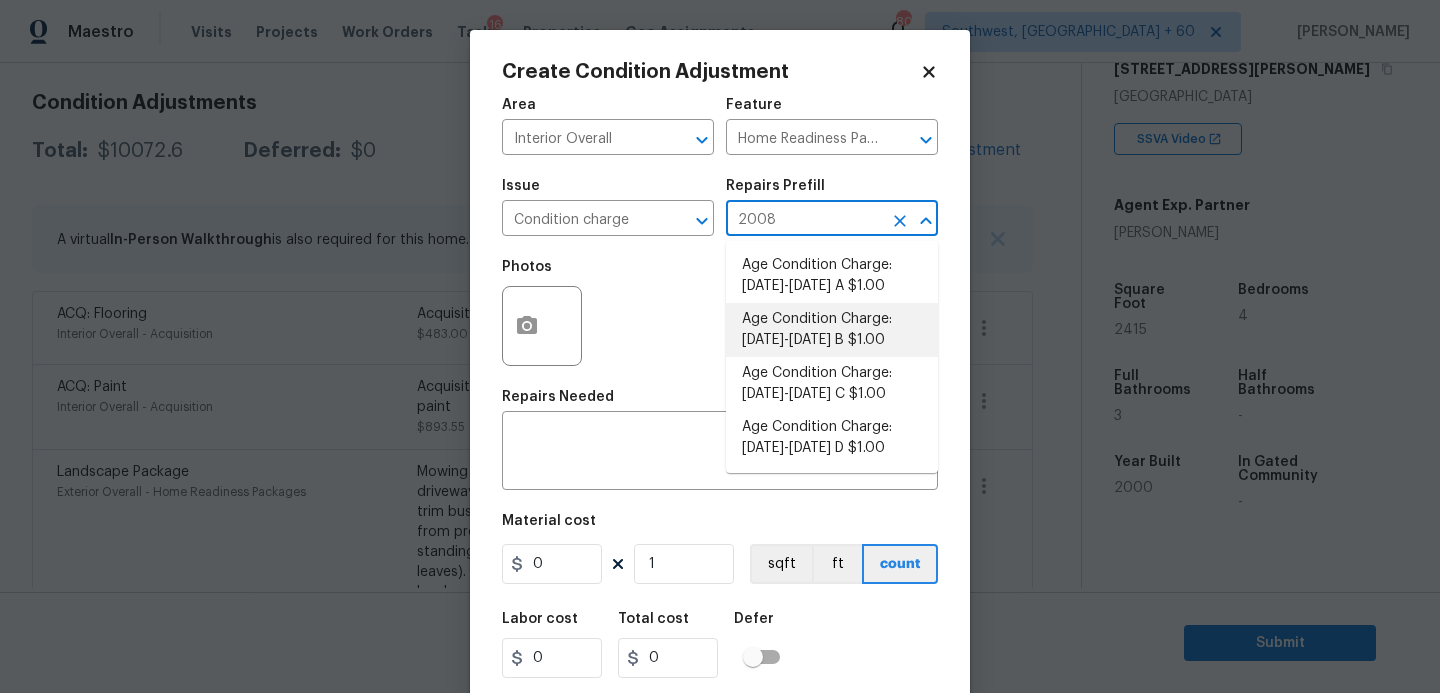 click on "Age Condition Charge: 1993-2008 B	 $1.00" at bounding box center [832, 330] 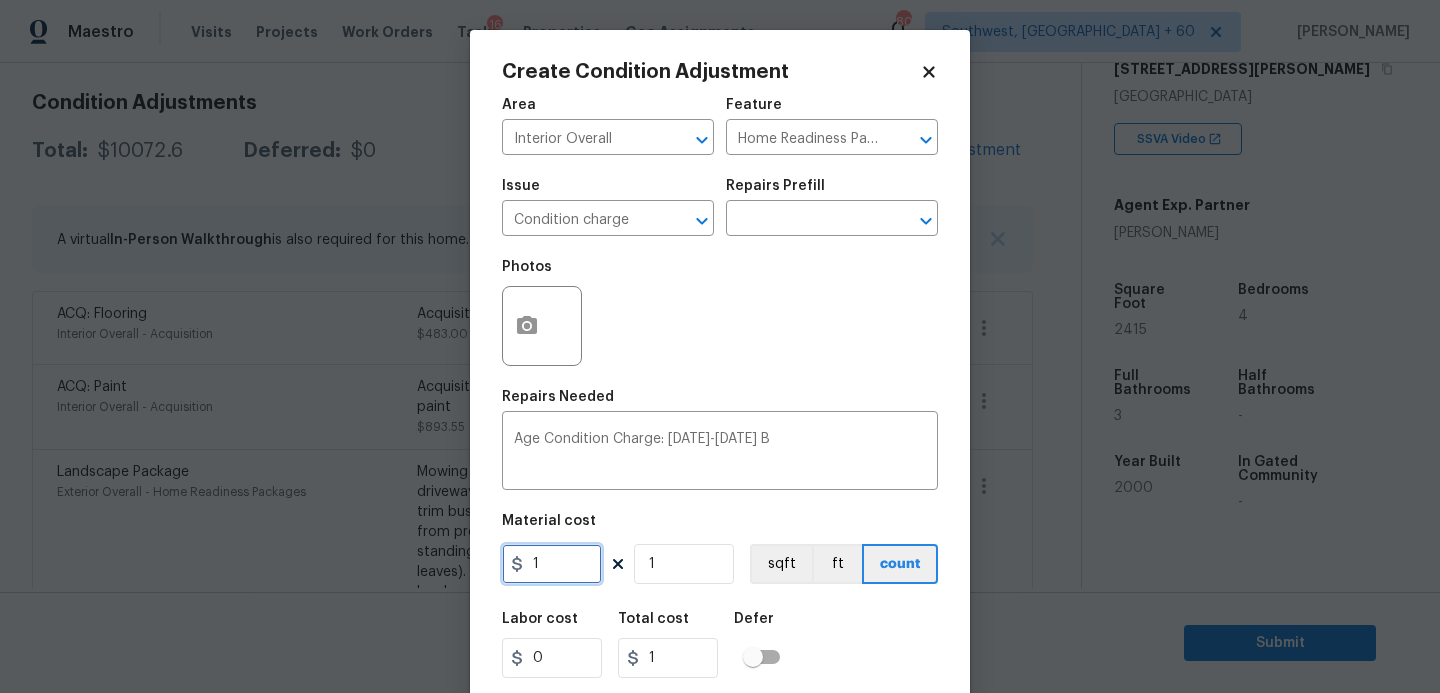 drag, startPoint x: 565, startPoint y: 565, endPoint x: 436, endPoint y: 565, distance: 129 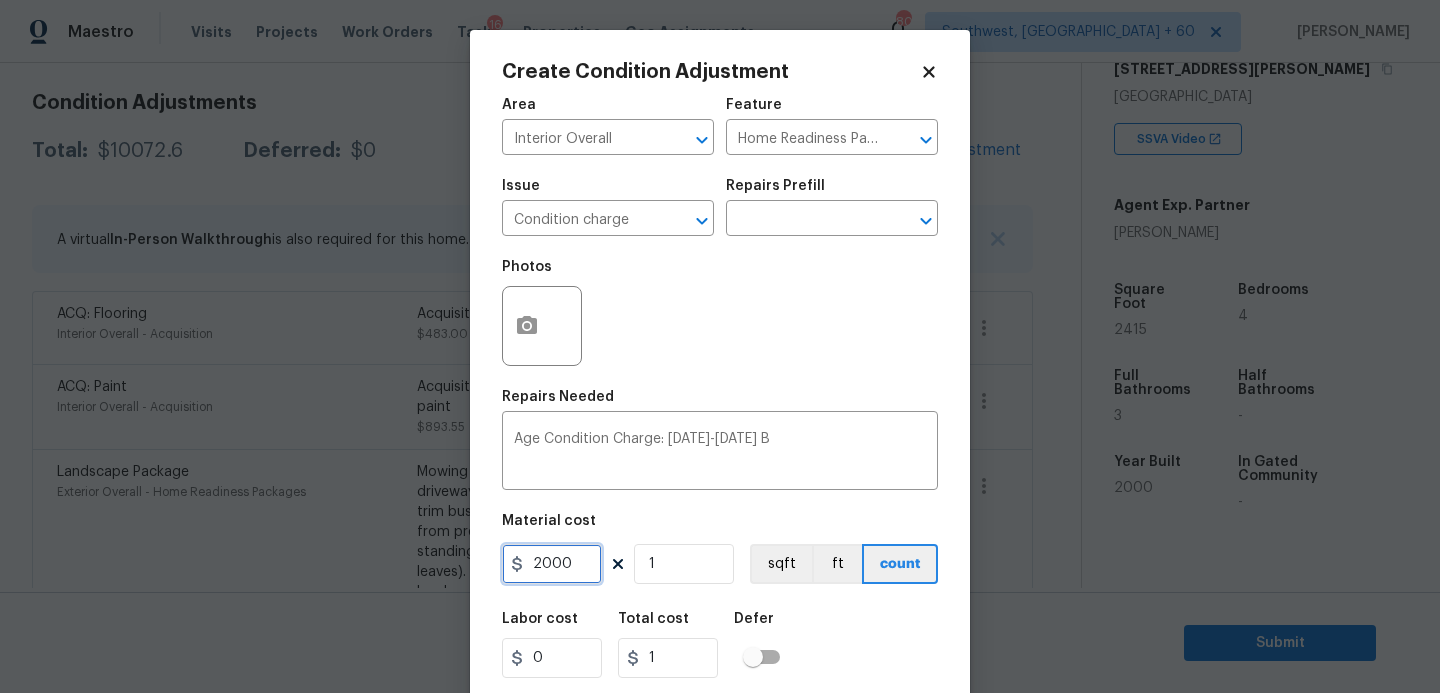 type on "2000" 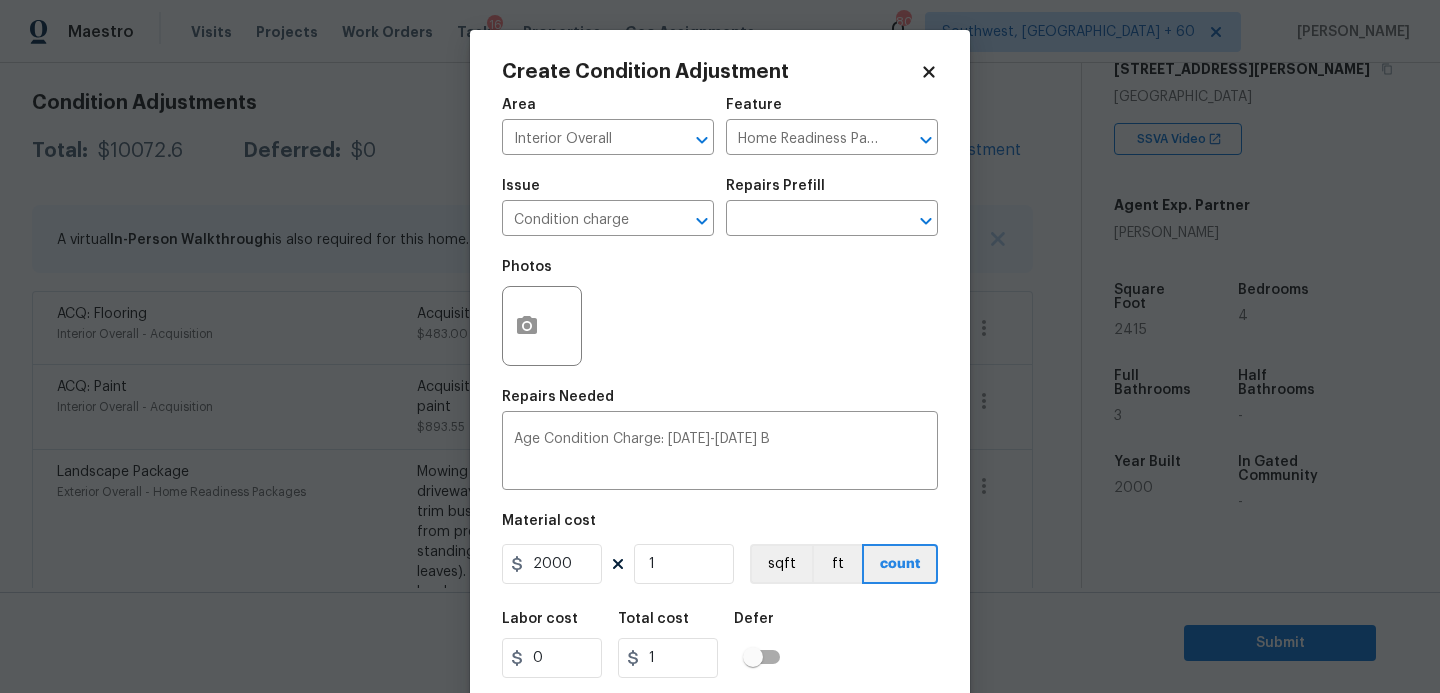 type on "2000" 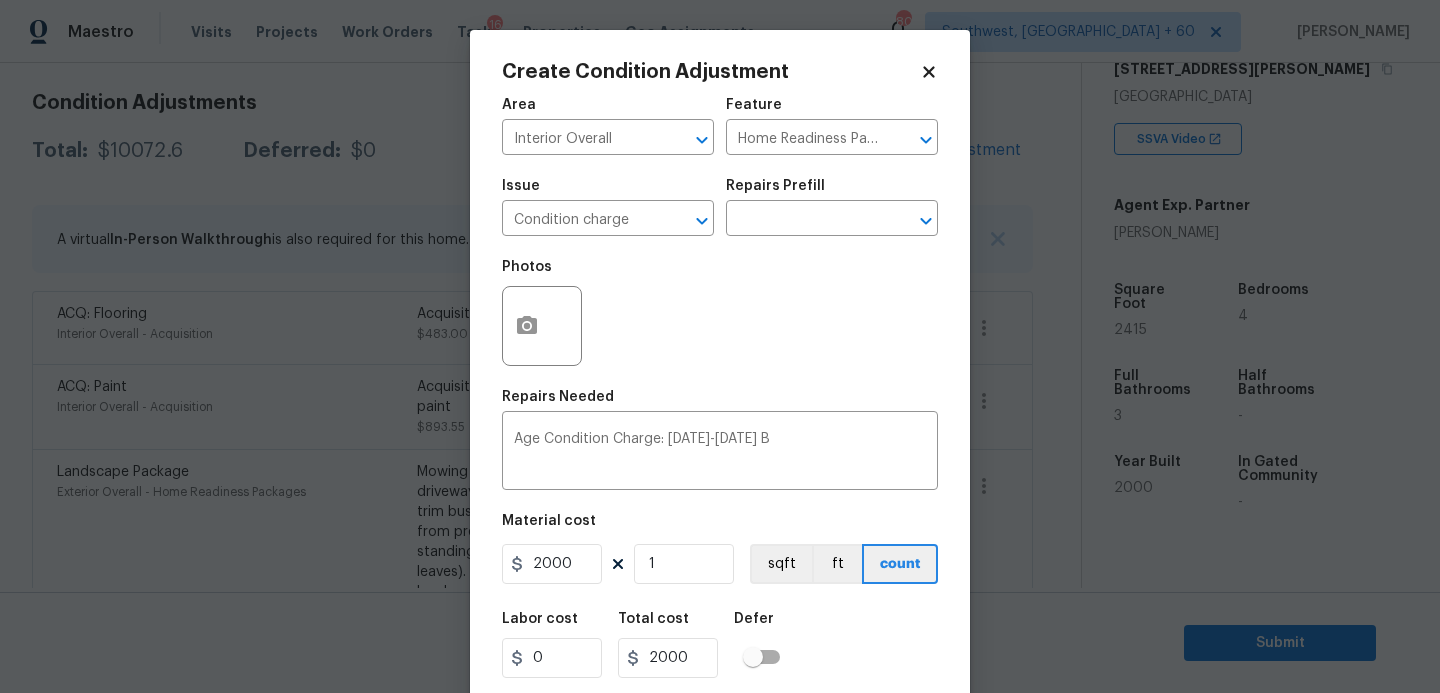 click on "Labor cost 0 Total cost 2000 Defer" at bounding box center [720, 645] 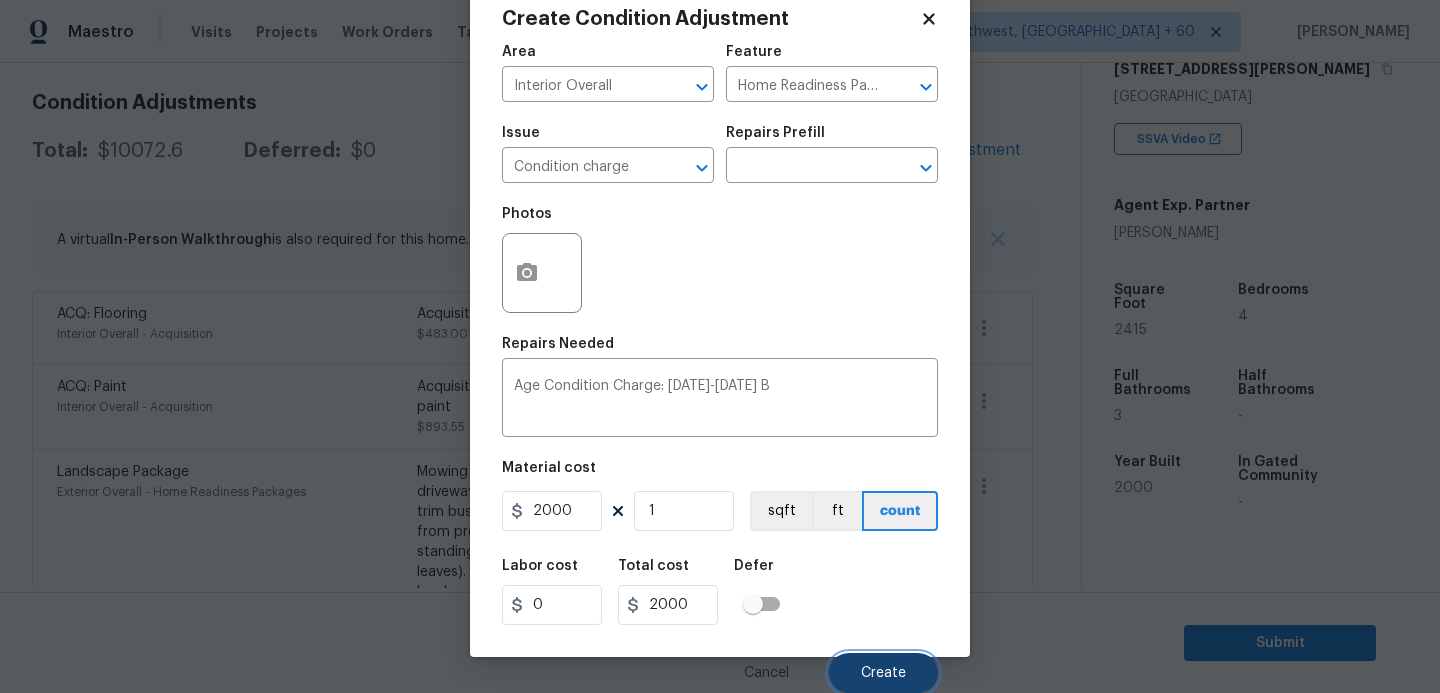 click on "Create" at bounding box center [883, 673] 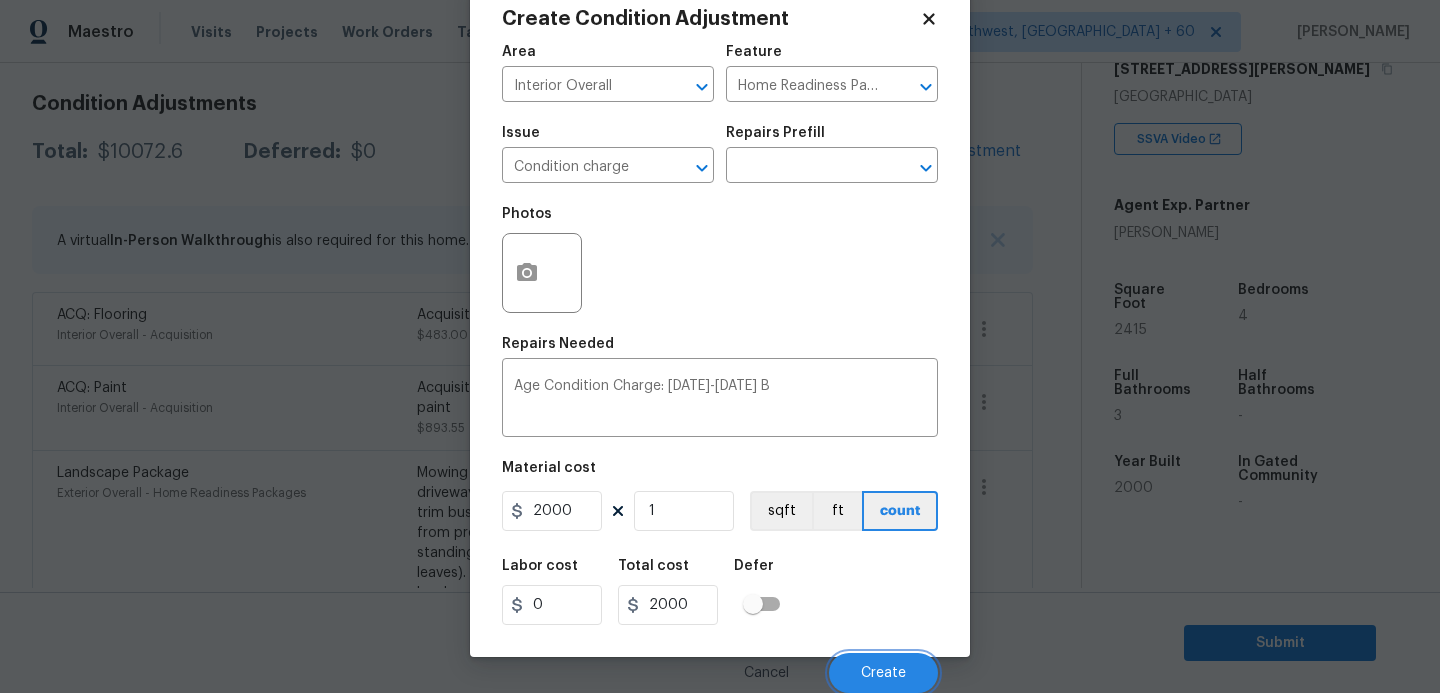 scroll, scrollTop: 274, scrollLeft: 0, axis: vertical 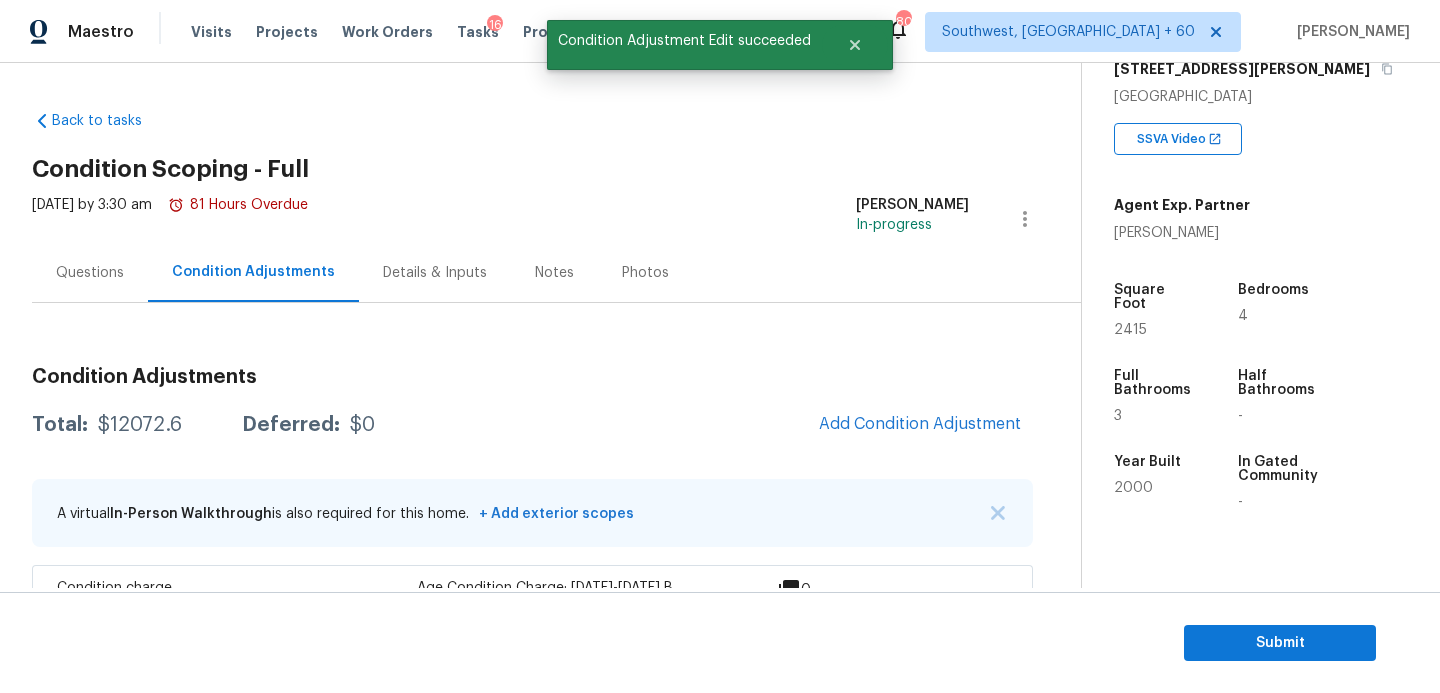 click on "Questions" at bounding box center (90, 272) 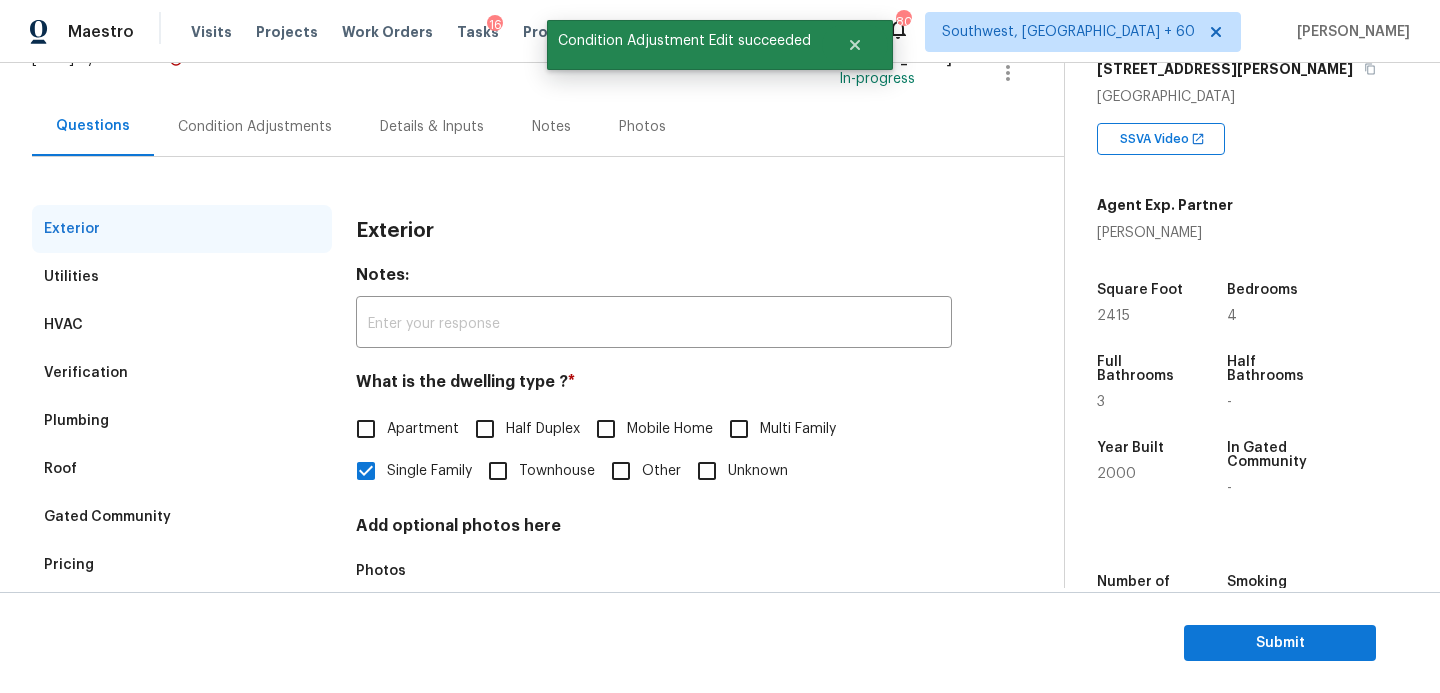 scroll, scrollTop: 123, scrollLeft: 0, axis: vertical 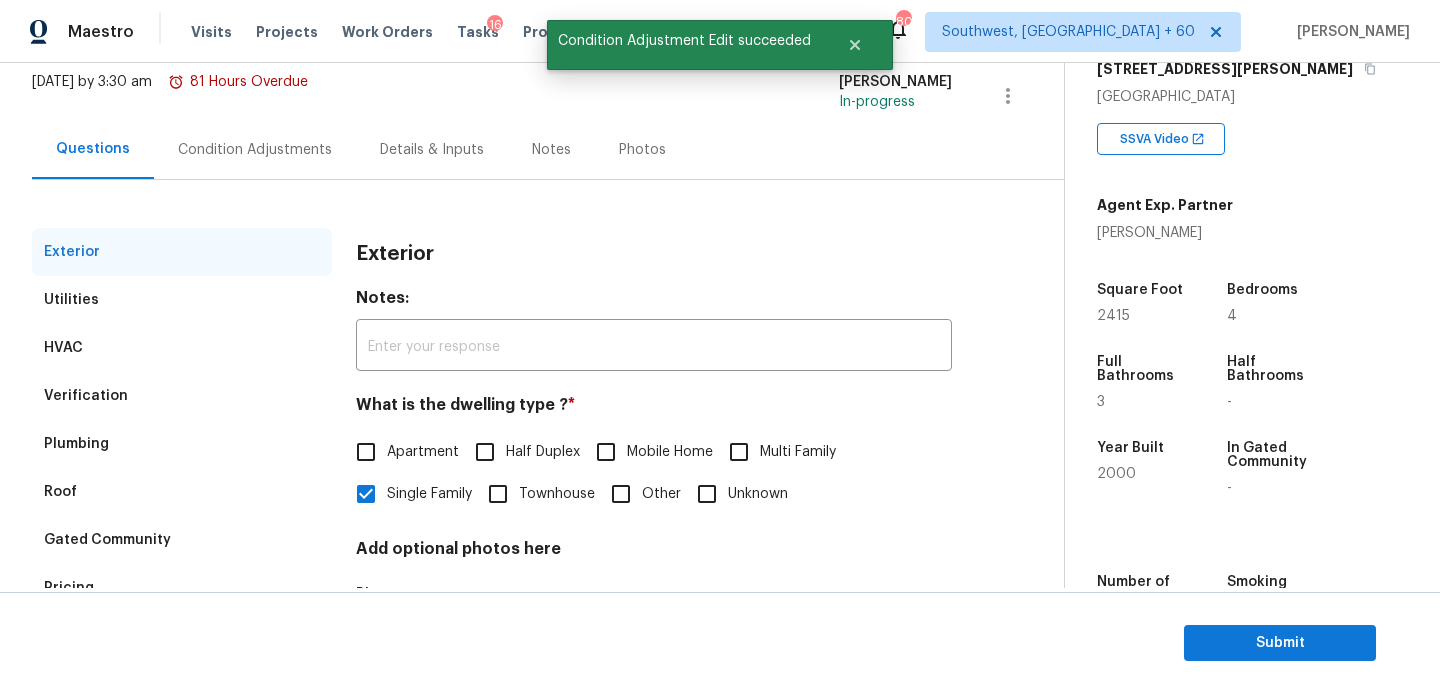 click on "Condition Adjustments" at bounding box center [255, 149] 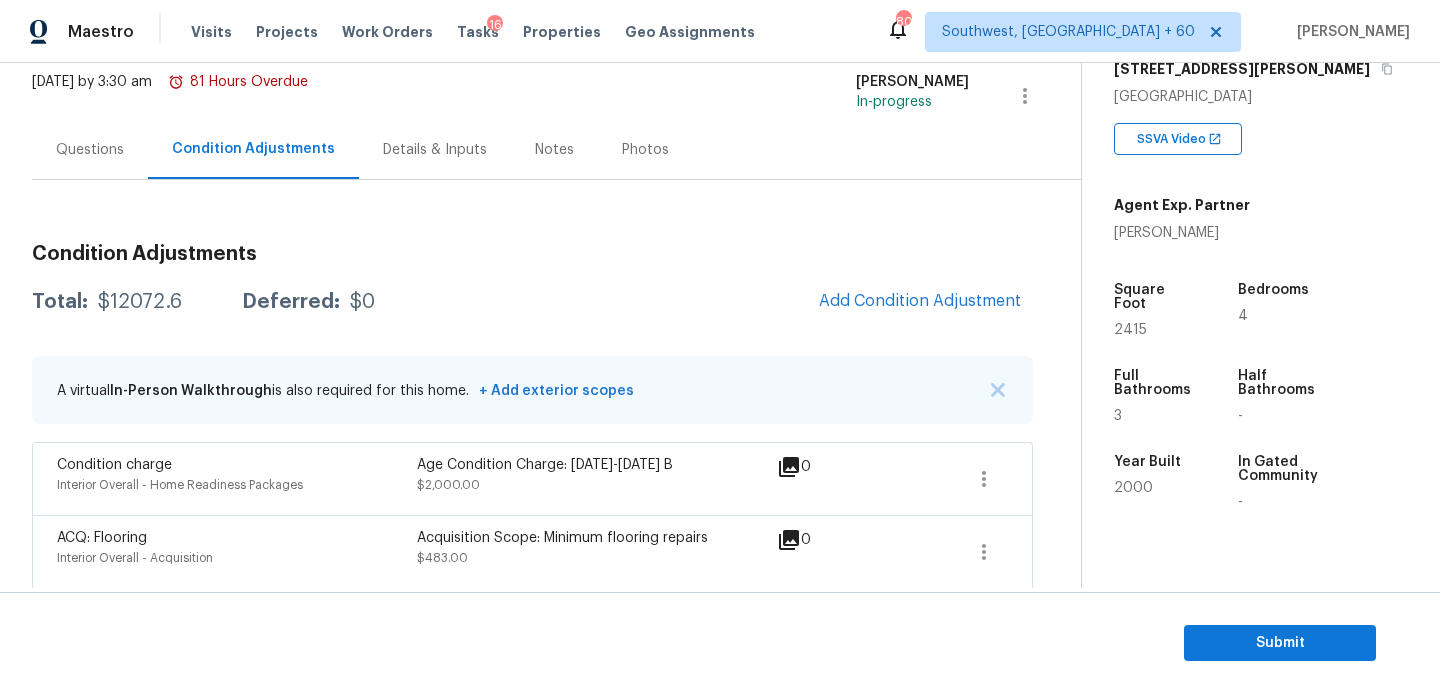 scroll, scrollTop: 292, scrollLeft: 0, axis: vertical 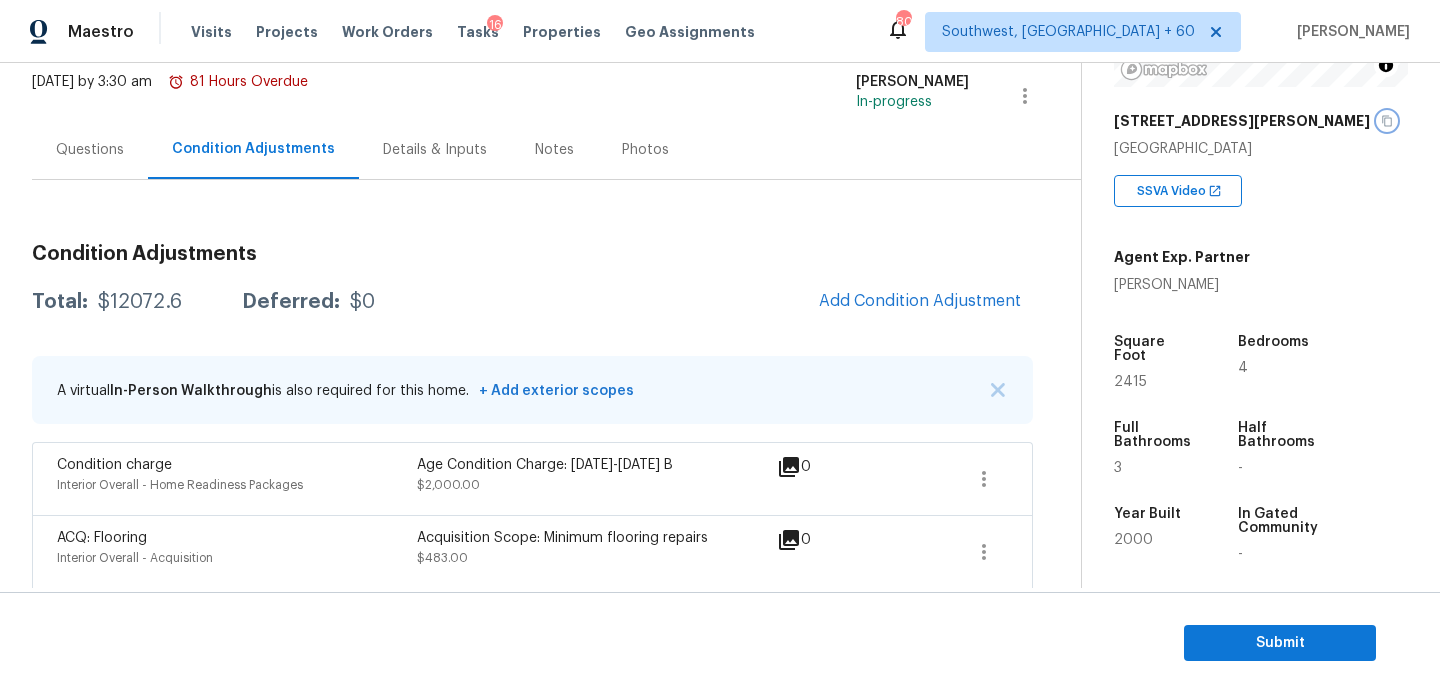 click 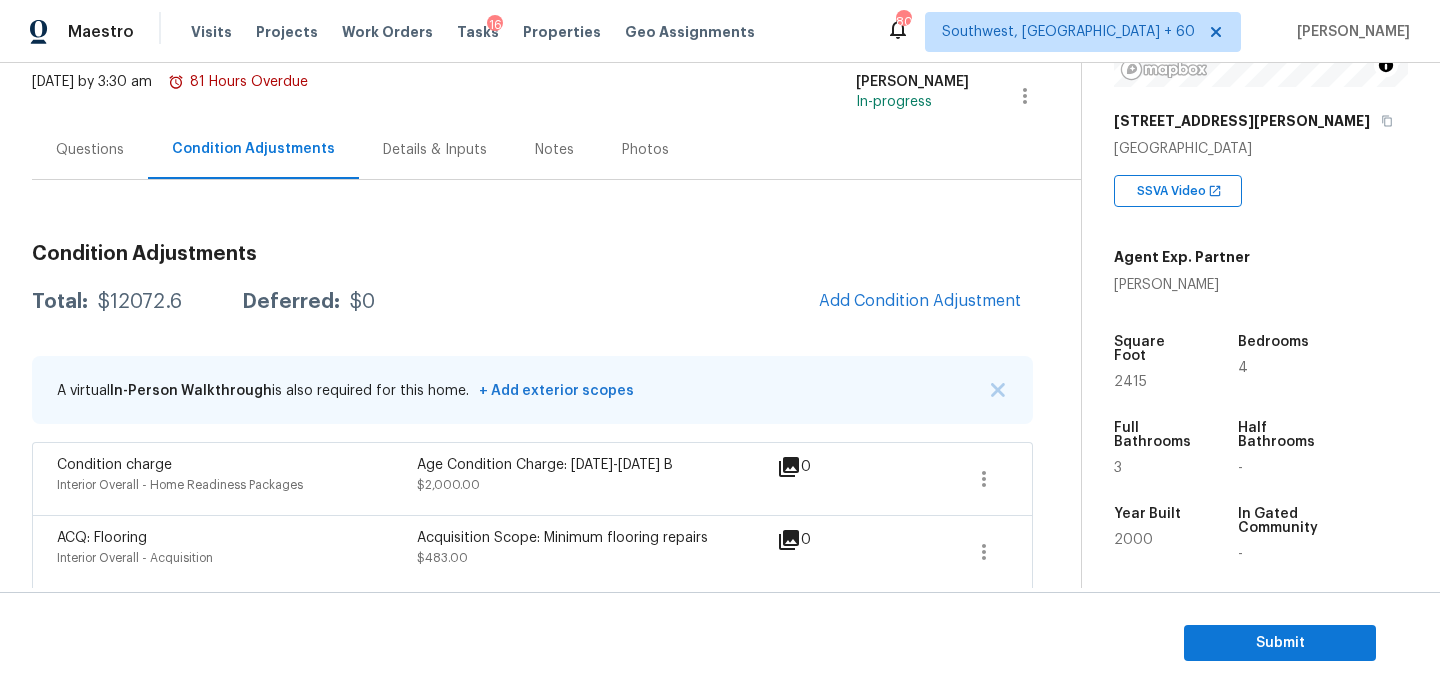 click on "Condition Adjustments Total:  $12072.6 Deferred:  $0 Add Condition Adjustment A virtual  In-Person Walkthrough  is also required for this home.   + Add exterior scopes Condition charge Interior Overall - Home Readiness Packages Age Condition Charge: 1993-2008 B	 $2,000.00   0 ACQ: Flooring Interior Overall - Acquisition Acquisition Scope: Minimum flooring repairs $483.00   0 ACQ: Paint Interior Overall - Acquisition Acquisition Scope: ~25% of the home needs interior paint $893.55   0 Landscape Package Exterior Overall - Home Readiness Packages Mowing of grass up to 6" in height. Mow, edge along driveways & sidewalks, trim along standing structures, trim bushes and shrubs (<6' in height). Remove weeds from previously maintained flowerbeds and remove standing yard debris (small twigs, non seasonal falling leaves).  Use leaf blower to remove clippings from hard surfaces." $300.00   1 Pressure Washing Exterior Overall - Siding $200.00   1 ACQ: HVAC HVAC - Acquisition Acquisition Scope: Functional HVAC 11-15   0" at bounding box center [532, 1069] 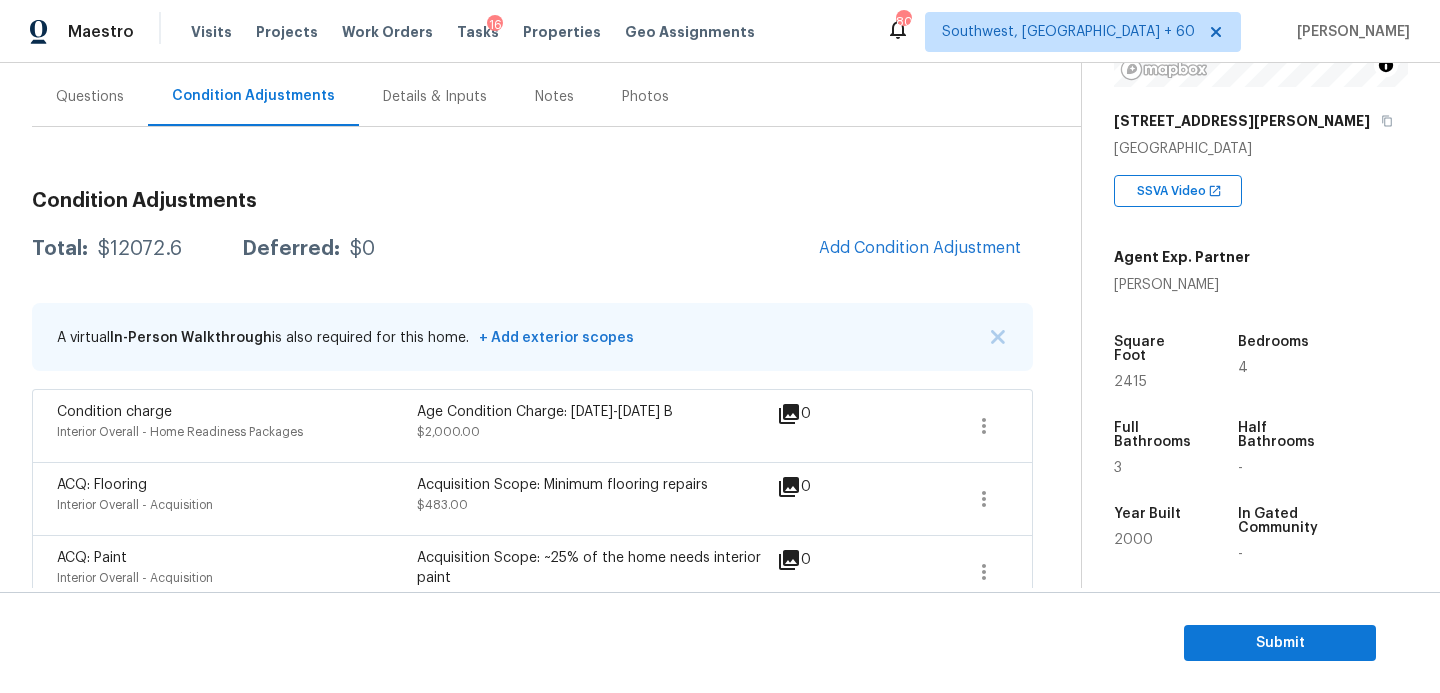 click on "Total:  $12072.6 Deferred:  $0 Add Condition Adjustment" at bounding box center (532, 249) 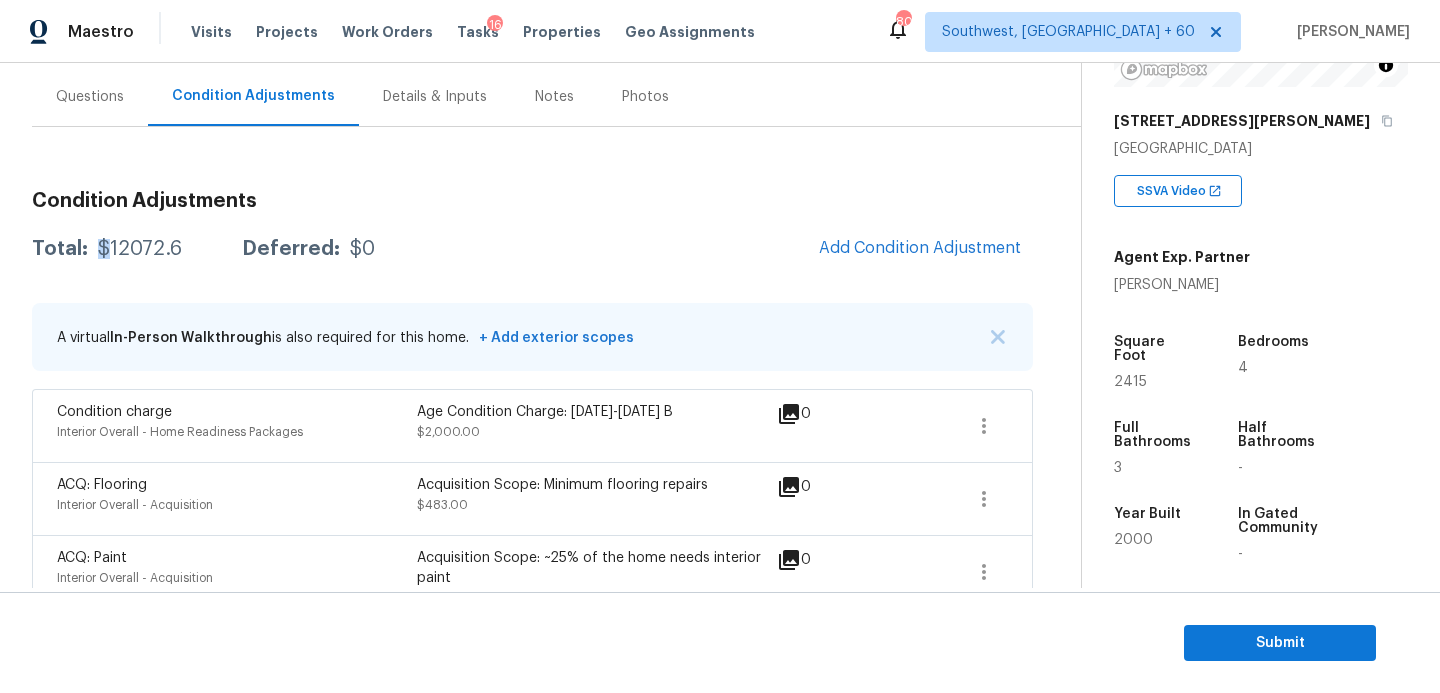 click on "Total:  $12072.6 Deferred:  $0 Add Condition Adjustment" at bounding box center (532, 249) 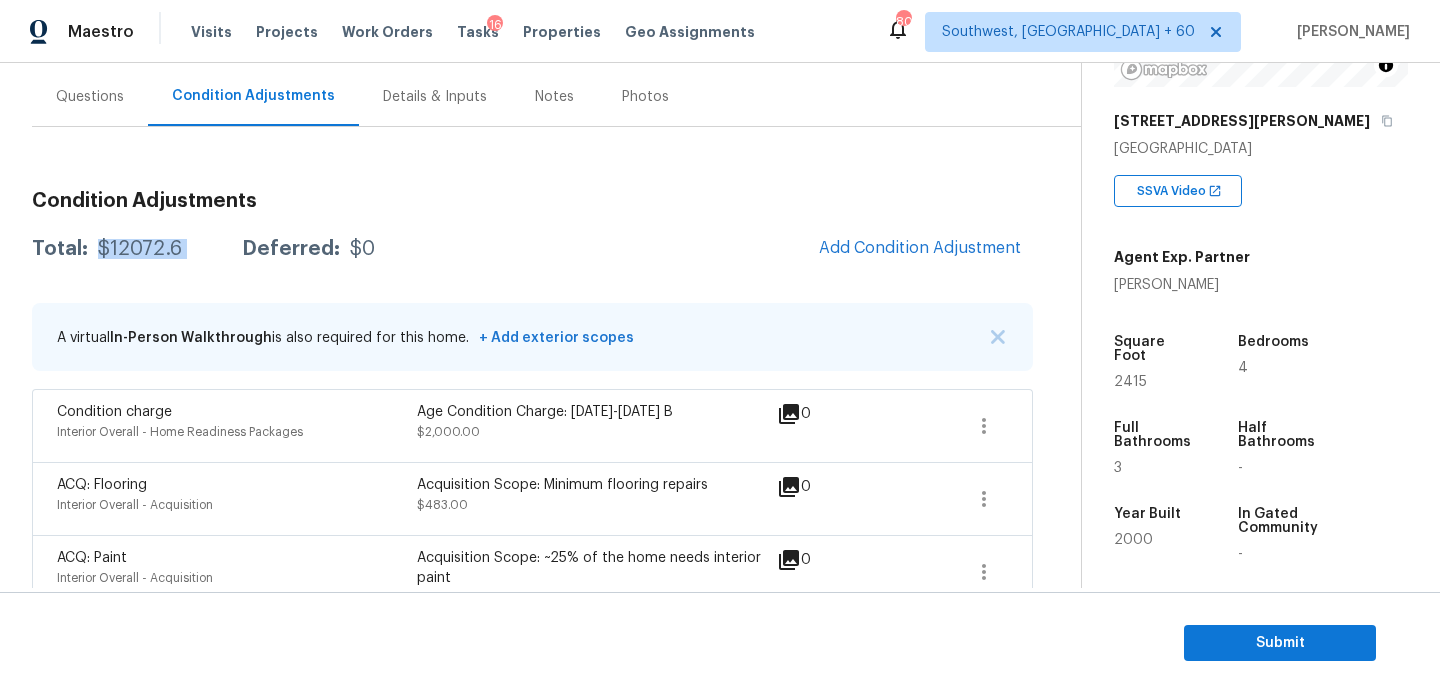 click on "Total:  $12072.6 Deferred:  $0 Add Condition Adjustment" at bounding box center (532, 249) 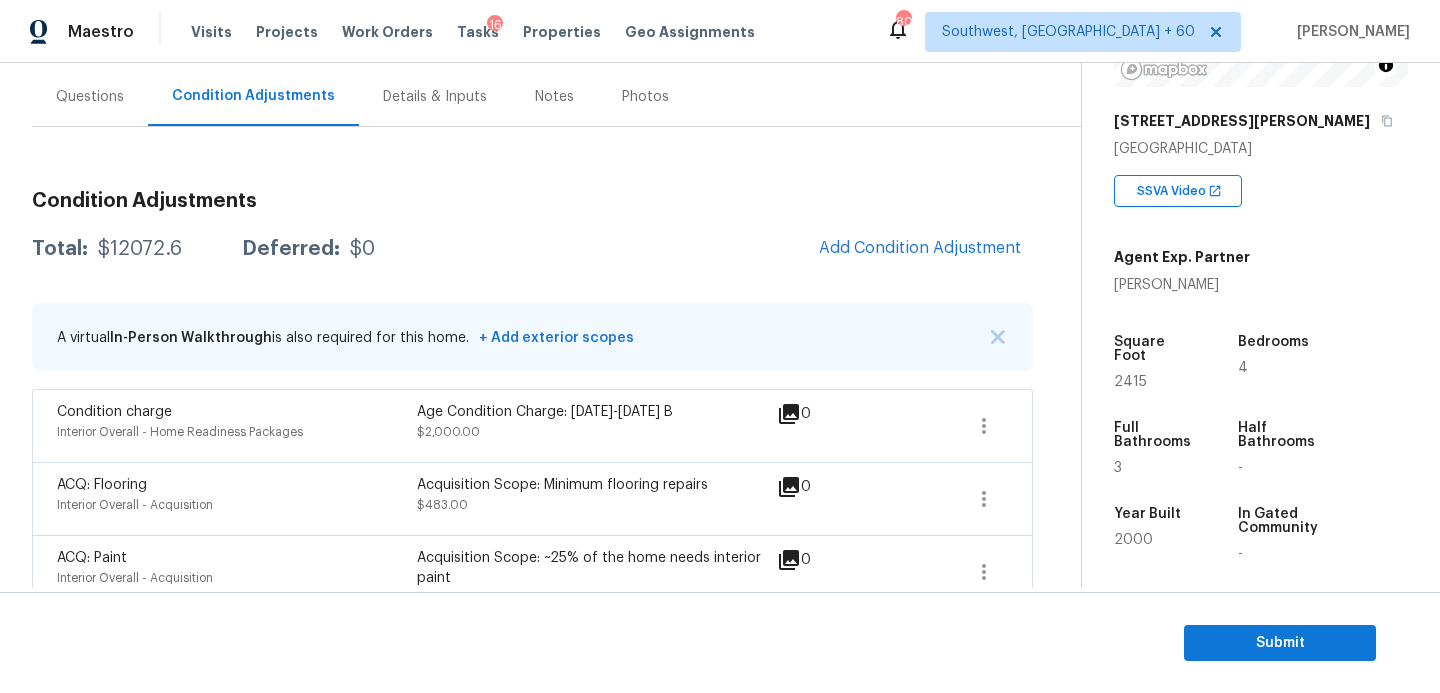 click on "Total:  $12072.6 Deferred:  $0 Add Condition Adjustment" at bounding box center (532, 249) 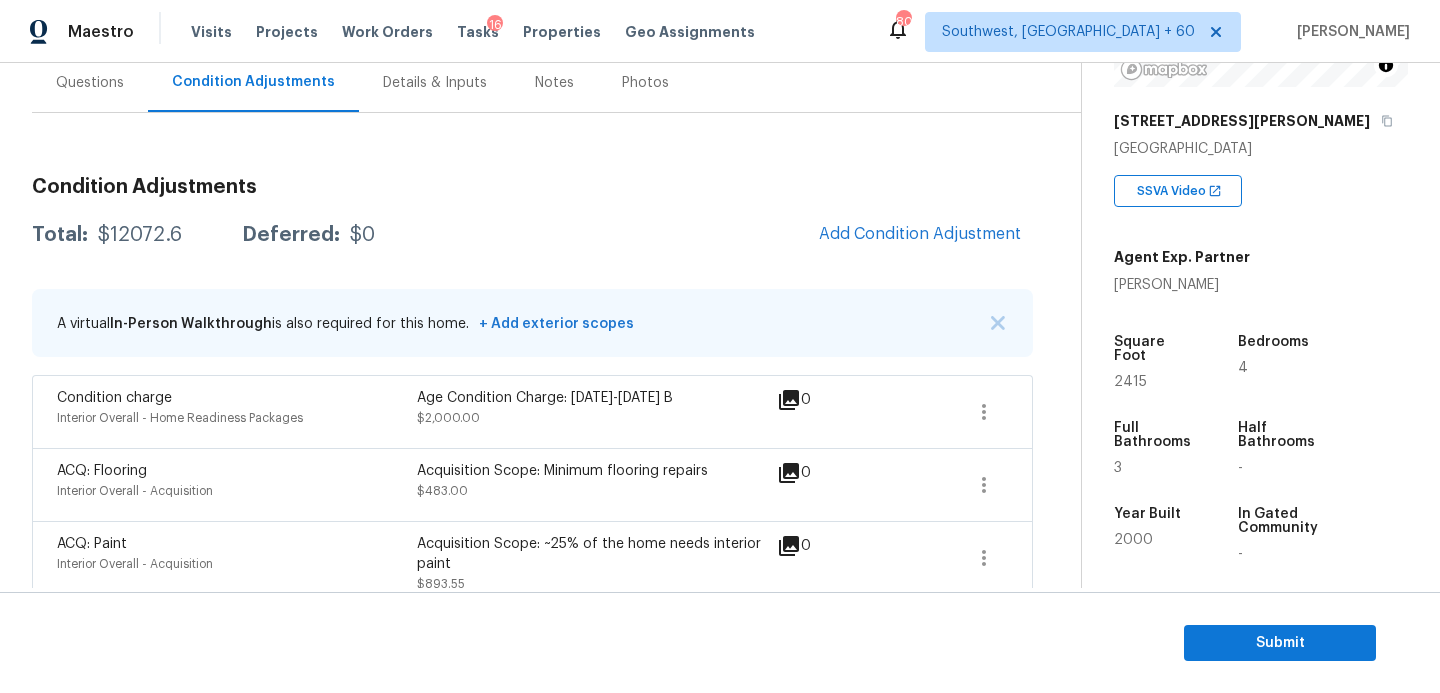 click on "$12072.6" at bounding box center (140, 235) 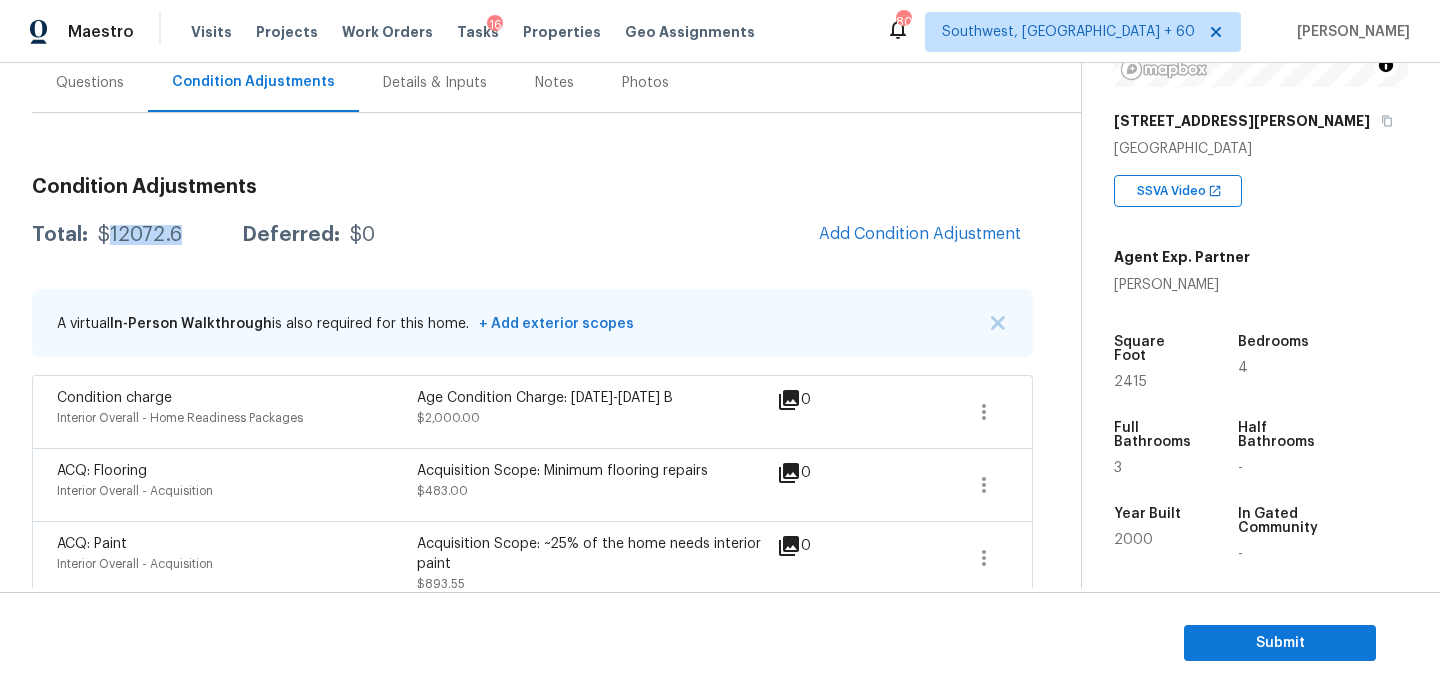 click on "$12072.6" at bounding box center [140, 235] 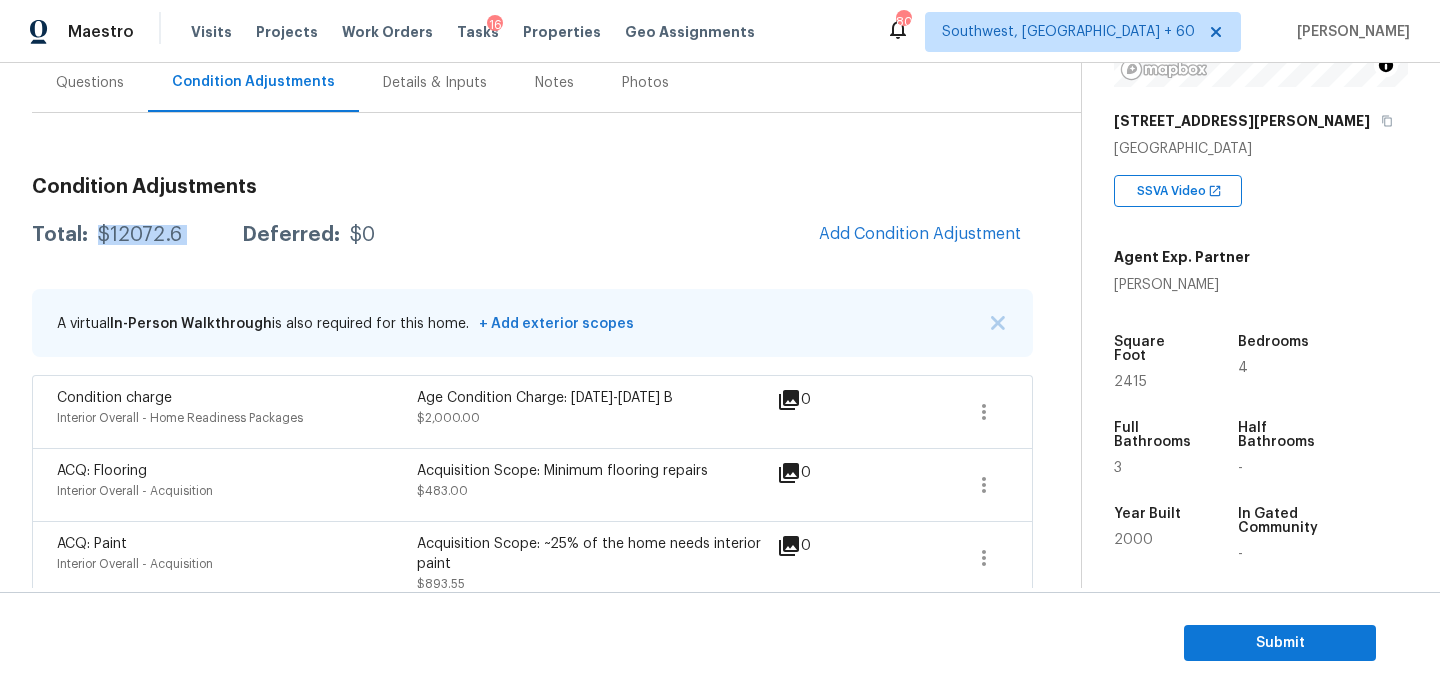 click on "$12072.6" at bounding box center [140, 235] 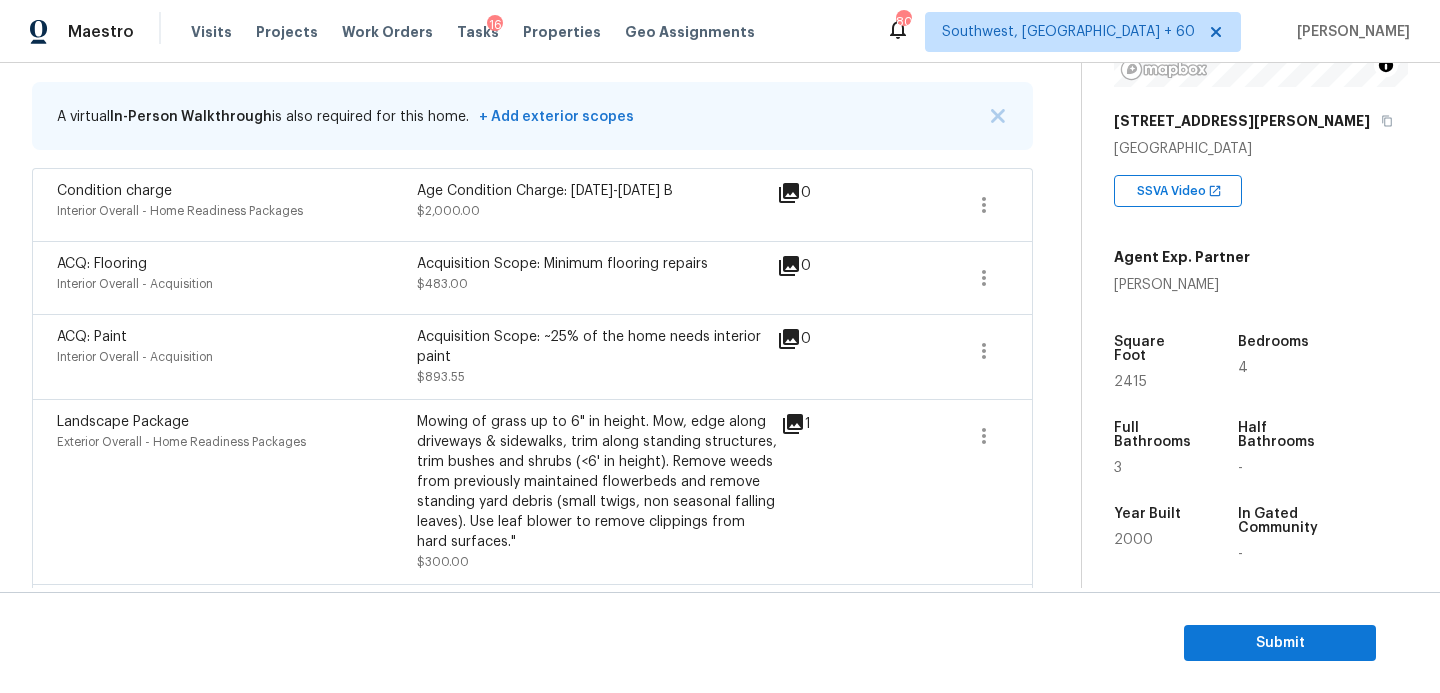 scroll, scrollTop: 127, scrollLeft: 0, axis: vertical 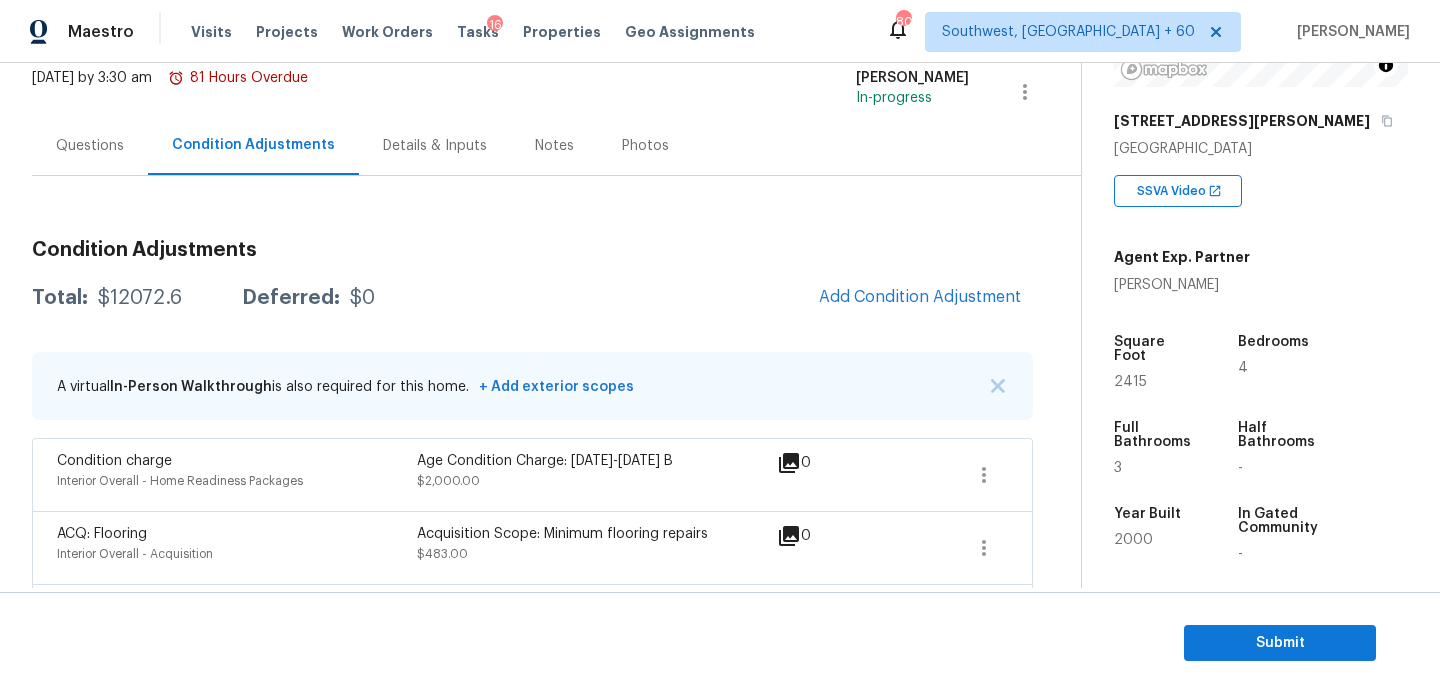 click on "Questions" at bounding box center (90, 145) 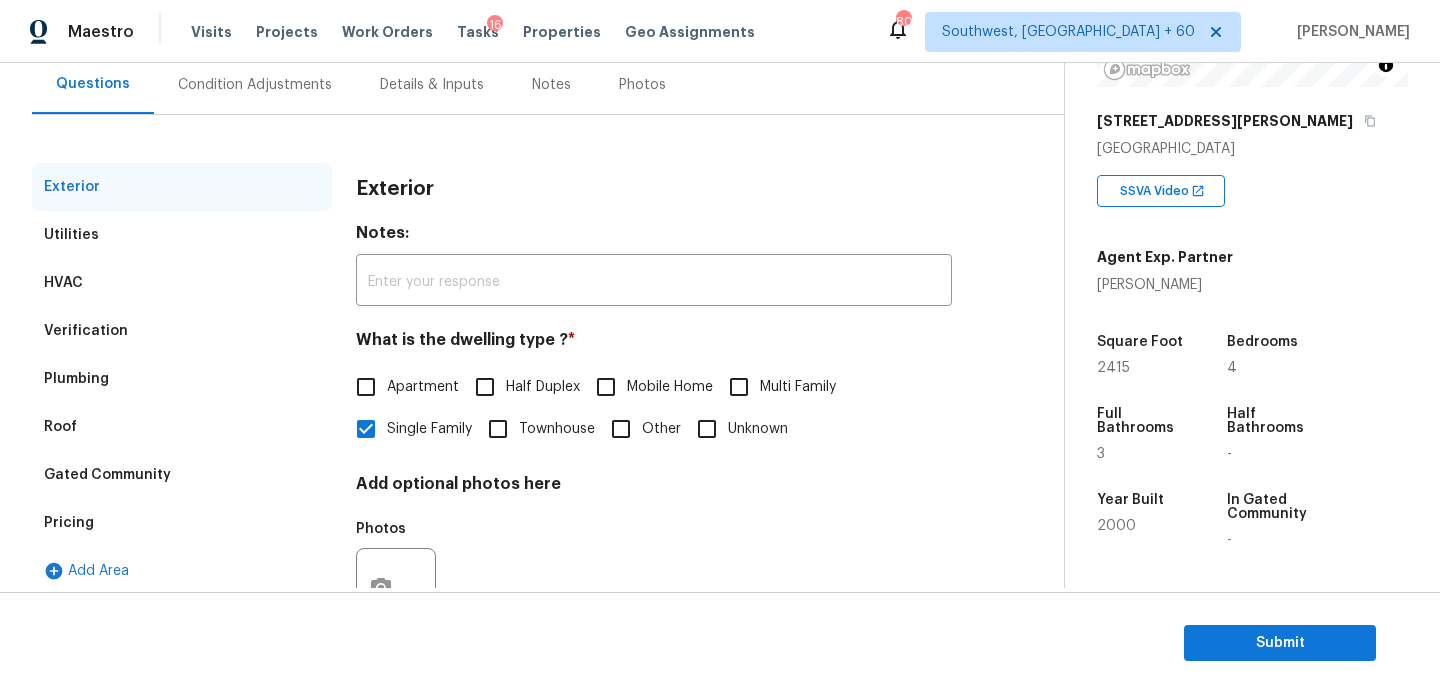 click on "Verification" at bounding box center [182, 331] 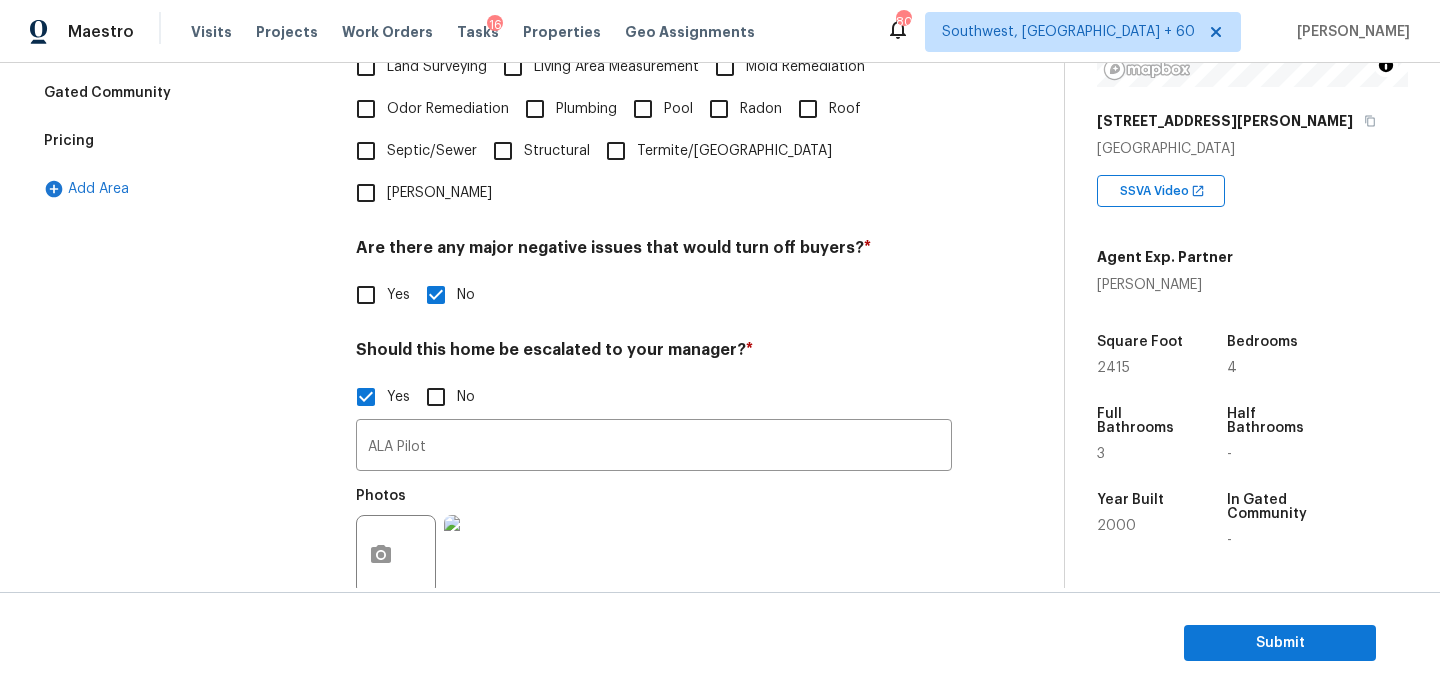 scroll, scrollTop: 700, scrollLeft: 0, axis: vertical 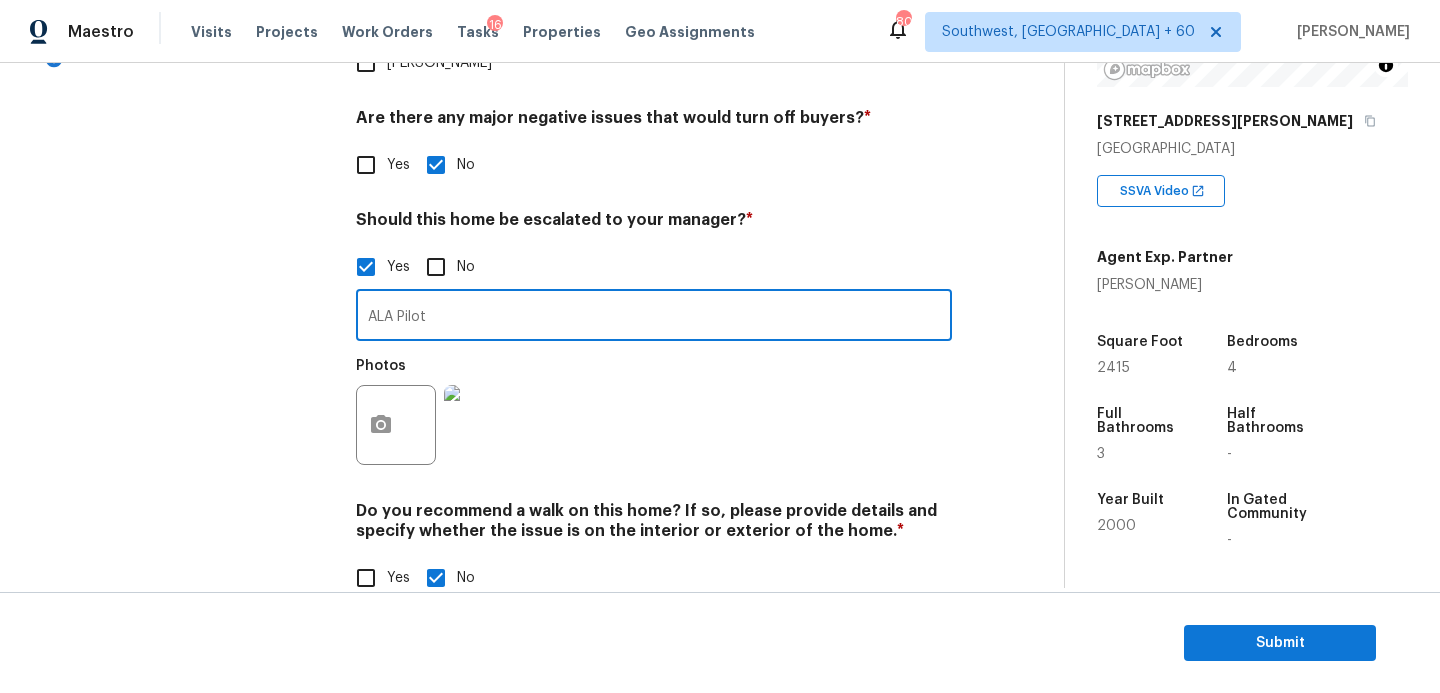 drag, startPoint x: 455, startPoint y: 277, endPoint x: 247, endPoint y: 277, distance: 208 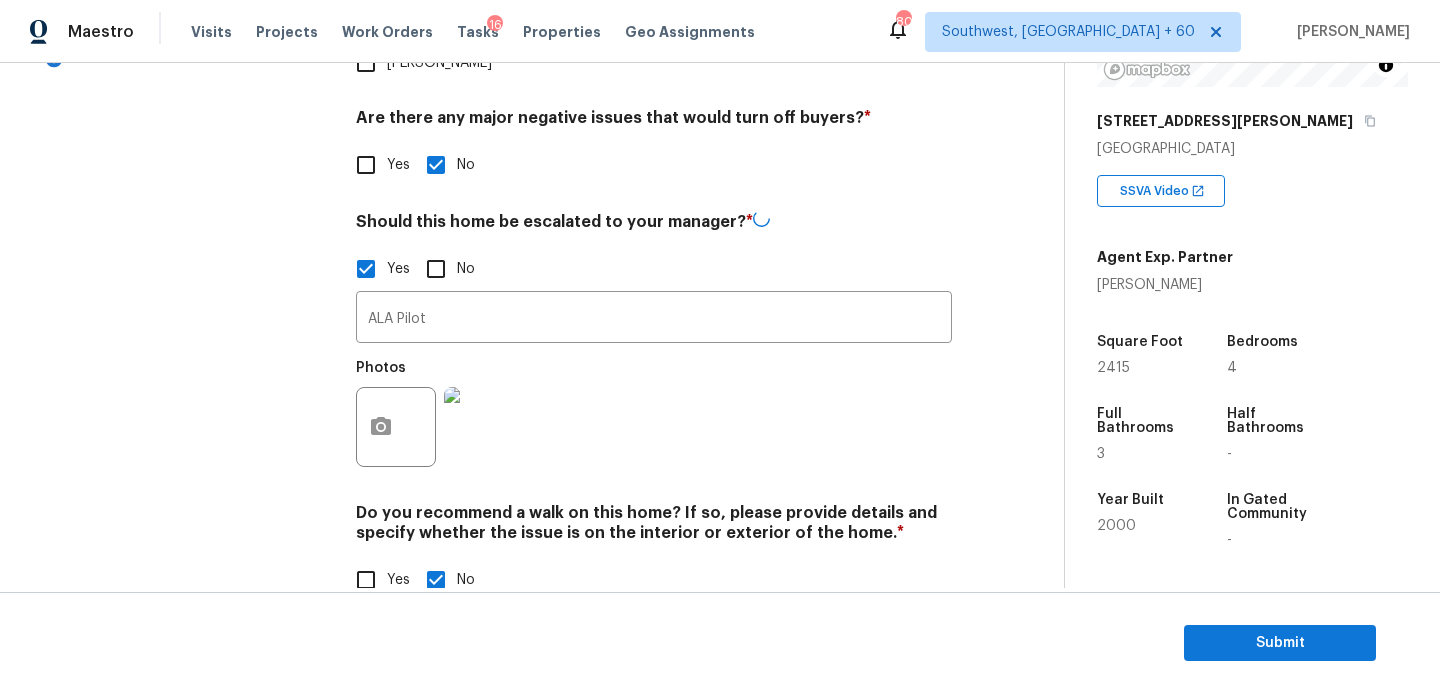 click on "Exterior Utilities HVAC Verification Plumbing Roof Gated Community Pricing Add Area" at bounding box center (182, 138) 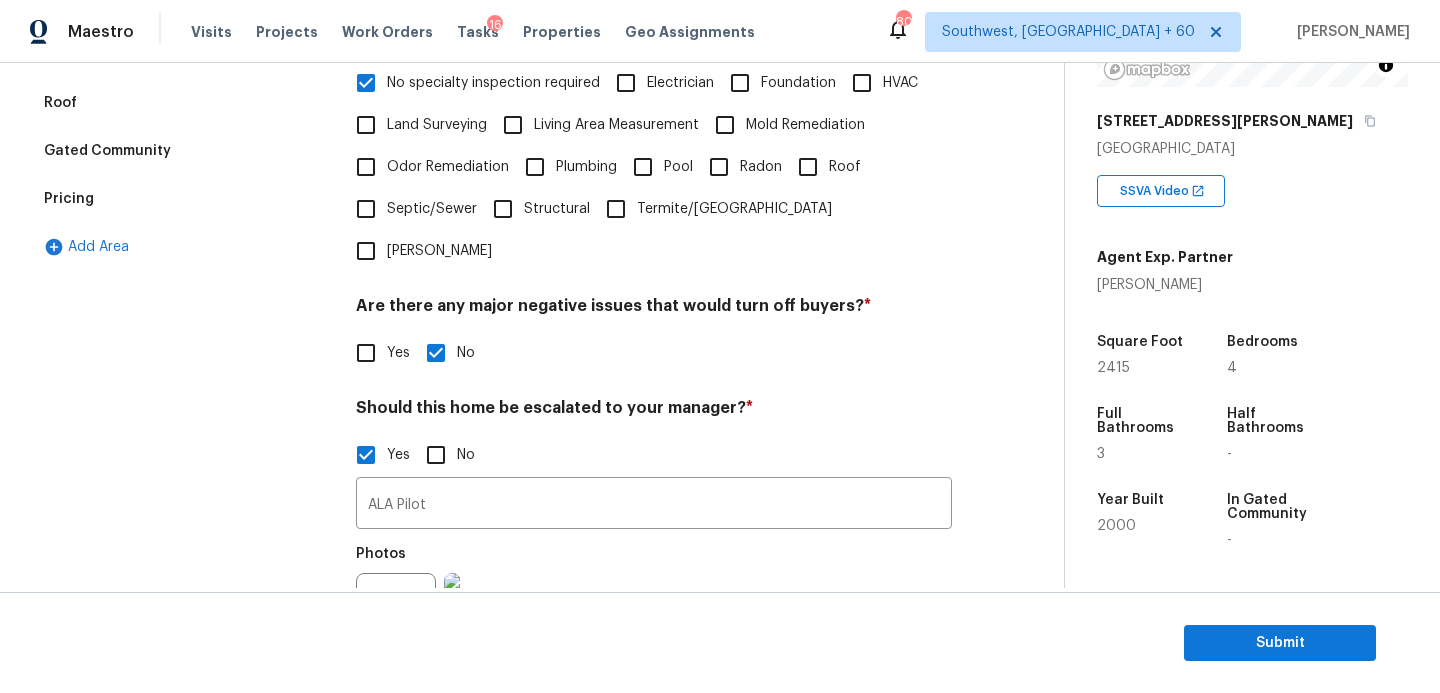 scroll, scrollTop: 437, scrollLeft: 0, axis: vertical 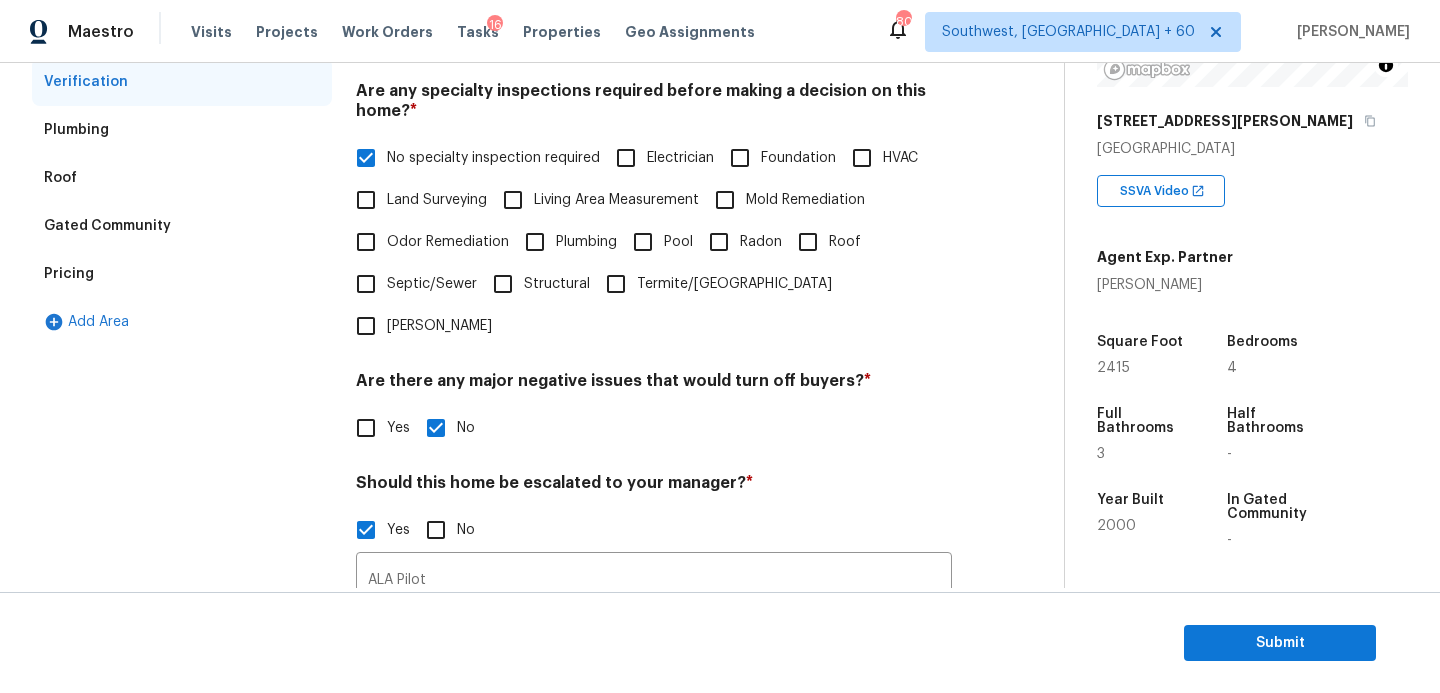 click on "Pricing" at bounding box center [182, 274] 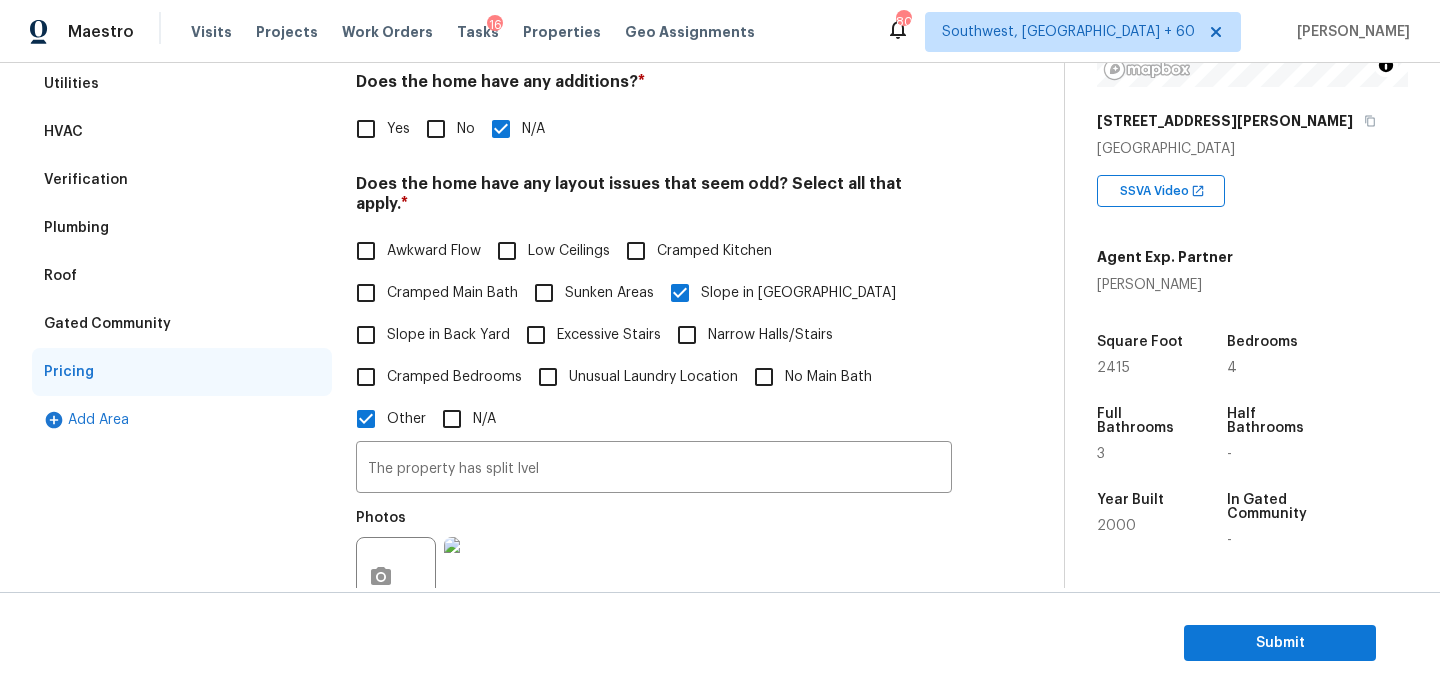 scroll, scrollTop: 569, scrollLeft: 0, axis: vertical 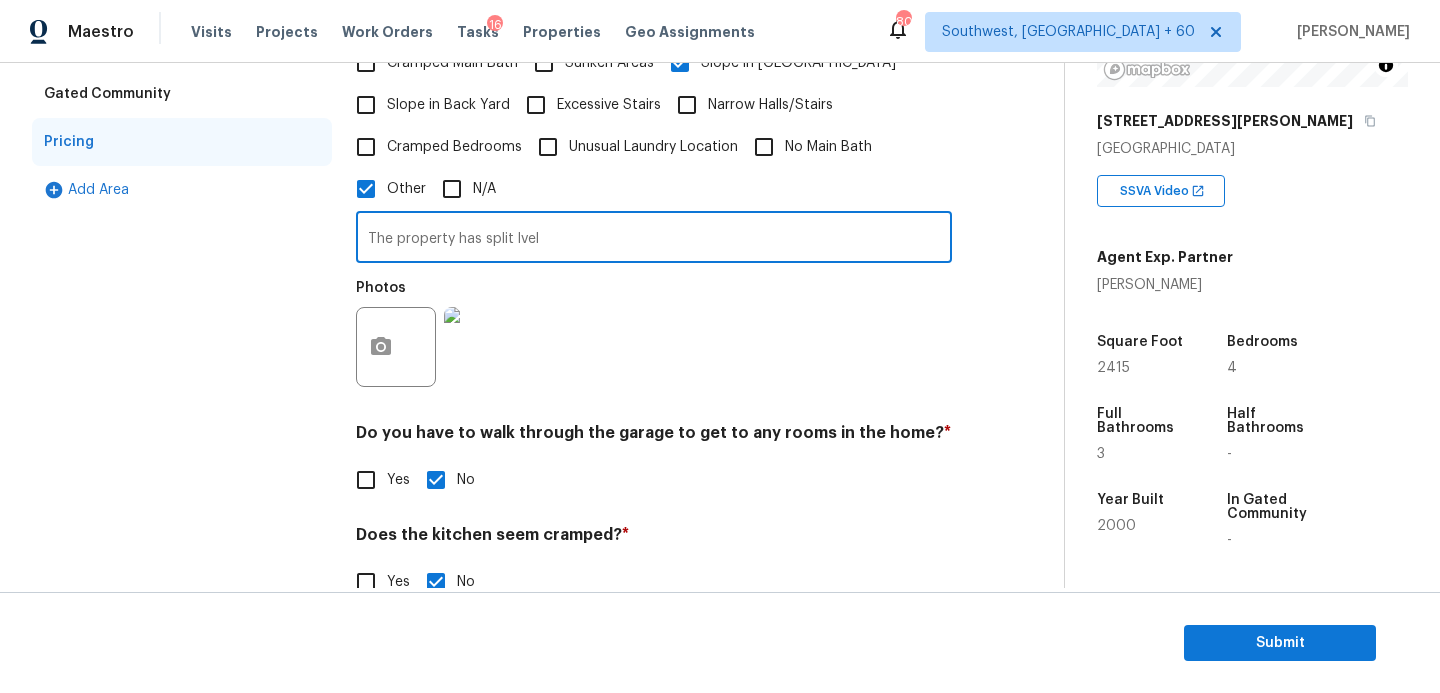 drag, startPoint x: 561, startPoint y: 221, endPoint x: 266, endPoint y: 221, distance: 295 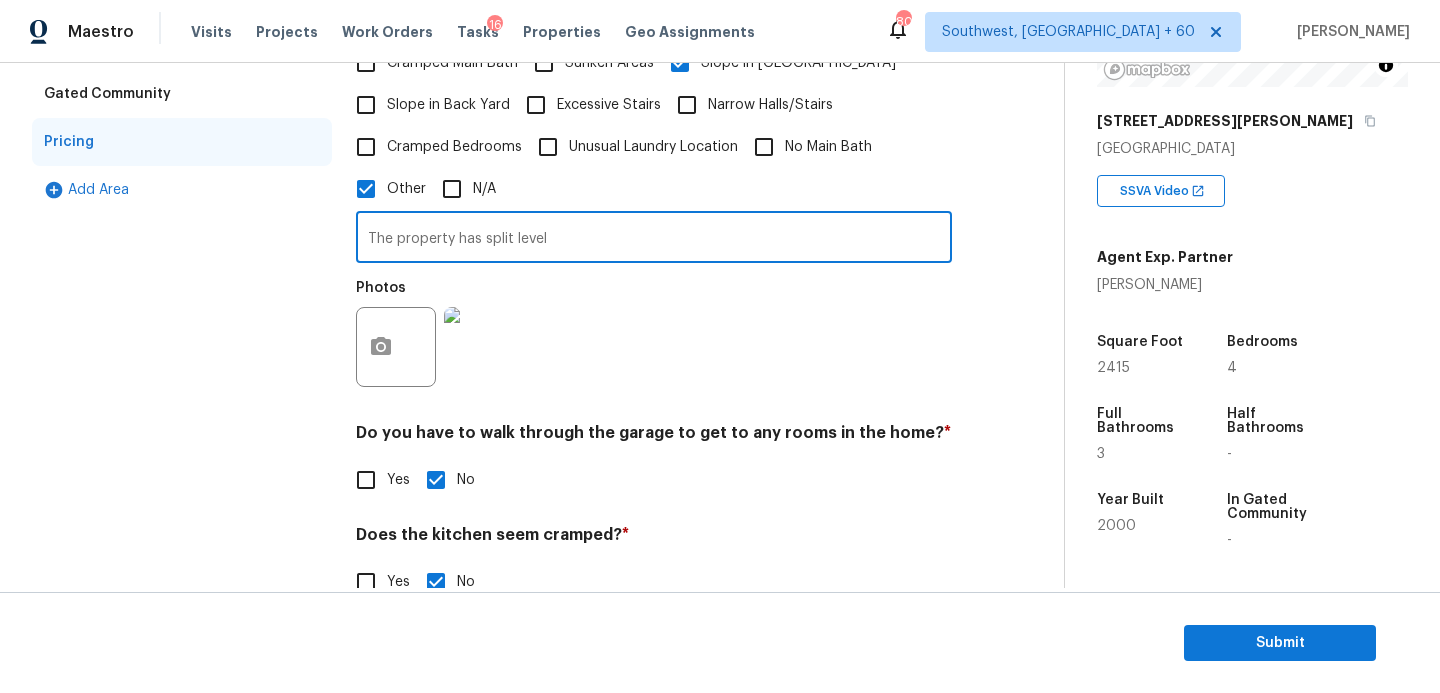 type on "The property has split level" 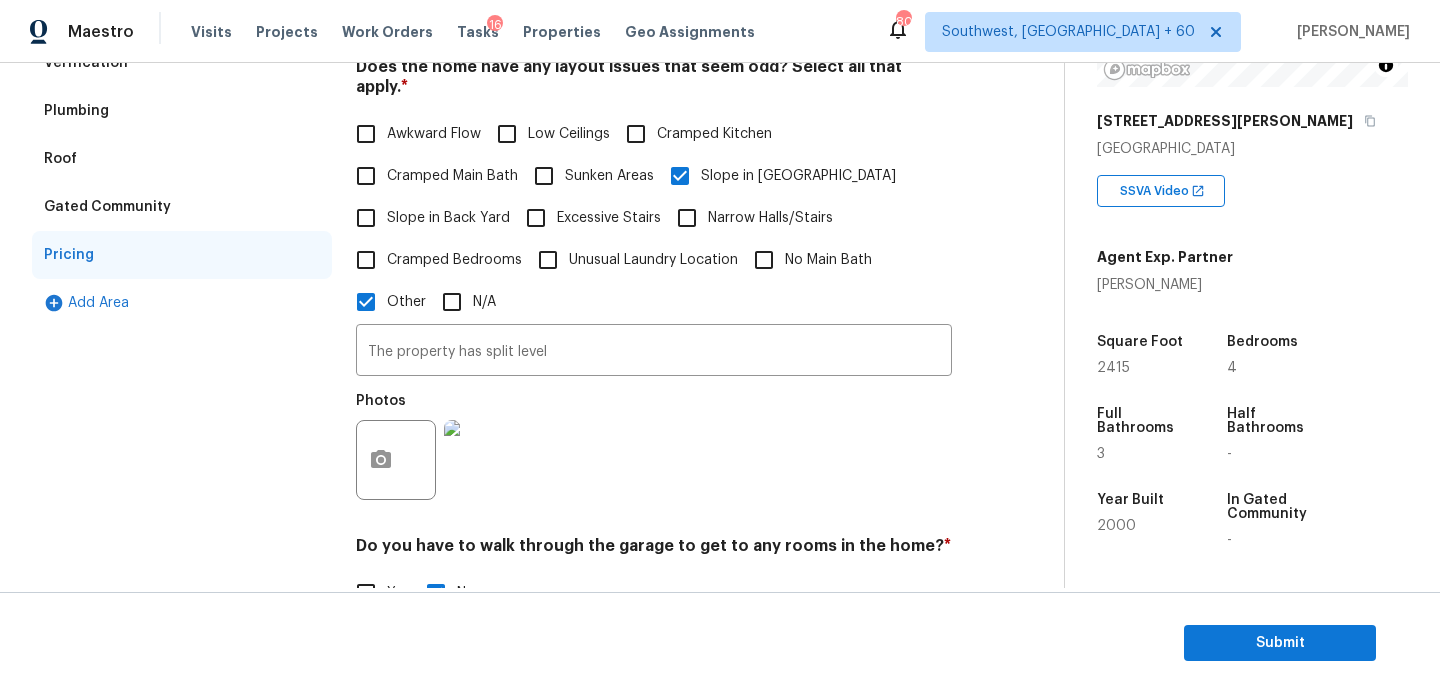scroll, scrollTop: 366, scrollLeft: 0, axis: vertical 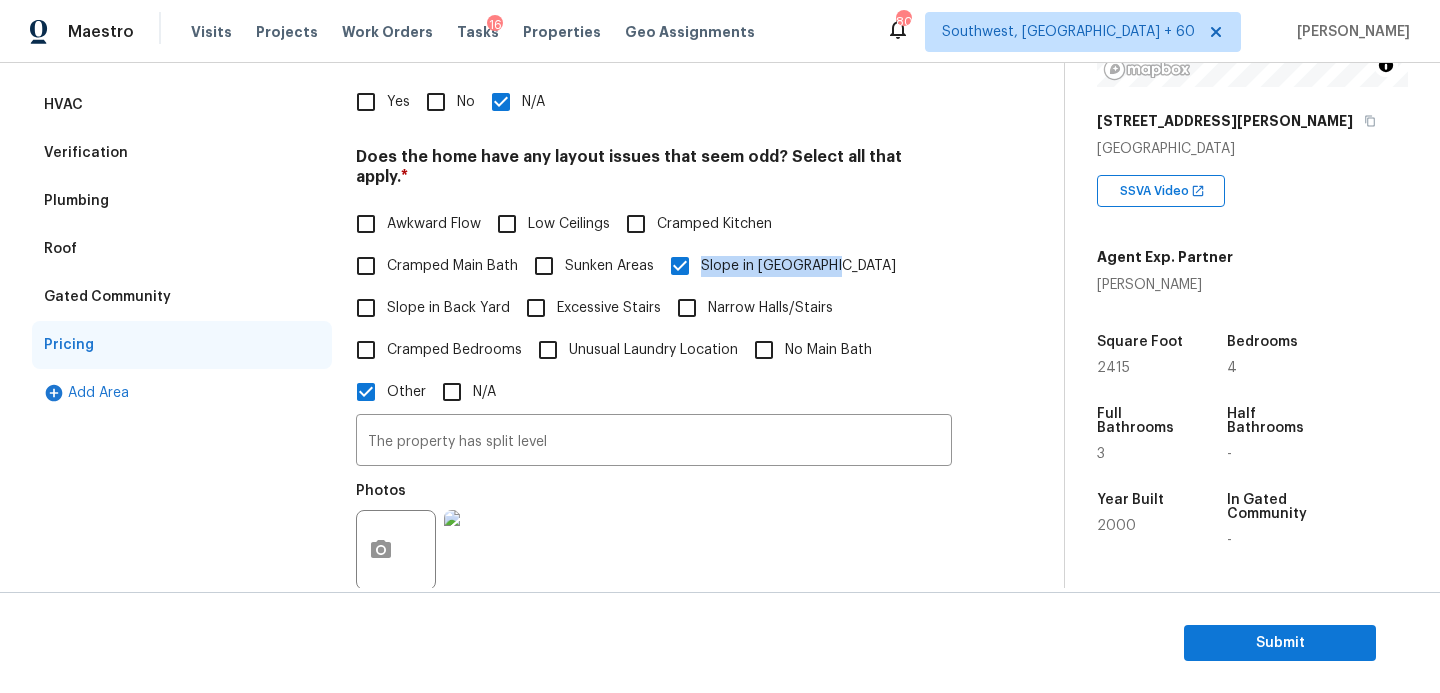 drag, startPoint x: 841, startPoint y: 248, endPoint x: 700, endPoint y: 253, distance: 141.08862 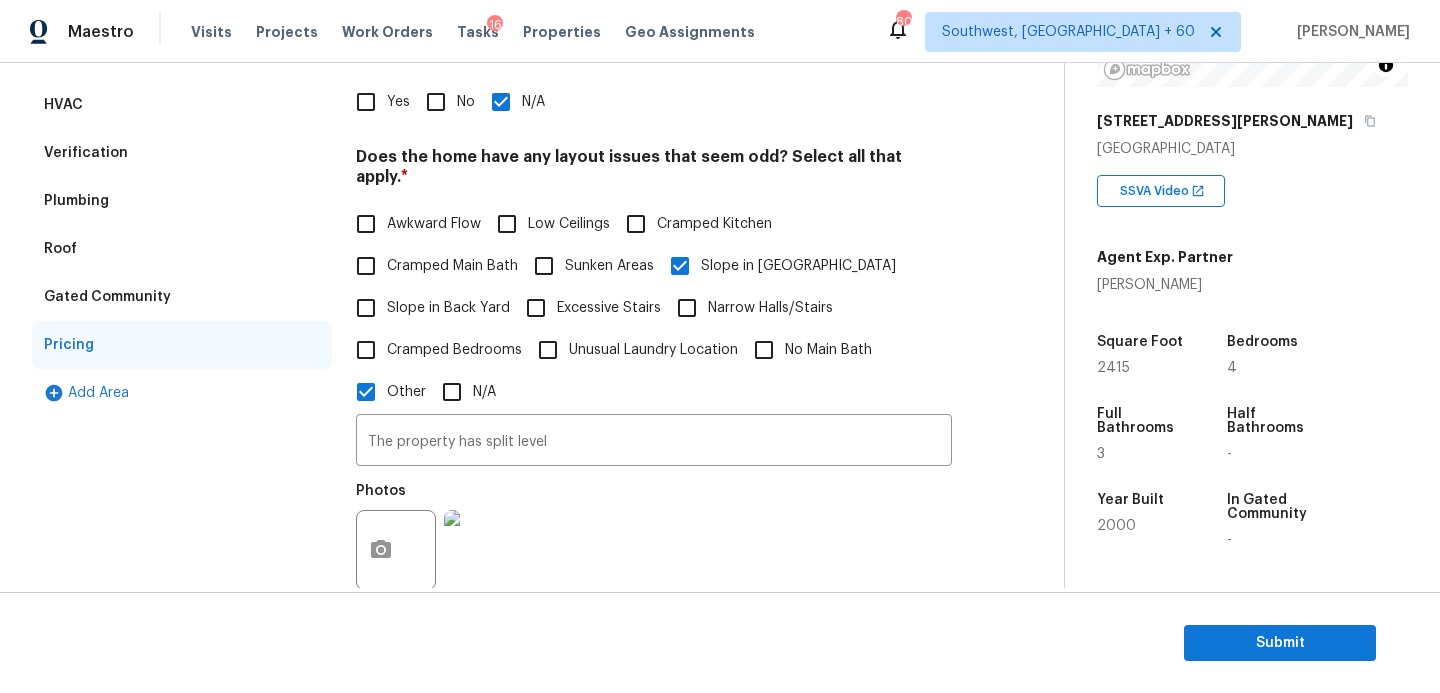 click on "Awkward Flow Low Ceilings Cramped Kitchen Cramped Main Bath Sunken Areas Slope in Front Yard Slope in Back Yard Excessive Stairs Narrow Halls/Stairs Cramped Bedrooms Unusual Laundry Location No Main Bath Other N/A" at bounding box center (654, 308) 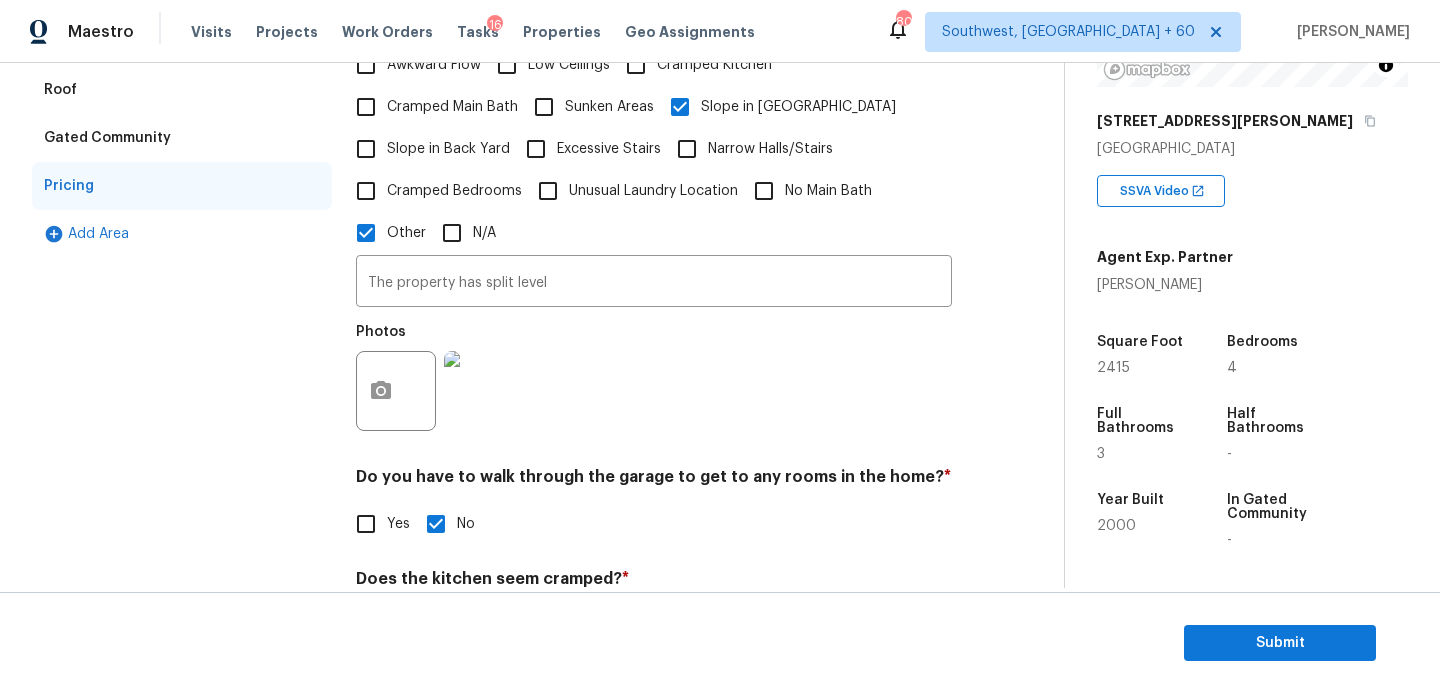 scroll, scrollTop: 140, scrollLeft: 0, axis: vertical 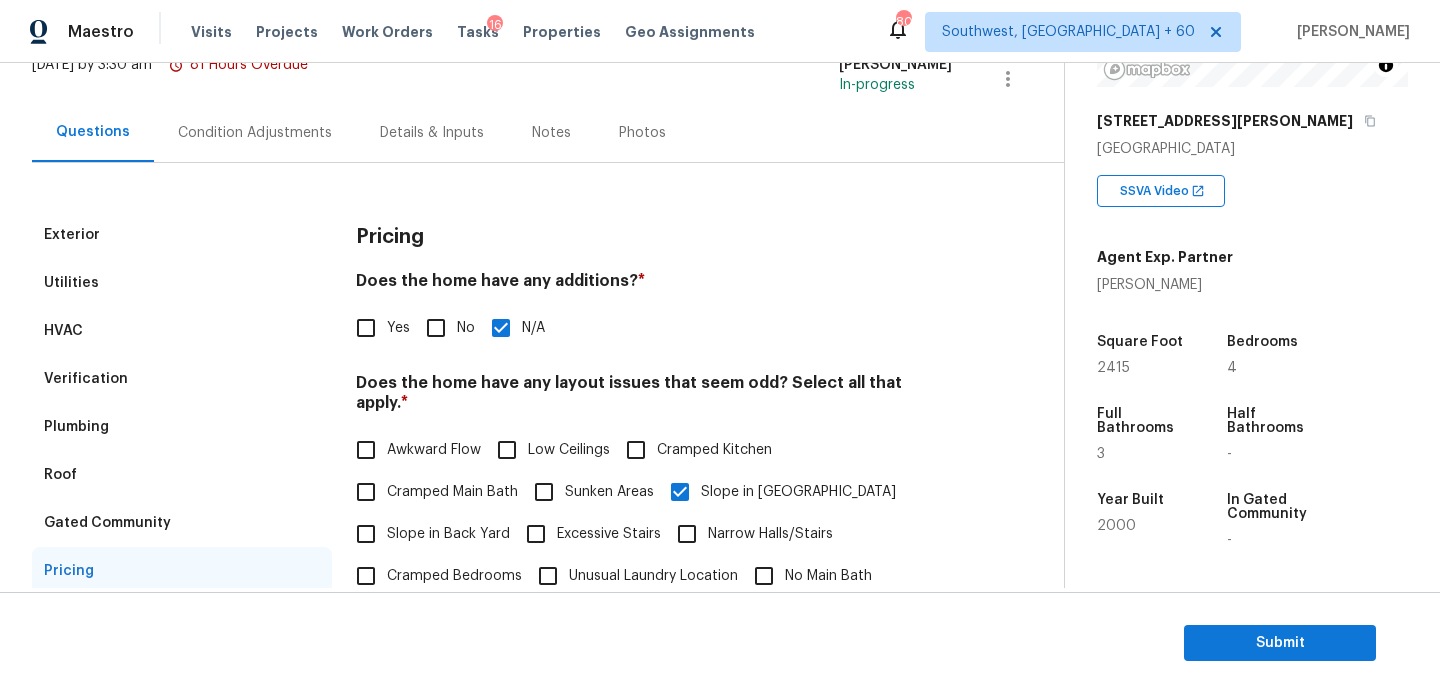 click on "Condition Adjustments" at bounding box center [255, 133] 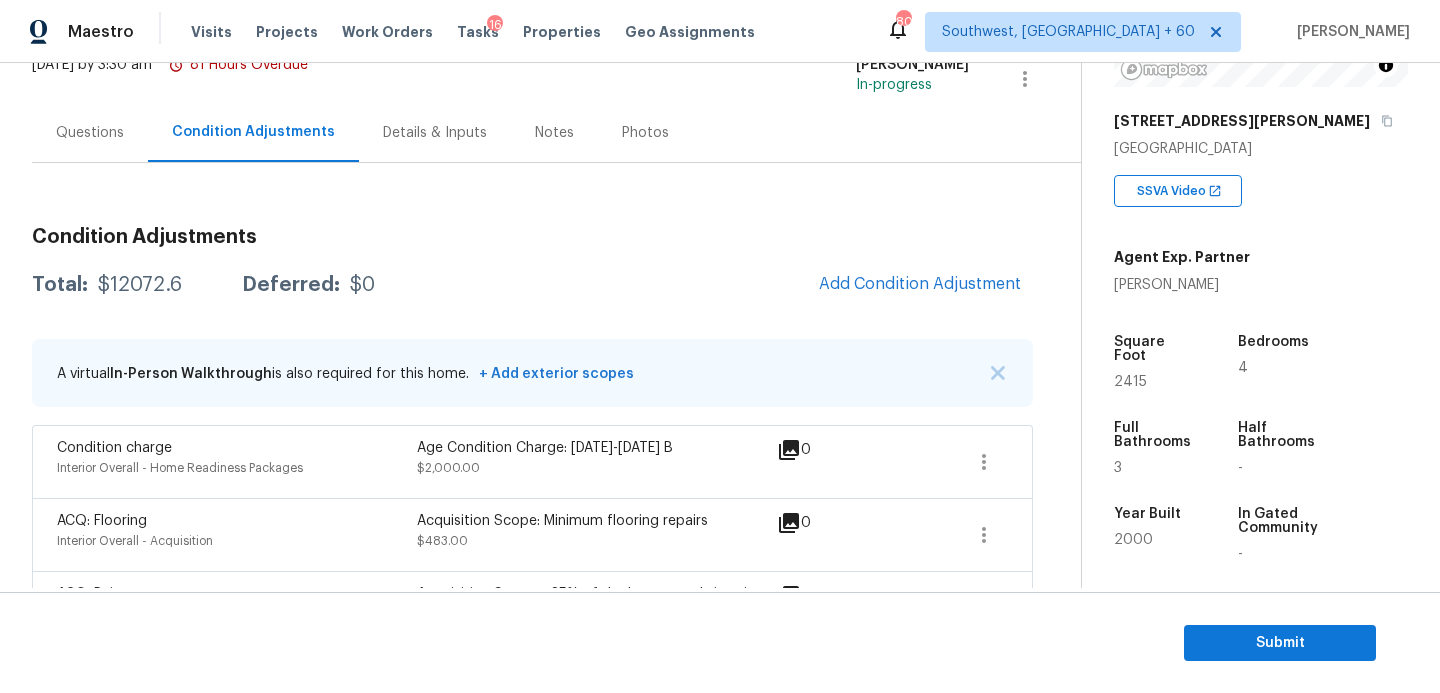 scroll, scrollTop: 221, scrollLeft: 0, axis: vertical 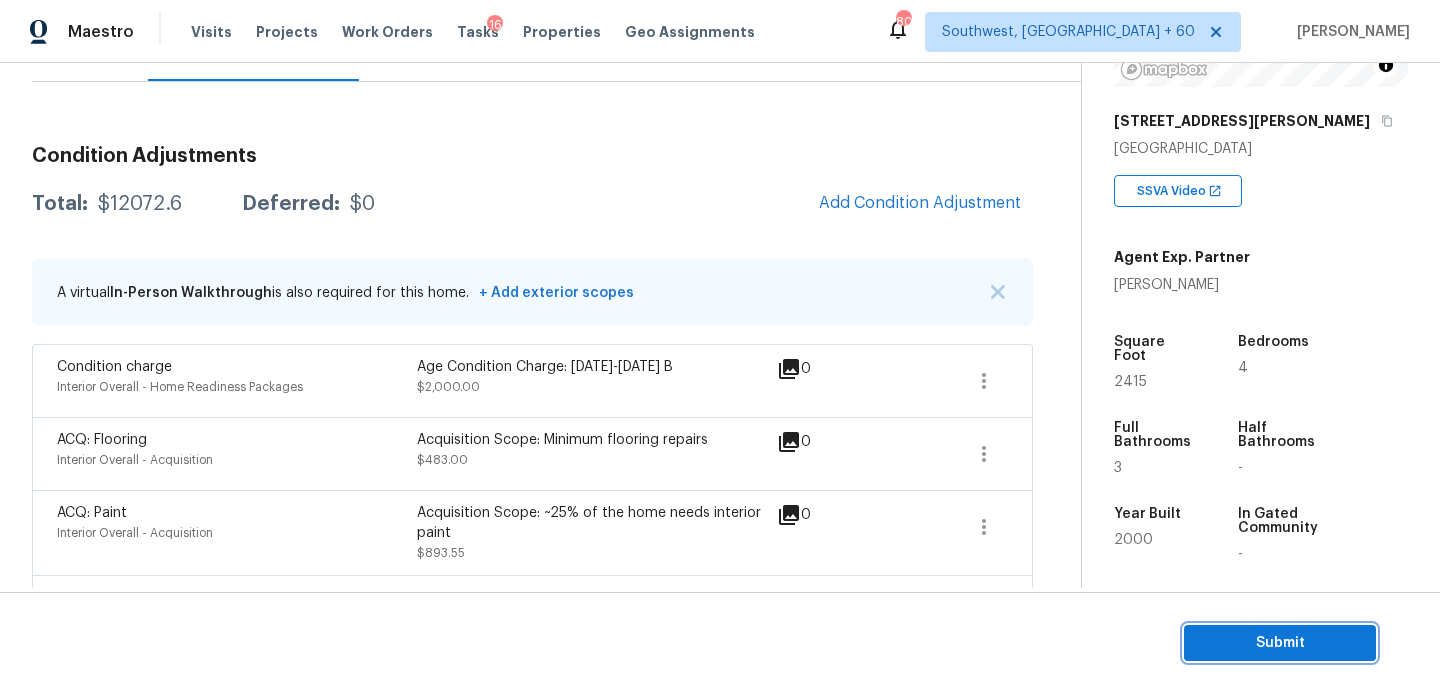 click on "Submit" at bounding box center [1280, 643] 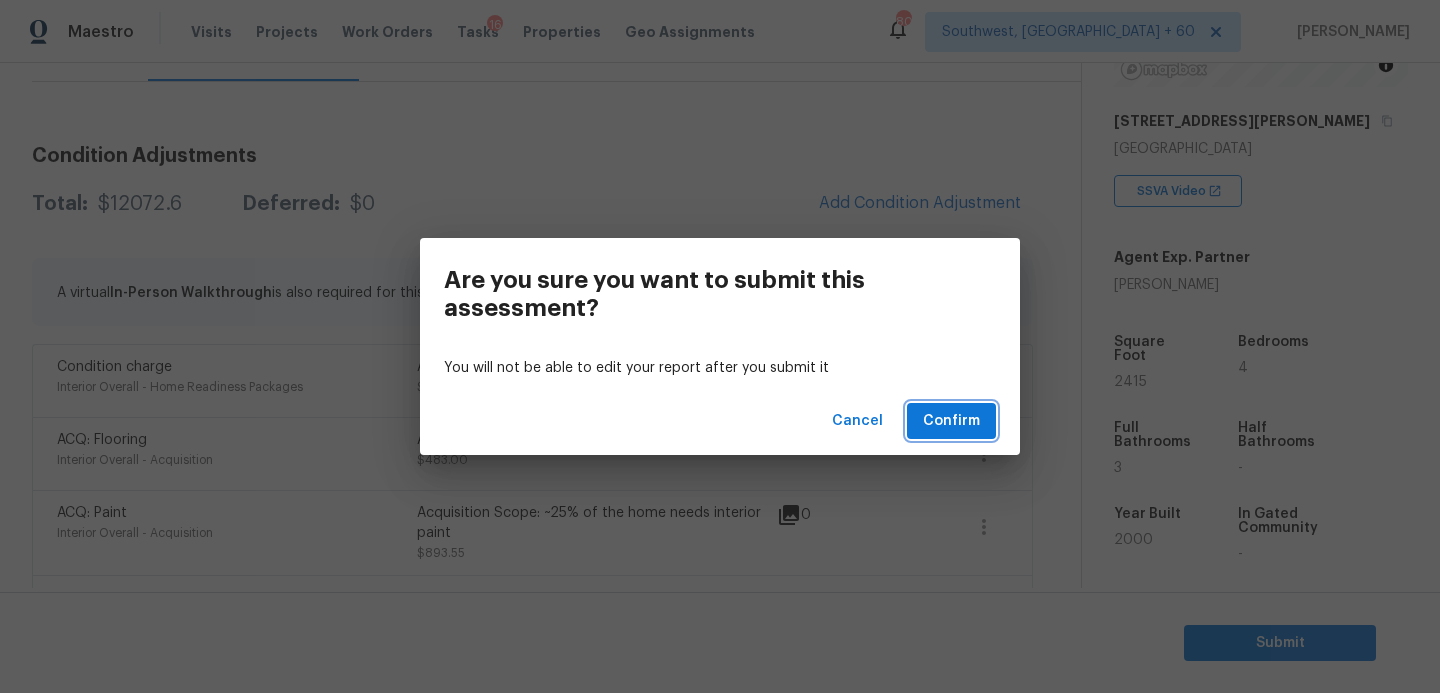 click on "Confirm" at bounding box center (951, 421) 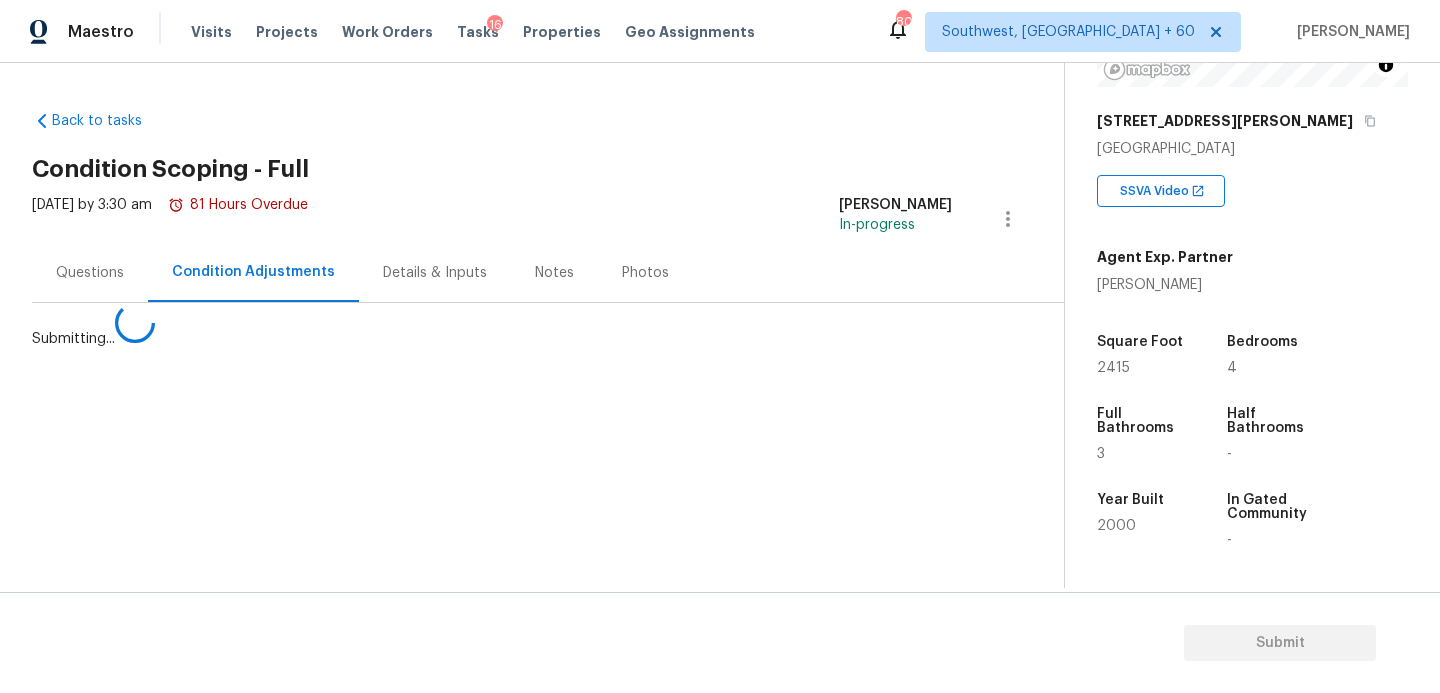 scroll, scrollTop: 0, scrollLeft: 0, axis: both 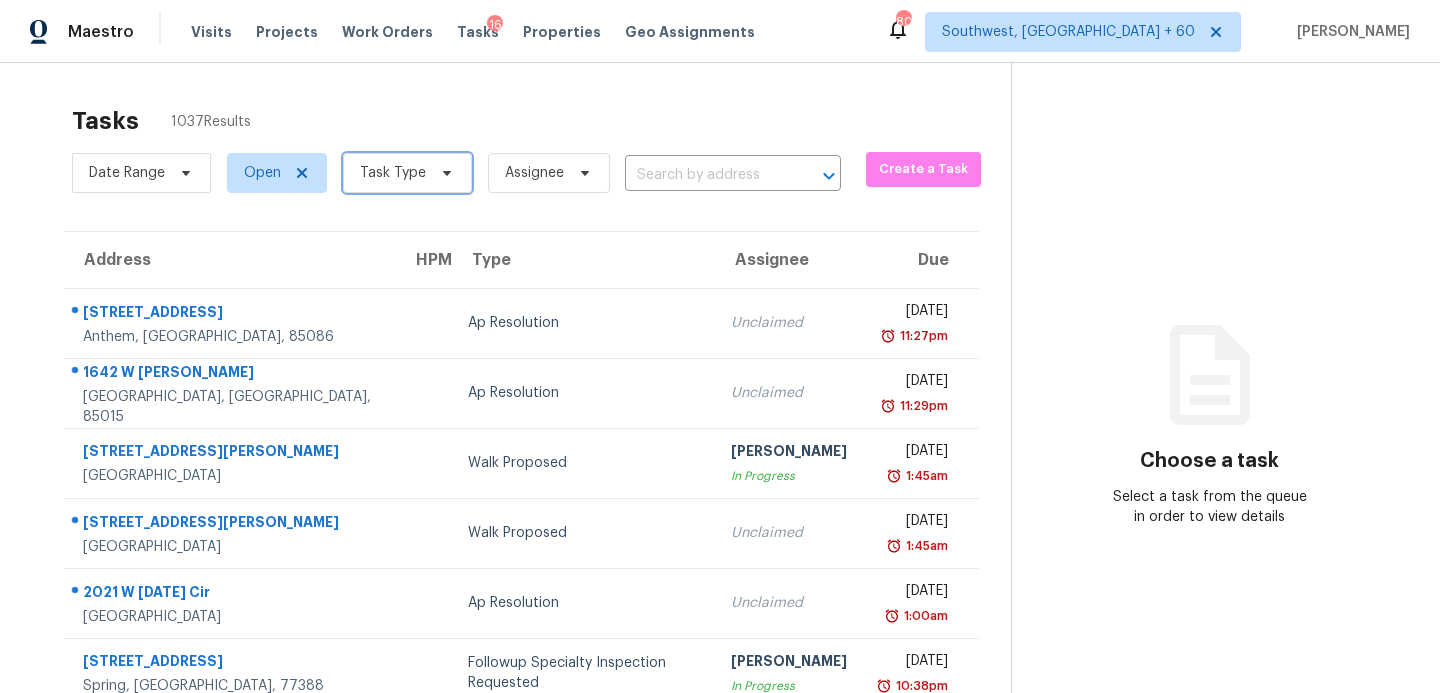 click on "Task Type" at bounding box center [407, 173] 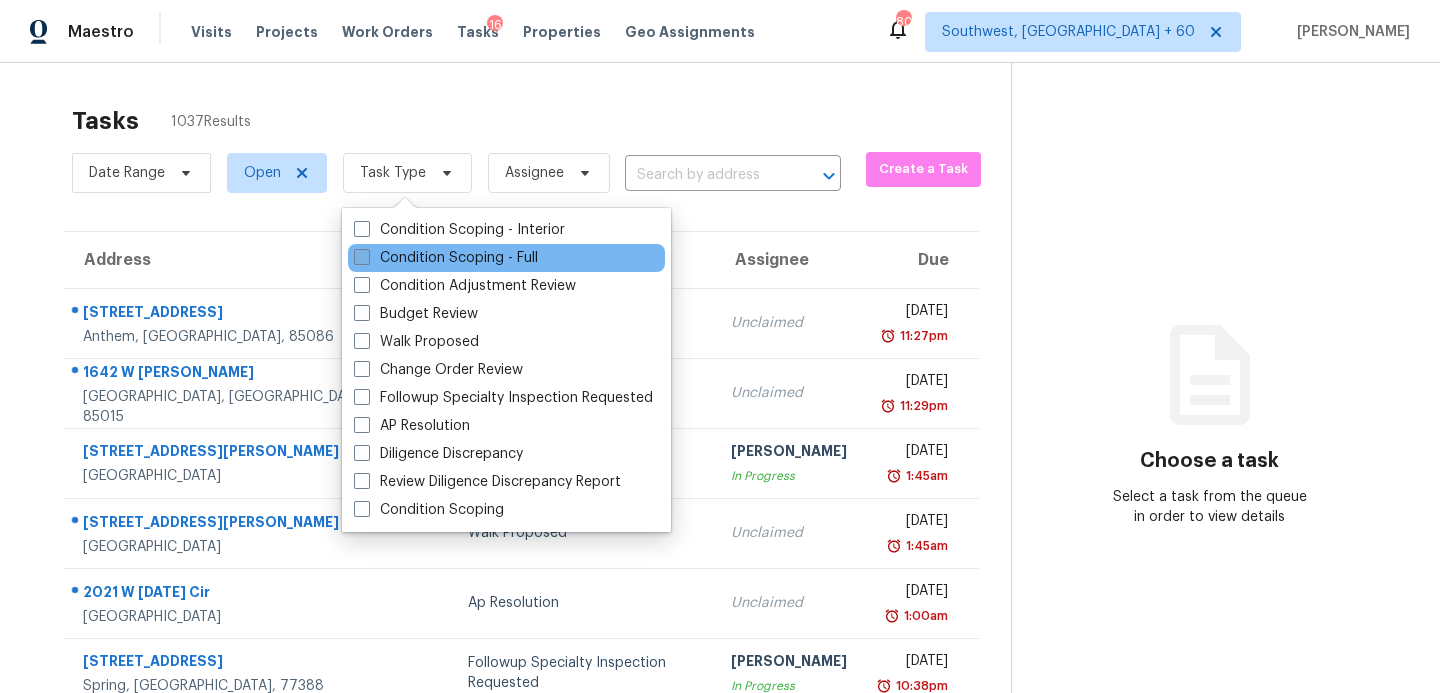 click on "Condition Scoping - Full" at bounding box center [446, 258] 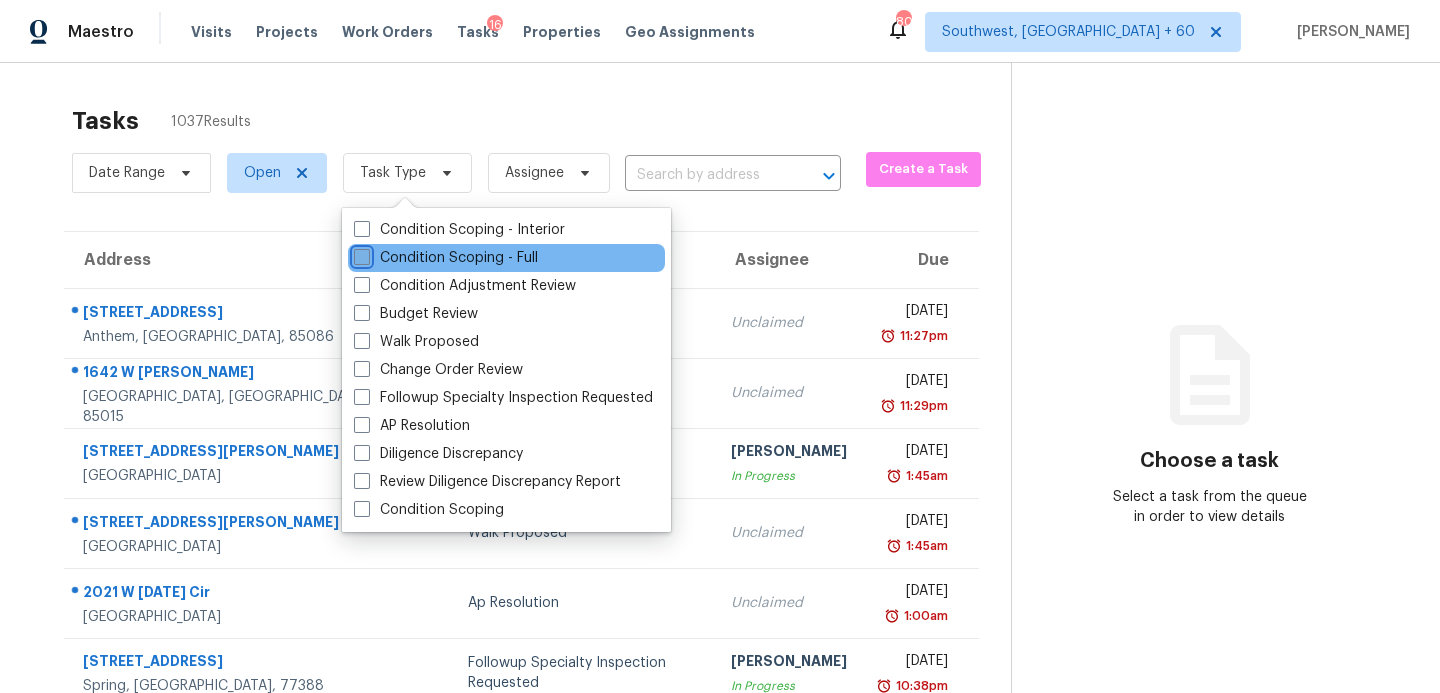 click on "Condition Scoping - Full" at bounding box center (360, 254) 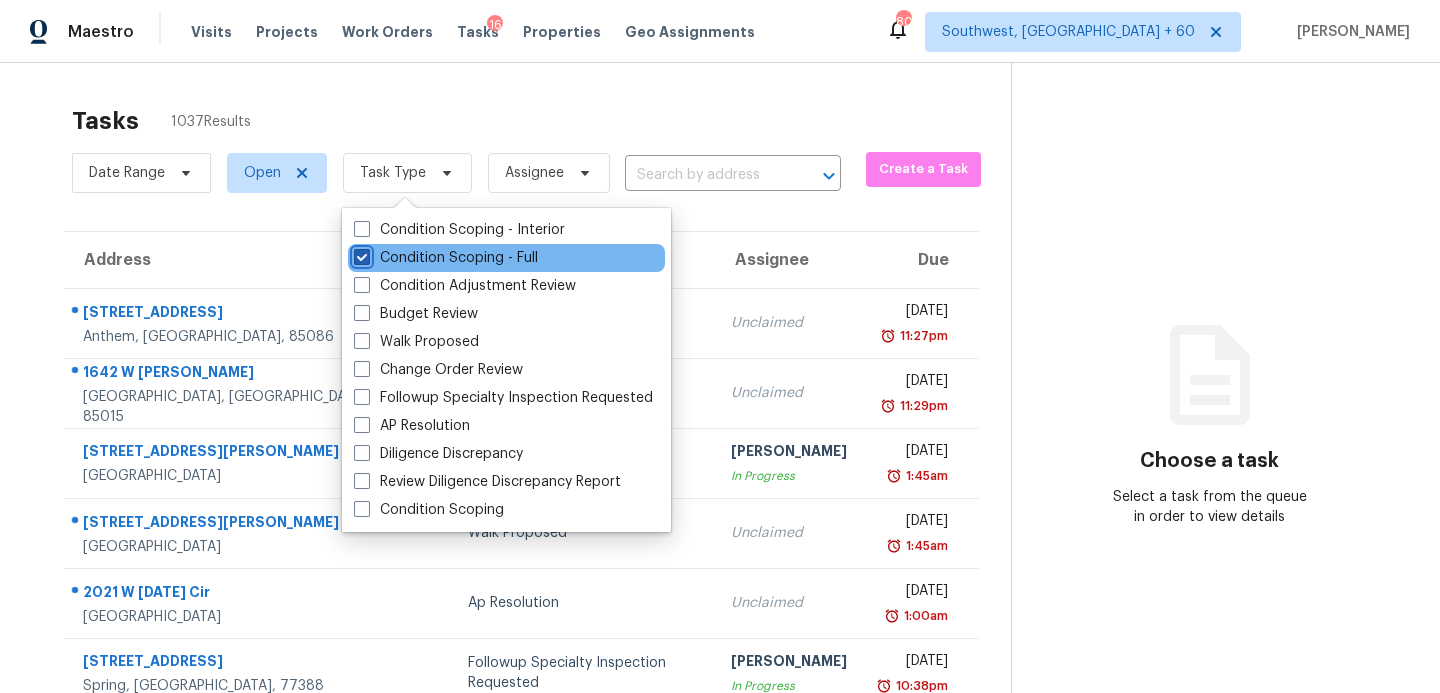 checkbox on "true" 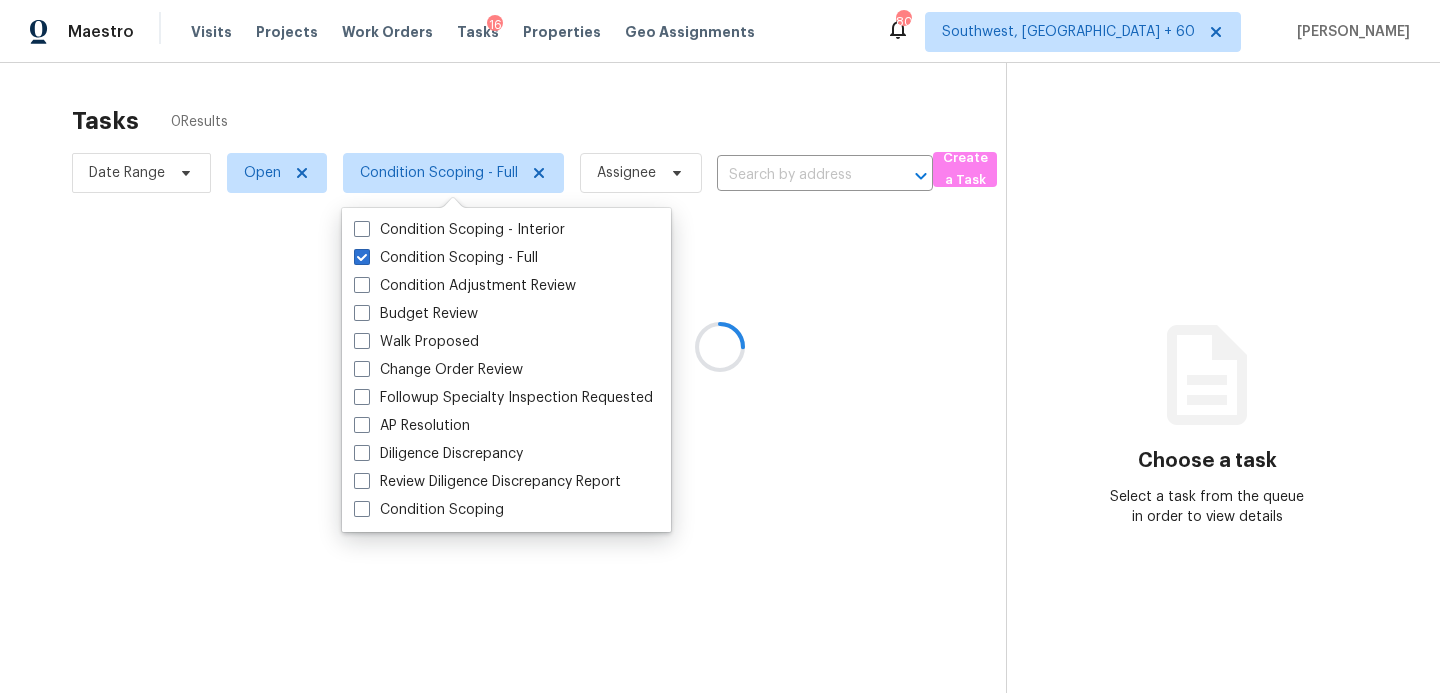 click at bounding box center [720, 346] 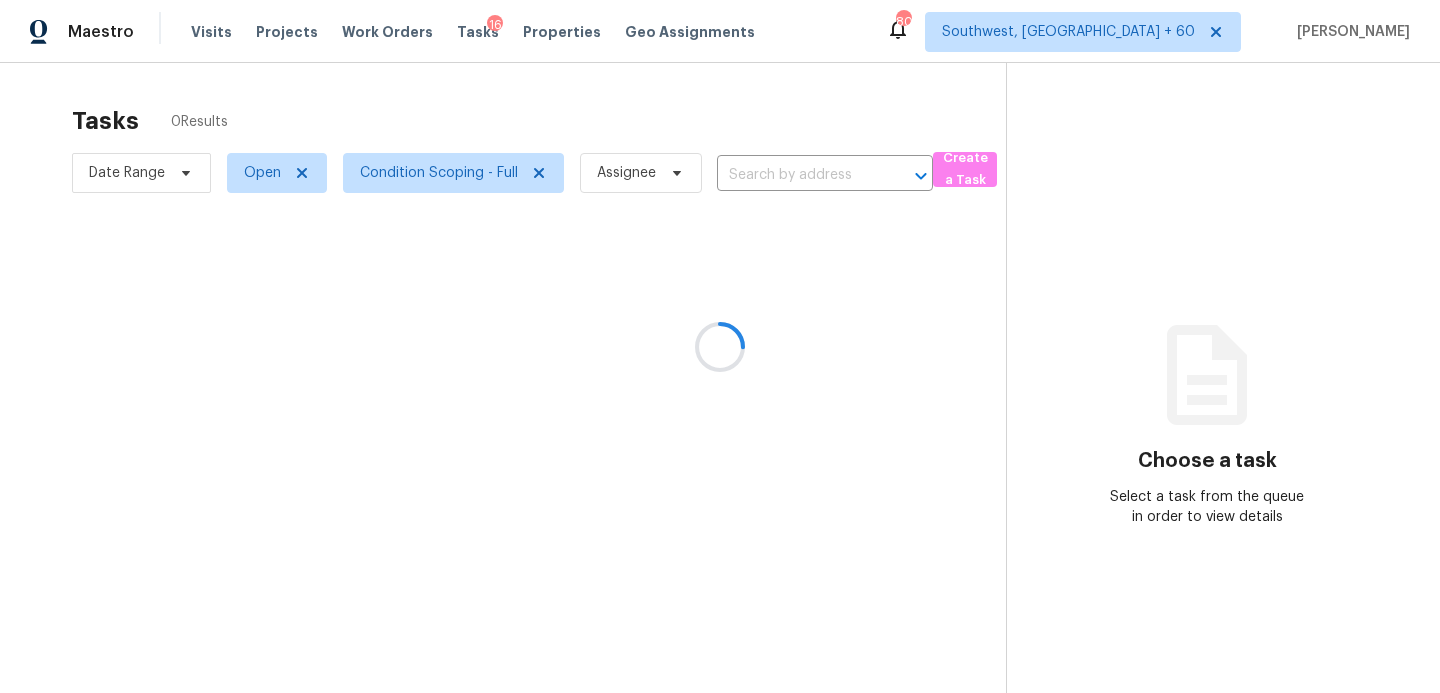 click at bounding box center (720, 346) 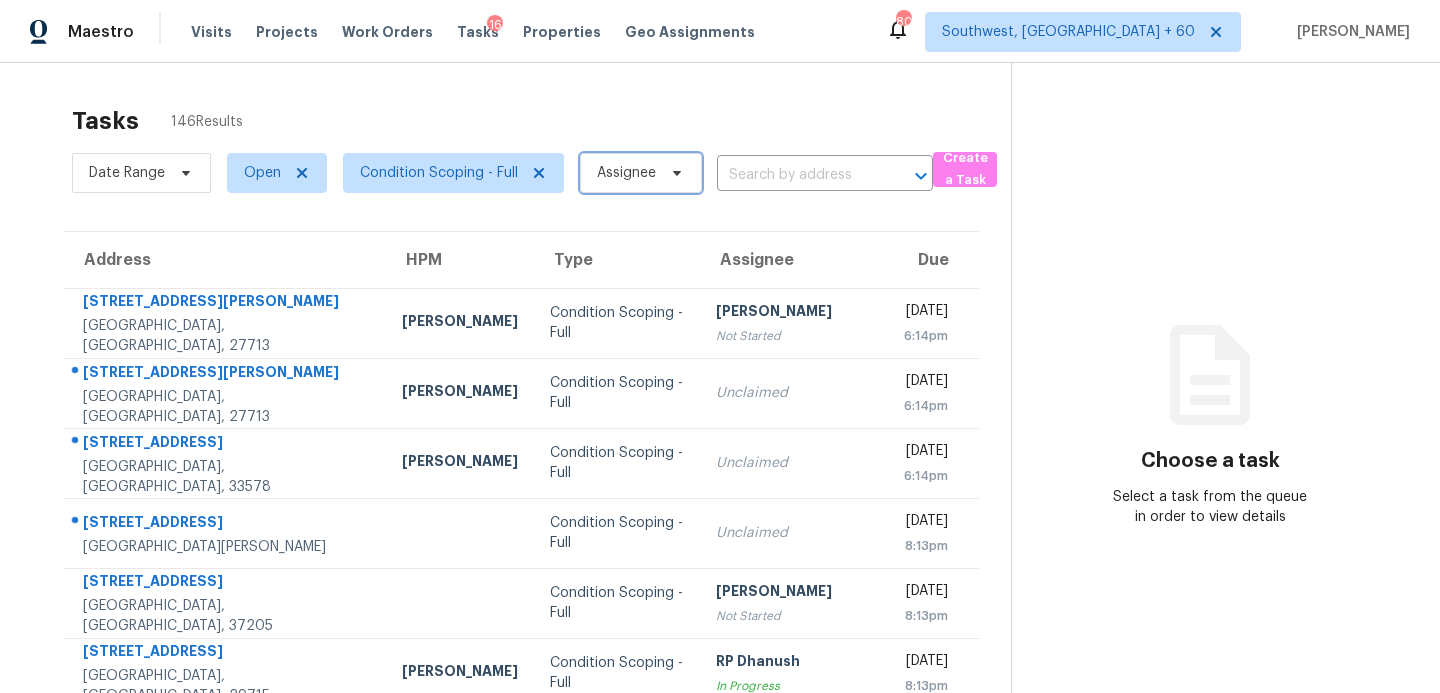 click on "Assignee" at bounding box center [626, 173] 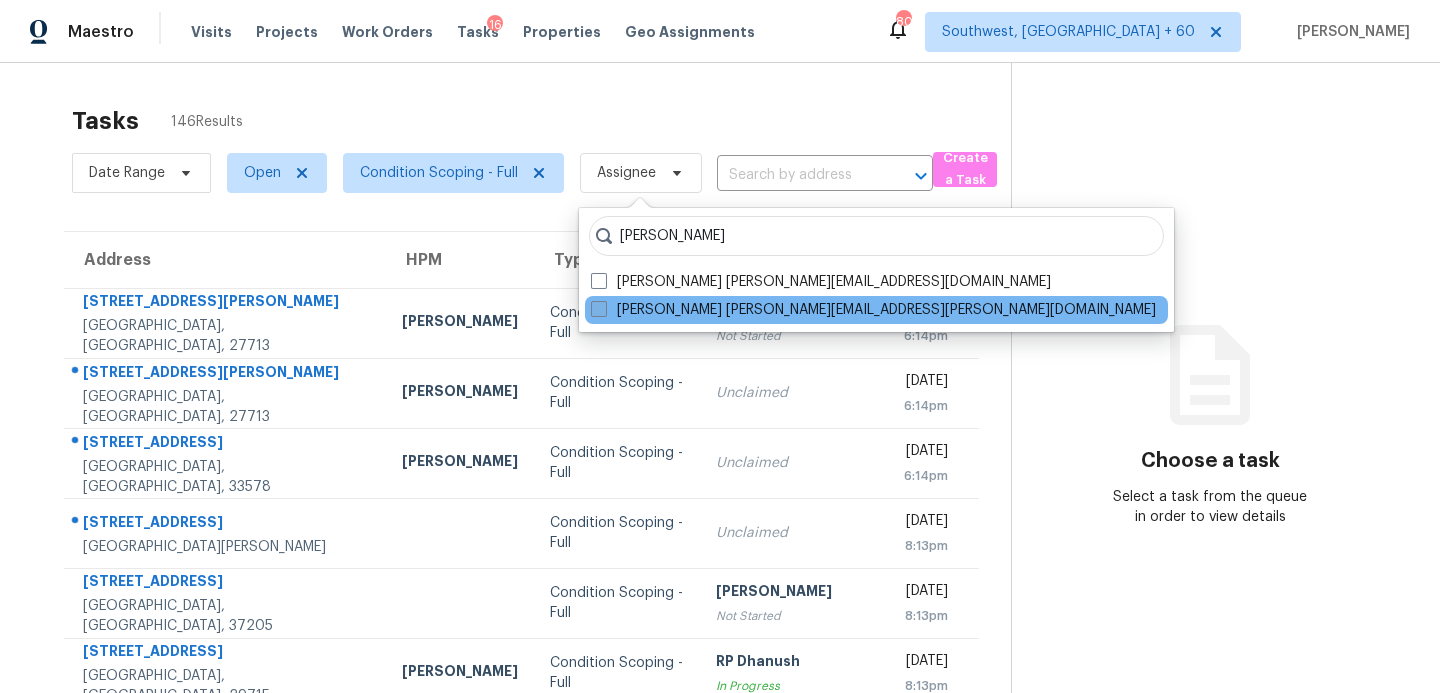 type on "sakthivel" 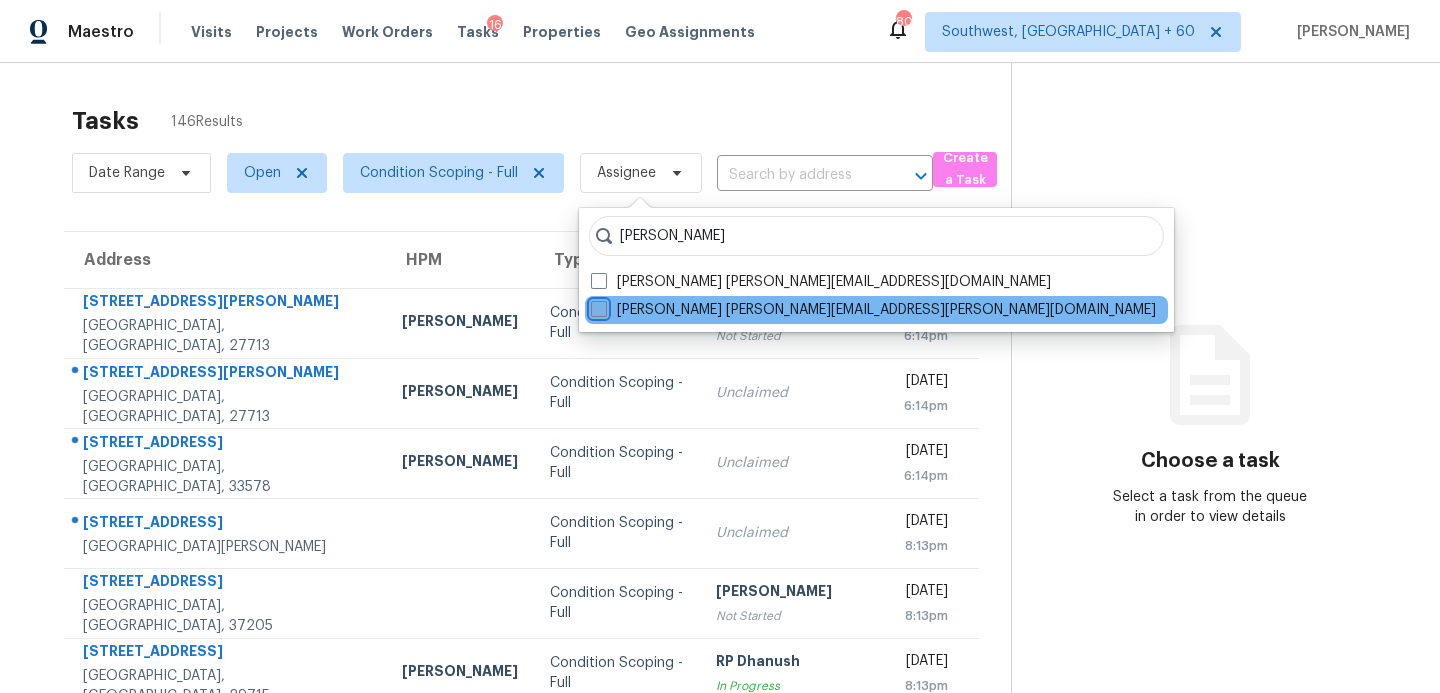 click on "Sakthivel Chandran
sakthivel.chandran@opendoor.com" at bounding box center (597, 306) 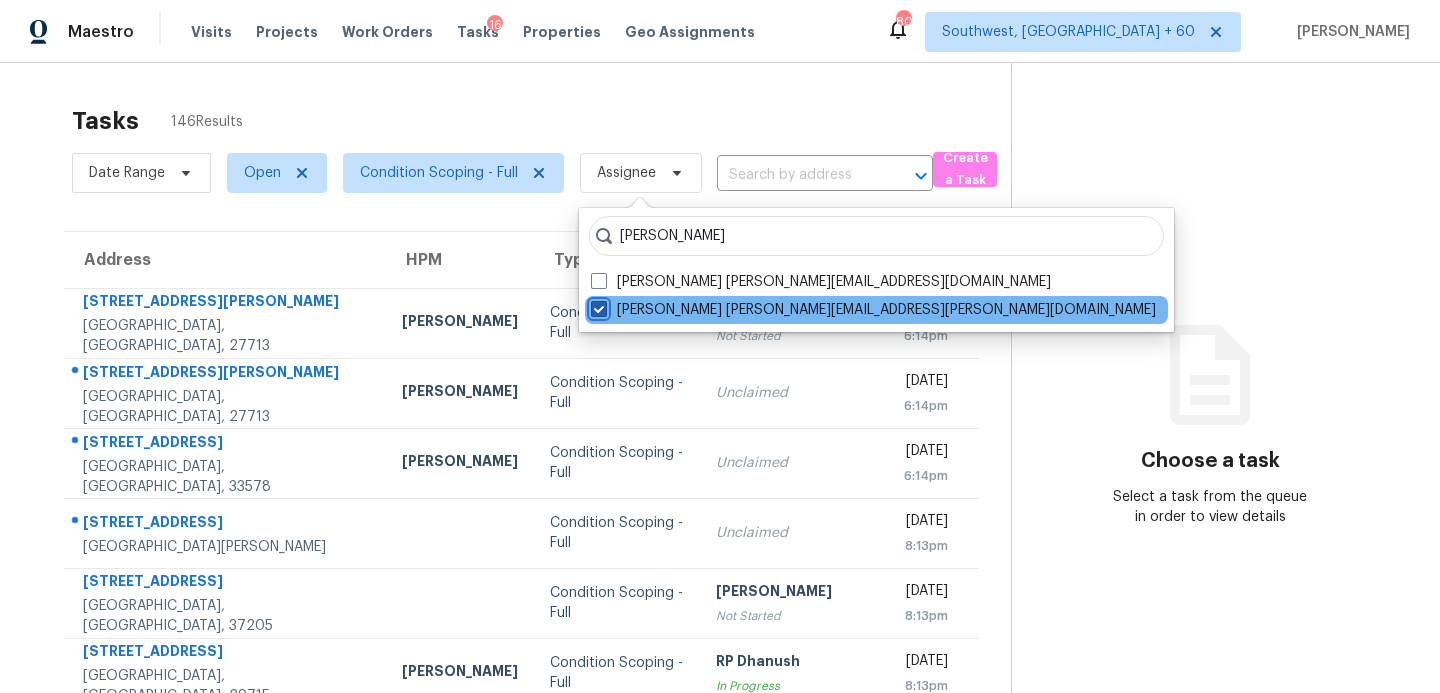 checkbox on "true" 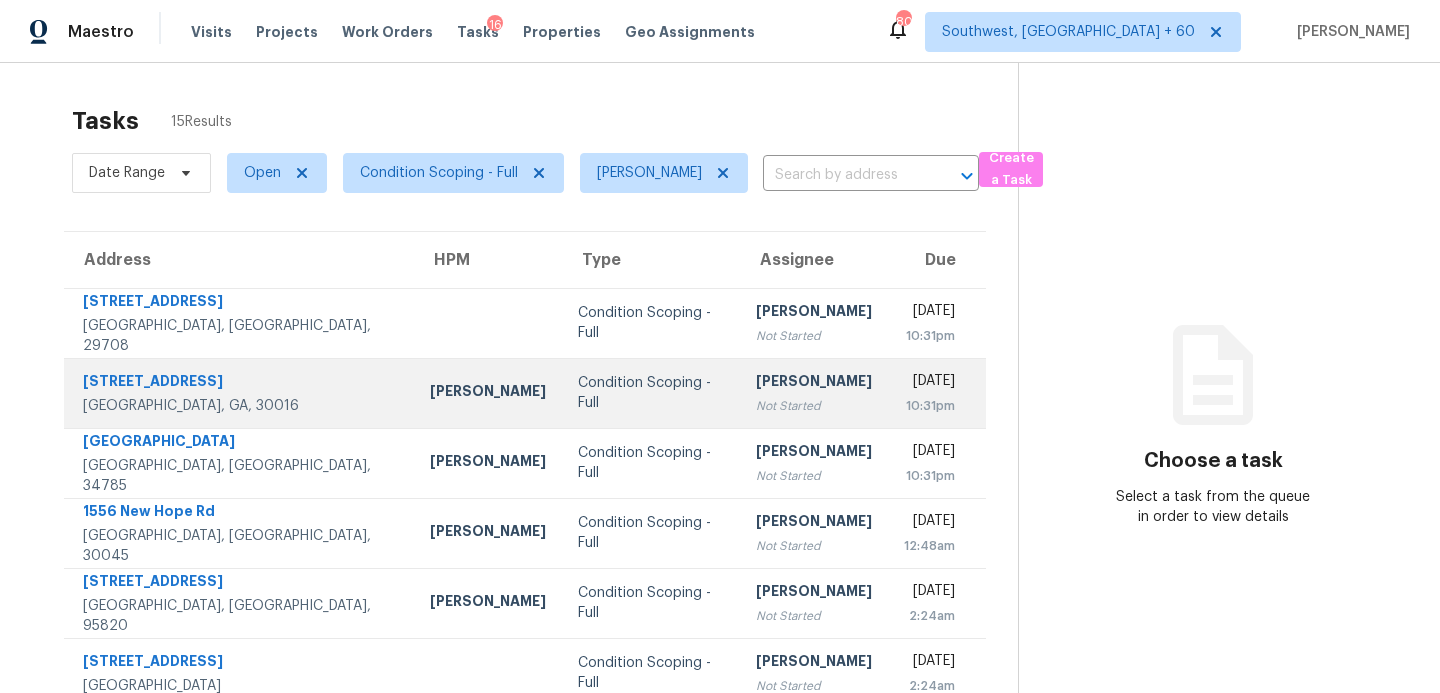 scroll, scrollTop: 84, scrollLeft: 0, axis: vertical 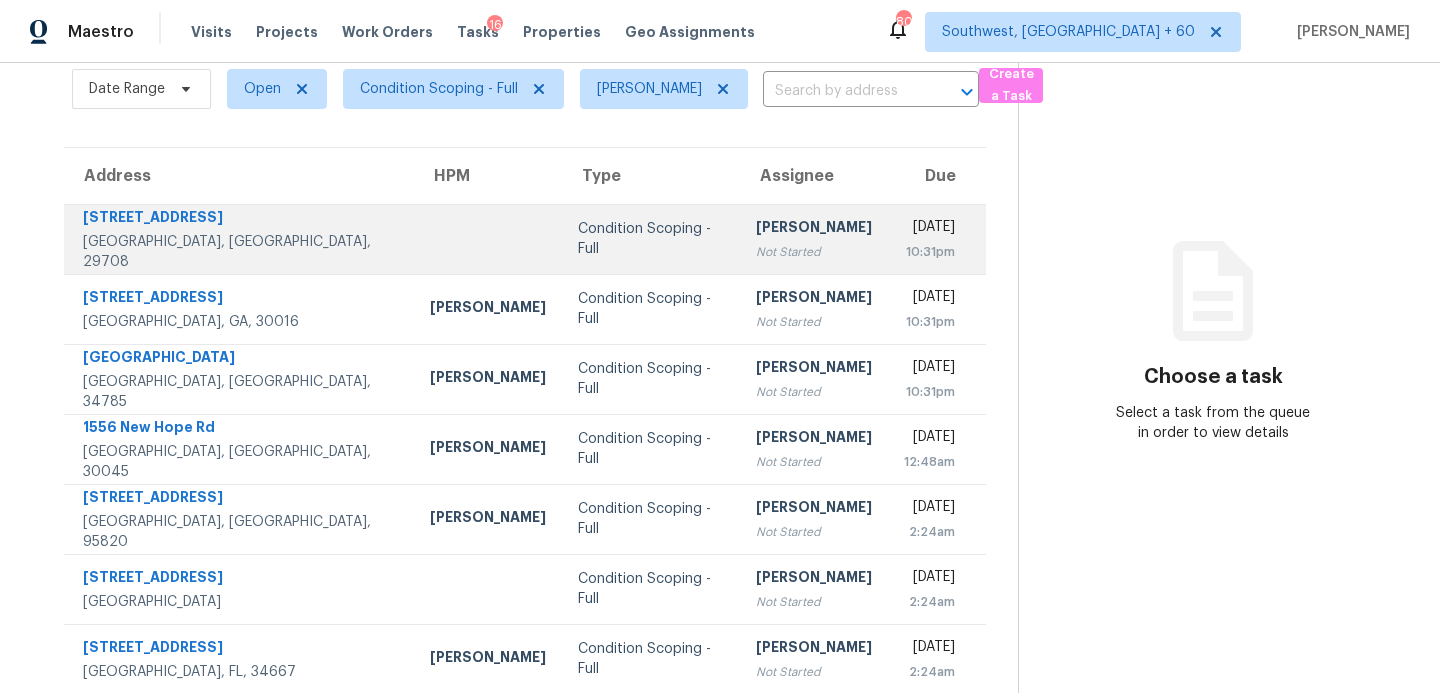 click on "Not Started" at bounding box center (814, 252) 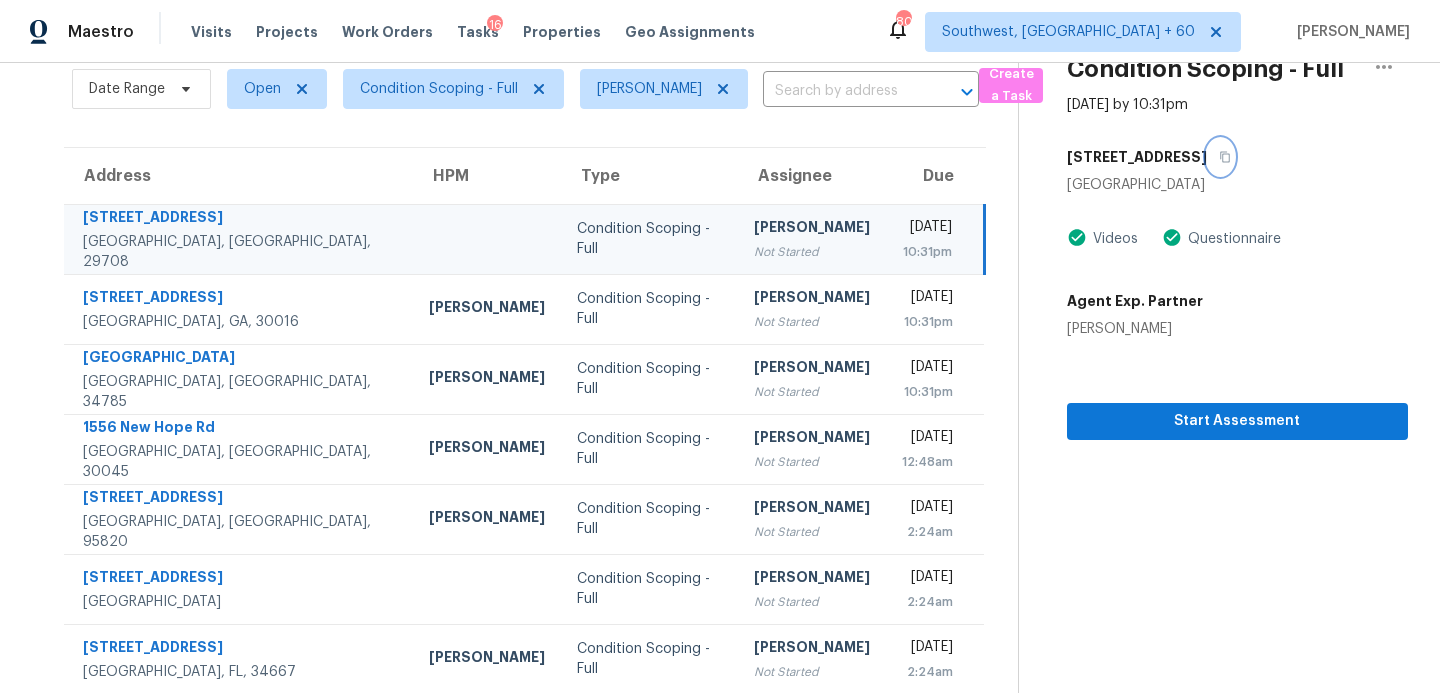 click at bounding box center [1220, 157] 